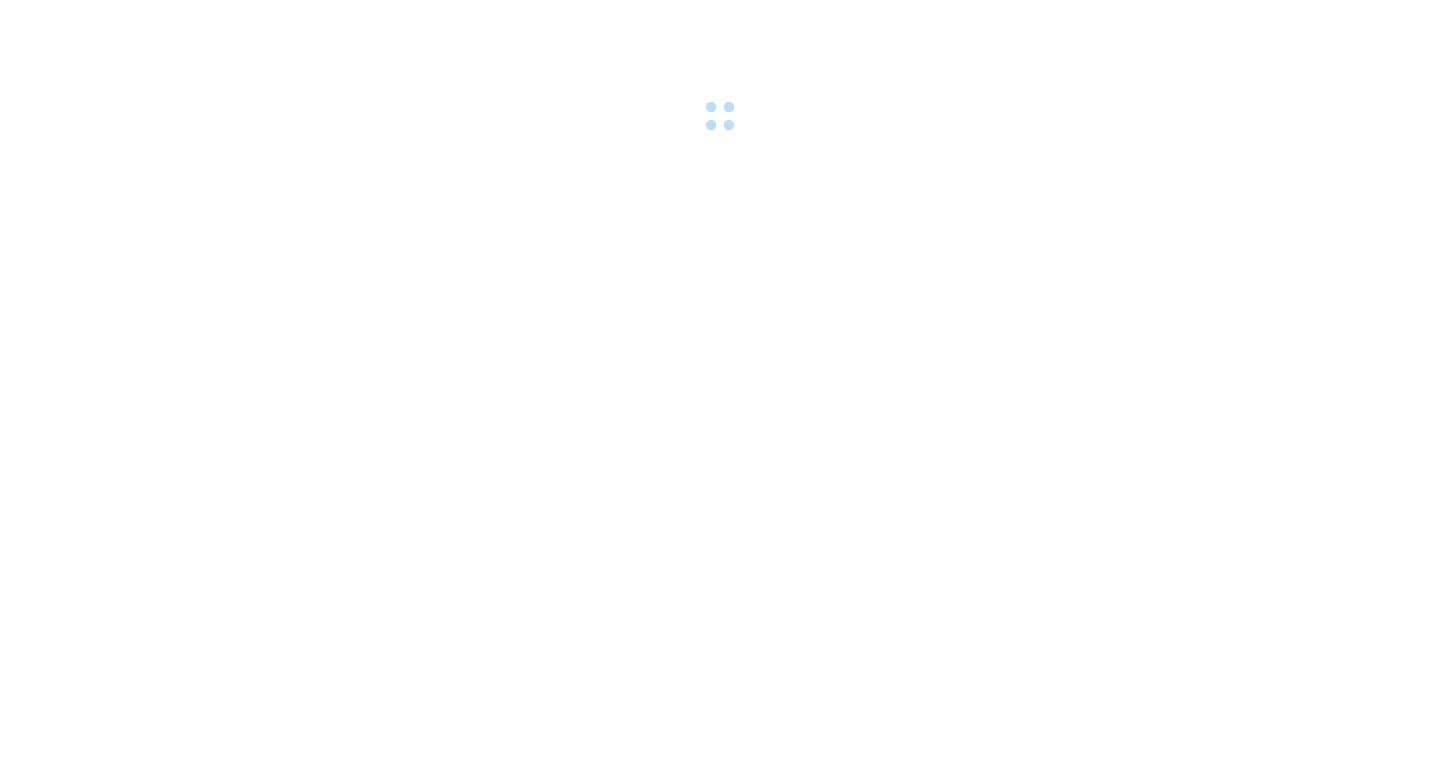 scroll, scrollTop: 0, scrollLeft: 0, axis: both 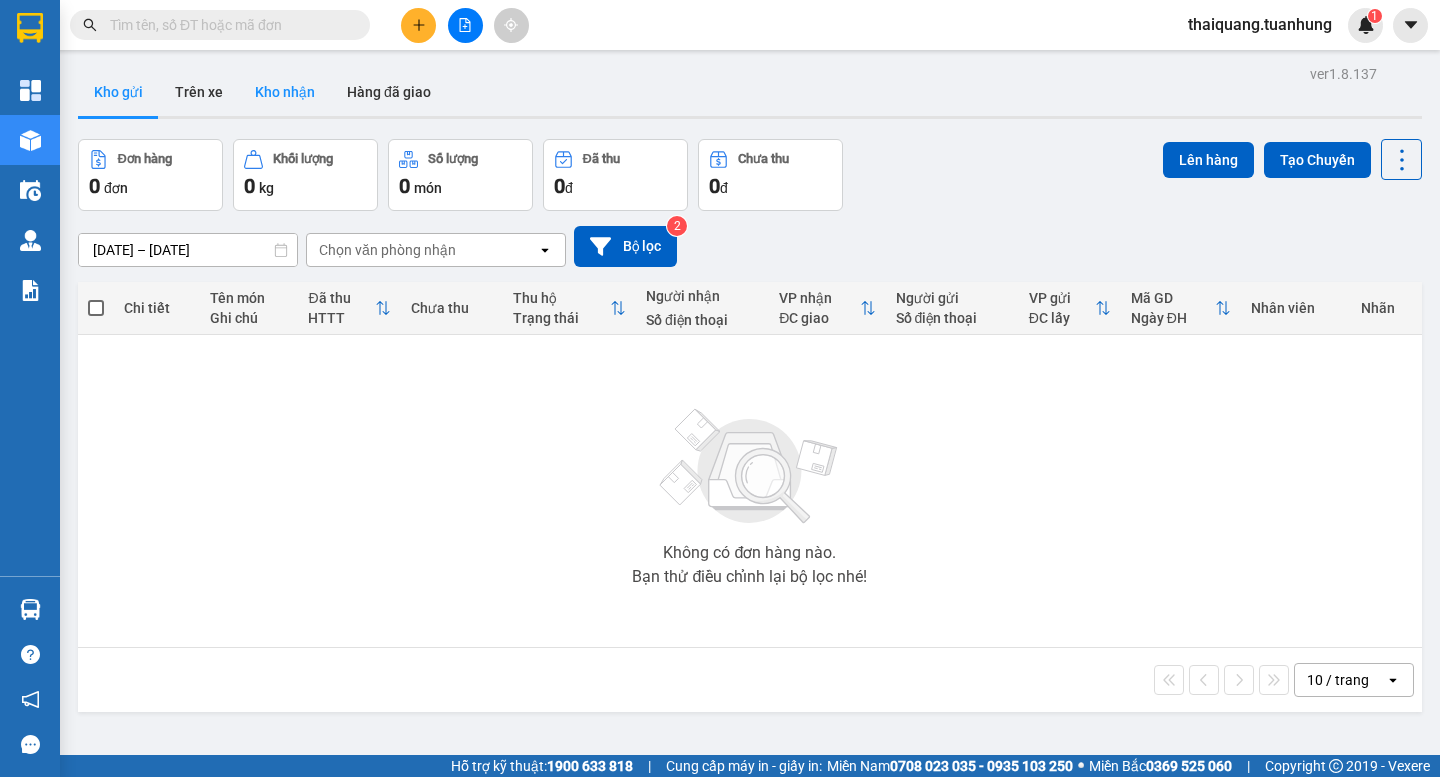 click on "Kho nhận" at bounding box center [285, 92] 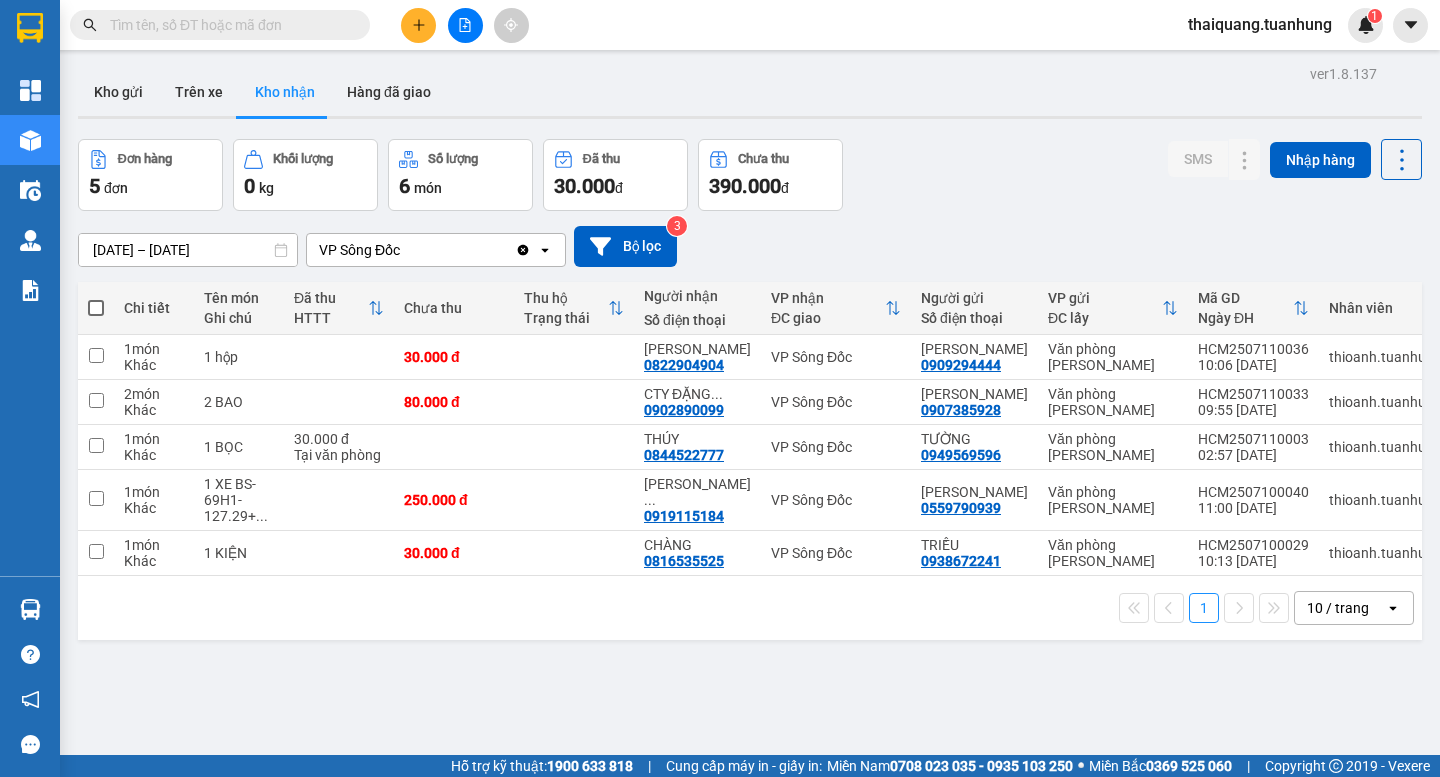 click on "Đơn hàng 5 đơn Khối lượng 0 kg Số lượng 6 món Đã thu 30.000  đ Chưa thu 390.000  đ SMS Nhập hàng" at bounding box center (750, 175) 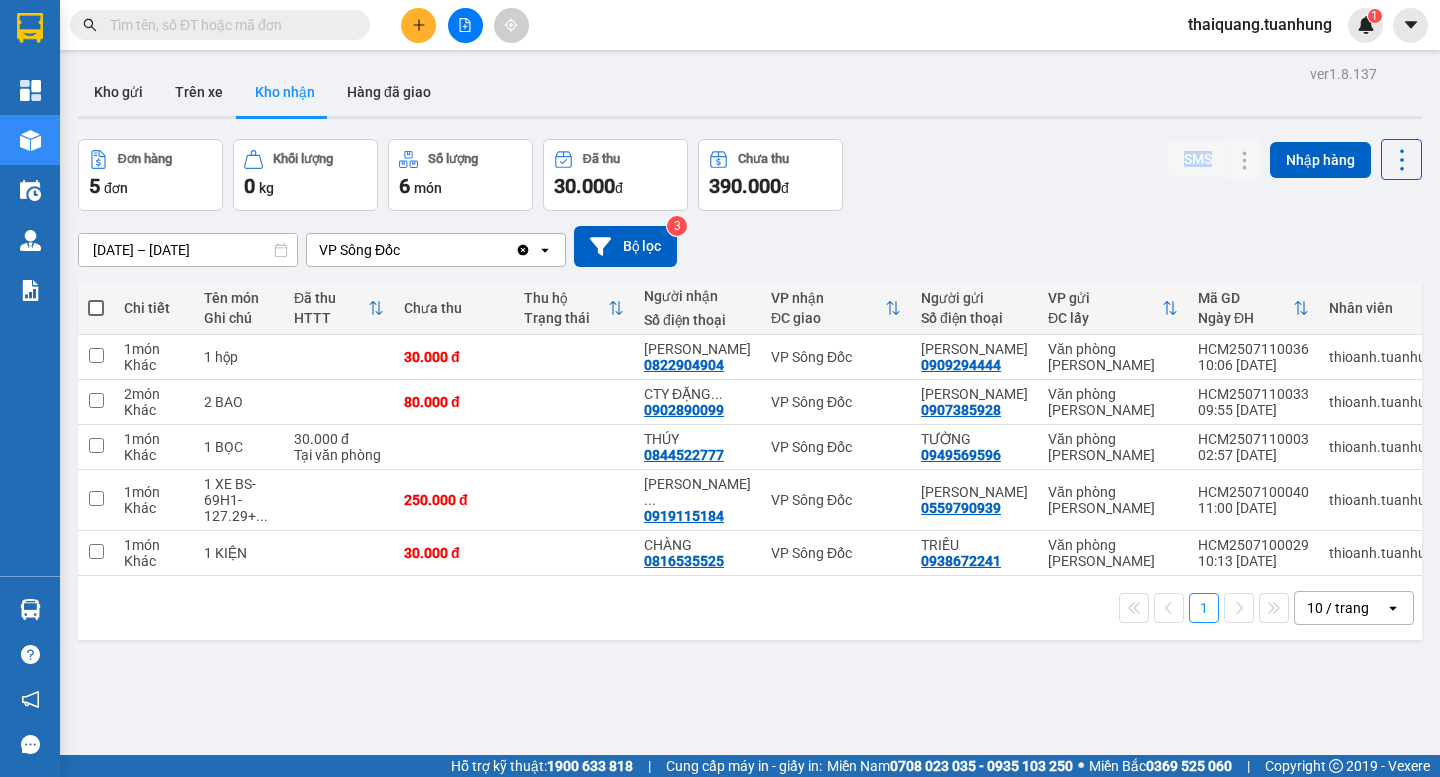 click on "Đơn hàng 5 đơn Khối lượng 0 kg Số lượng 6 món Đã thu 30.000  đ Chưa thu 390.000  đ SMS Nhập hàng" at bounding box center (750, 175) 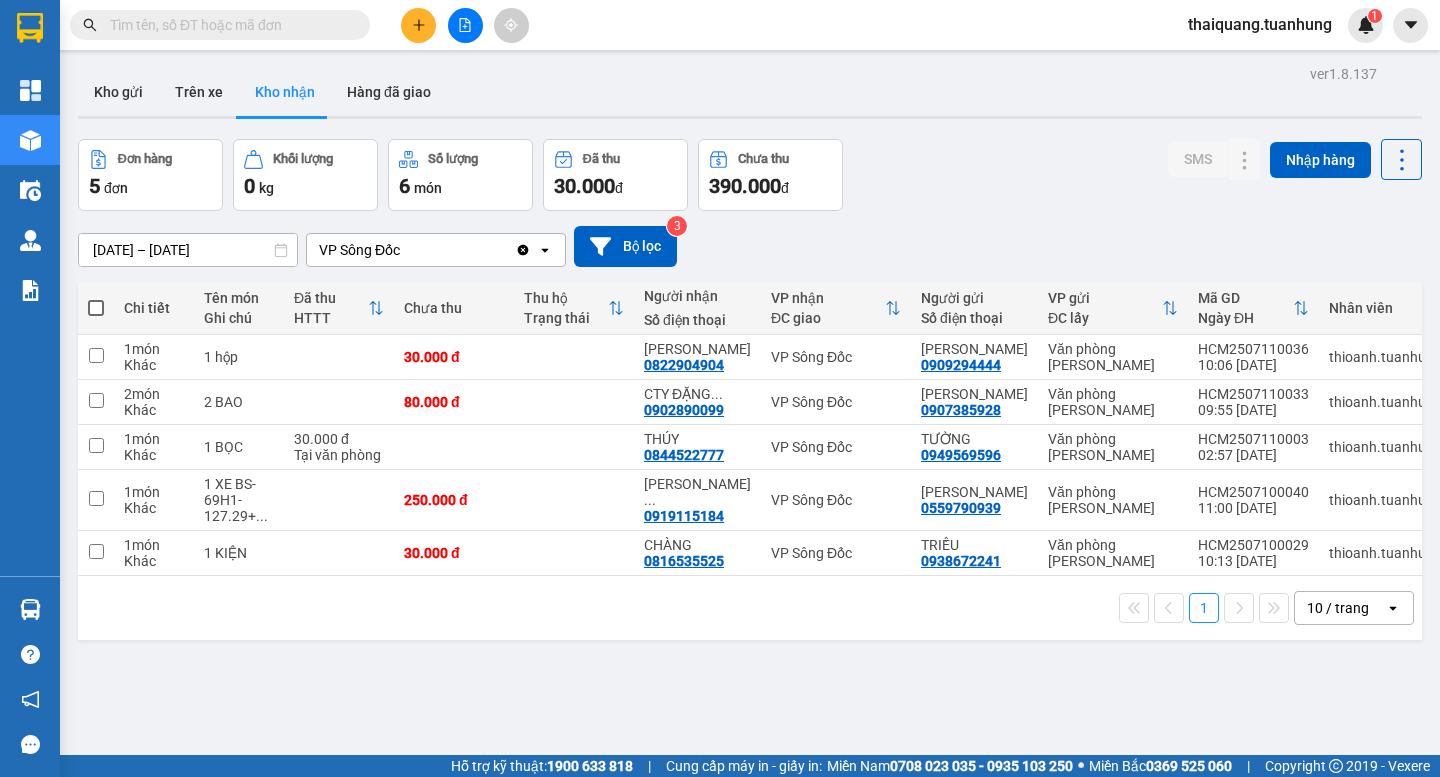 click on "Đơn hàng 5 đơn Khối lượng 0 kg Số lượng 6 món Đã thu 30.000  đ Chưa thu 390.000  đ SMS Nhập hàng" at bounding box center (750, 175) 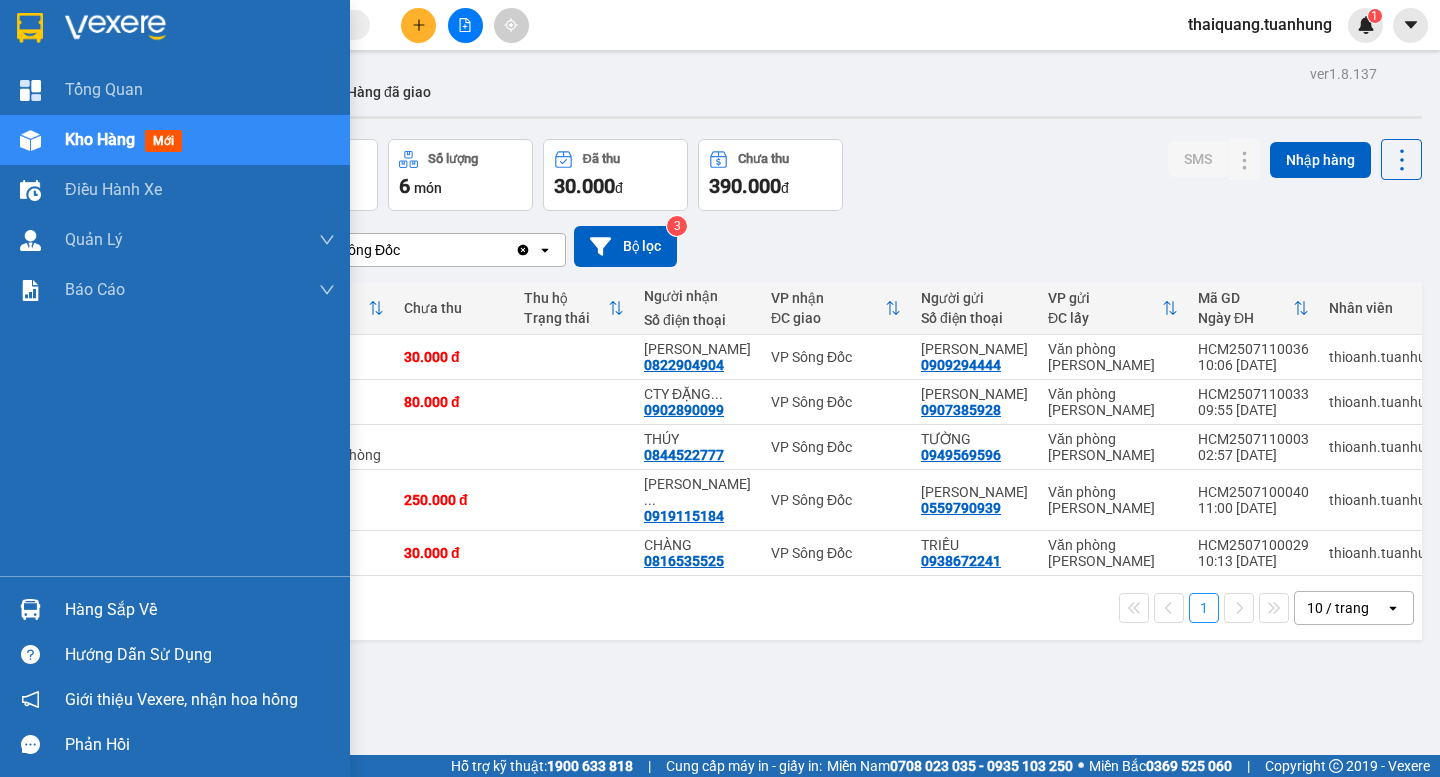 drag, startPoint x: 149, startPoint y: 616, endPoint x: 199, endPoint y: 601, distance: 52.201534 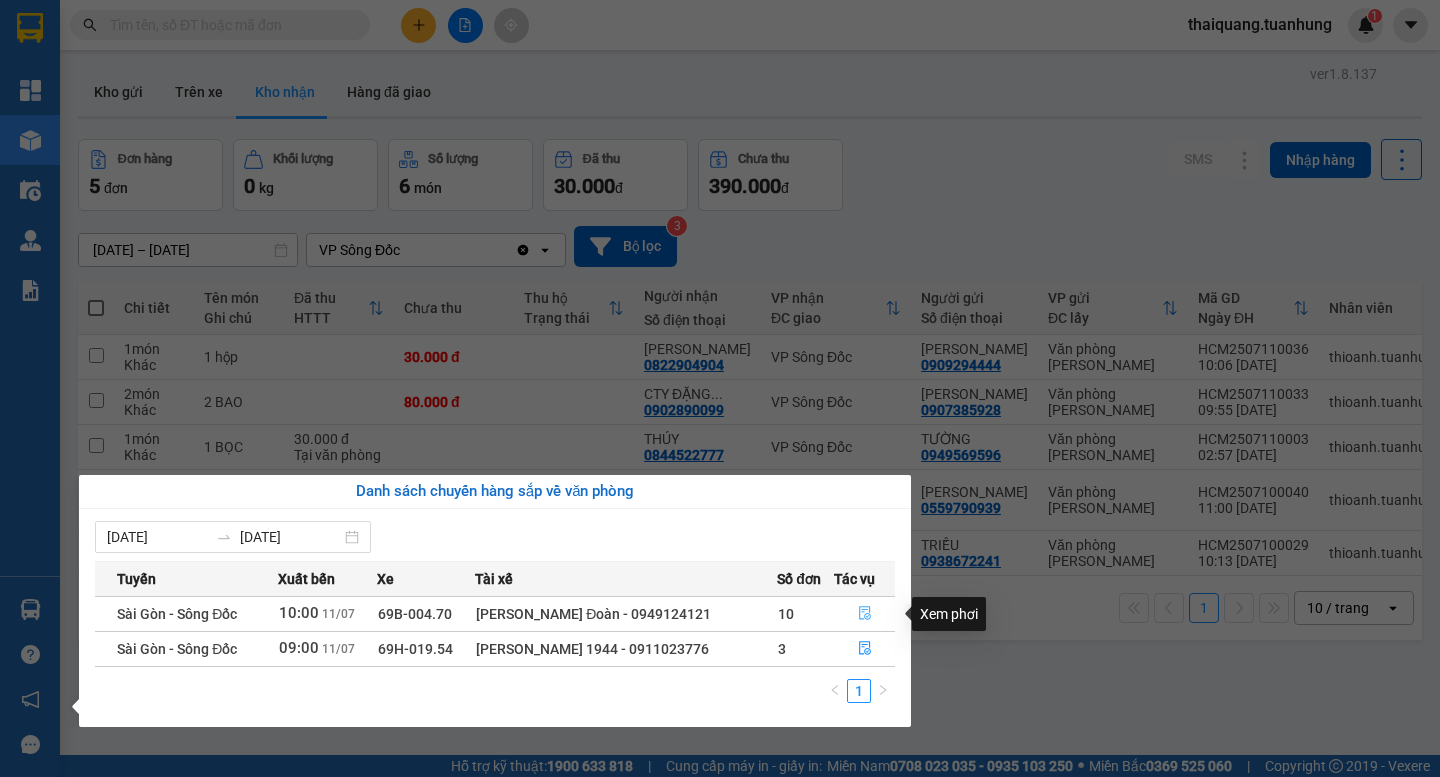 click 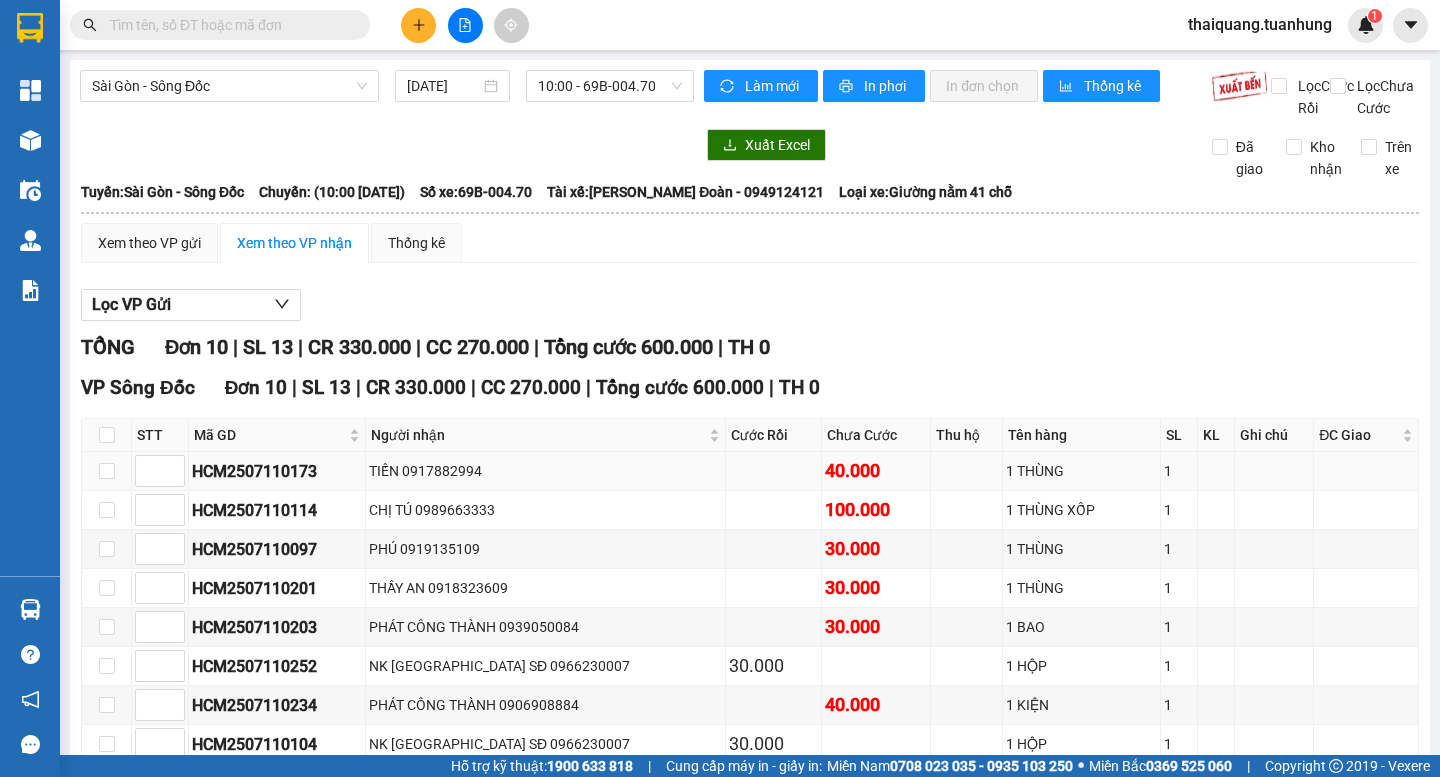 scroll, scrollTop: 200, scrollLeft: 0, axis: vertical 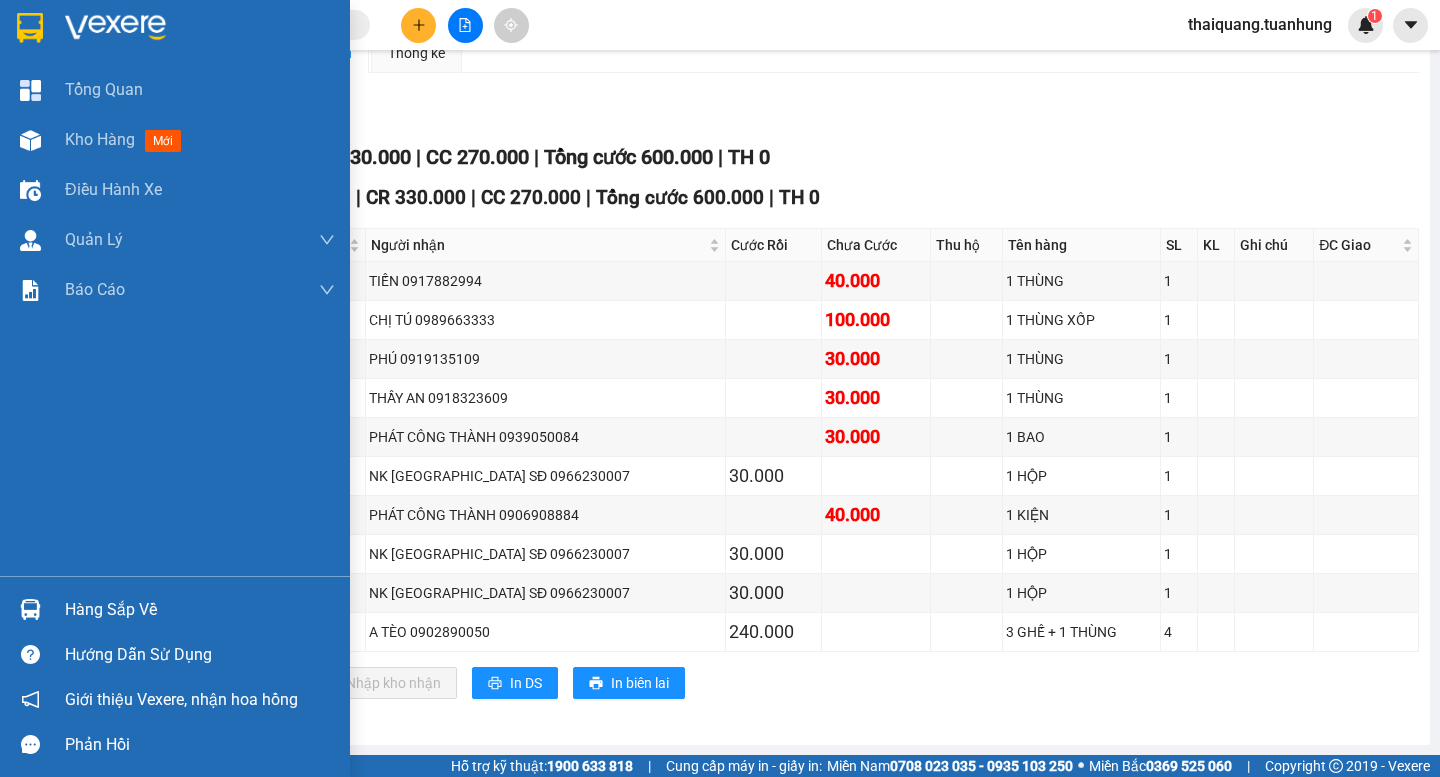 click on "Hàng sắp về" at bounding box center [200, 610] 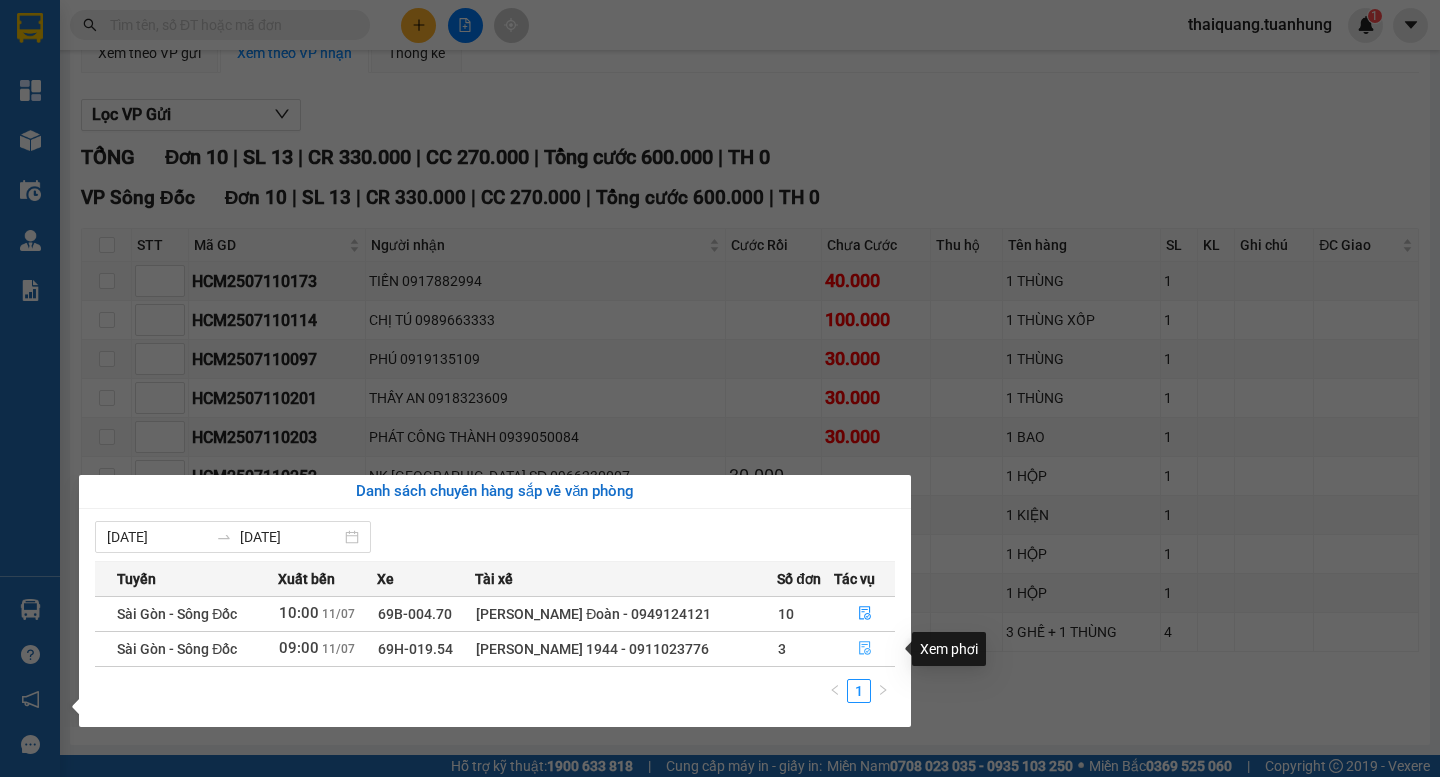 click 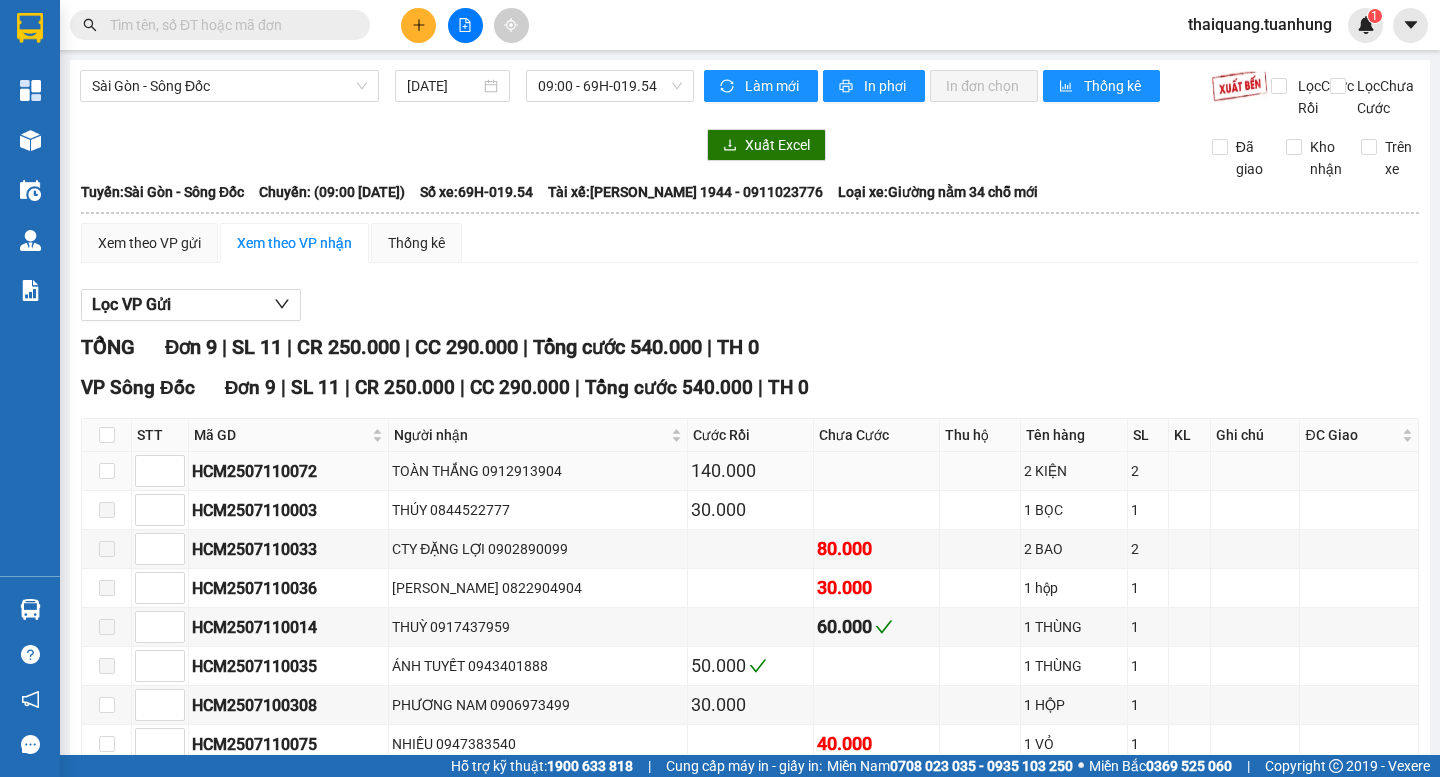 scroll, scrollTop: 173, scrollLeft: 0, axis: vertical 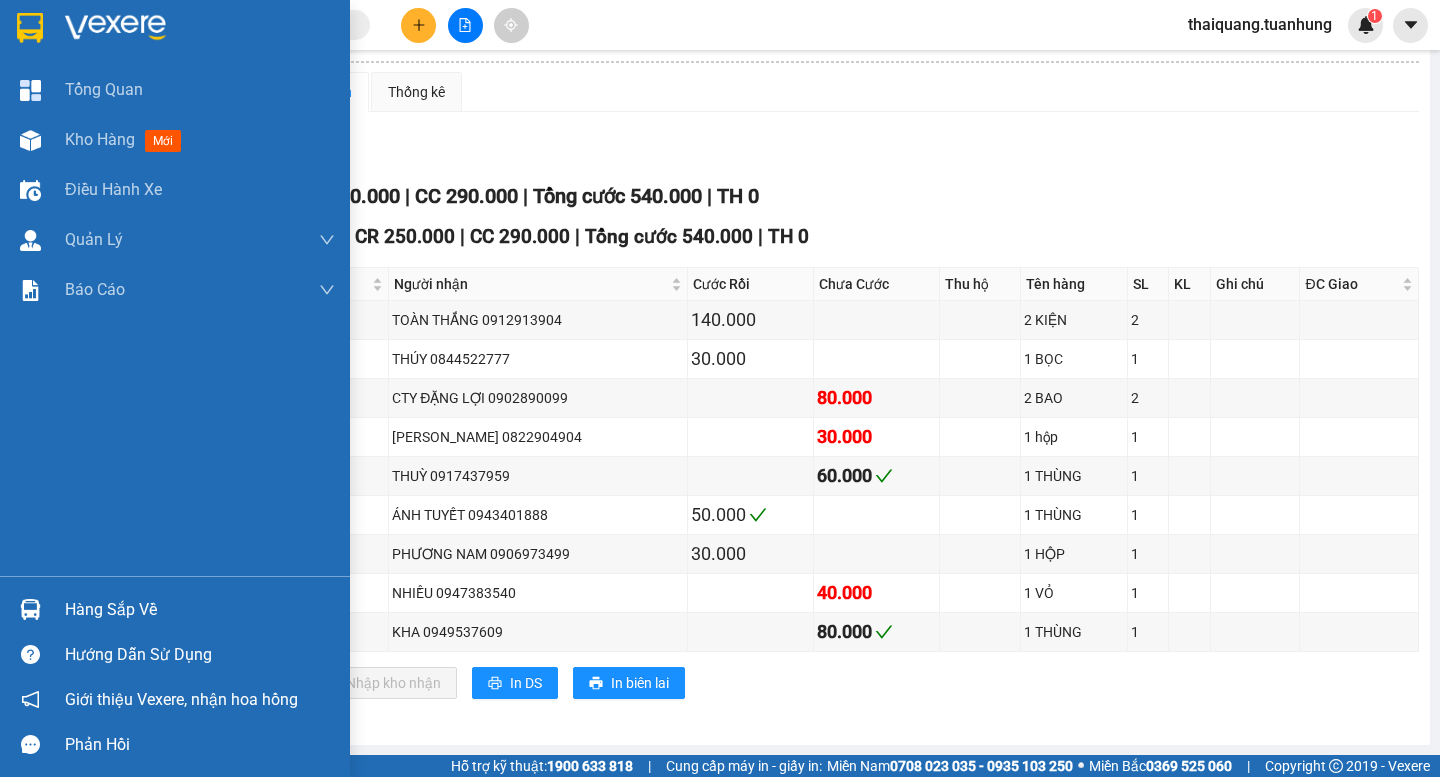 drag, startPoint x: 122, startPoint y: 609, endPoint x: 544, endPoint y: 477, distance: 442.16287 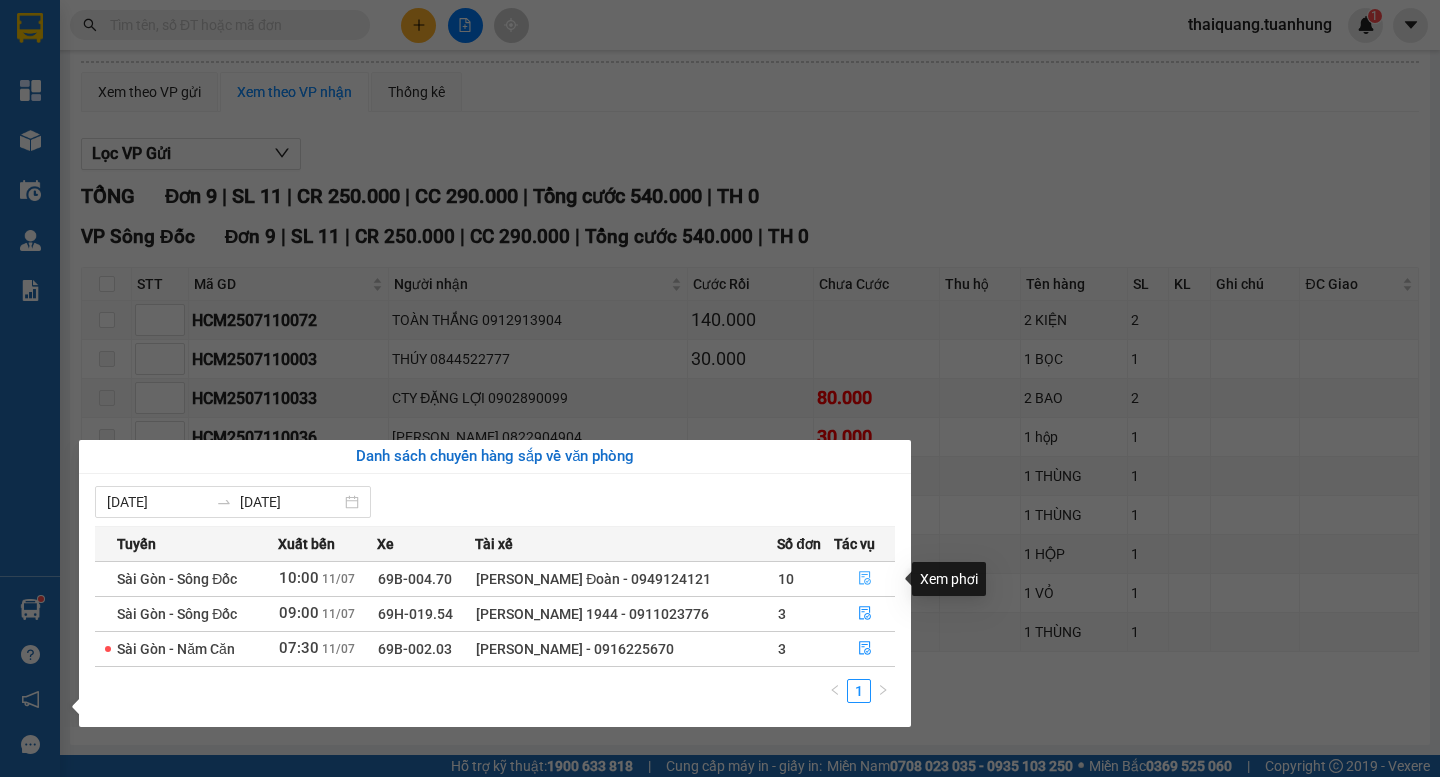click 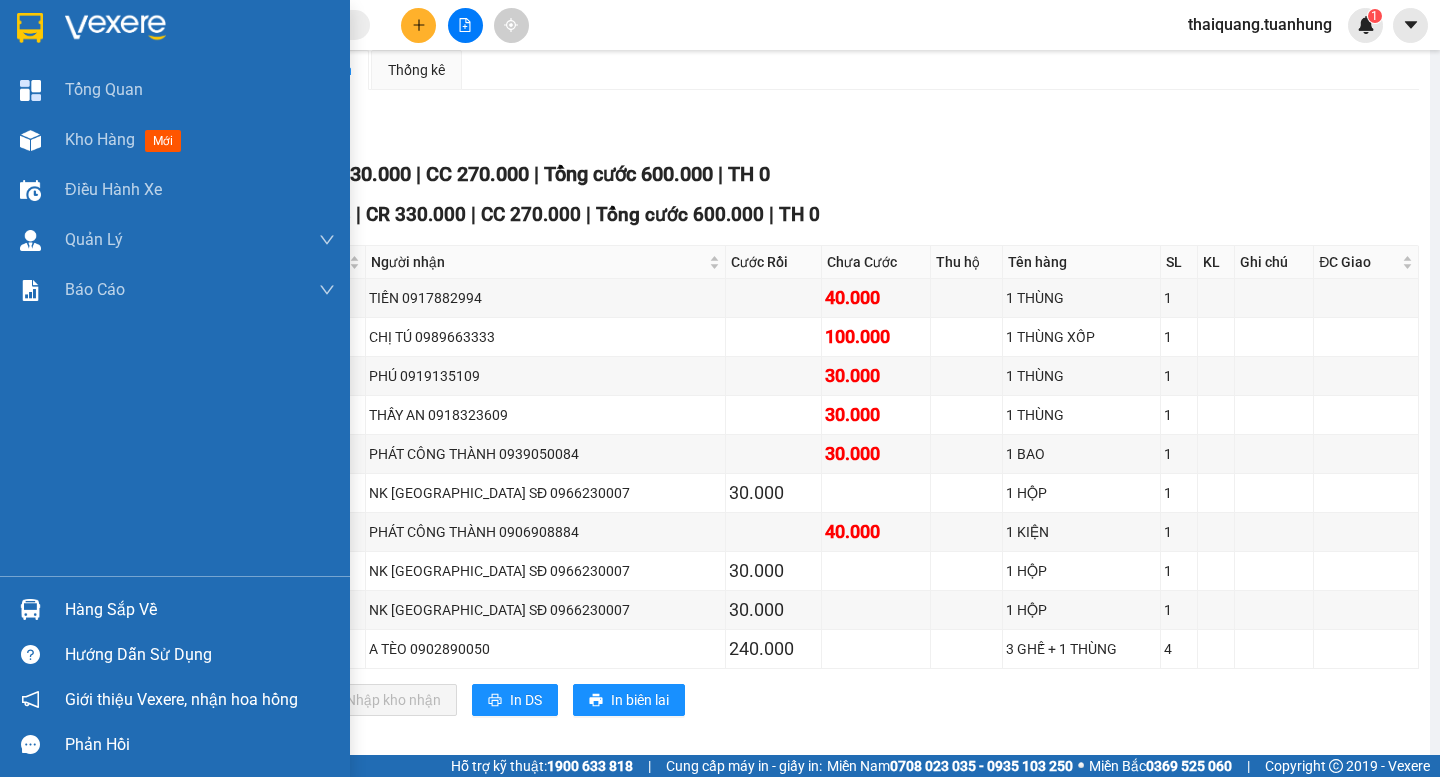 click on "Hàng sắp về" at bounding box center [200, 610] 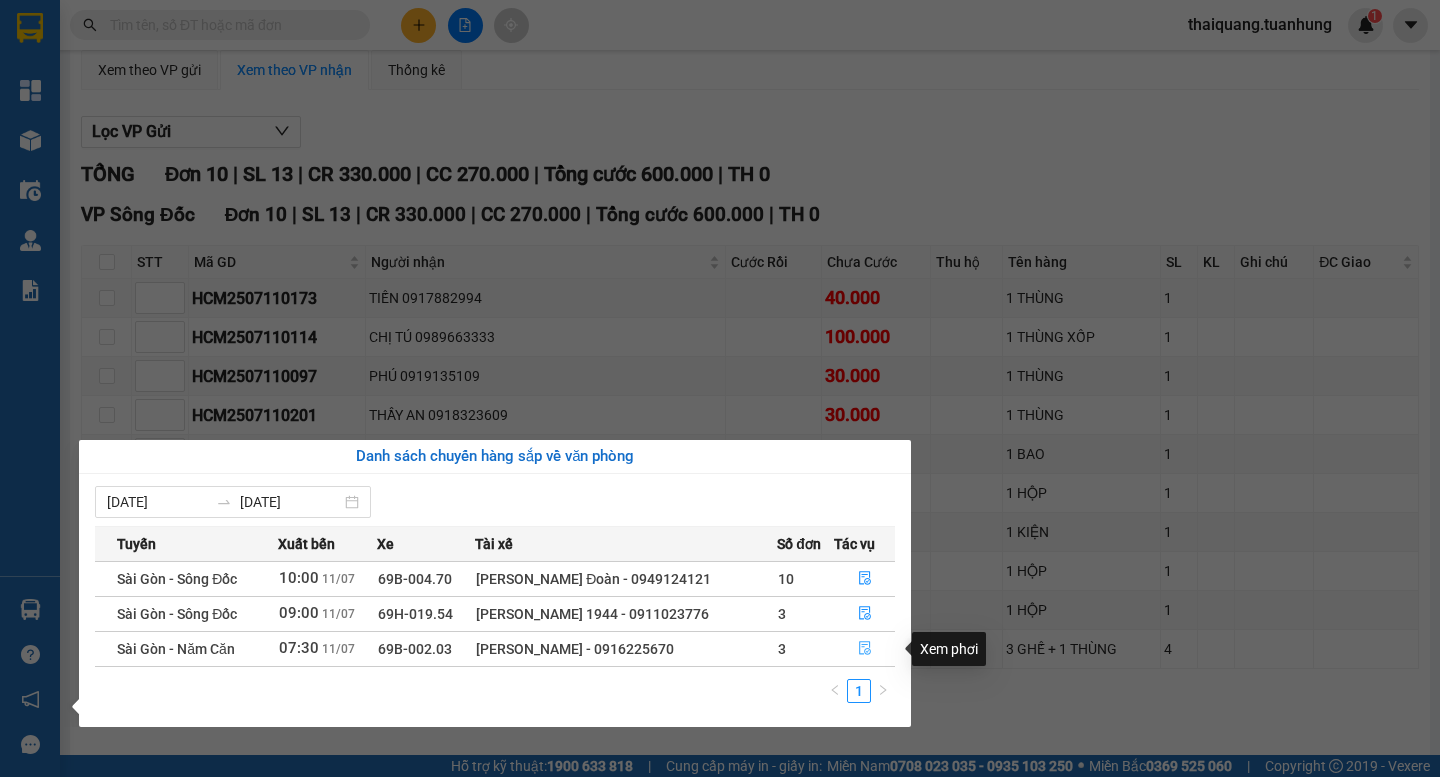 click 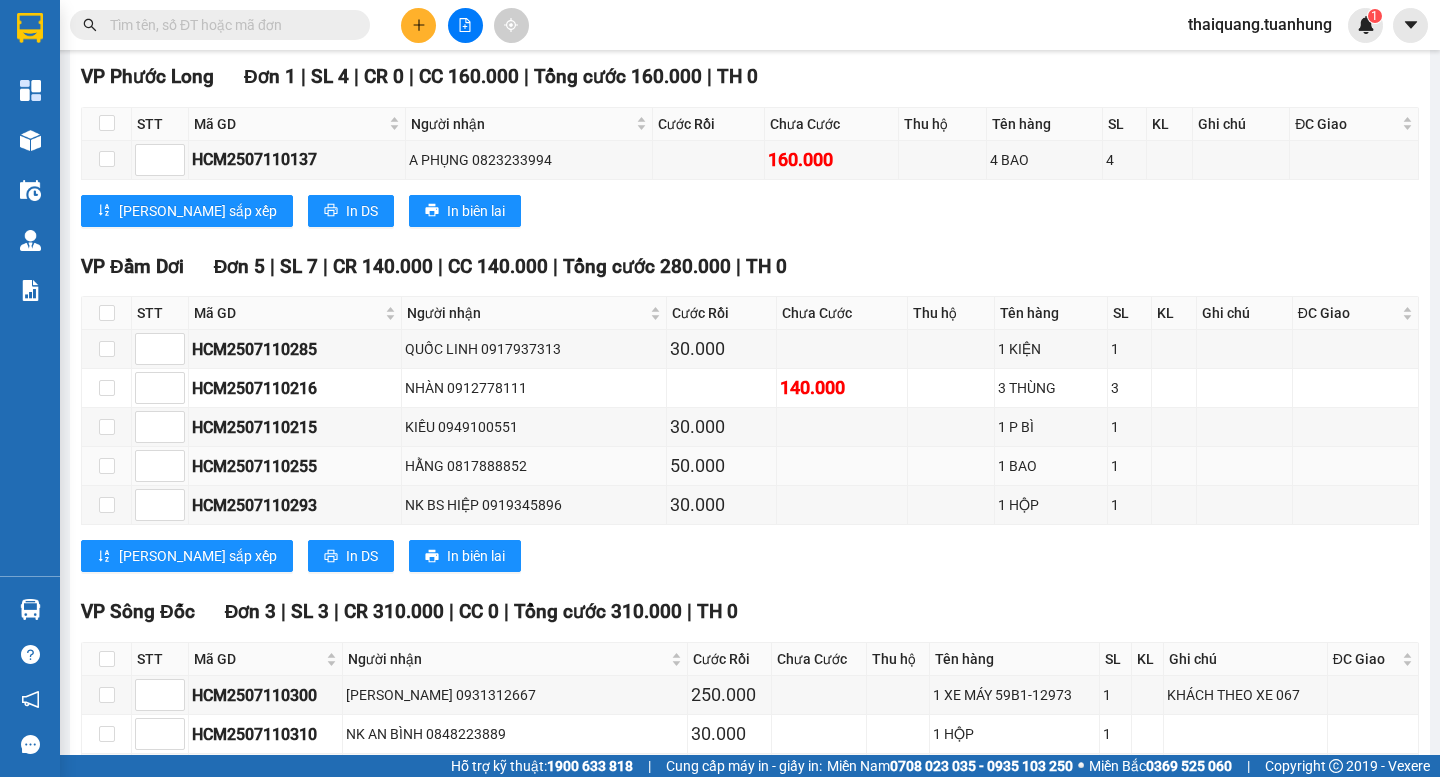 scroll, scrollTop: 9773, scrollLeft: 0, axis: vertical 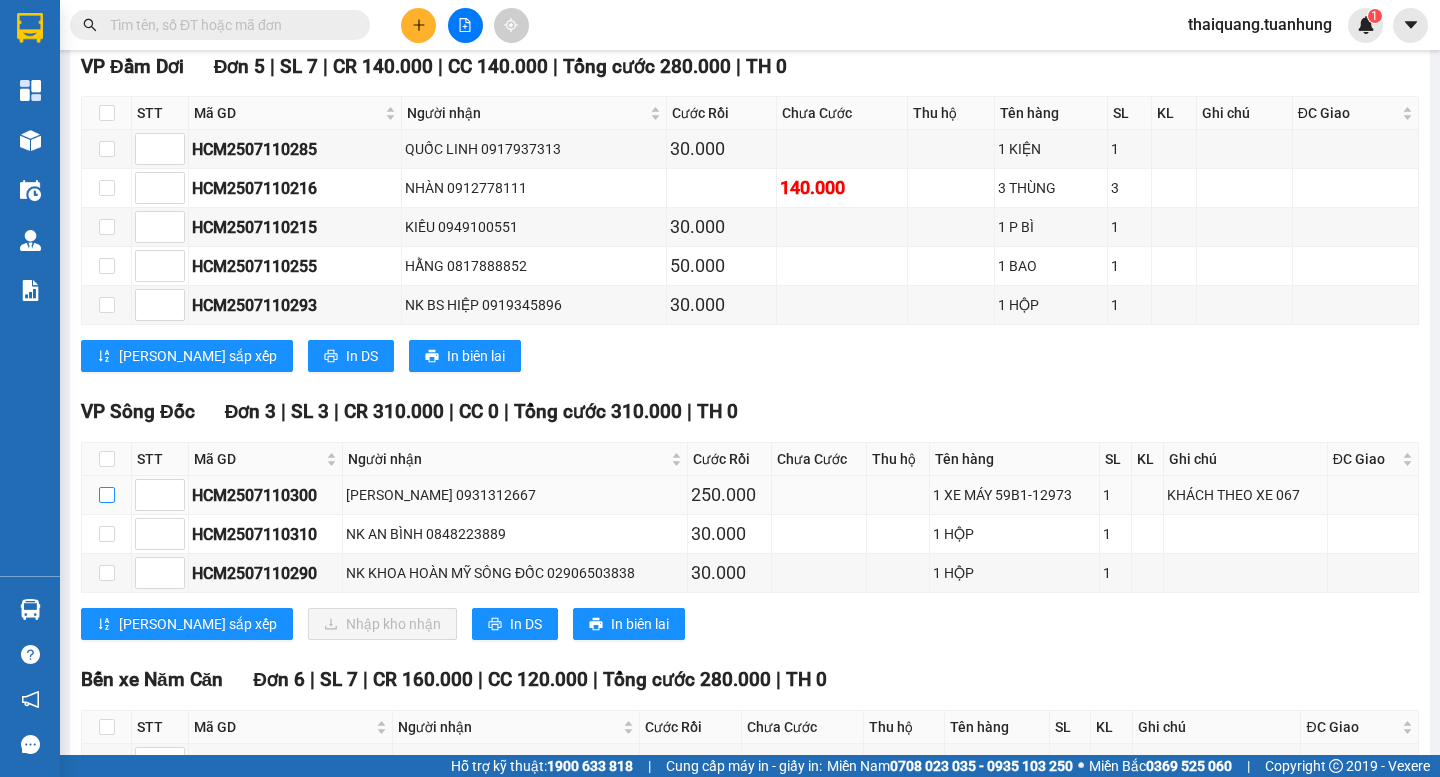 click at bounding box center (107, 495) 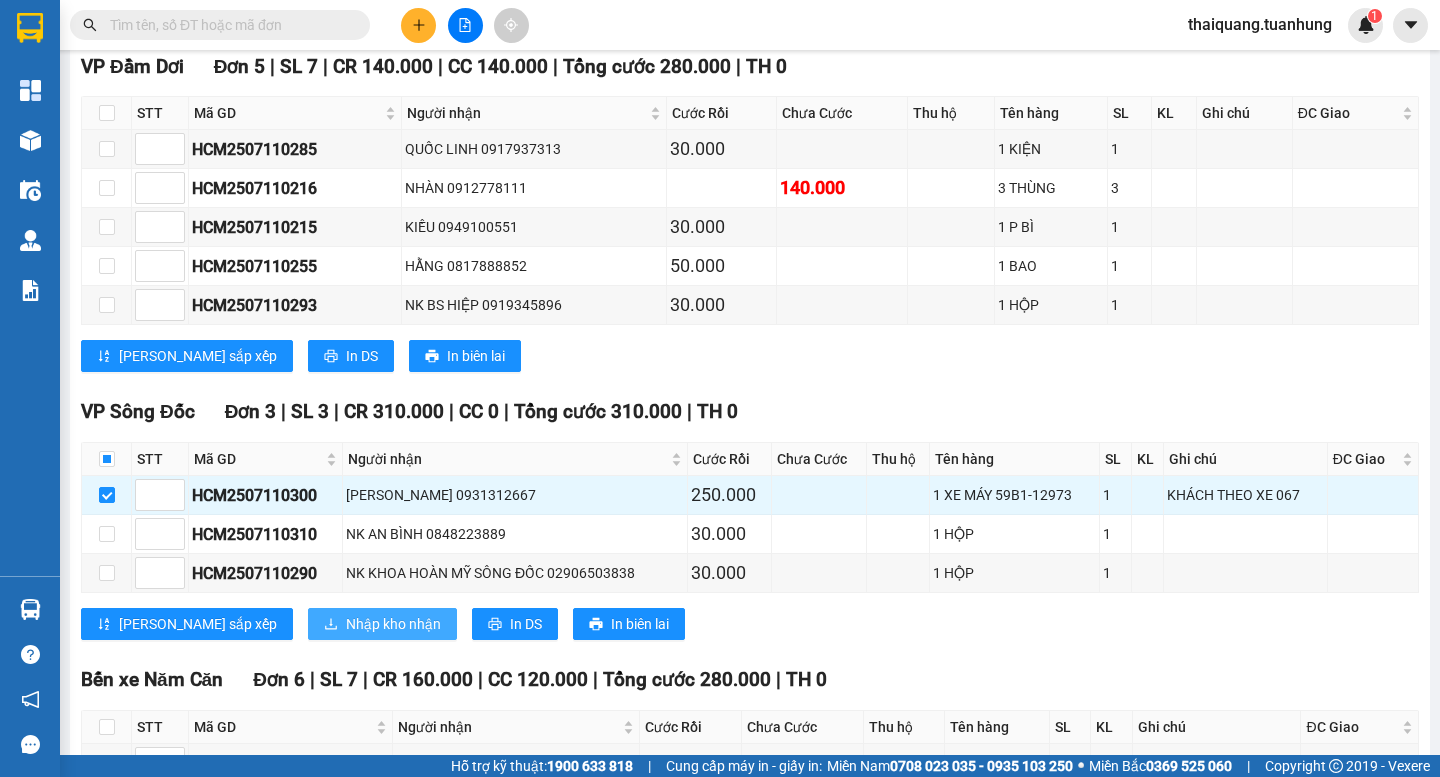 click on "Nhập kho nhận" at bounding box center (393, 624) 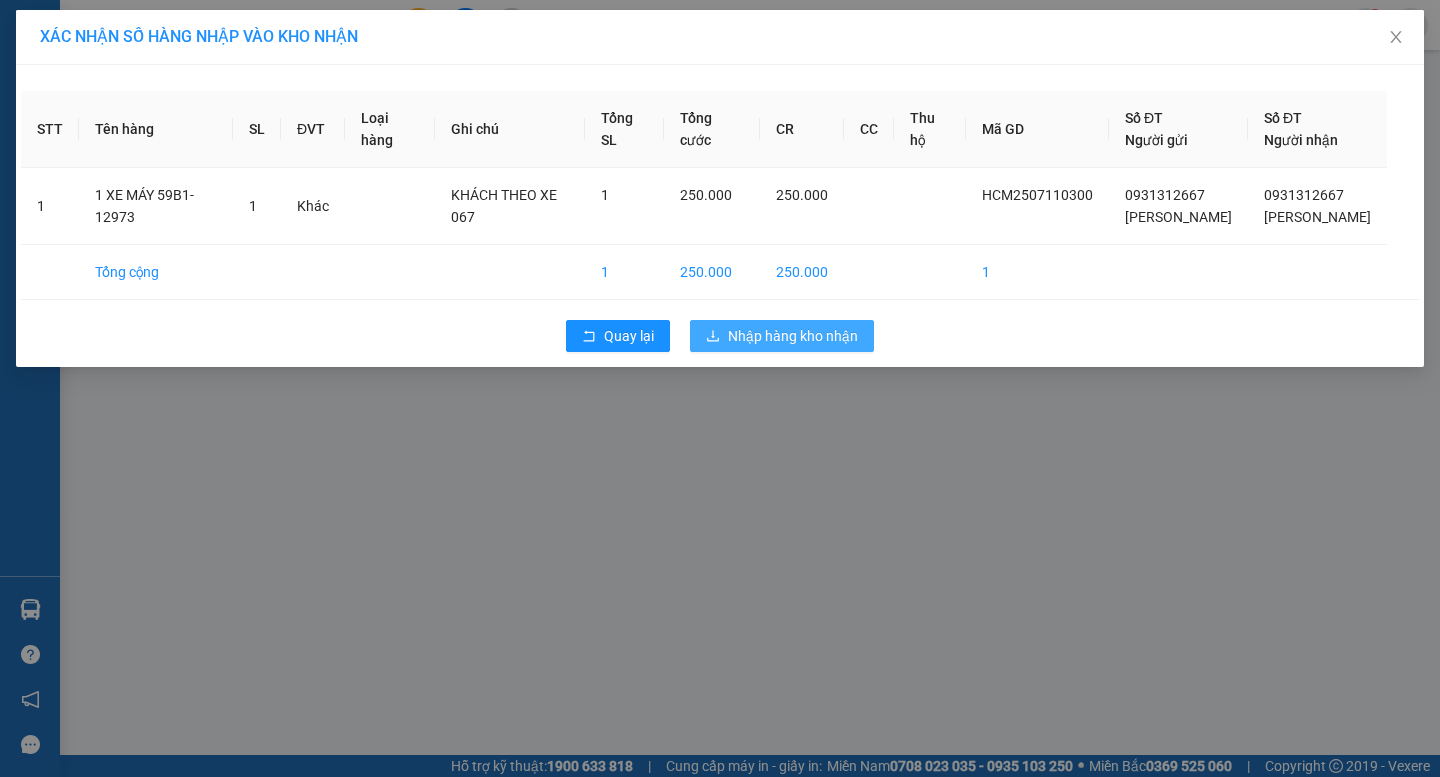 click on "Nhập hàng kho nhận" at bounding box center (793, 336) 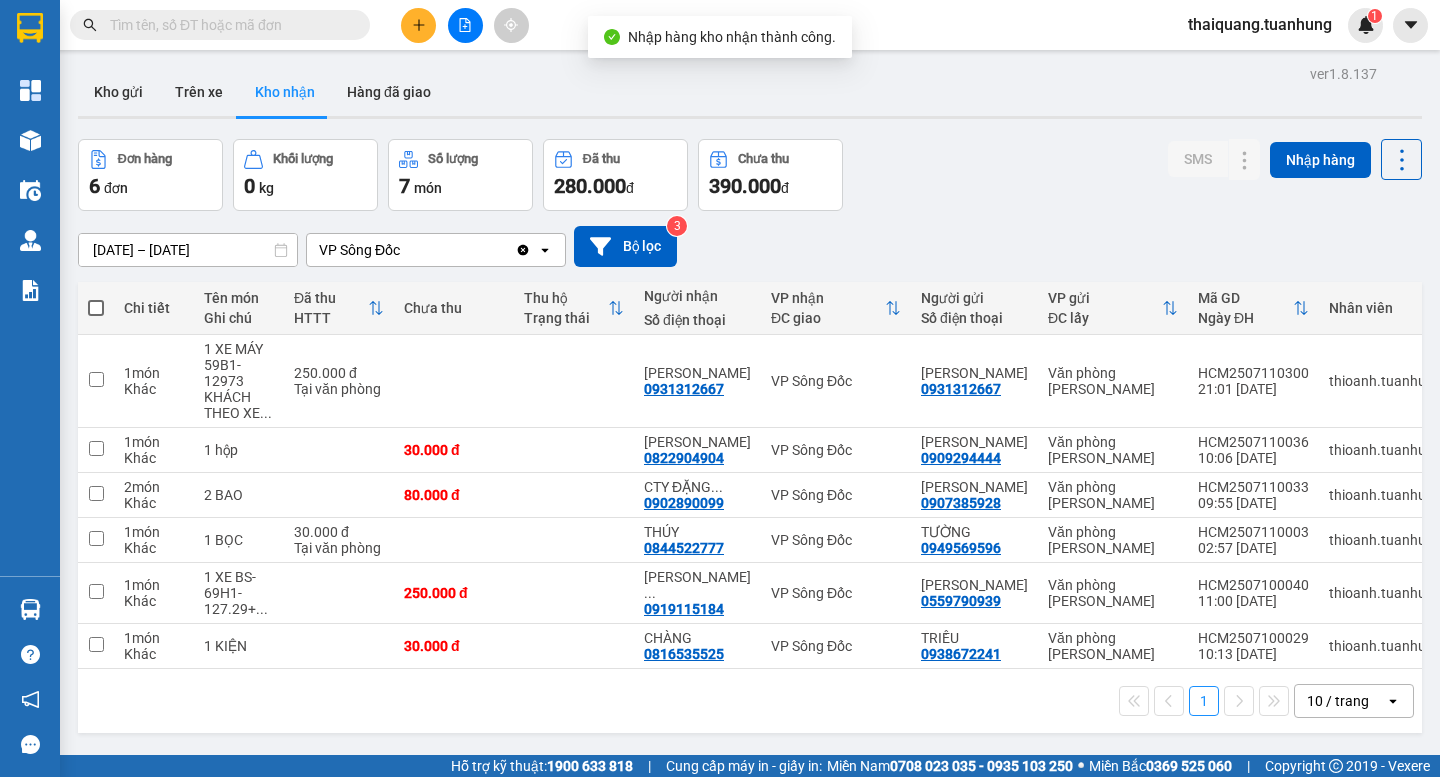 click on "Đơn hàng 6 đơn Khối lượng 0 kg Số lượng 7 món Đã thu 280.000  đ Chưa thu 390.000  đ SMS Nhập hàng" at bounding box center [750, 175] 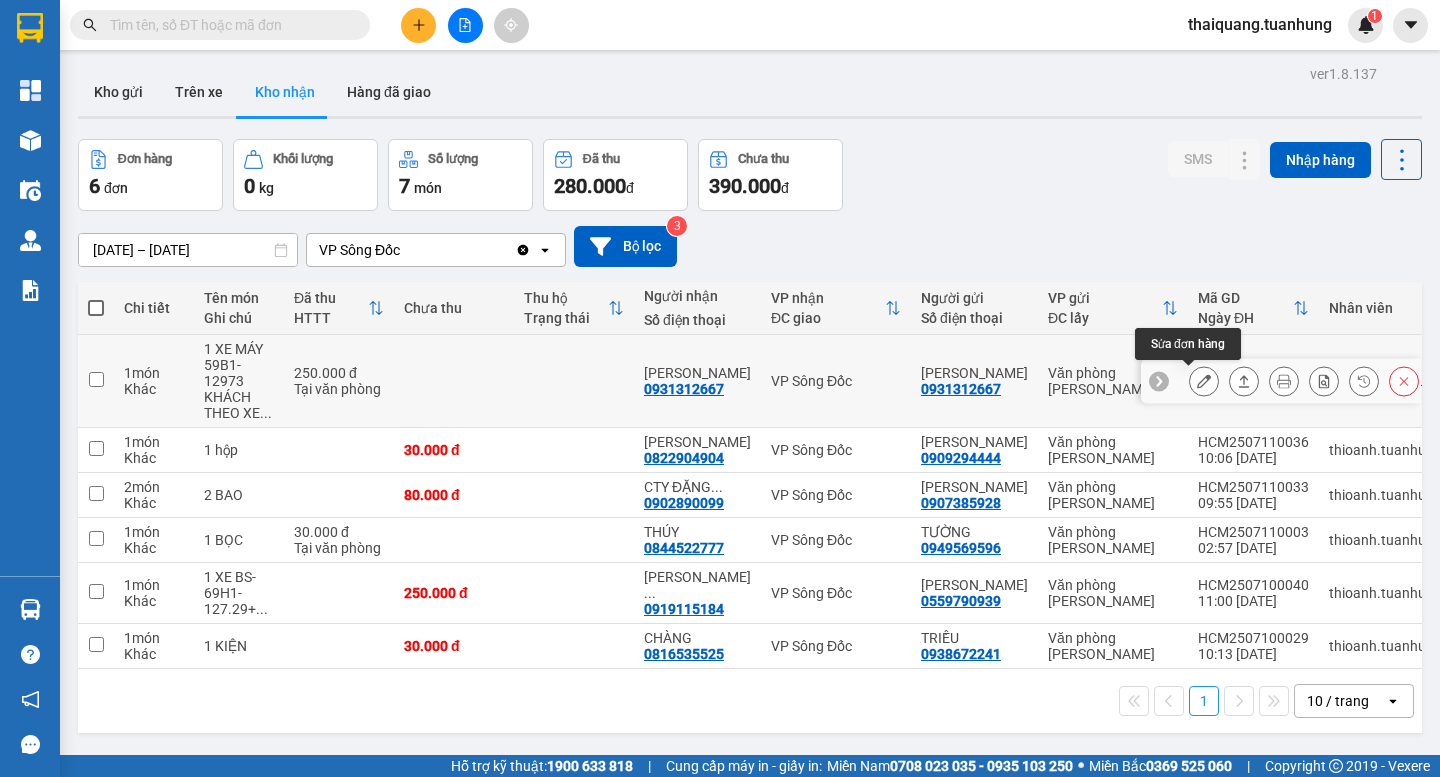 click 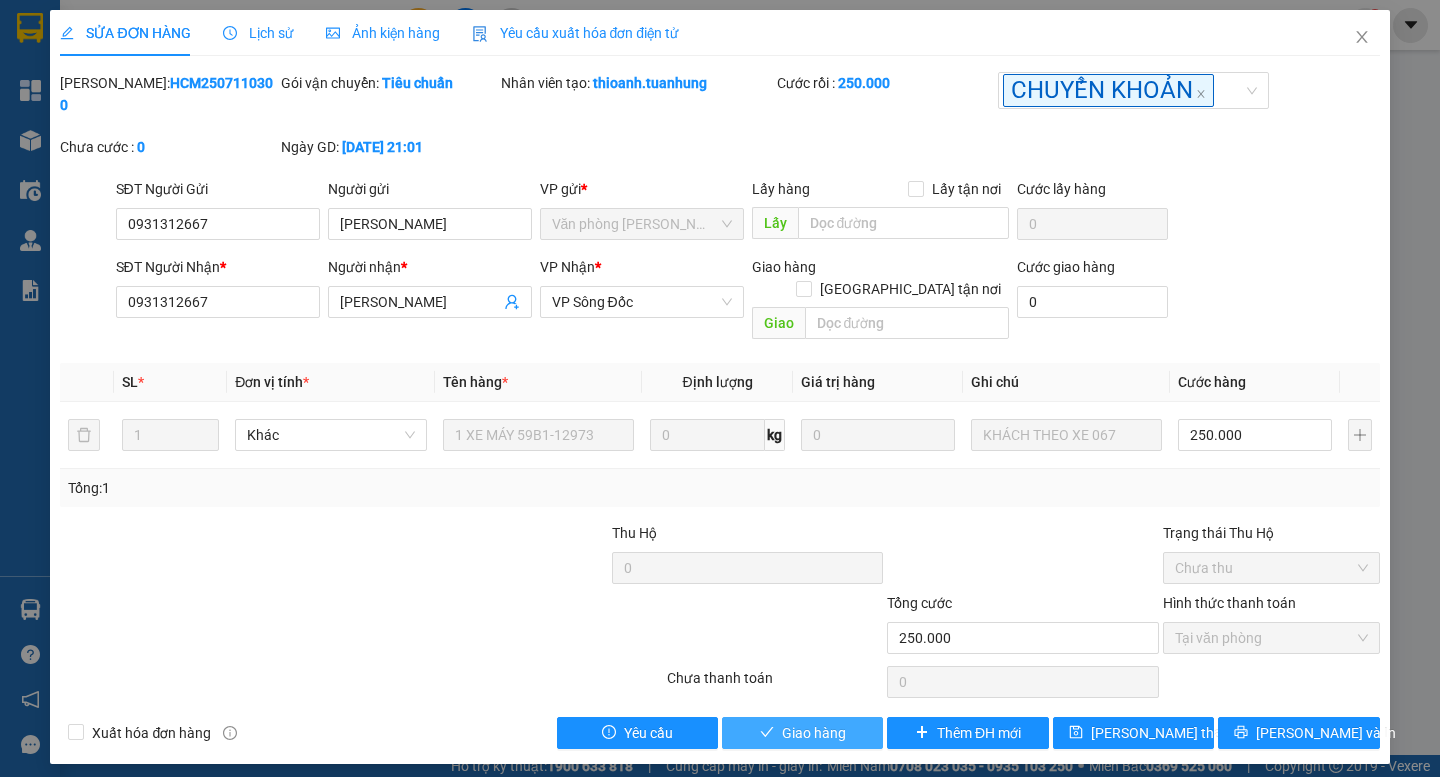 click on "Giao hàng" at bounding box center (814, 733) 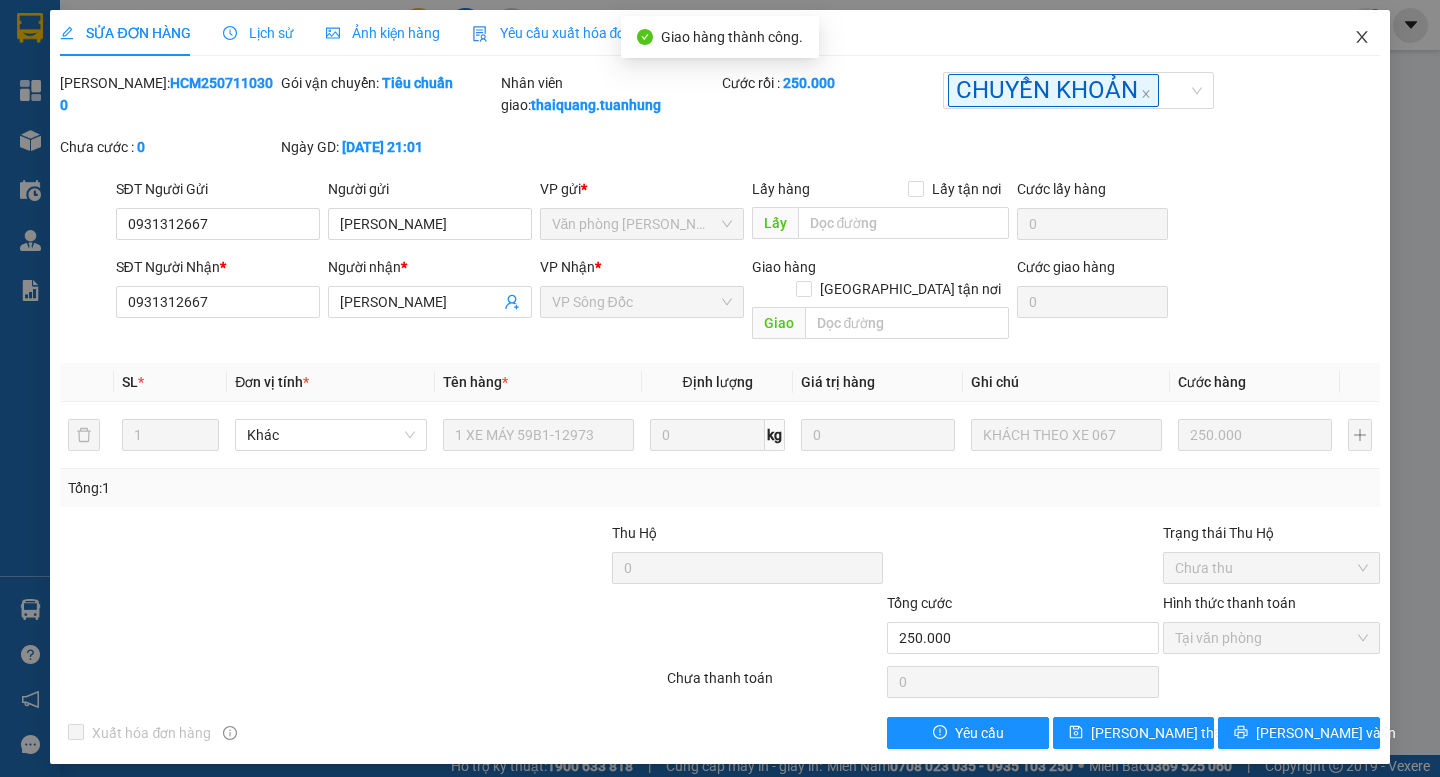 click 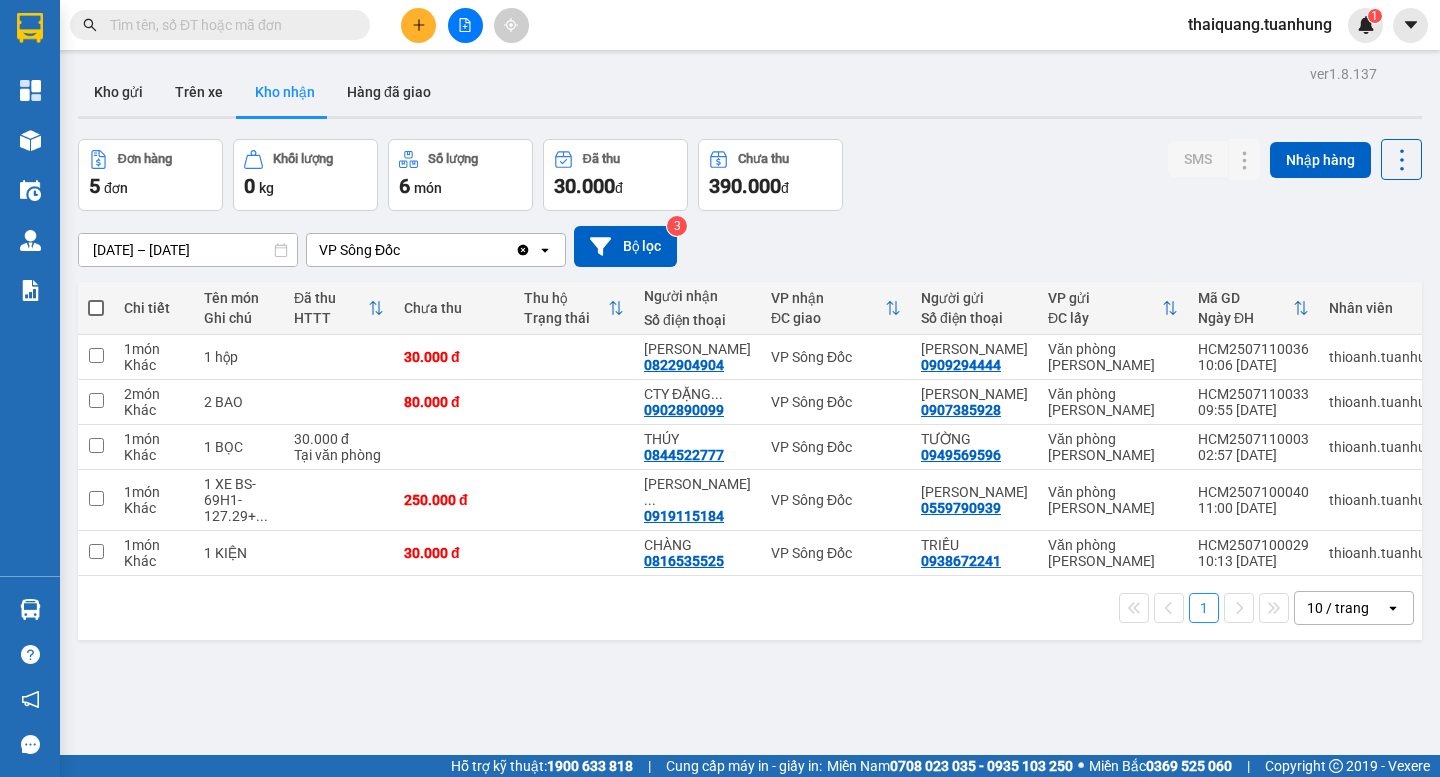 click on "Đơn hàng 5 đơn Khối lượng 0 kg Số lượng 6 món Đã thu 30.000  đ Chưa thu 390.000  đ SMS Nhập hàng" at bounding box center [750, 175] 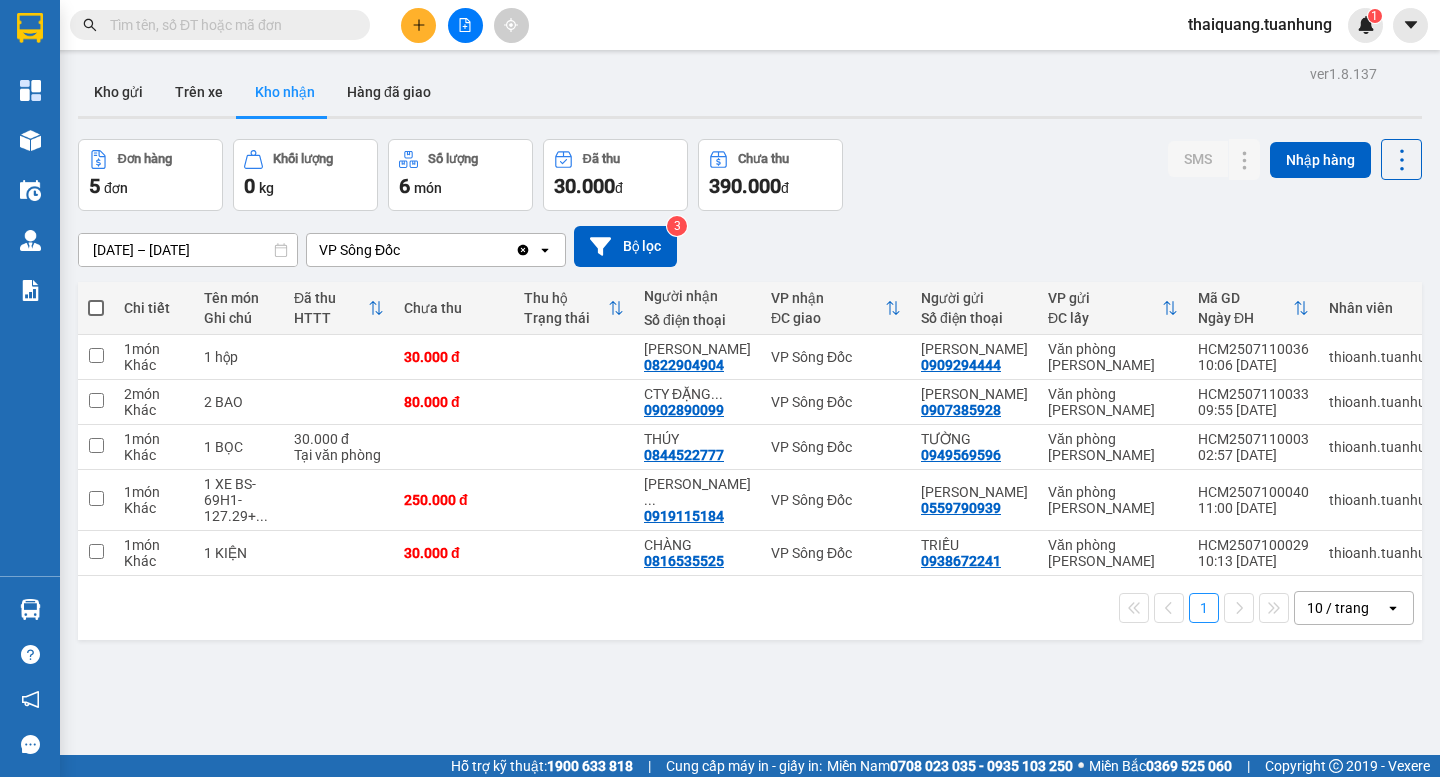 click on "Đơn hàng 5 đơn Khối lượng 0 kg Số lượng 6 món Đã thu 30.000  đ Chưa thu 390.000  đ SMS Nhập hàng" at bounding box center (750, 175) 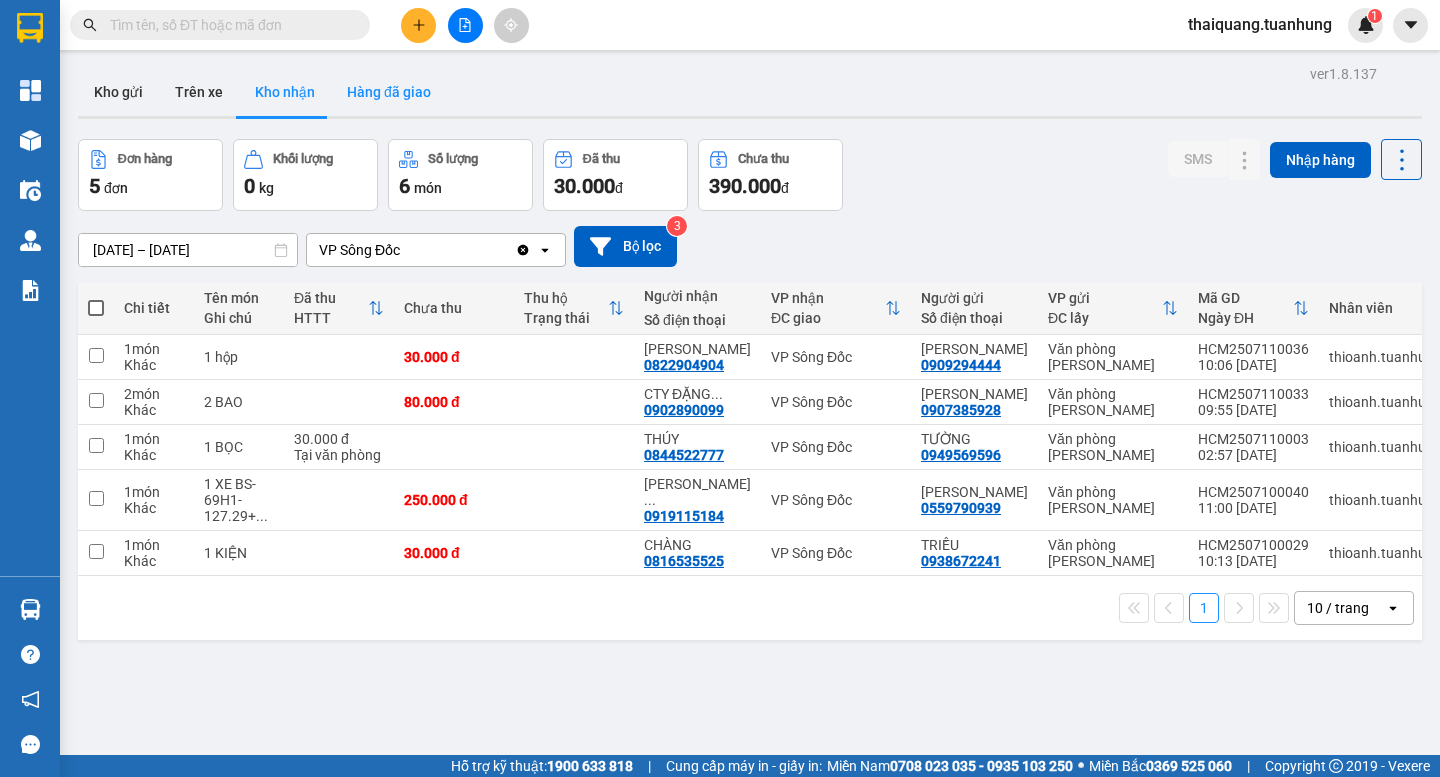 click on "Hàng đã giao" at bounding box center (389, 92) 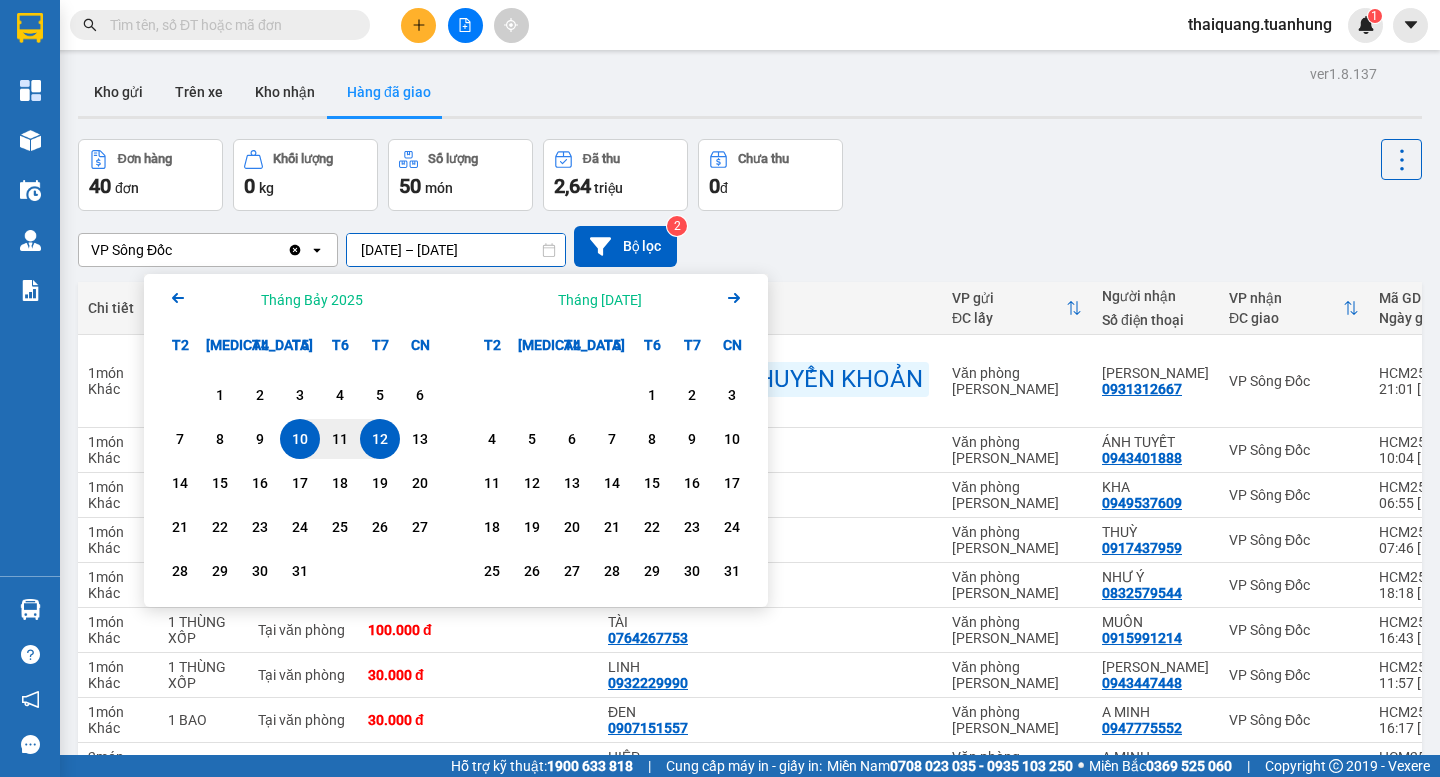 click on "10/07/2025 – 12/07/2025" at bounding box center [456, 250] 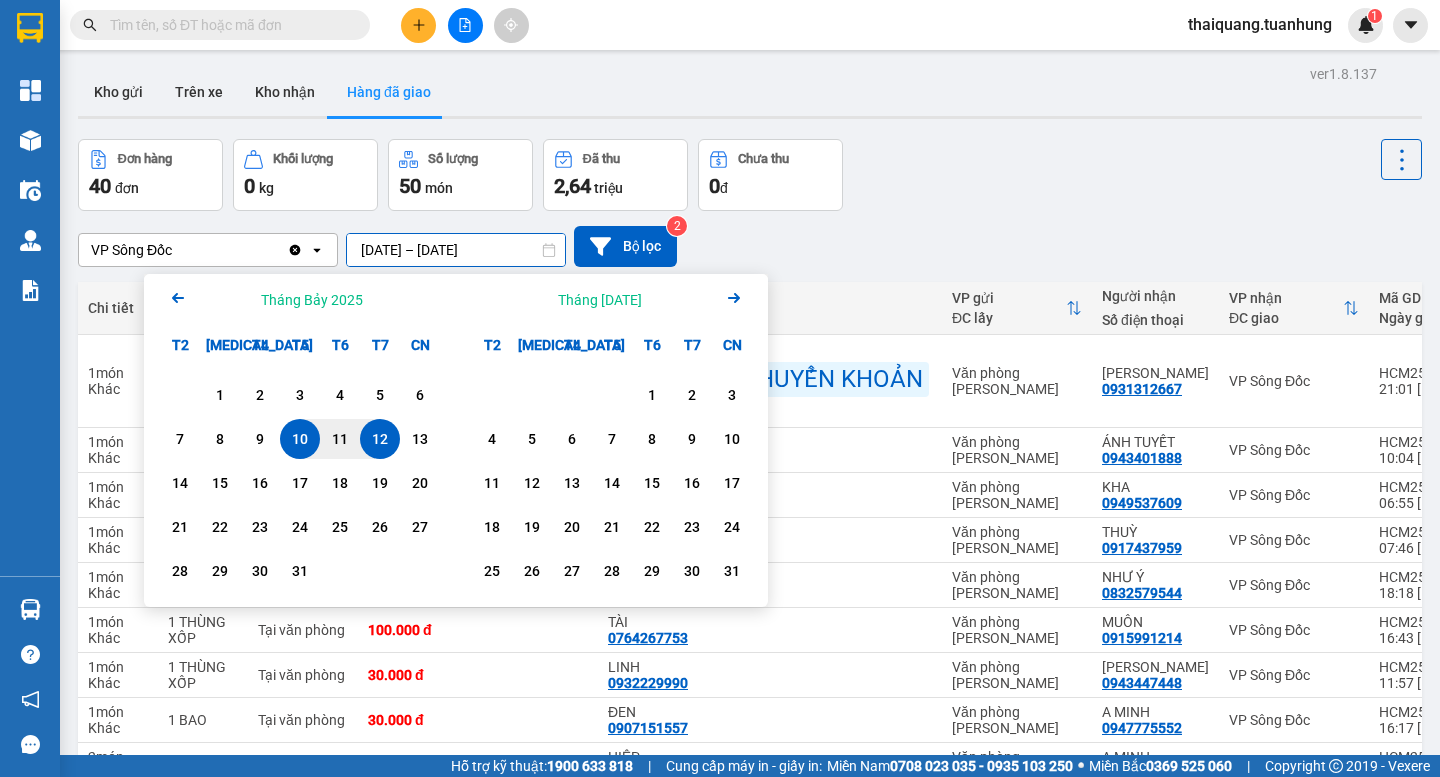 click on "Đơn hàng 40 đơn Khối lượng 0 kg Số lượng 50 món Đã thu 2,64   triệu Chưa thu 0  đ" at bounding box center [750, 175] 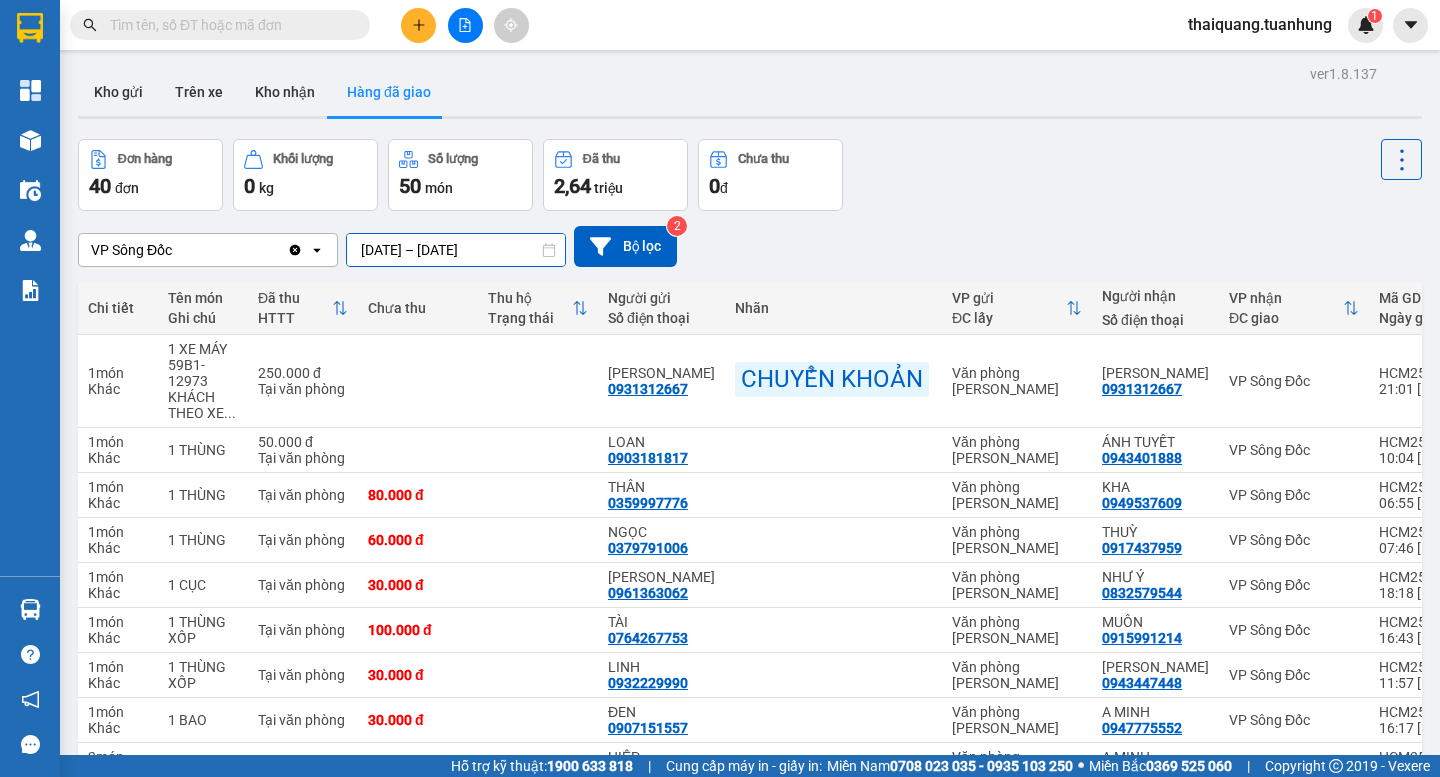 click on "10/07/2025 – 12/07/2025" at bounding box center (456, 250) 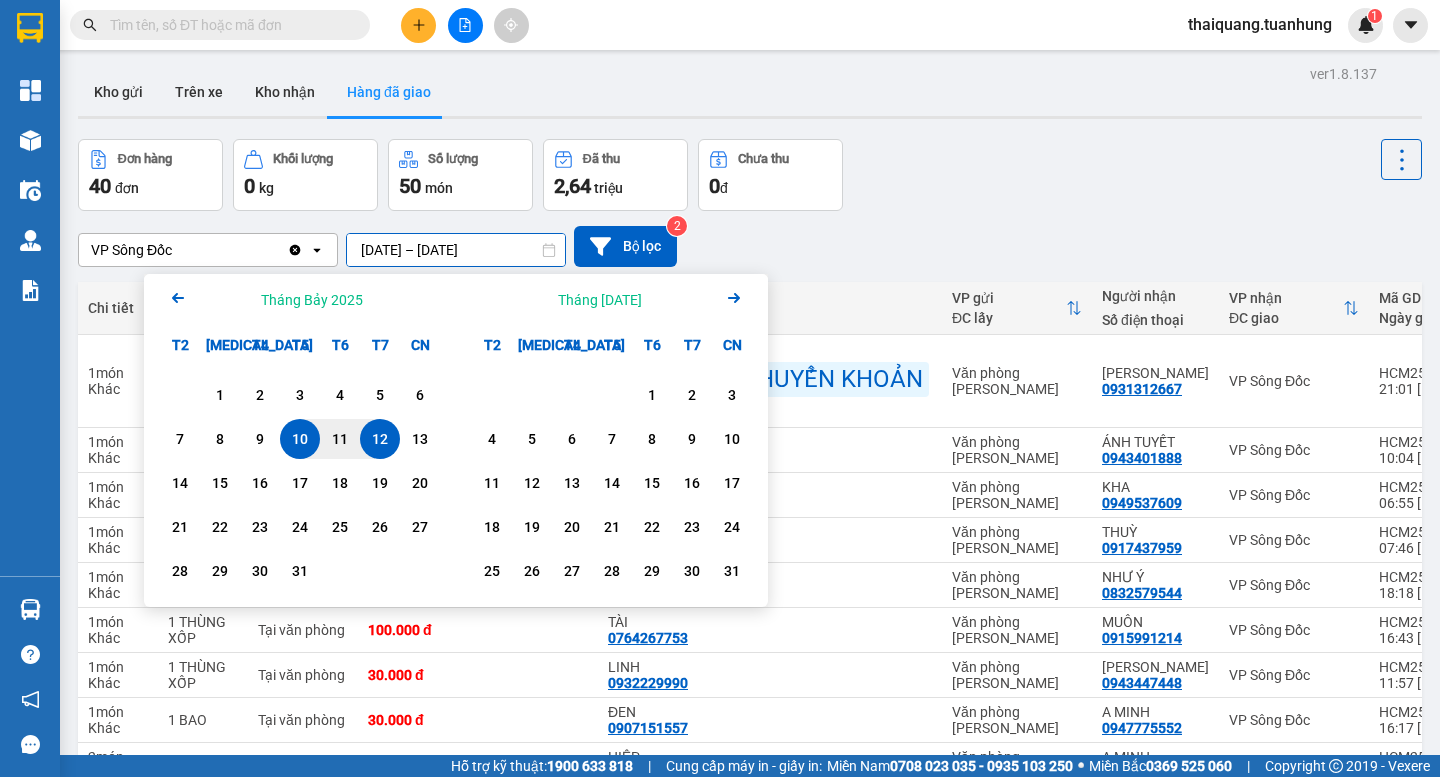 click on "12" at bounding box center (380, 439) 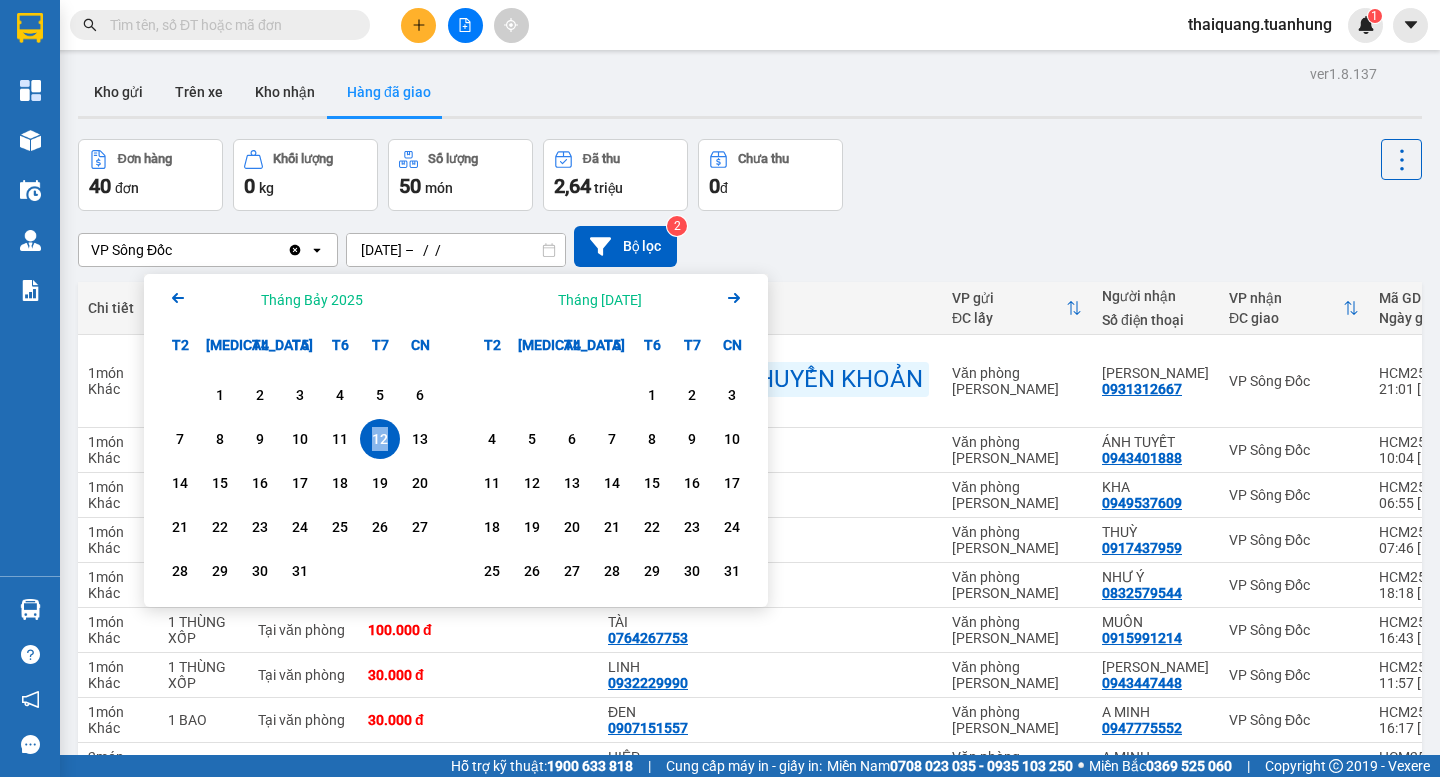 click on "12" at bounding box center [380, 439] 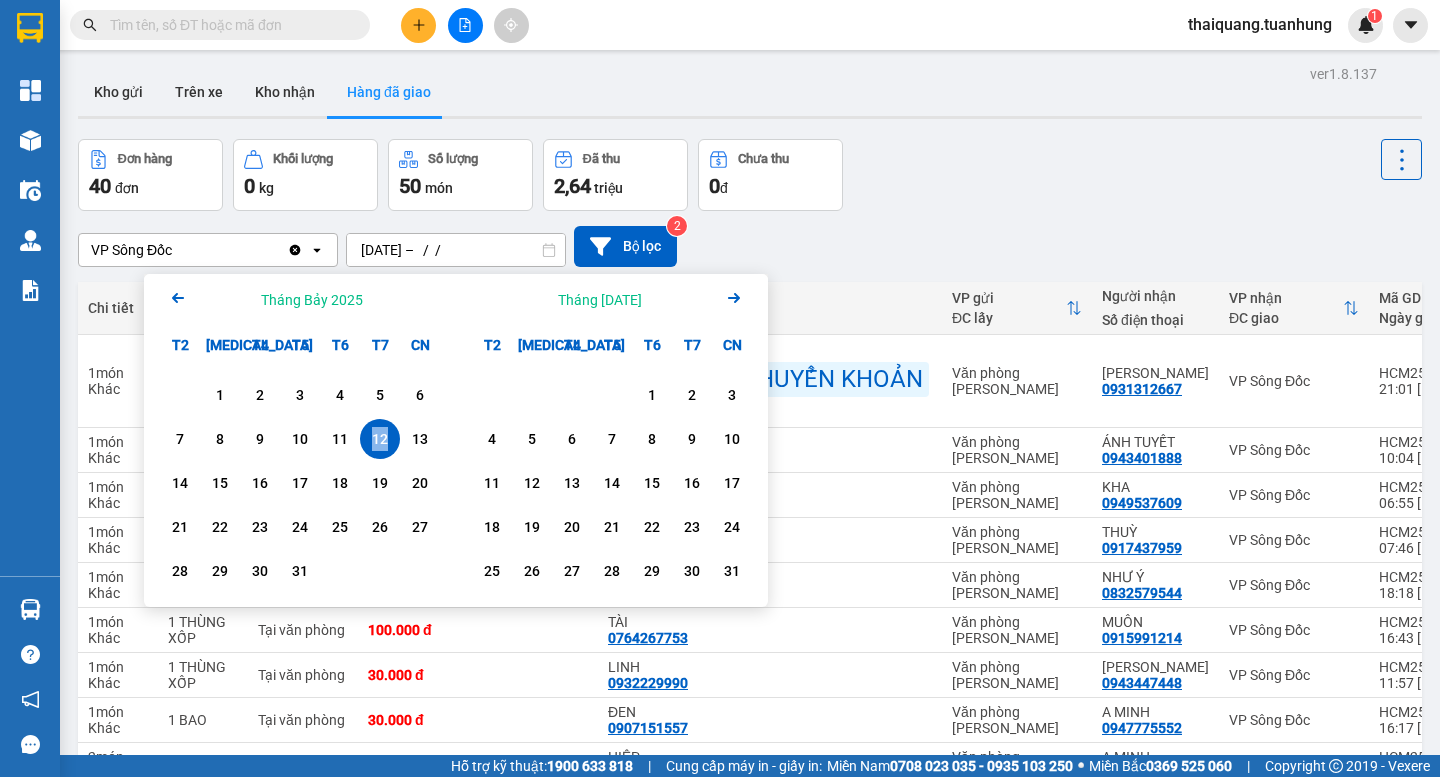 type on "12/07/2025 – 12/07/2025" 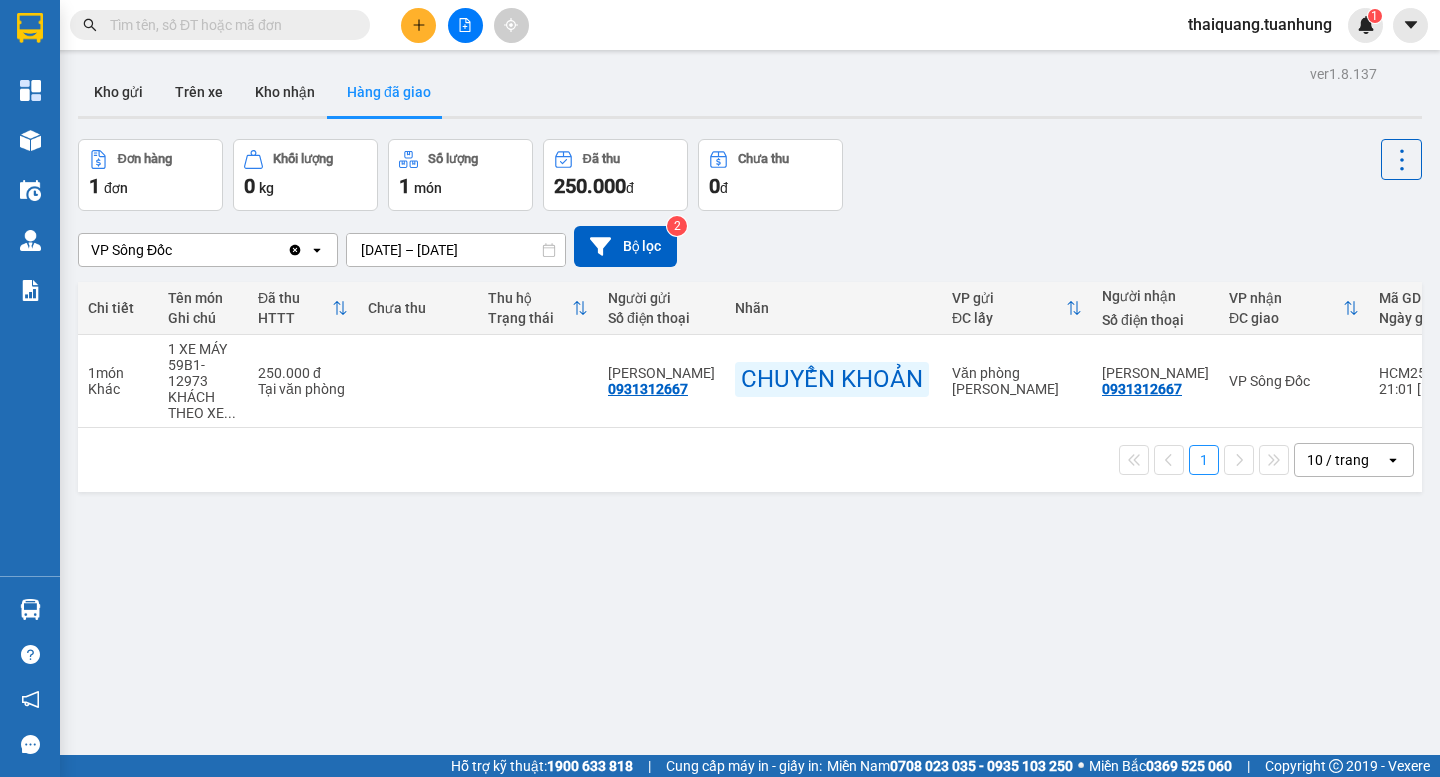 click on "Đơn hàng 1 đơn Khối lượng 0 kg Số lượng 1 món Đã thu 250.000  đ Chưa thu 0  đ" at bounding box center (750, 175) 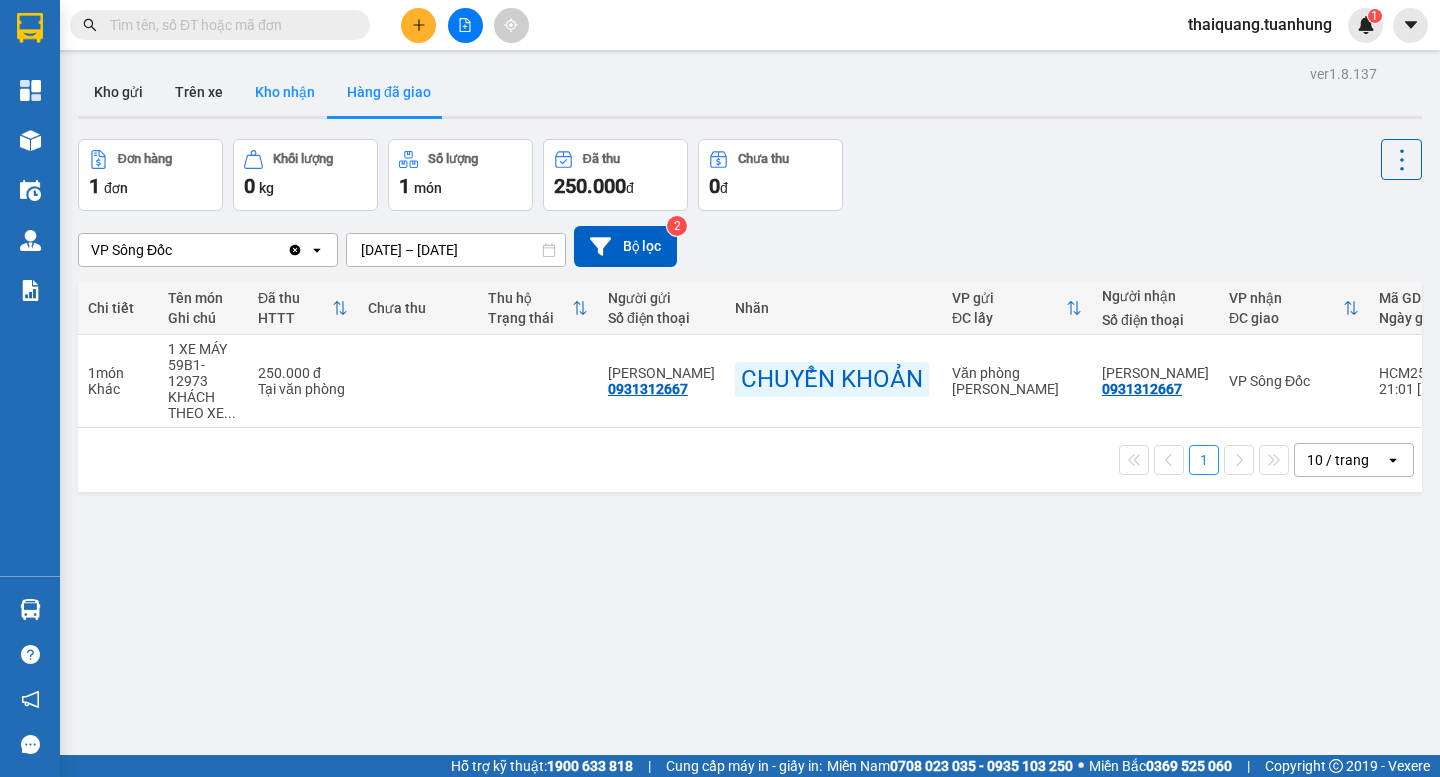 click on "Kho nhận" at bounding box center (285, 92) 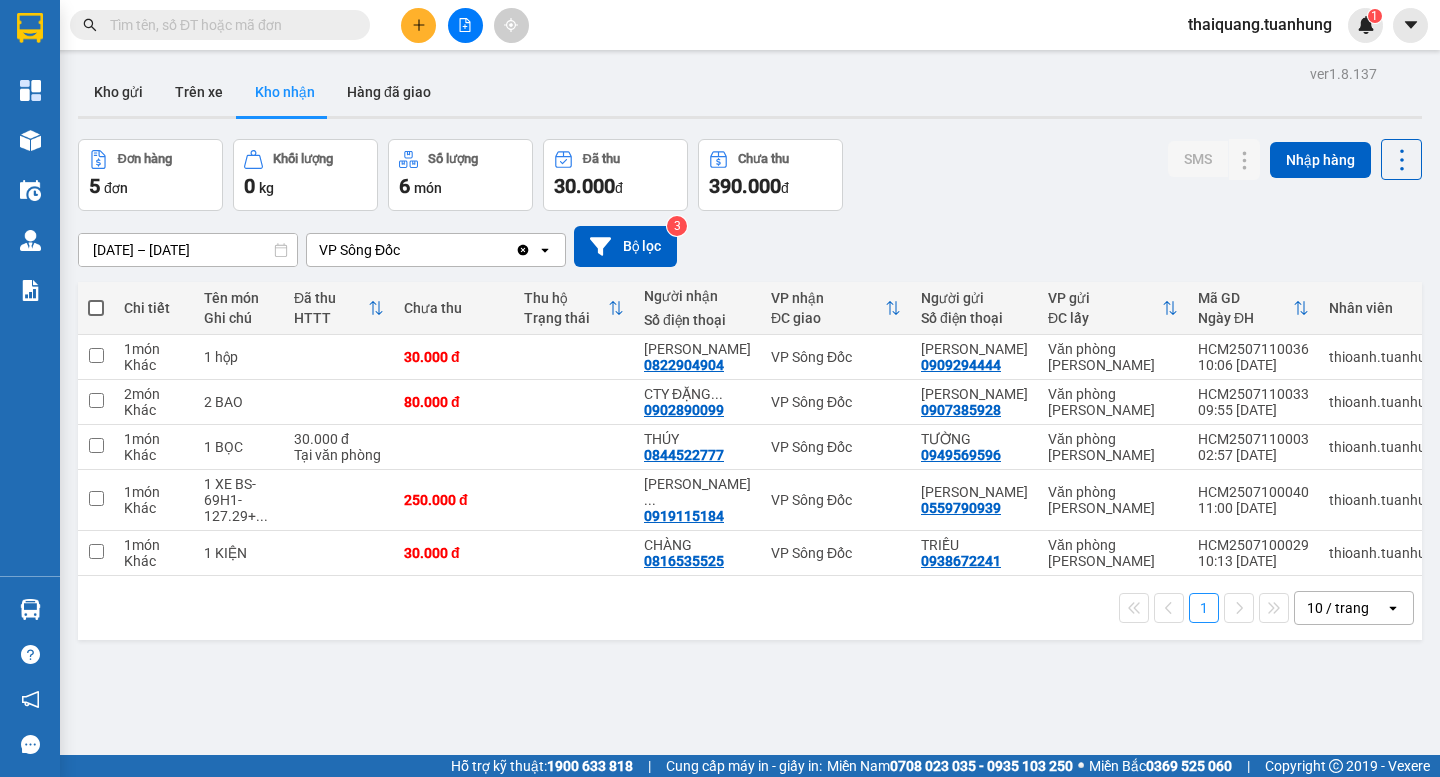 click on "ver  1.8.137 Kho gửi Trên xe Kho nhận Hàng đã giao Đơn hàng 5 đơn Khối lượng 0 kg Số lượng 6 món Đã thu 30.000  đ Chưa thu 390.000  đ SMS Nhập hàng 10/07/2025 – 12/07/2025 Press the down arrow key to interact with the calendar and select a date. Press the escape button to close the calendar. Selected date range is from 10/07/2025 to 12/07/2025. VP Sông Đốc Clear value open Bộ lọc 3 Chi tiết Tên món Ghi chú Đã thu HTTT Chưa thu Thu hộ Trạng thái Người nhận Số điện thoại VP nhận ĐC giao Người gửi Số điện thoại VP gửi ĐC lấy Mã GD Ngày ĐH Nhân viên Nhãn SMS 1  món Khác 1 hộp 30.000 đ VŨ LUÂN 0822904904 VP Sông Đốc QUỲNH TRANG 0909294444 Văn phòng Hồ Chí Minh HCM2507110036 10:06 11/07 thioanh.tuanhung Nhãn 1 2  món Khác 2 BAO  80.000 đ CTY ĐẶNG ... 0902890099 VP Sông Đốc NGỌC SINH 0907385928 Văn phòng Hồ Chí Minh HCM2507110033 09:55 11/07 thioanh.tuanhung Nhãn 1 1  món Khác 1 BỌC 1" at bounding box center [750, 448] 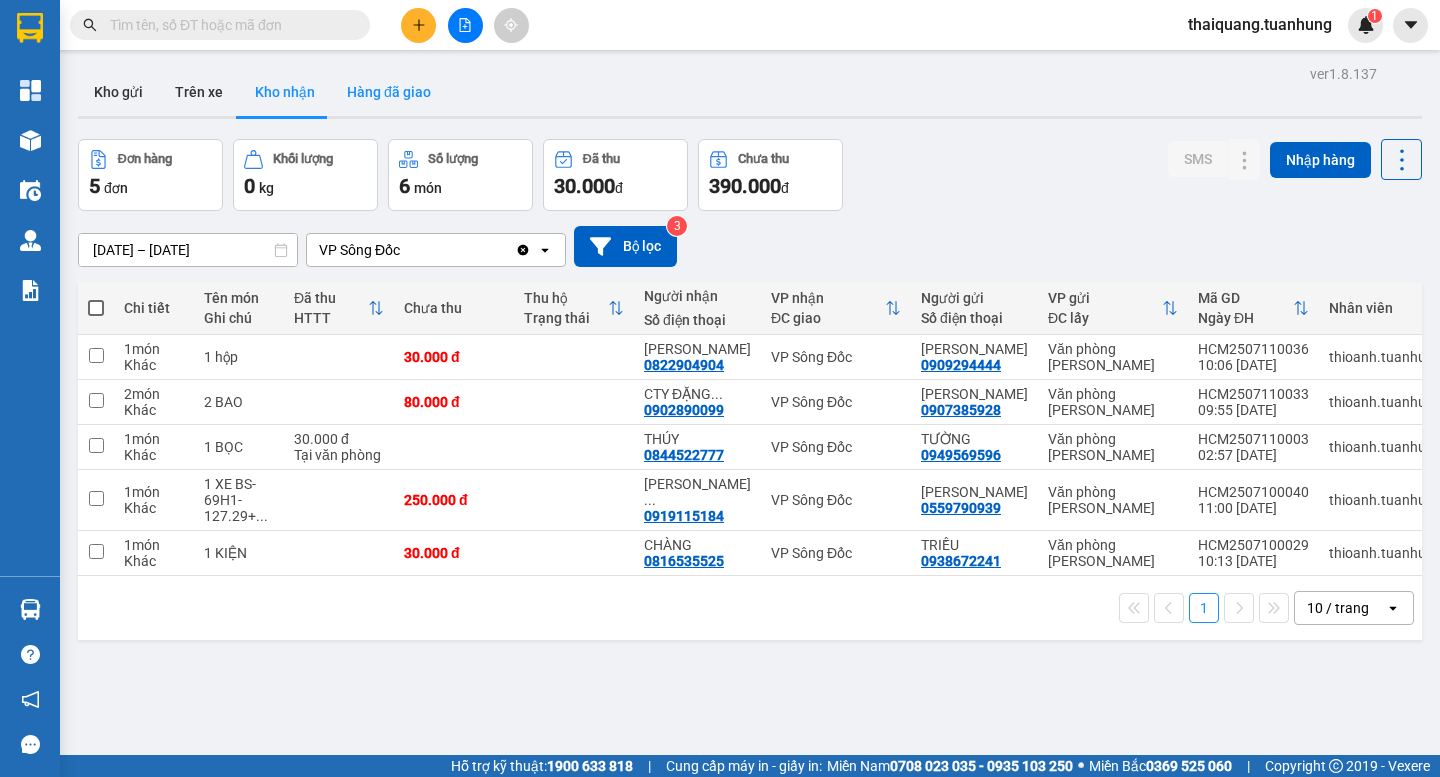 click on "Hàng đã giao" at bounding box center [389, 92] 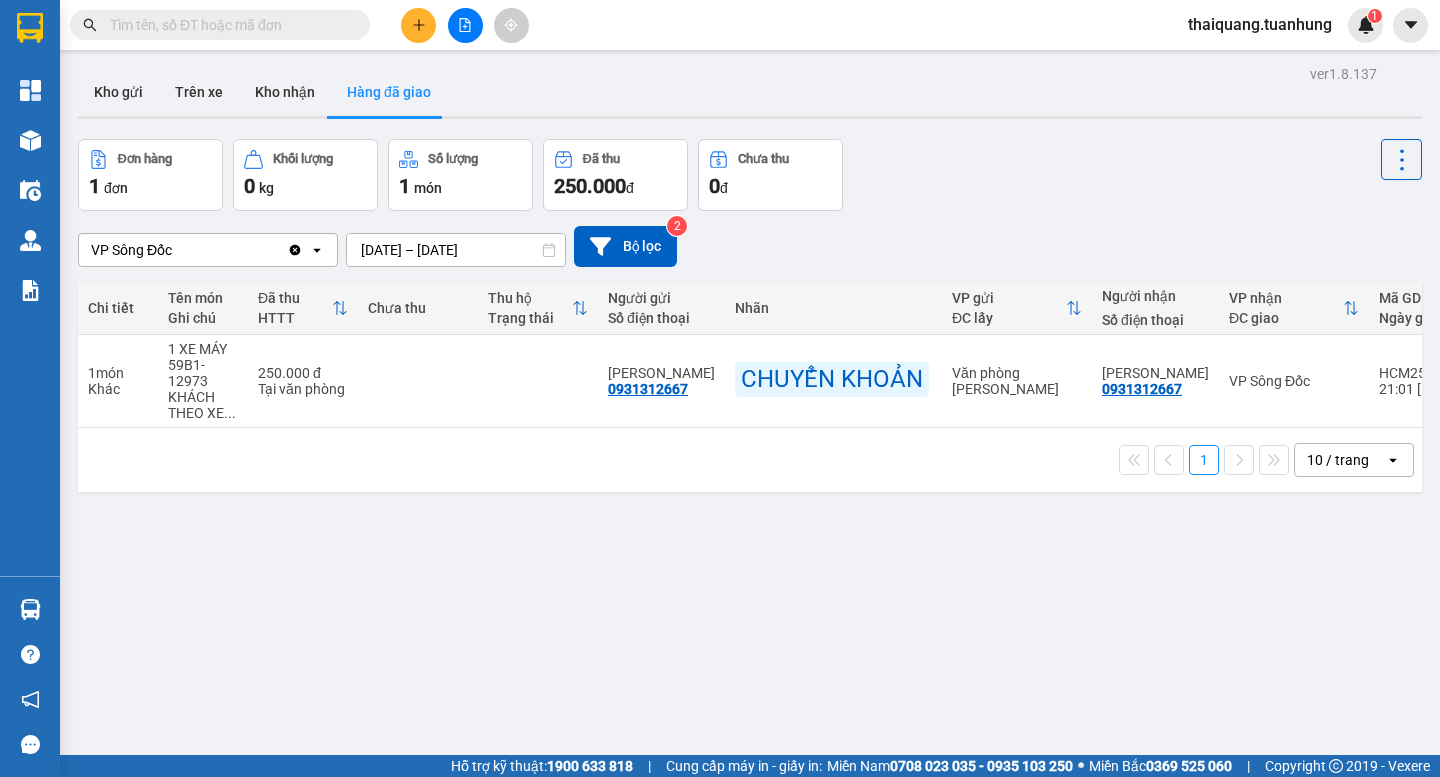 click on "Đơn hàng 1 đơn Khối lượng 0 kg Số lượng 1 món Đã thu 250.000  đ Chưa thu 0  đ" at bounding box center [750, 175] 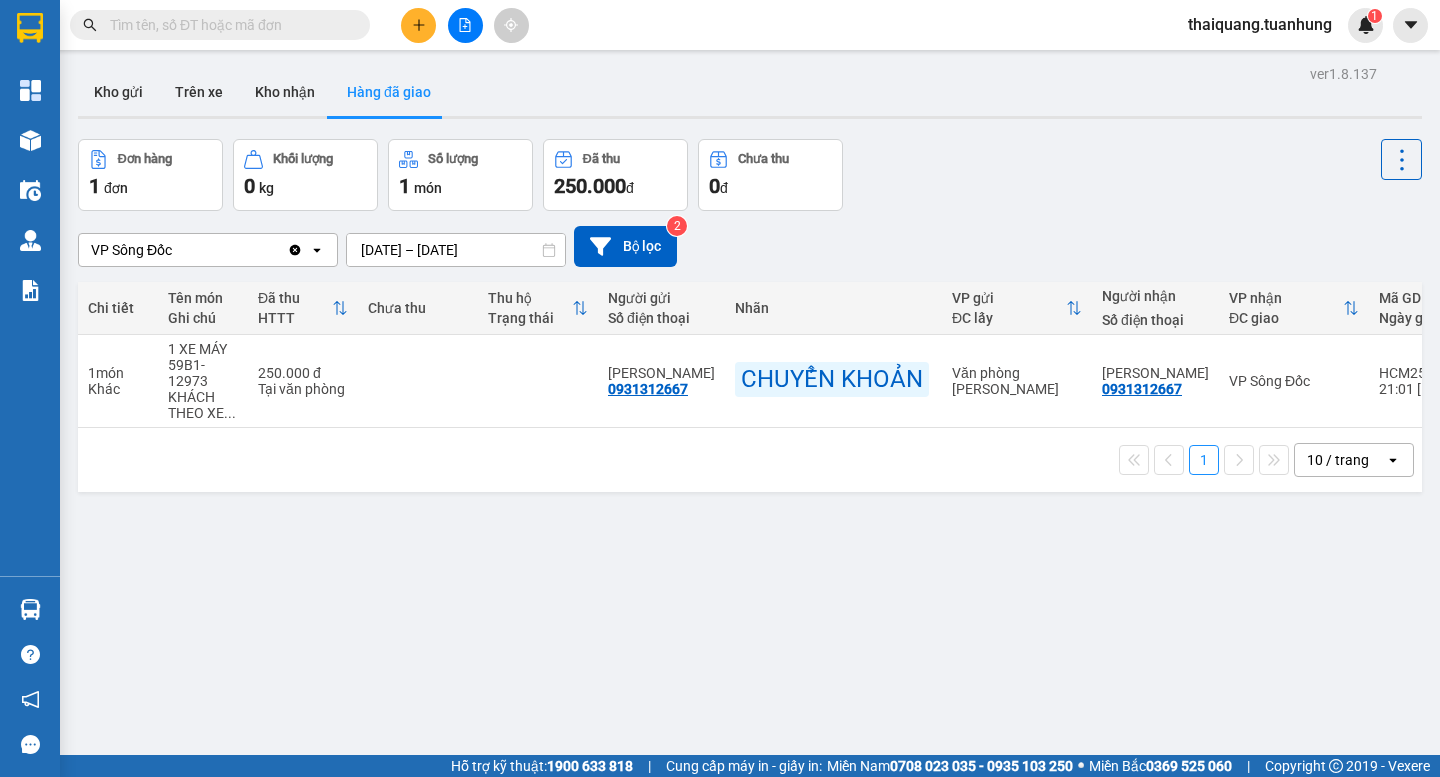 click on "Đơn hàng 1 đơn Khối lượng 0 kg Số lượng 1 món Đã thu 250.000  đ Chưa thu 0  đ" at bounding box center [750, 175] 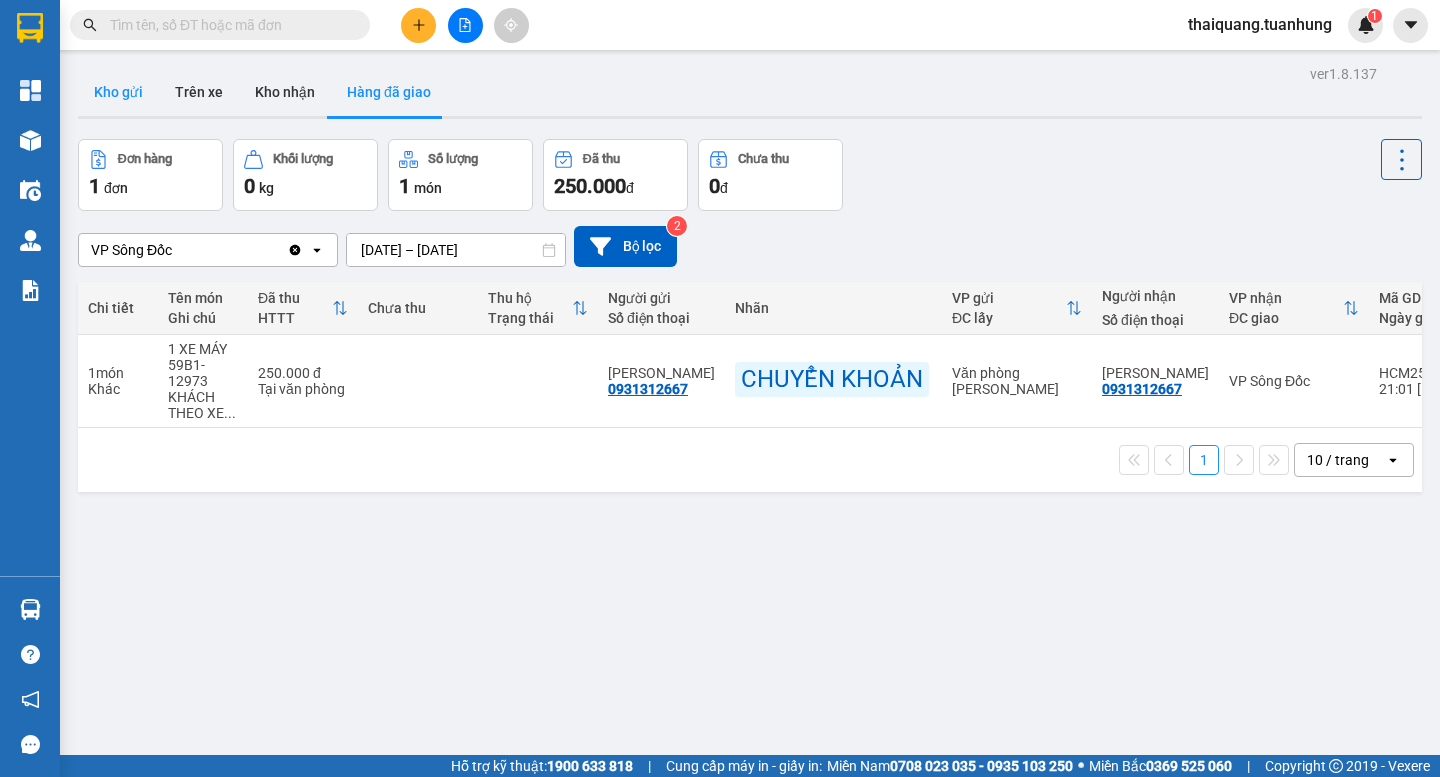 click on "Kho gửi" at bounding box center (118, 92) 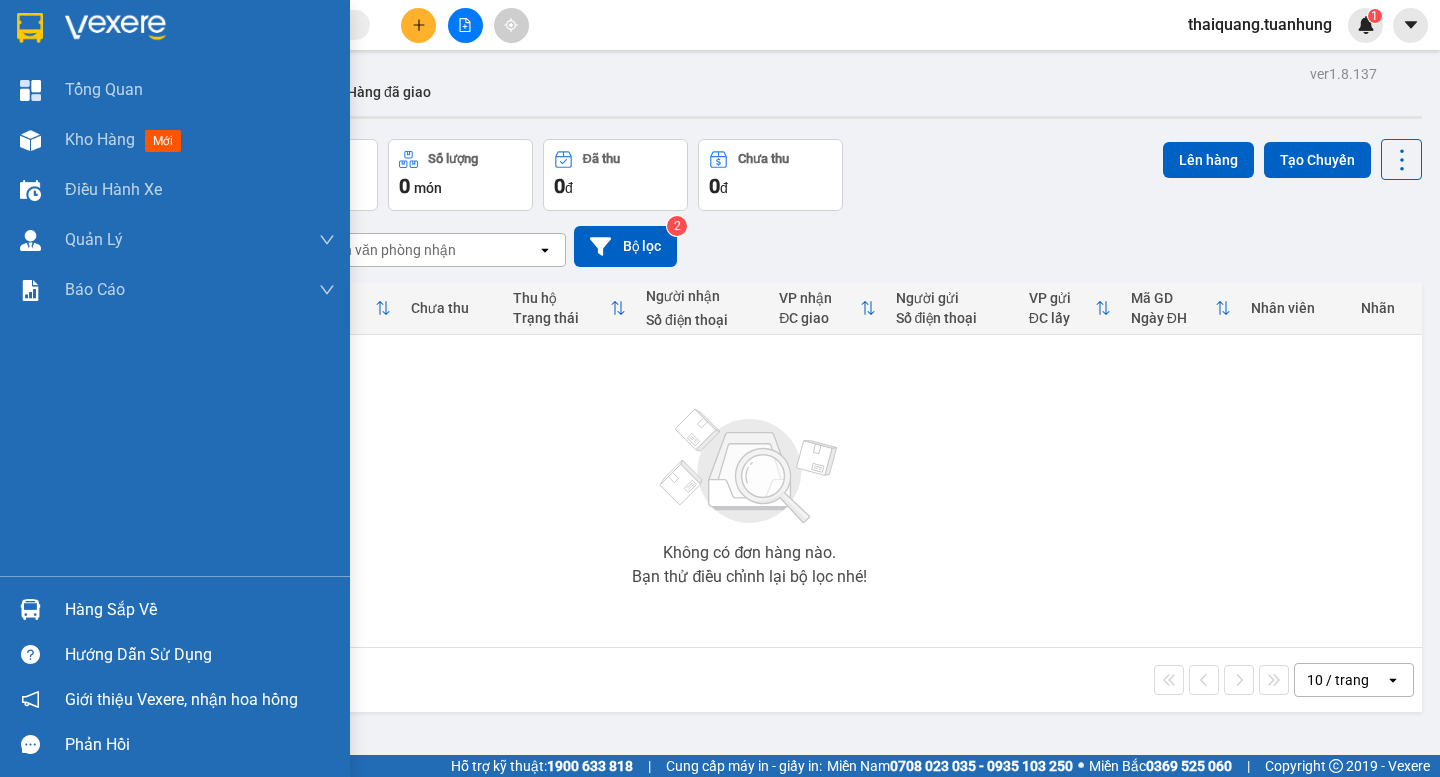click on "Hàng sắp về" at bounding box center (200, 610) 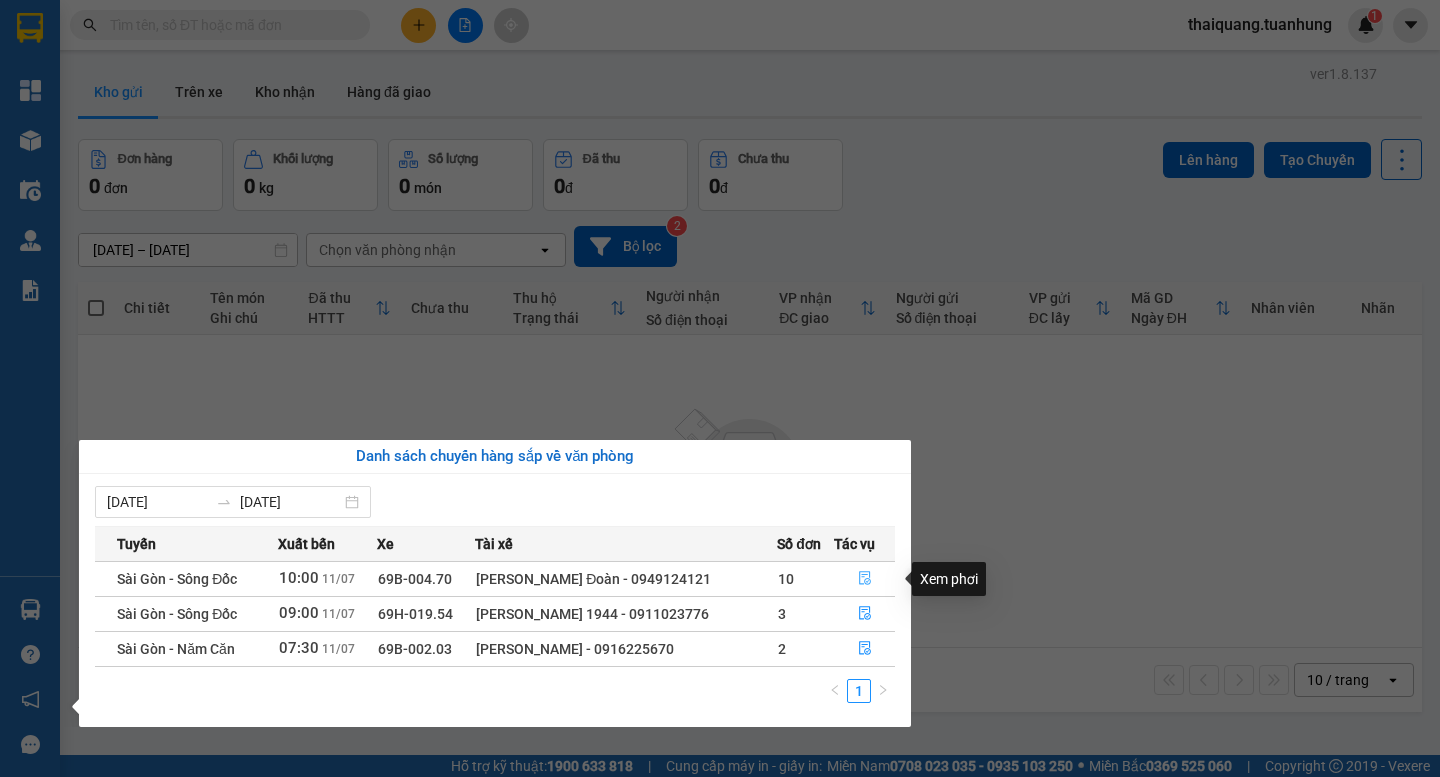 click 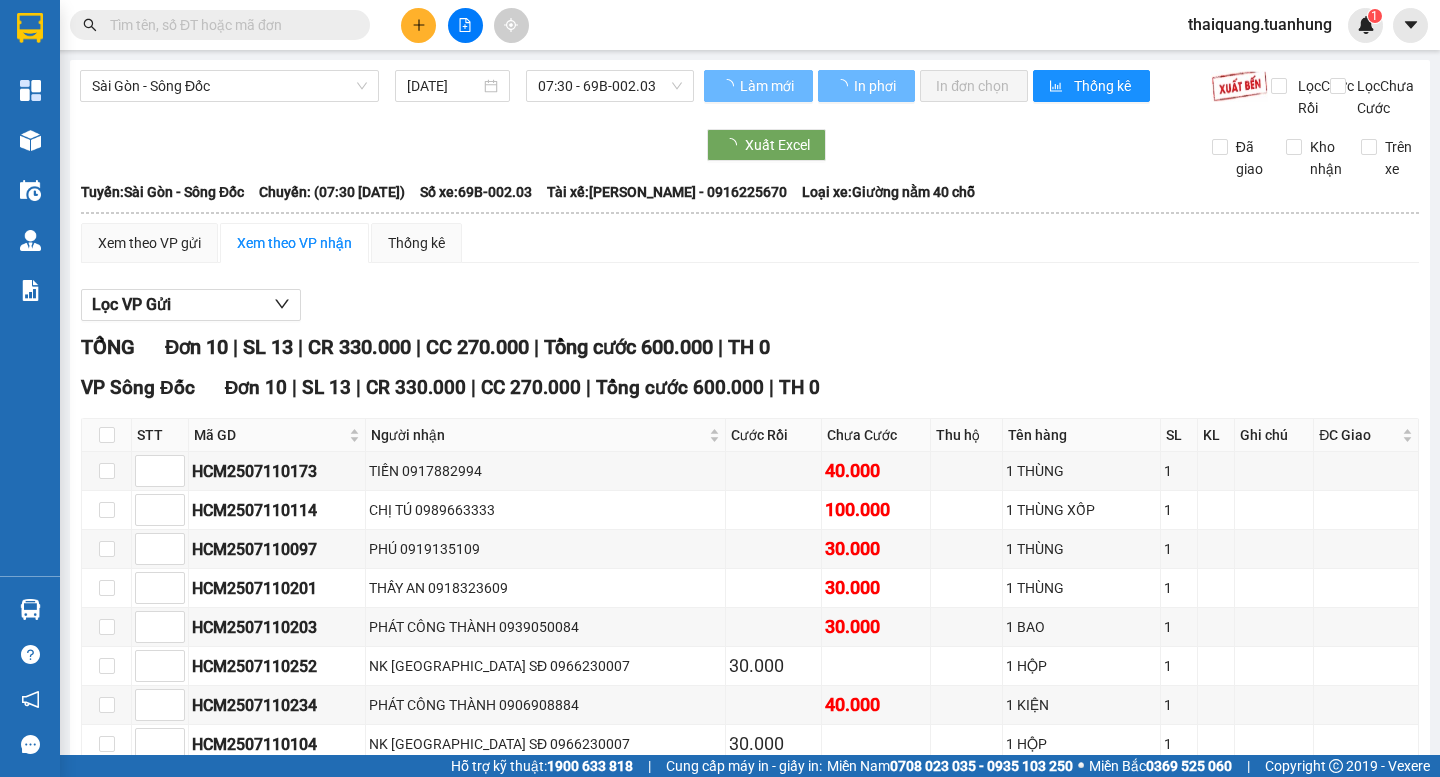 scroll, scrollTop: 212, scrollLeft: 0, axis: vertical 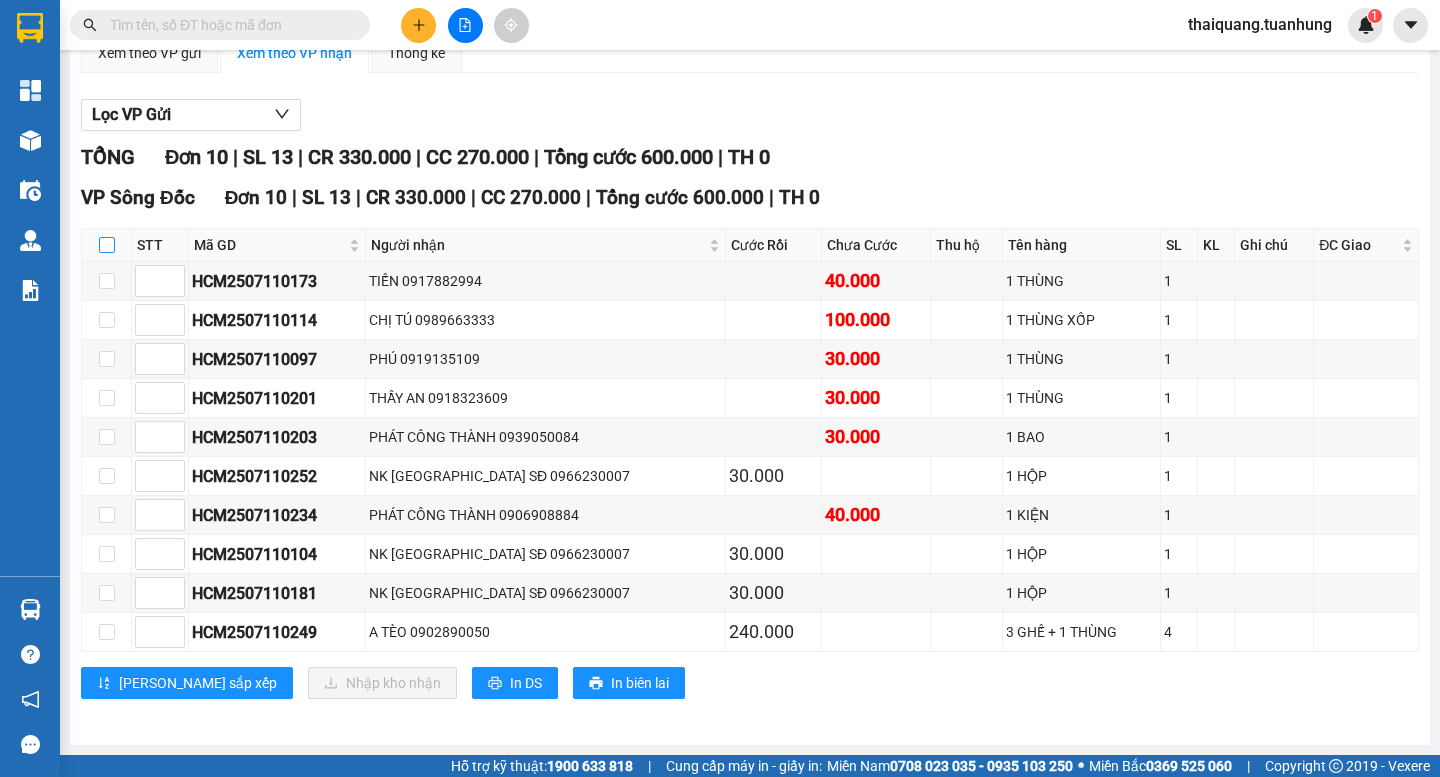 click at bounding box center (107, 245) 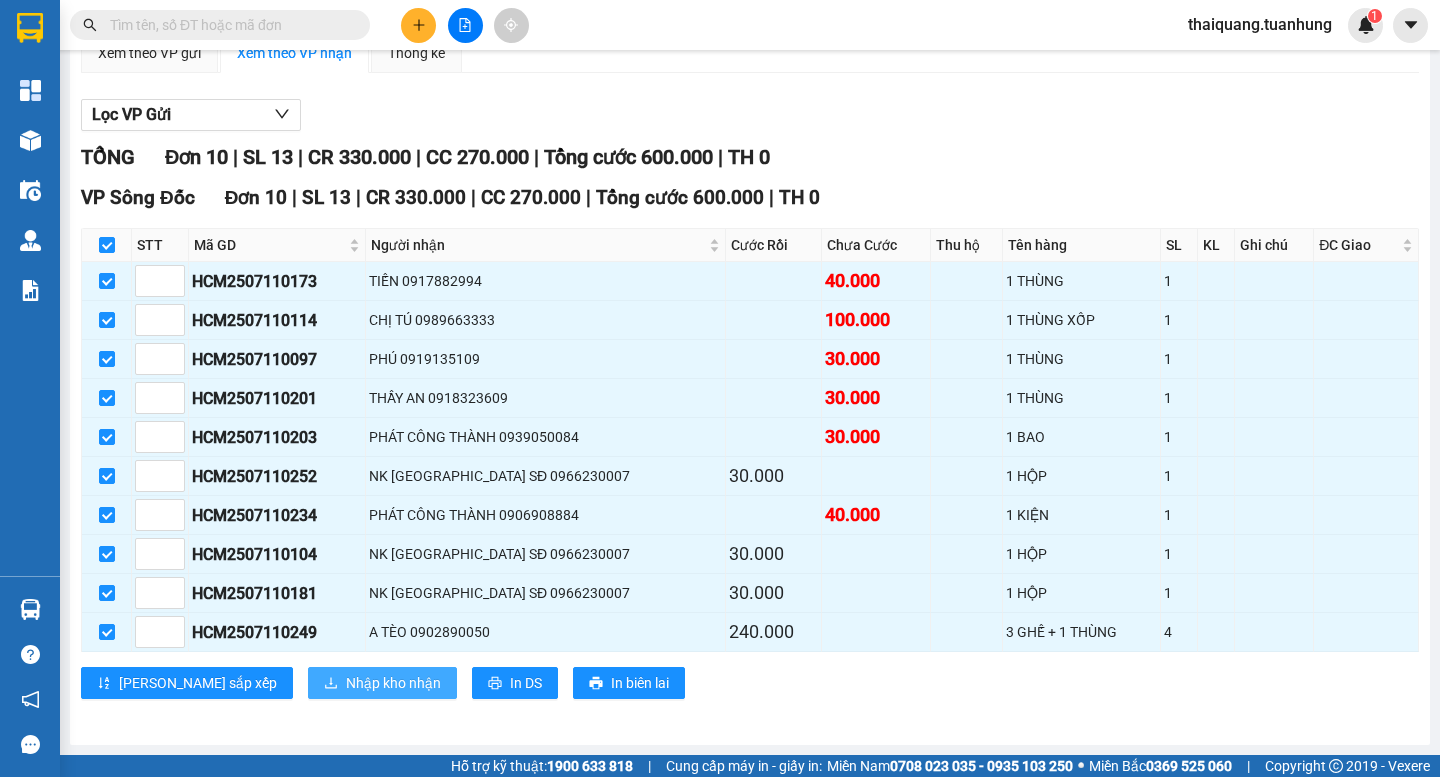 click on "Nhập kho nhận" at bounding box center (393, 683) 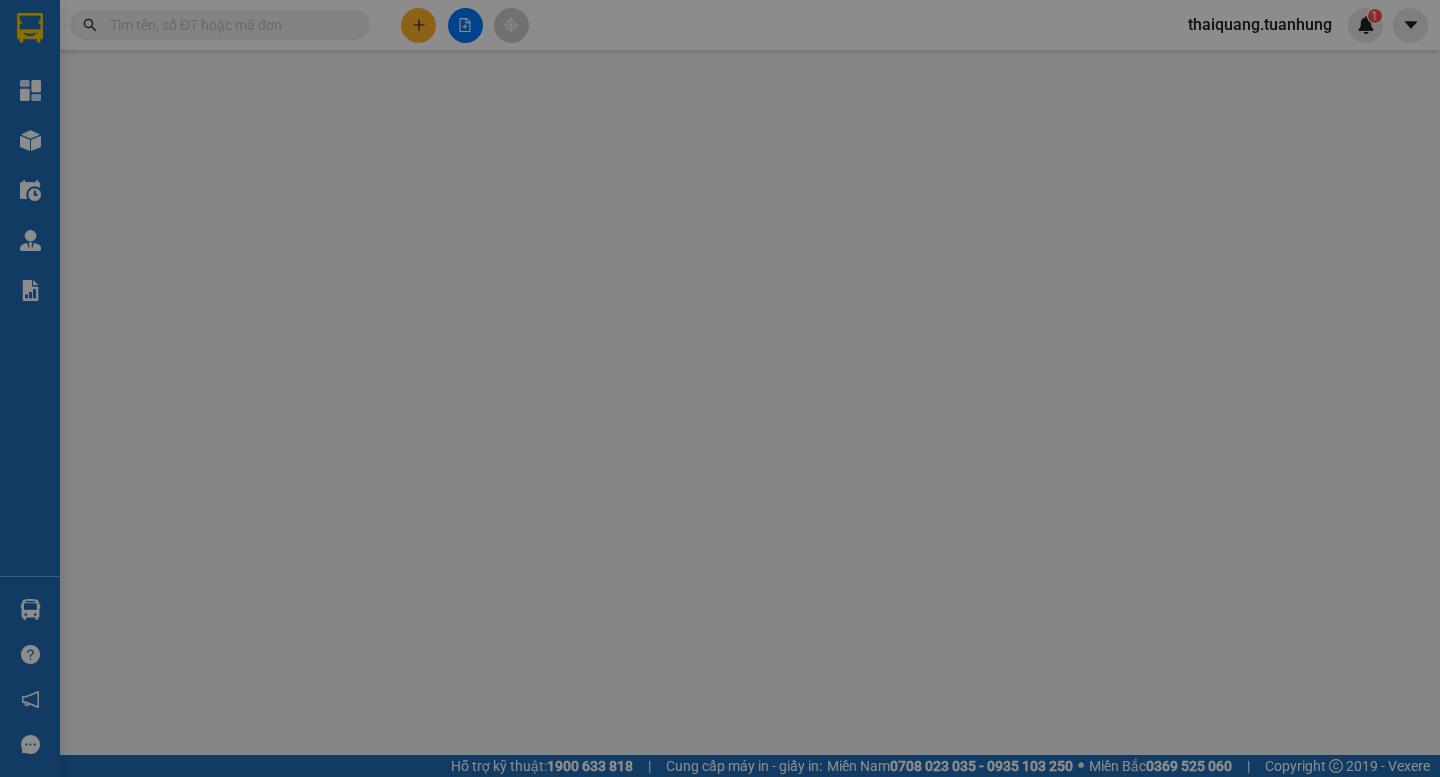 scroll, scrollTop: 0, scrollLeft: 0, axis: both 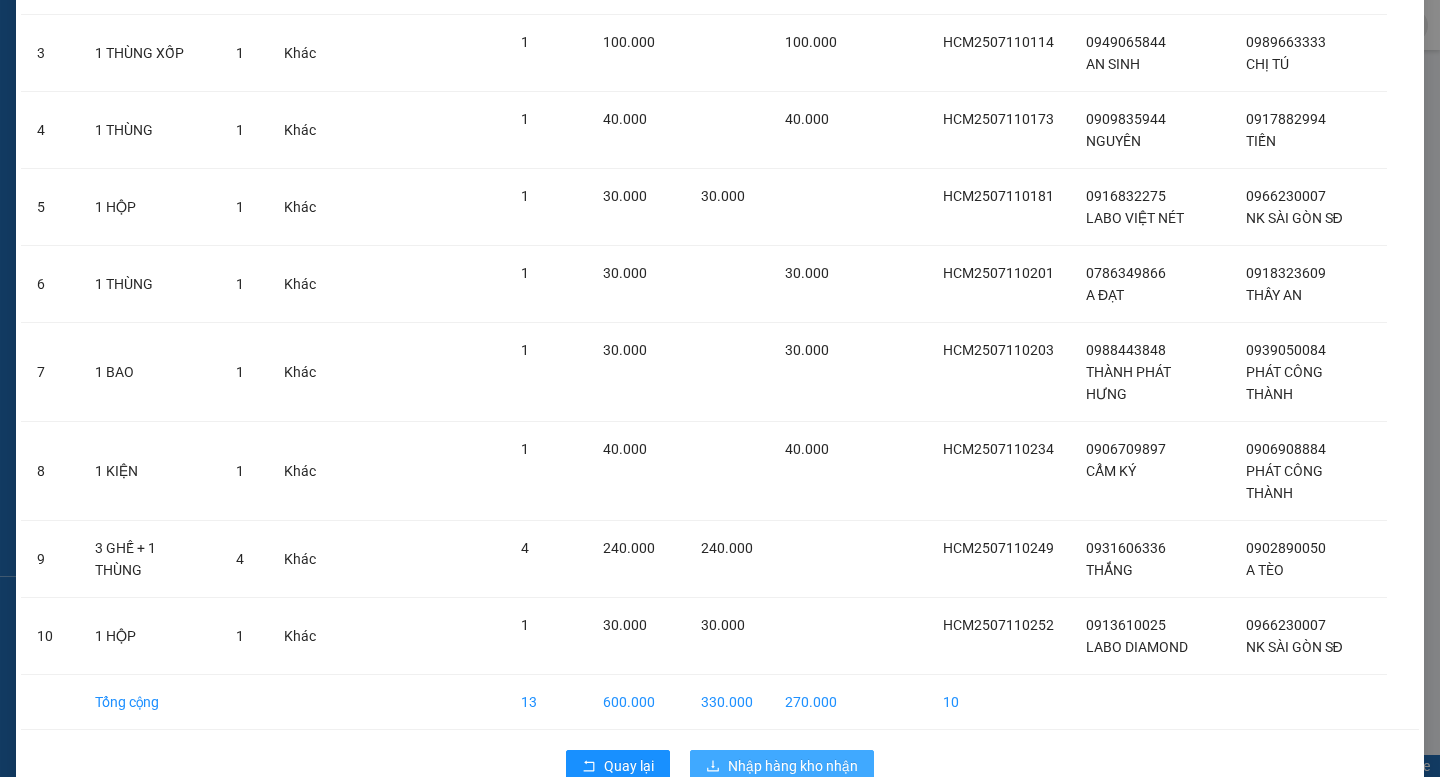 click on "Nhập hàng kho nhận" at bounding box center (793, 766) 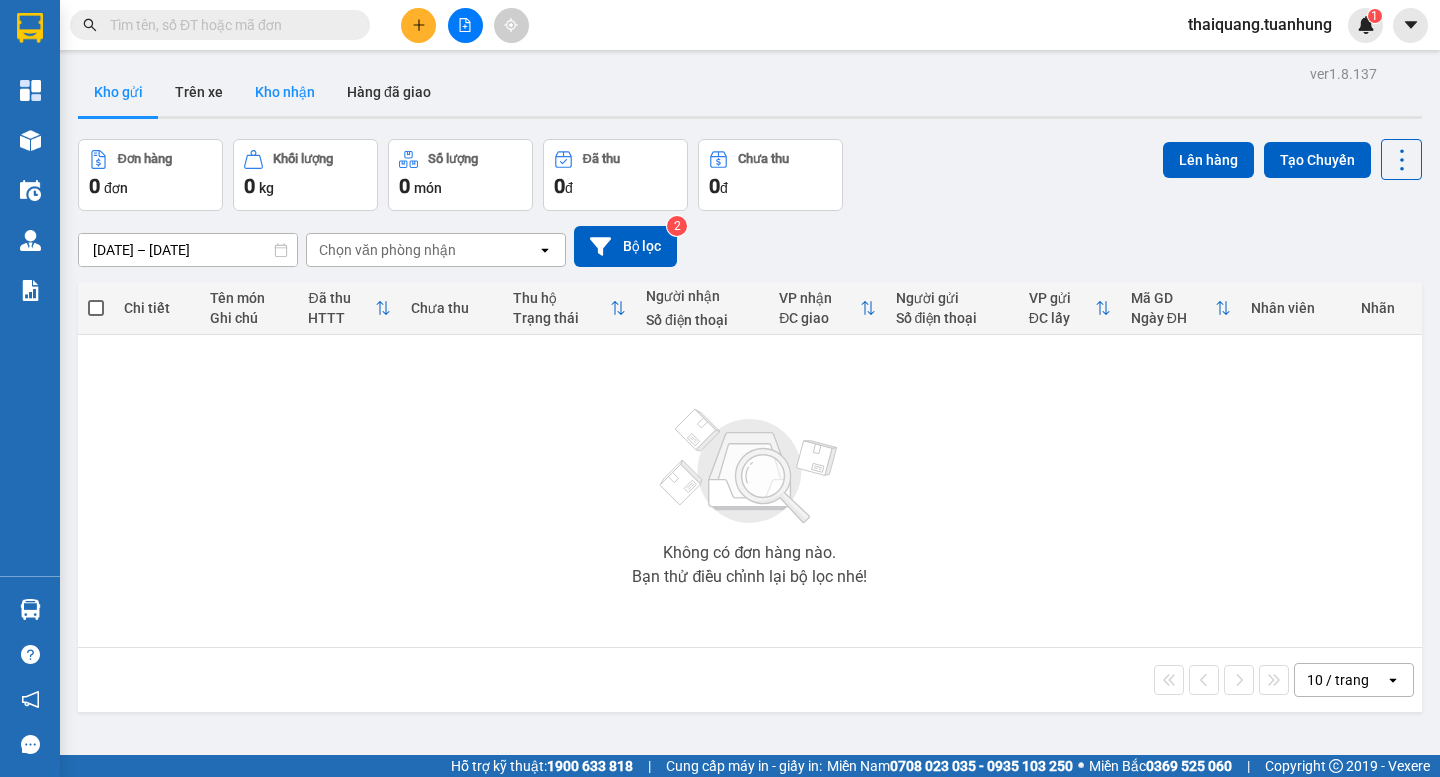 click on "Kho nhận" at bounding box center (285, 92) 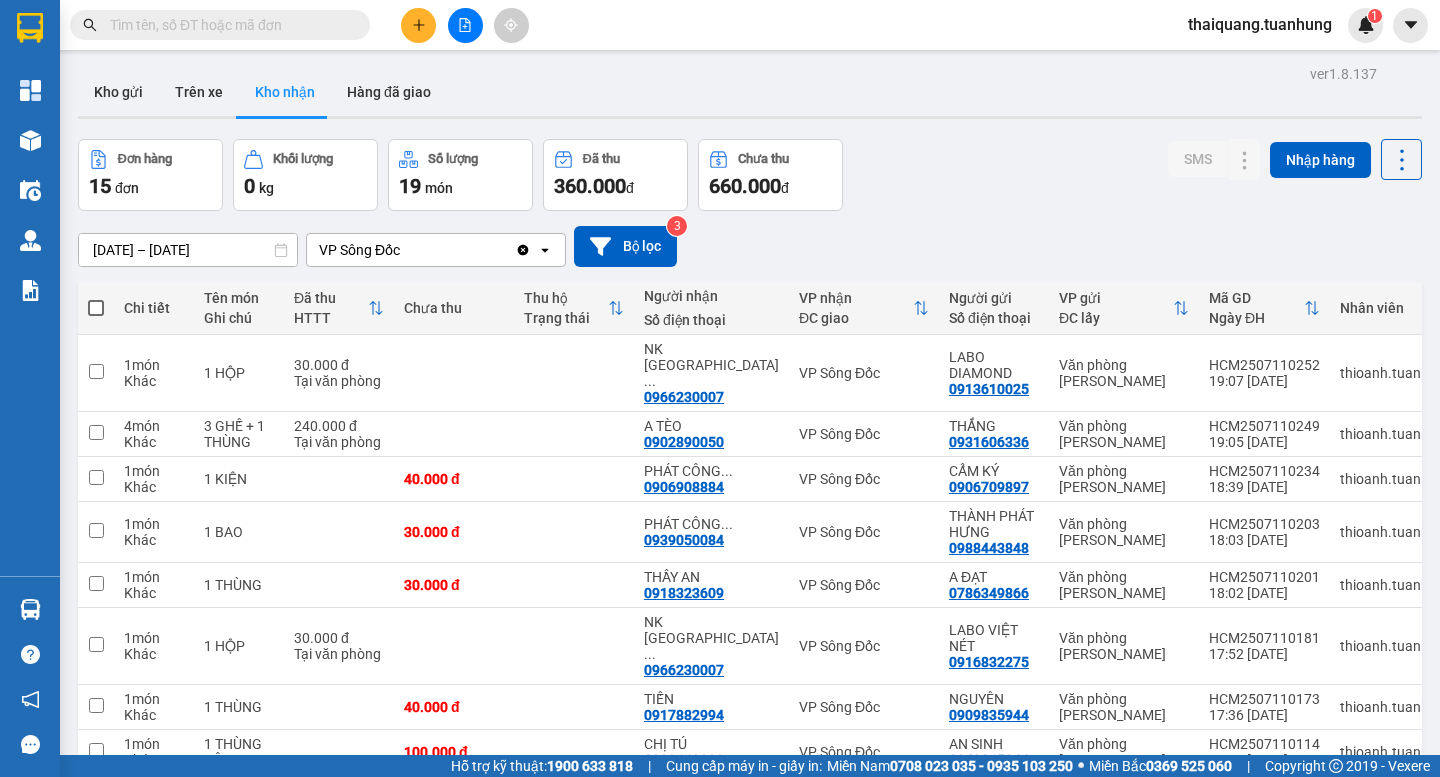 click on "Đơn hàng 15 đơn Khối lượng 0 kg Số lượng 19 món Đã thu 360.000  đ Chưa thu 660.000  đ SMS Nhập hàng" at bounding box center (750, 175) 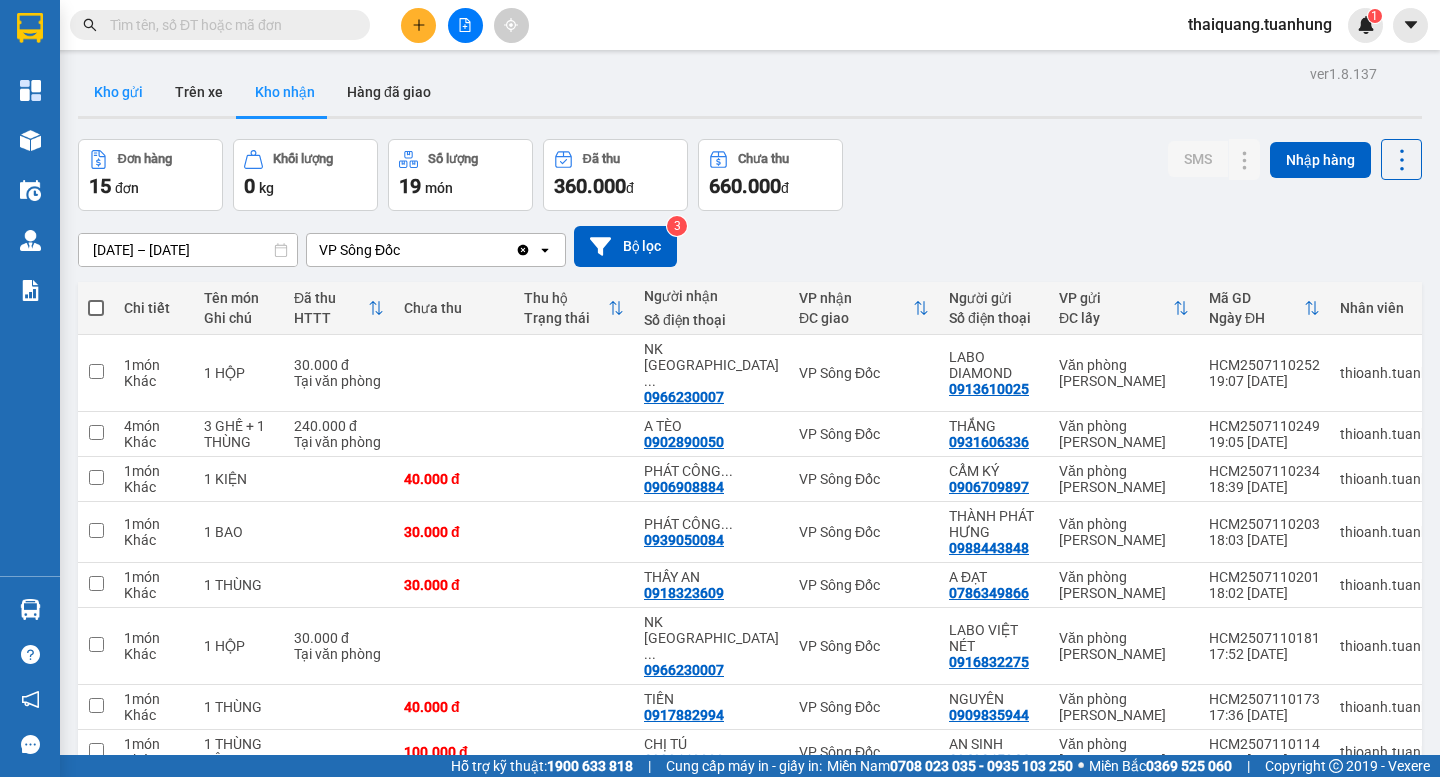 click on "Kho gửi" at bounding box center [118, 92] 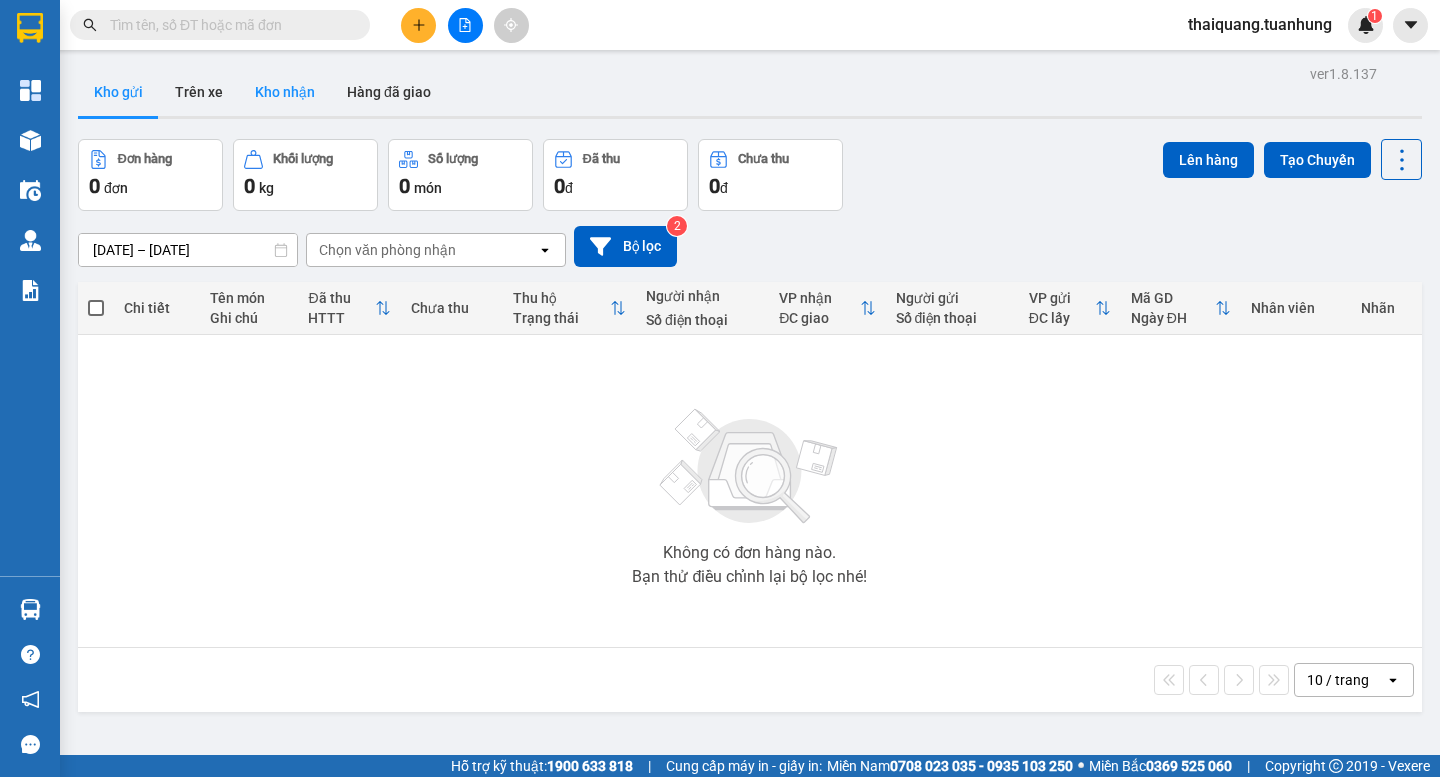 click on "Kho nhận" at bounding box center (285, 92) 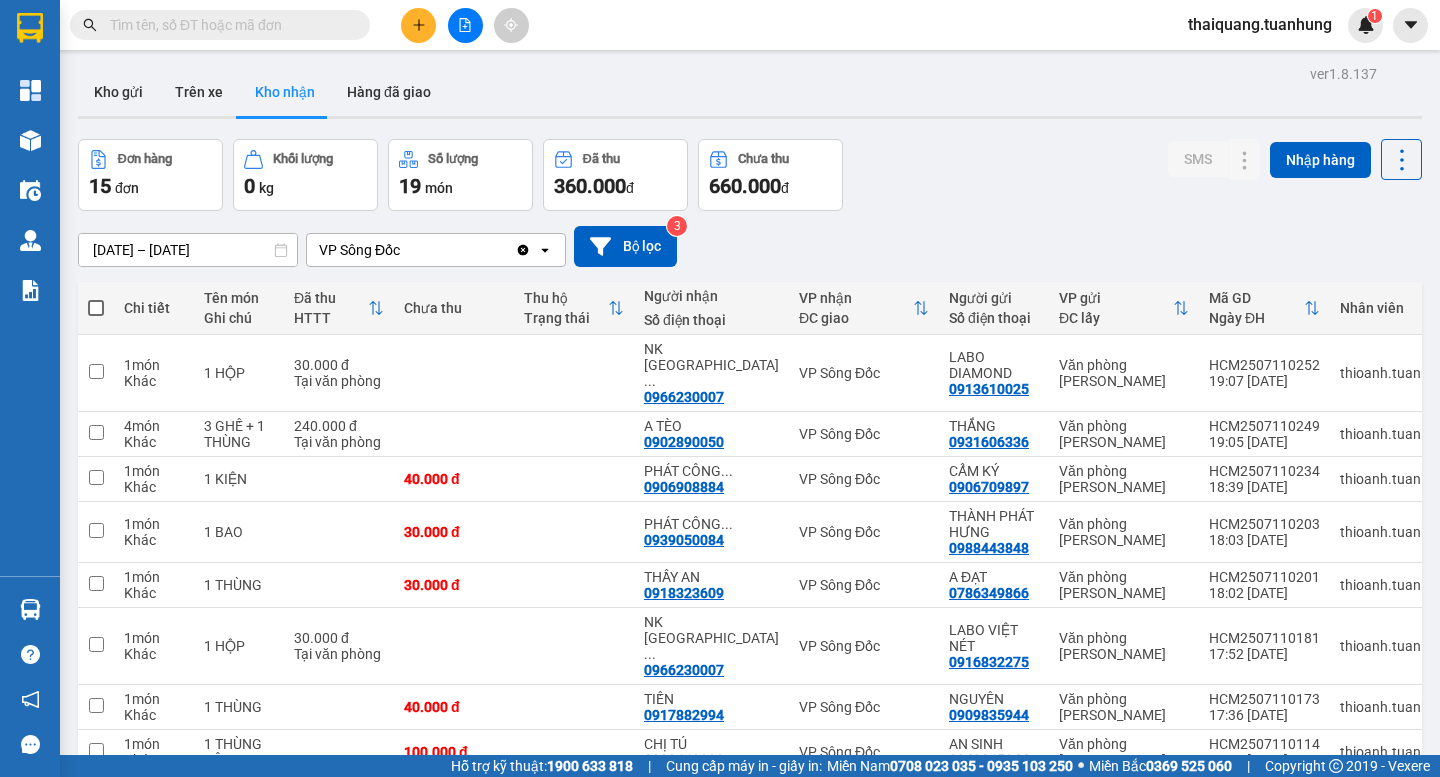 click on "ver  1.8.137 Kho gửi Trên xe Kho nhận Hàng đã giao Đơn hàng 15 đơn Khối lượng 0 kg Số lượng 19 món Đã thu 360.000  đ Chưa thu 660.000  đ SMS Nhập hàng 10/07/2025 – 12/07/2025 Press the down arrow key to interact with the calendar and select a date. Press the escape button to close the calendar. Selected date range is from 10/07/2025 to 12/07/2025. VP Sông Đốc Clear value open Bộ lọc 3 Chi tiết Tên món Ghi chú Đã thu HTTT Chưa thu Thu hộ Trạng thái Người nhận Số điện thoại VP nhận ĐC giao Người gửi Số điện thoại VP gửi ĐC lấy Mã GD Ngày ĐH Nhân viên Nhãn SMS 1  món Khác 1 HỘP 30.000 đ Tại văn phòng NK  SÀI GÒN ... 0966230007 VP Sông Đốc LABO DIAMOND 0913610025 Văn phòng Hồ Chí Minh HCM2507110252 19:07 11/07 thioanh.tuanhung Nhãn 1 4  món Khác 3 GHẾ + 1 THÙNG  240.000 đ Tại văn phòng A TÈO 0902890050 VP Sông Đốc THẮNG 0931606336 Văn phòng Hồ Chí Minh HCM2507110249 19:05 11/07 1" at bounding box center [750, 514] 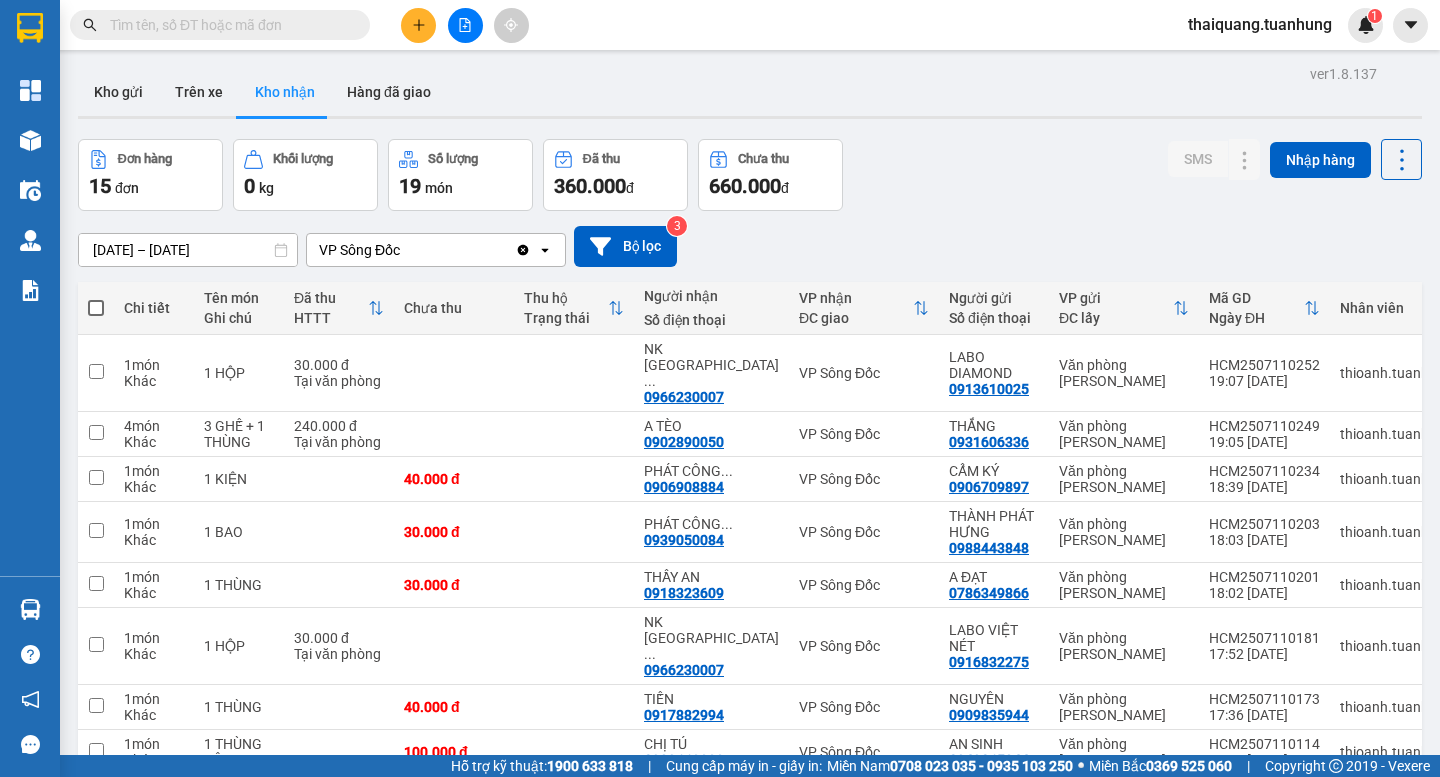 click on "ver  1.8.137 Kho gửi Trên xe Kho nhận Hàng đã giao Đơn hàng 15 đơn Khối lượng 0 kg Số lượng 19 món Đã thu 360.000  đ Chưa thu 660.000  đ SMS Nhập hàng 10/07/2025 – 12/07/2025 Press the down arrow key to interact with the calendar and select a date. Press the escape button to close the calendar. Selected date range is from 10/07/2025 to 12/07/2025. VP Sông Đốc Clear value open Bộ lọc 3 Chi tiết Tên món Ghi chú Đã thu HTTT Chưa thu Thu hộ Trạng thái Người nhận Số điện thoại VP nhận ĐC giao Người gửi Số điện thoại VP gửi ĐC lấy Mã GD Ngày ĐH Nhân viên Nhãn SMS 1  món Khác 1 HỘP 30.000 đ Tại văn phòng NK  SÀI GÒN ... 0966230007 VP Sông Đốc LABO DIAMOND 0913610025 Văn phòng Hồ Chí Minh HCM2507110252 19:07 11/07 thioanh.tuanhung Nhãn 1 4  món Khác 3 GHẾ + 1 THÙNG  240.000 đ Tại văn phòng A TÈO 0902890050 VP Sông Đốc THẮNG 0931606336 Văn phòng Hồ Chí Minh HCM2507110249 19:05 11/07 1" at bounding box center [750, 514] 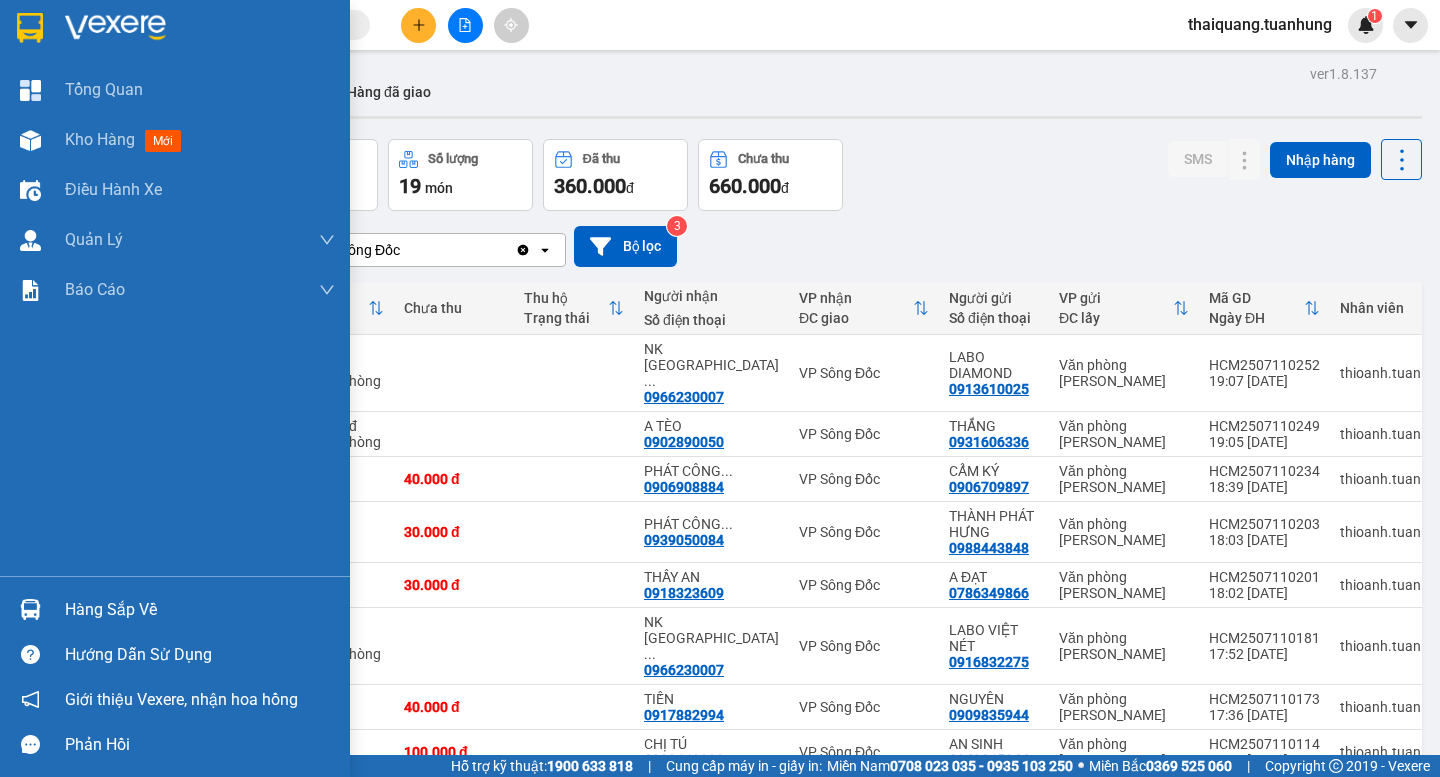 drag, startPoint x: 113, startPoint y: 628, endPoint x: 138, endPoint y: 617, distance: 27.313 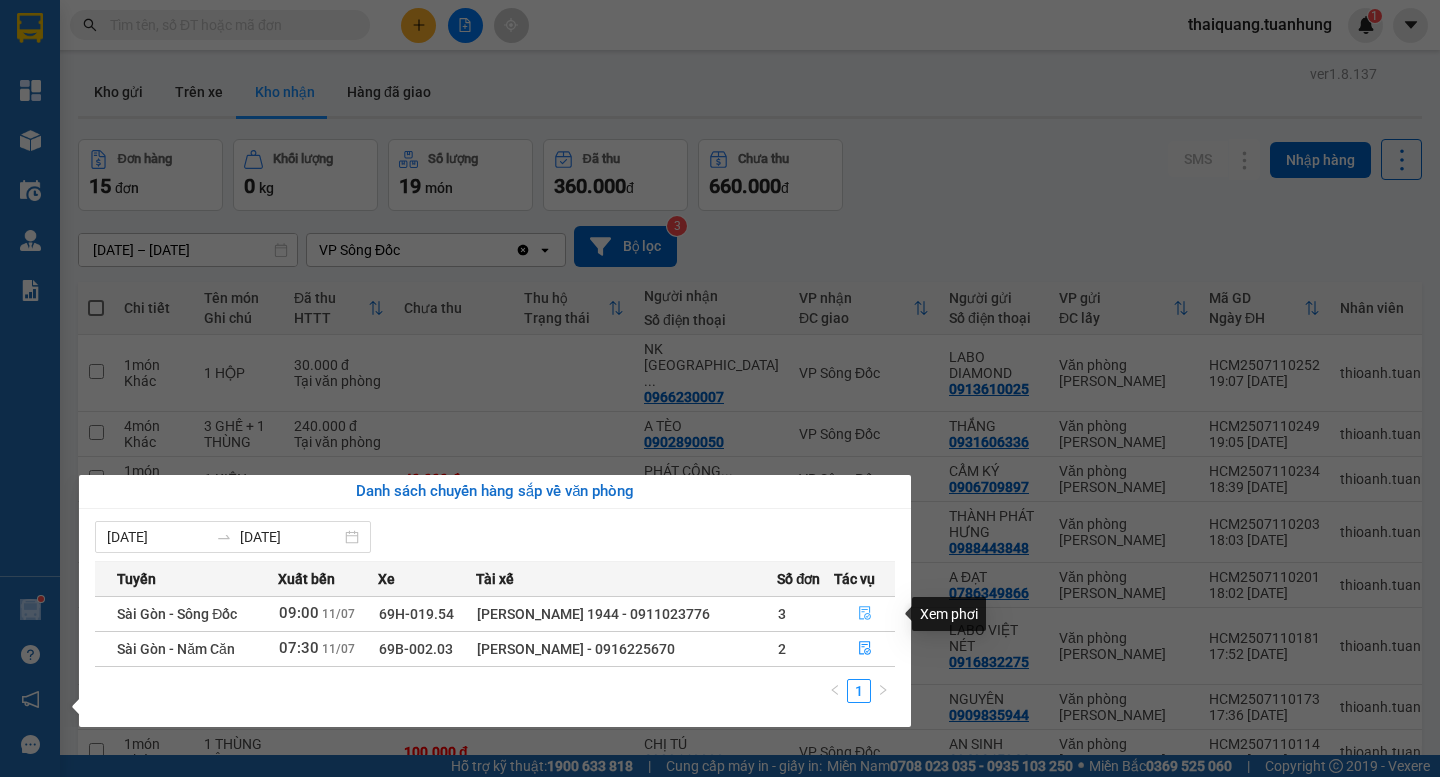 click 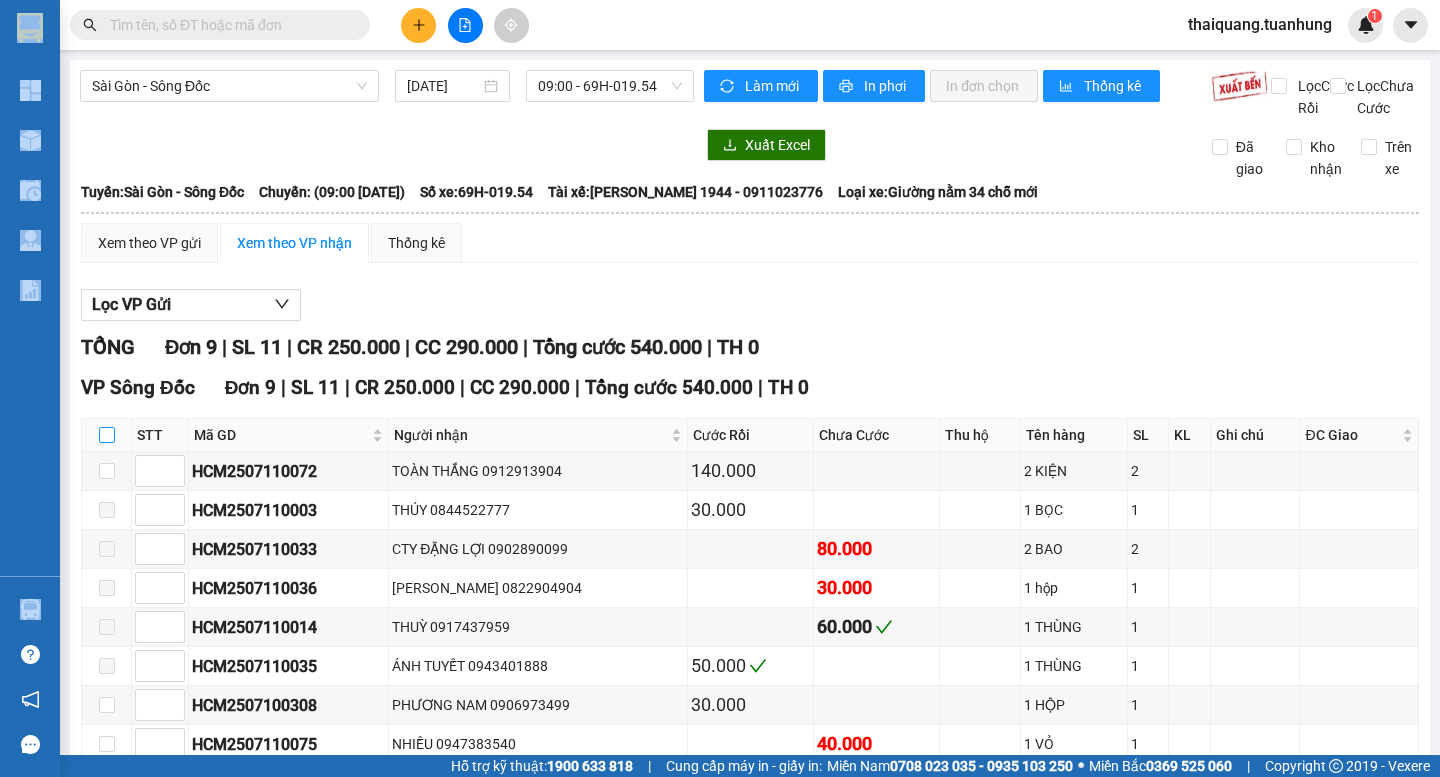 click at bounding box center (107, 435) 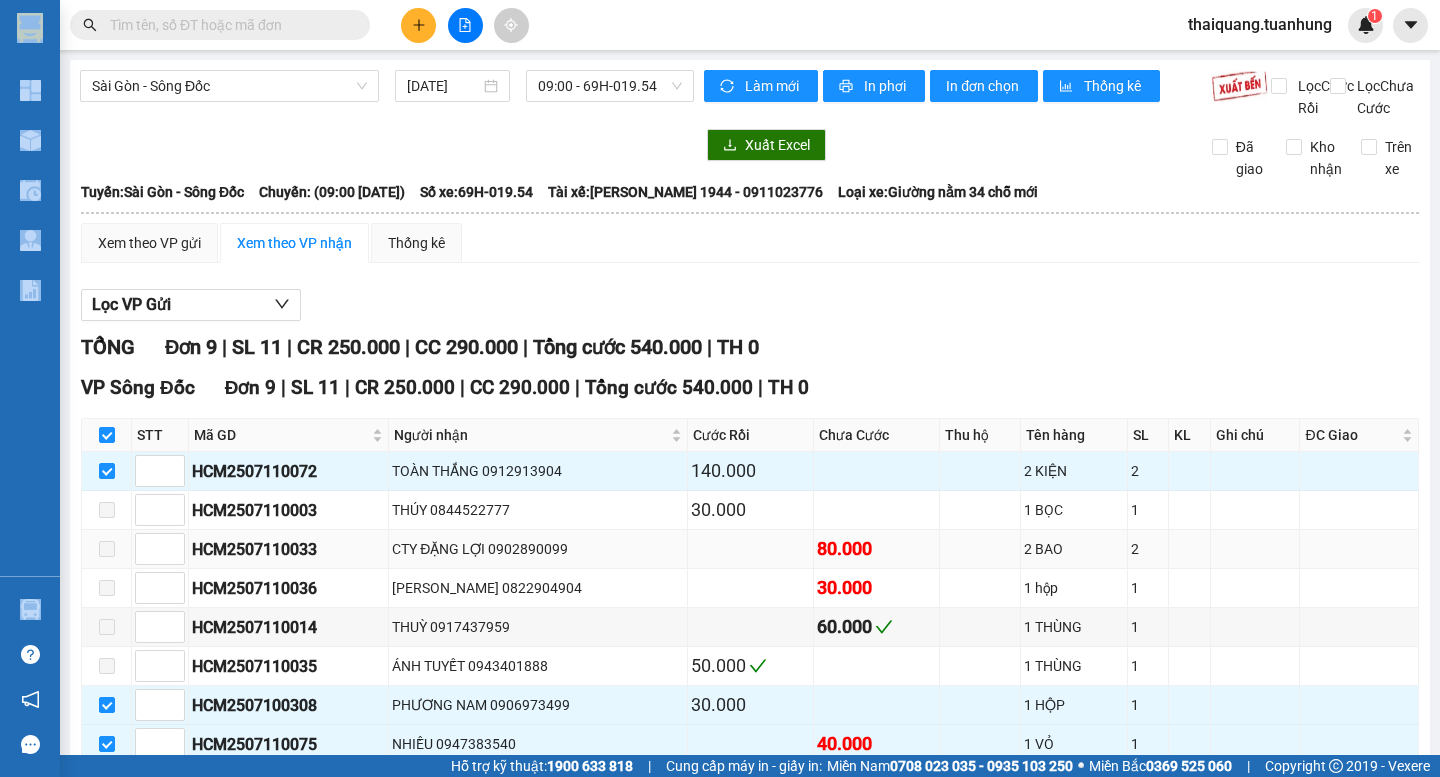 scroll, scrollTop: 173, scrollLeft: 0, axis: vertical 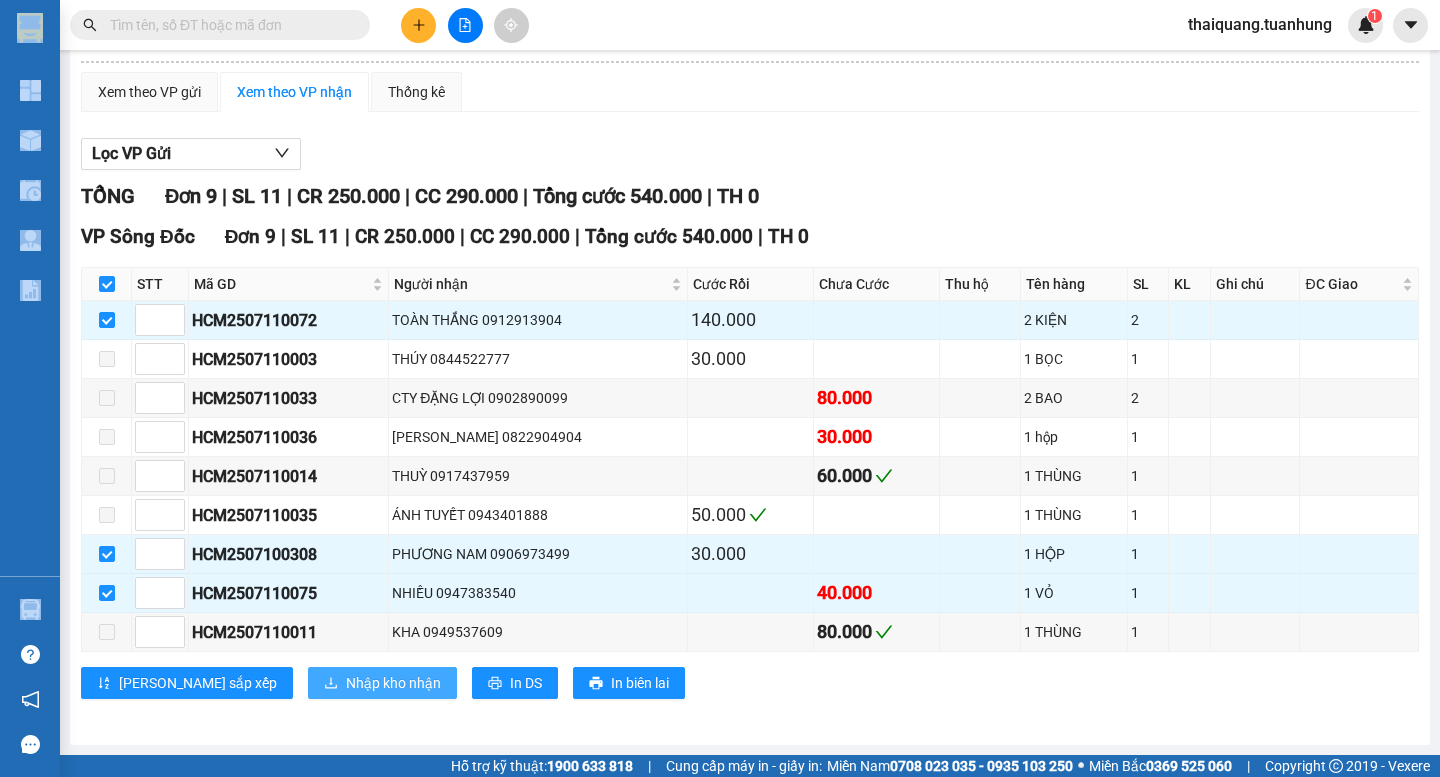 click on "Nhập kho nhận" at bounding box center (393, 683) 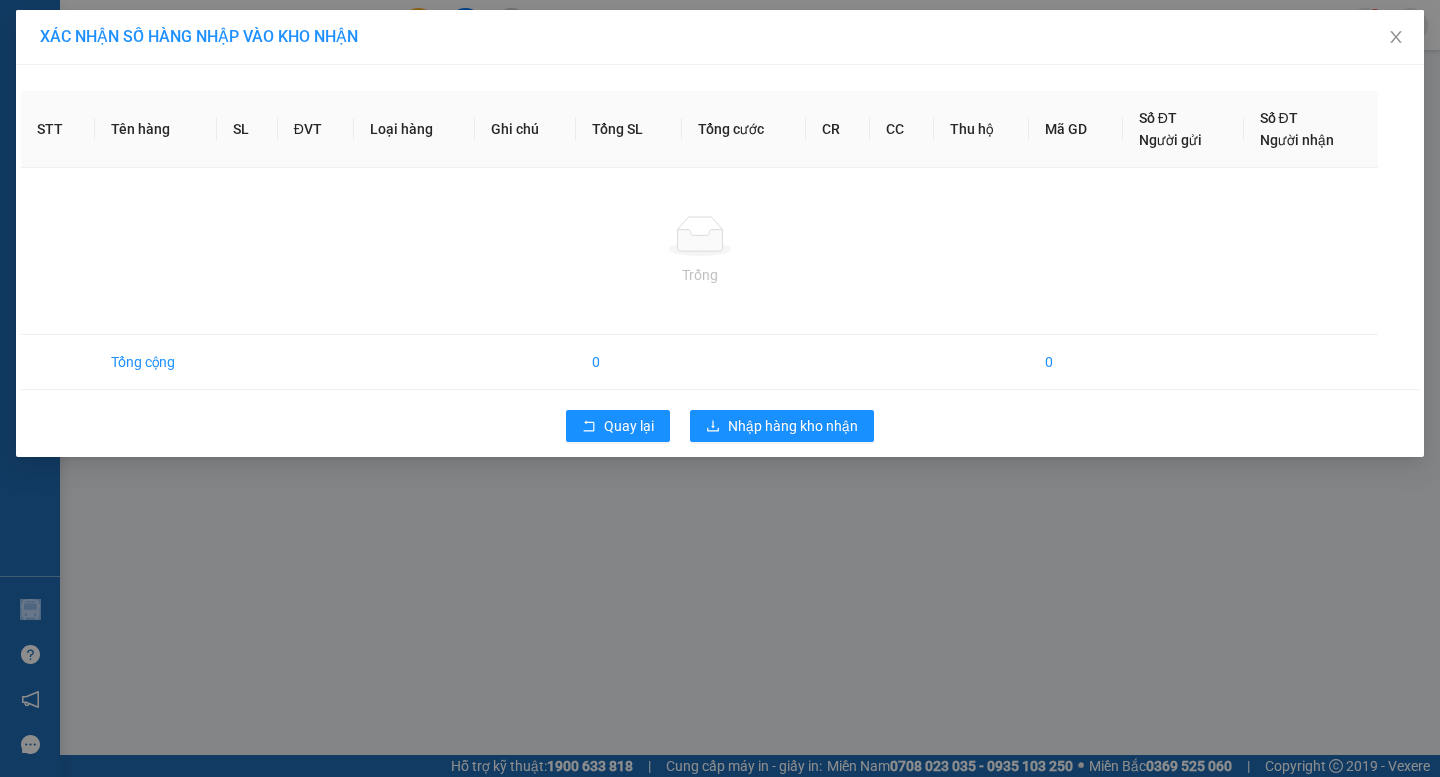 scroll, scrollTop: 0, scrollLeft: 0, axis: both 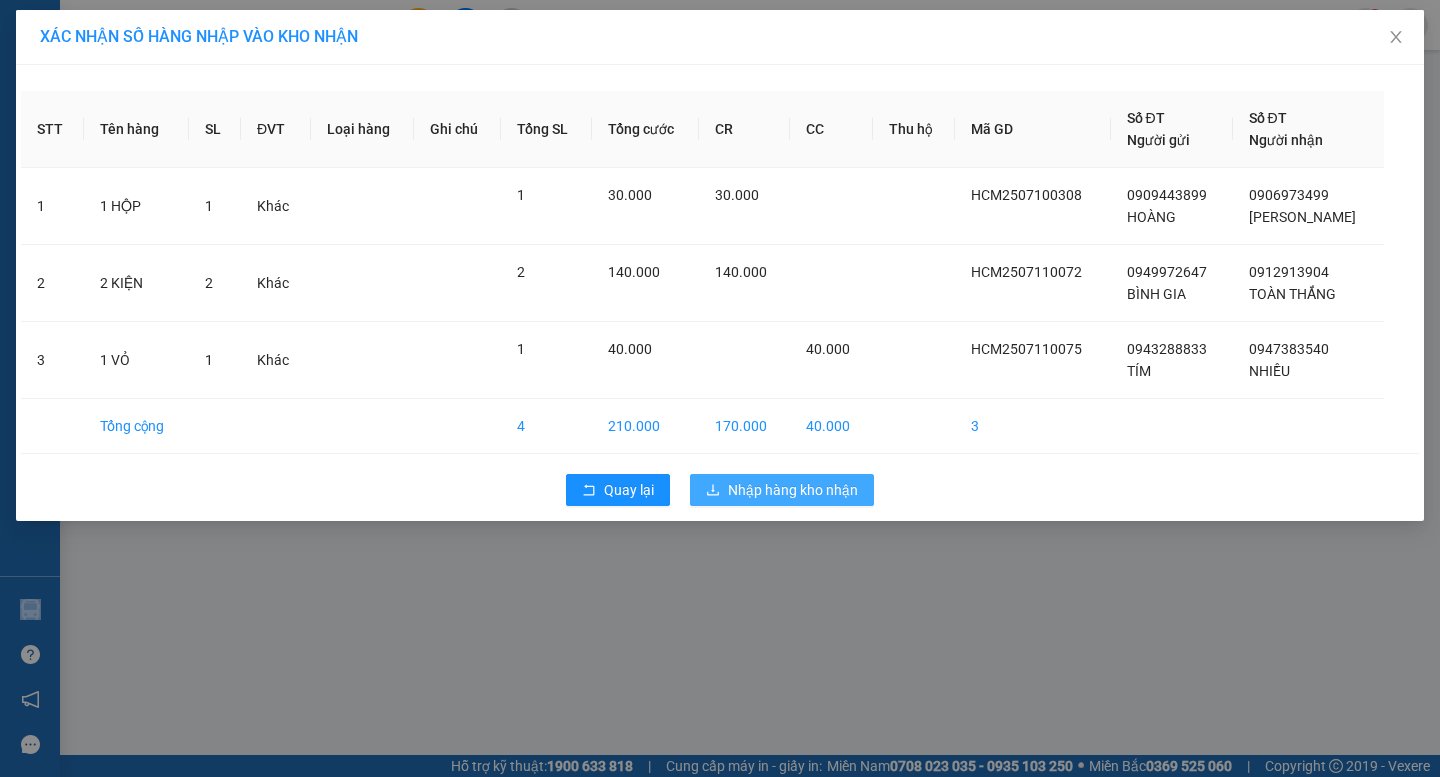 click on "Nhập hàng kho nhận" at bounding box center [793, 490] 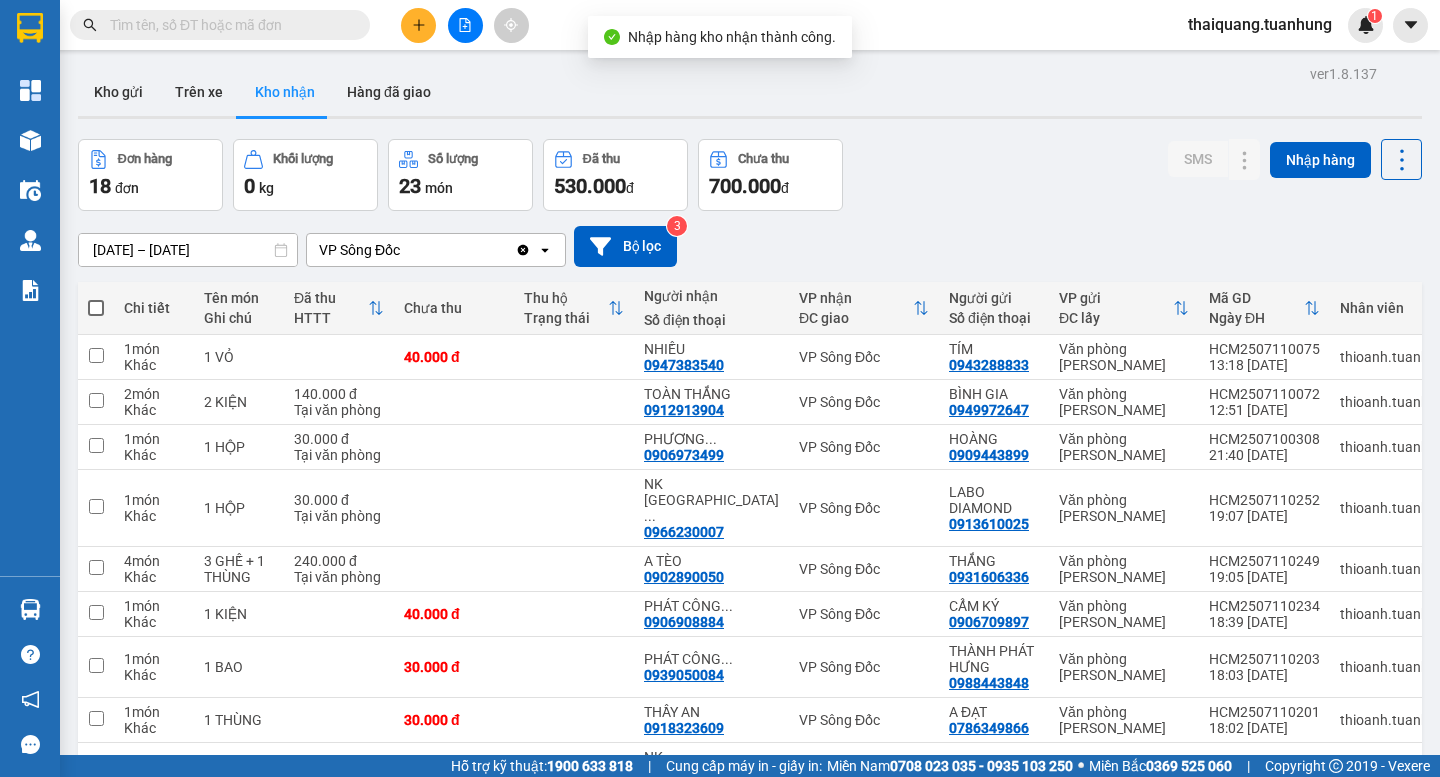 click on "Đơn hàng 18 đơn Khối lượng 0 kg Số lượng 23 món Đã thu 530.000  đ Chưa thu 700.000  đ SMS Nhập hàng" at bounding box center [750, 175] 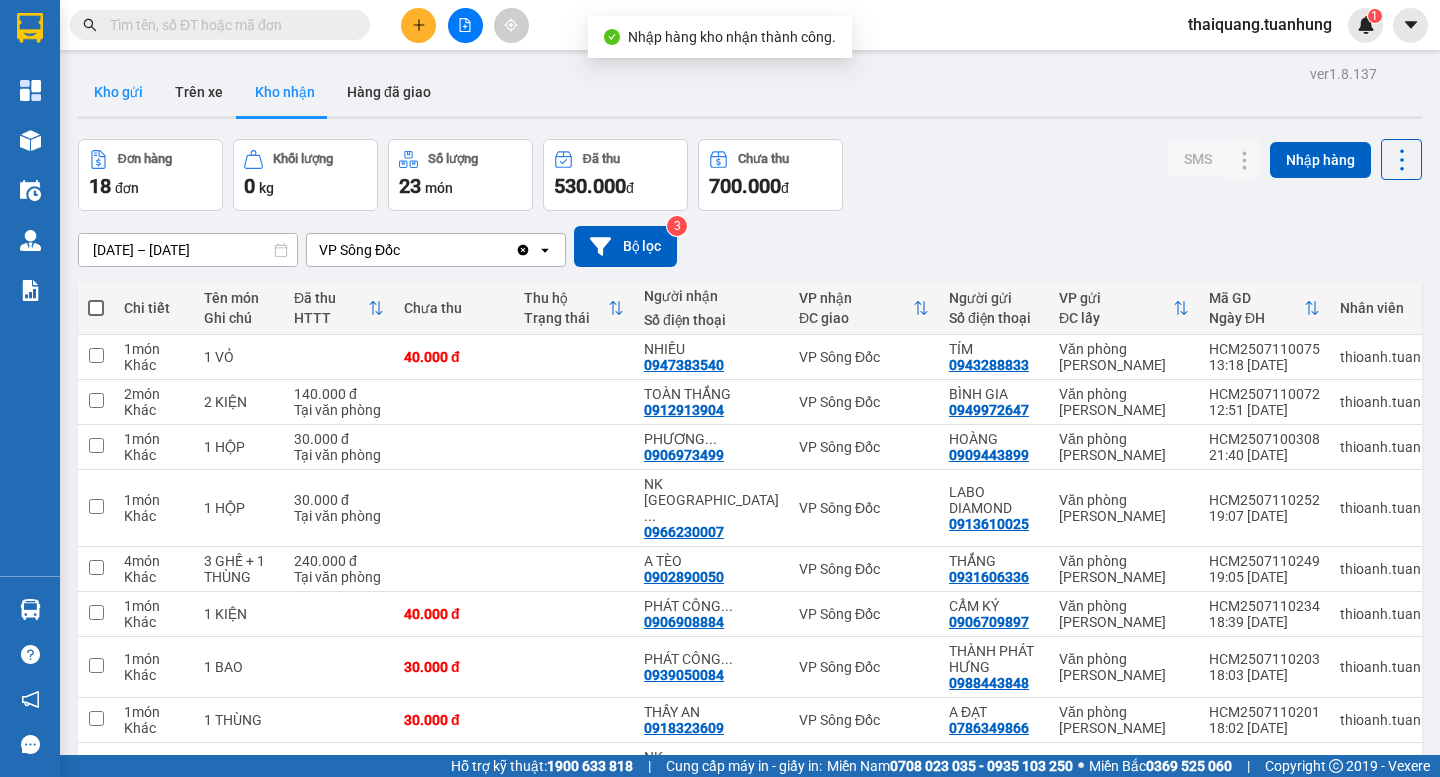 click on "Kho gửi" at bounding box center (118, 92) 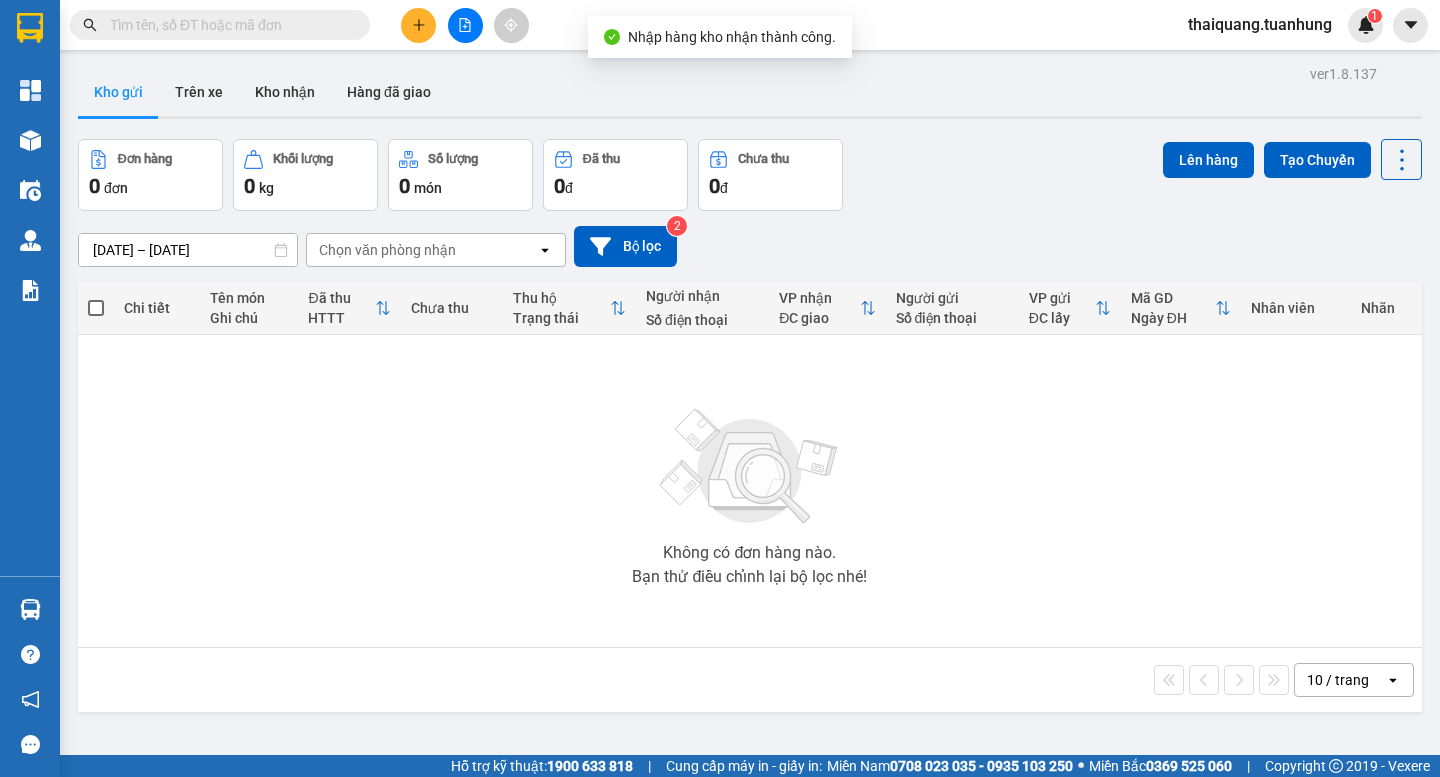 click on "Đơn hàng 0 đơn Khối lượng 0 kg Số lượng 0 món Đã thu 0  đ Chưa thu 0  đ Lên hàng Tạo Chuyến" at bounding box center [750, 175] 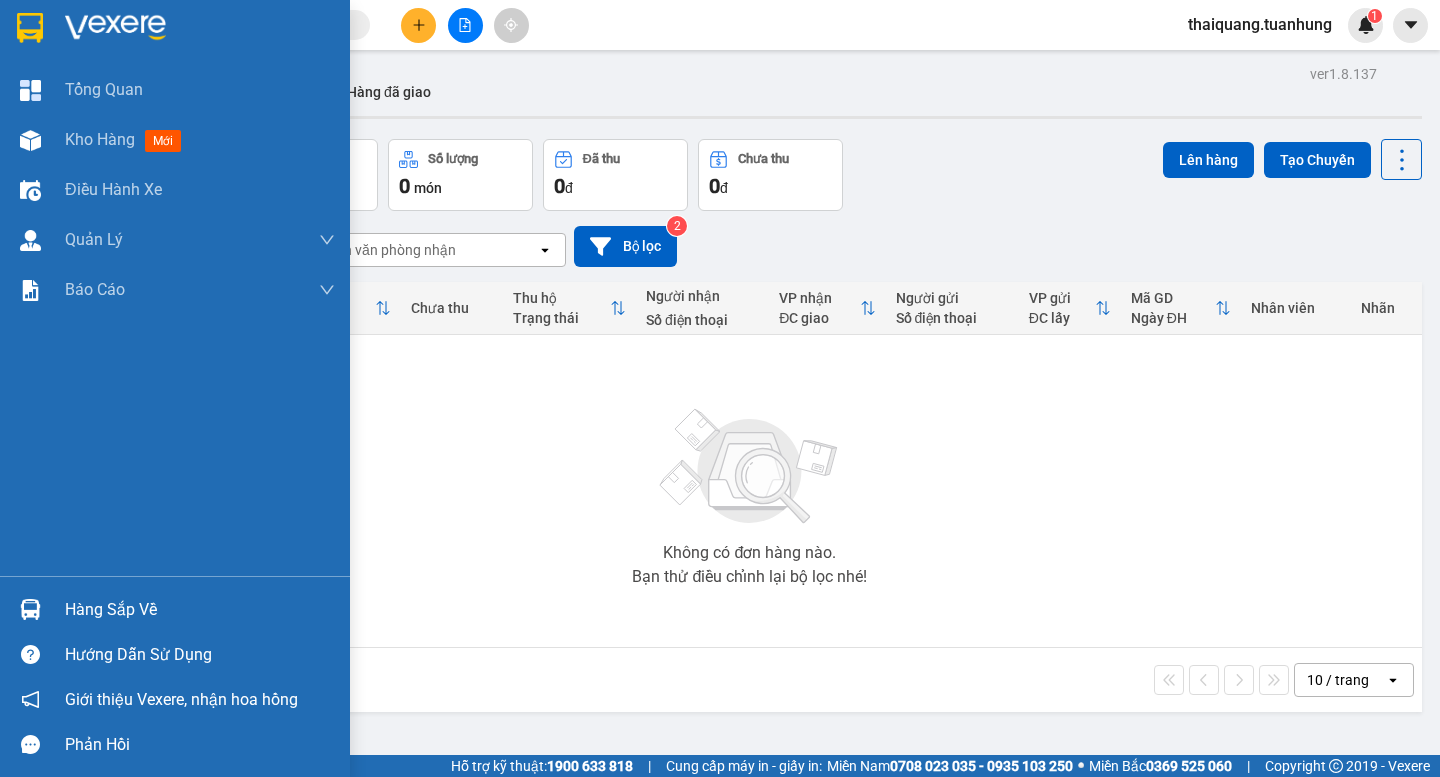 click on "Hàng sắp về" at bounding box center (200, 610) 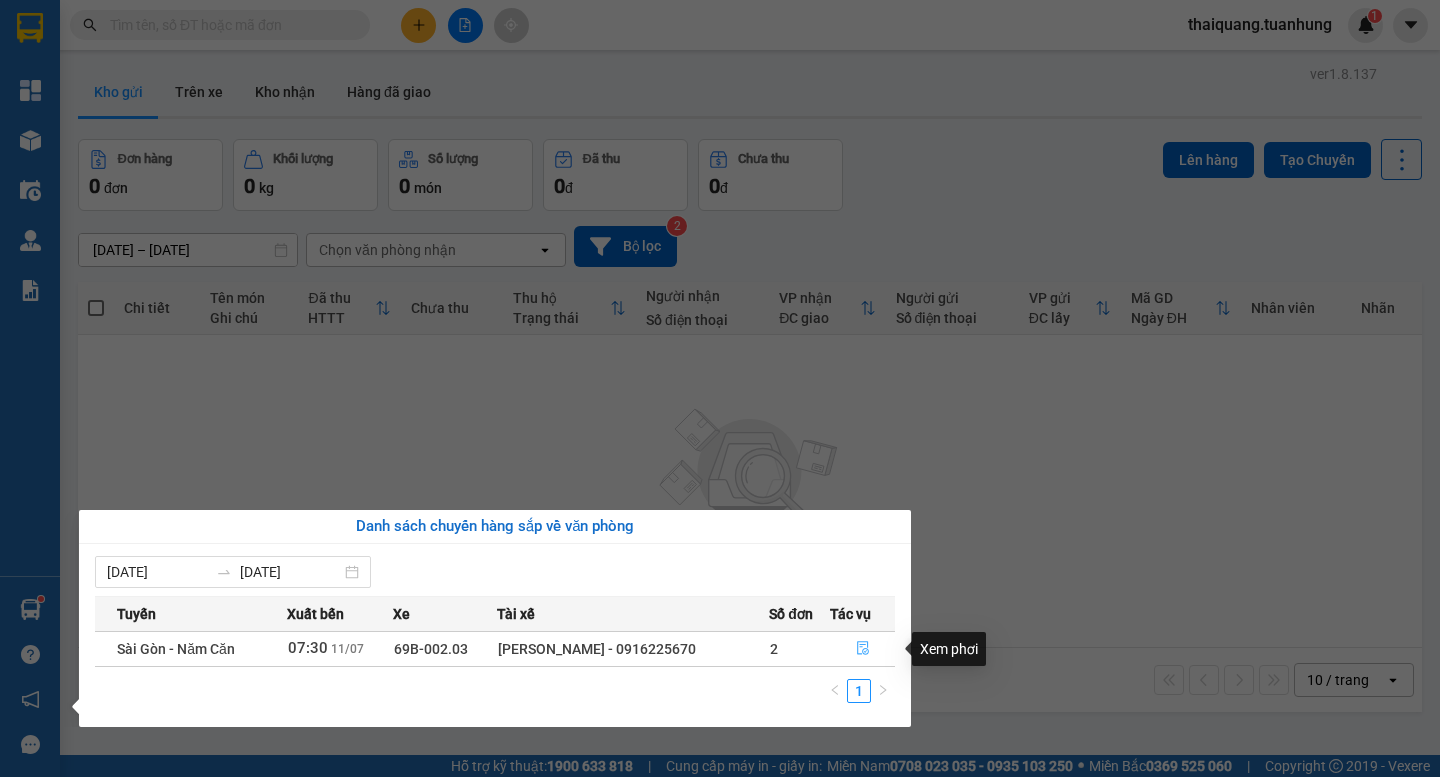 click at bounding box center (862, 649) 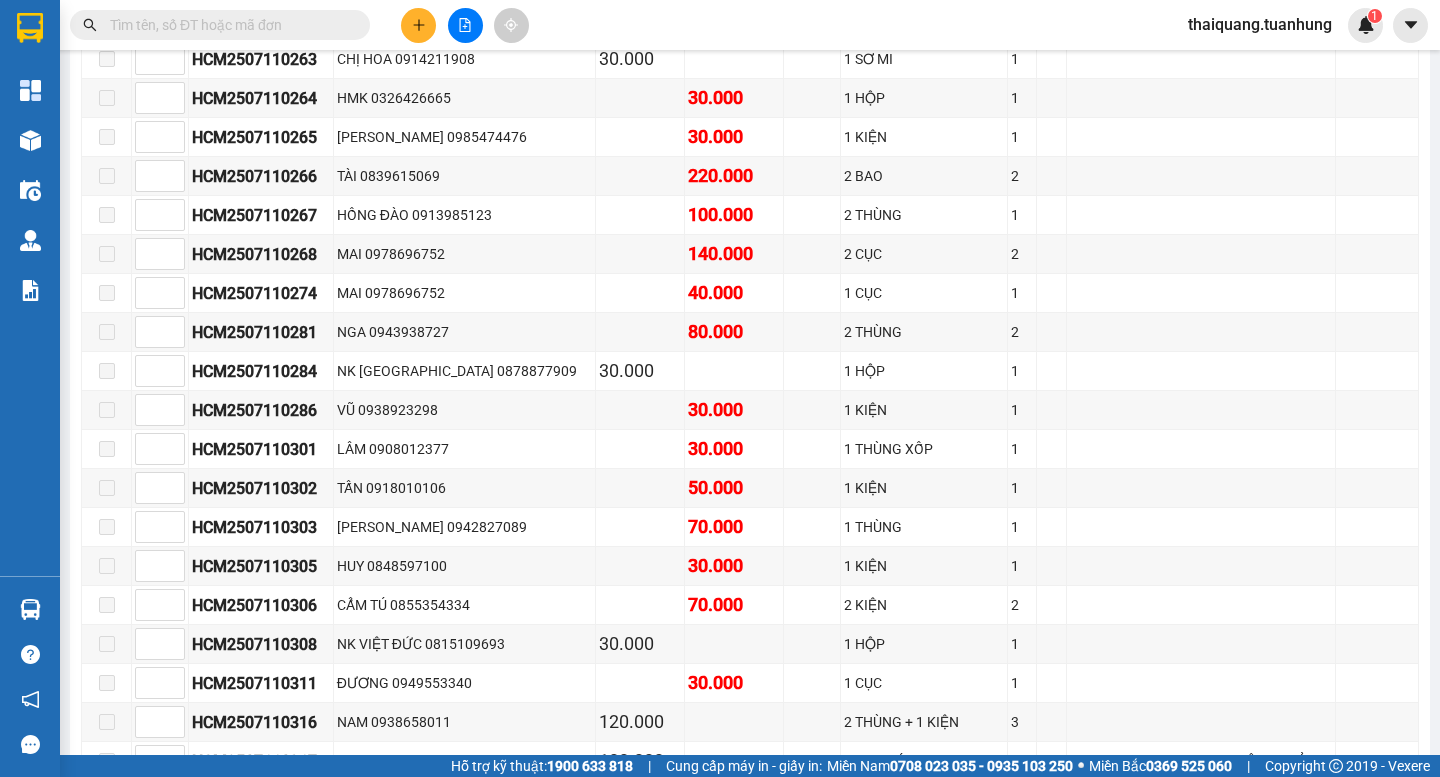 scroll, scrollTop: 10121, scrollLeft: 0, axis: vertical 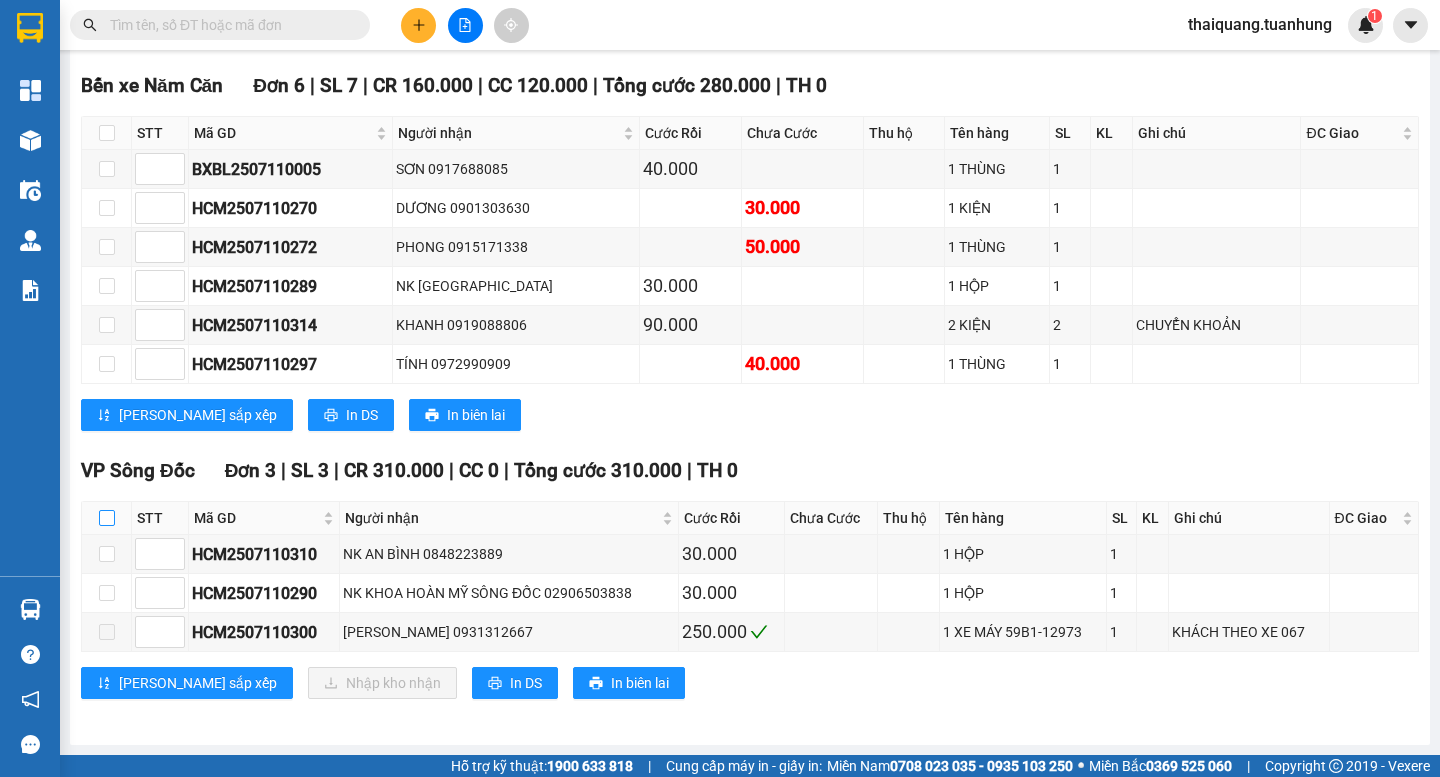 click at bounding box center (107, 518) 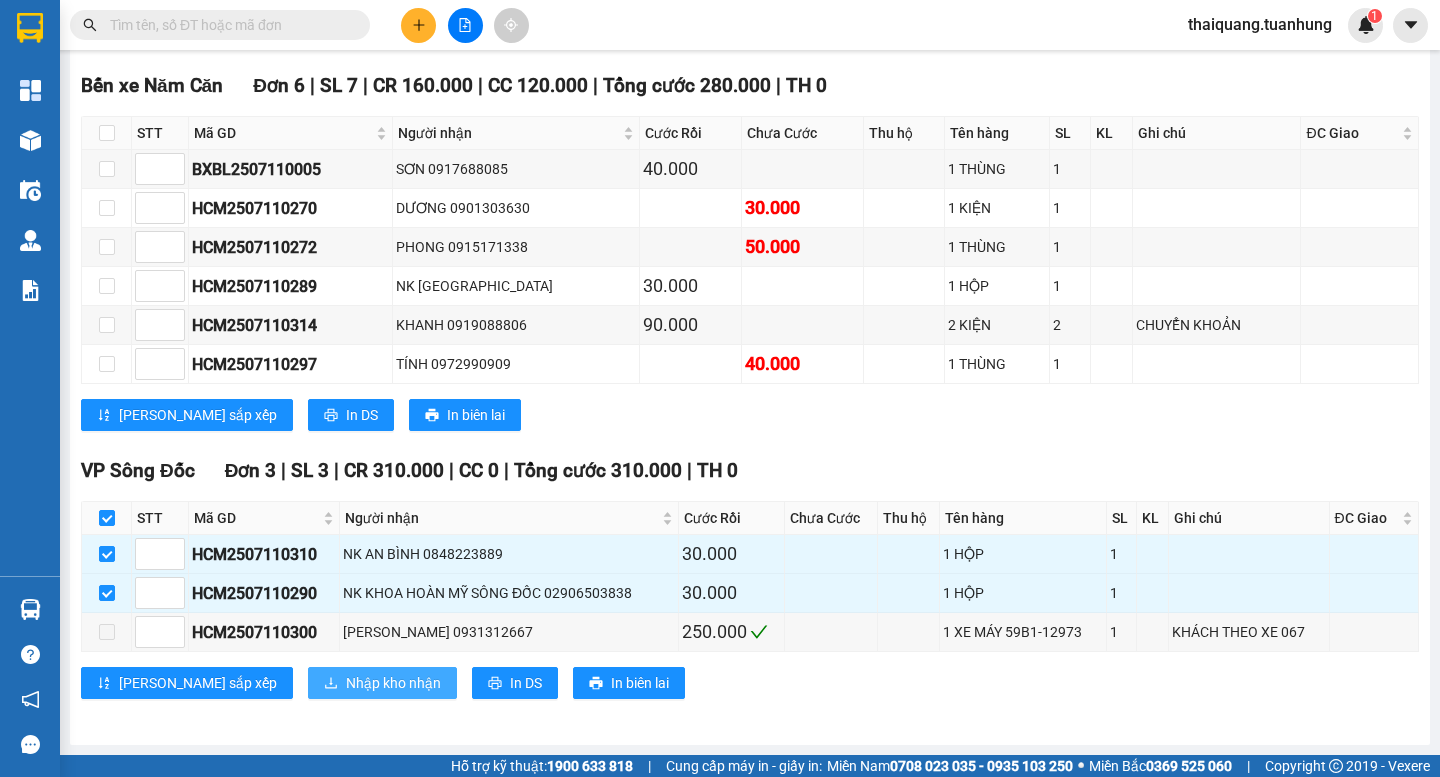 click on "Nhập kho nhận" at bounding box center [393, 683] 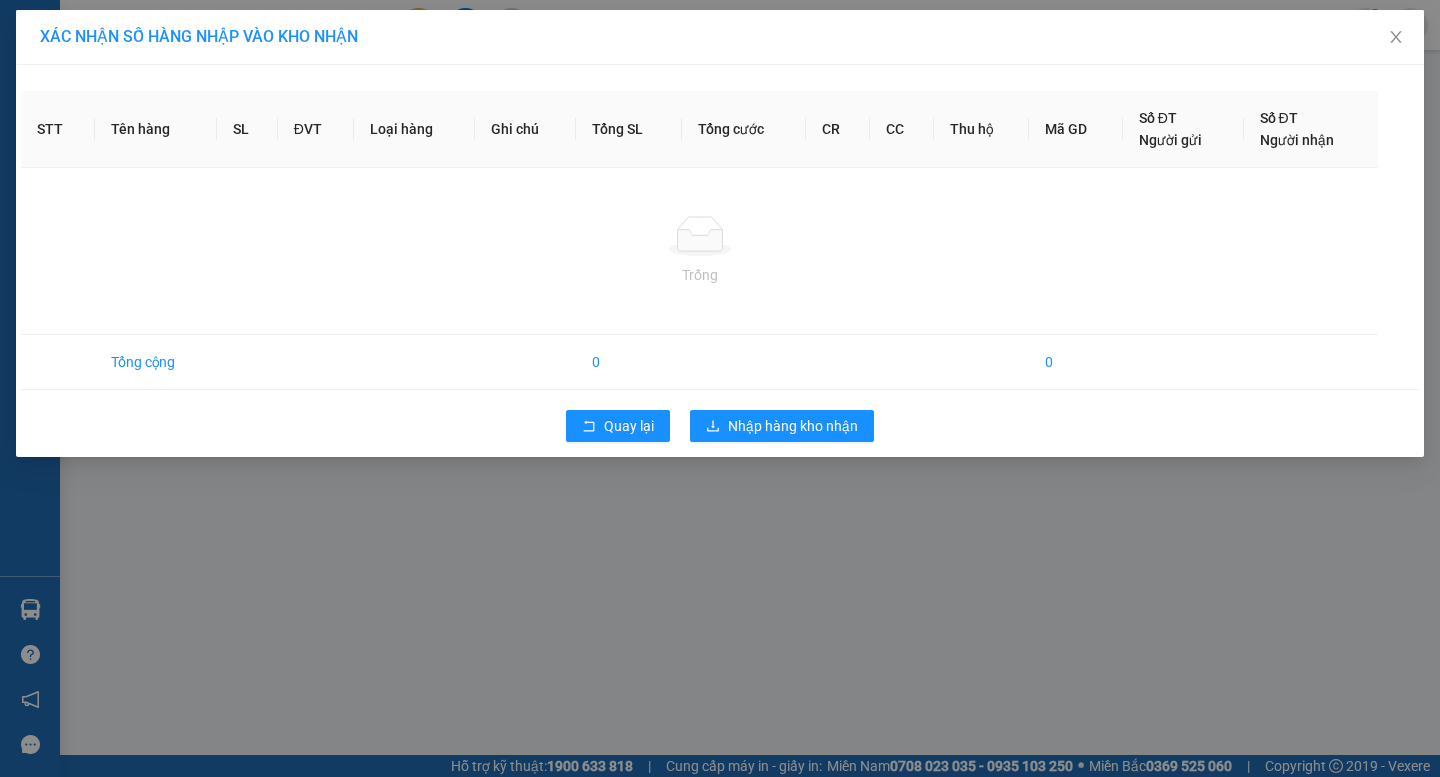 scroll, scrollTop: 0, scrollLeft: 0, axis: both 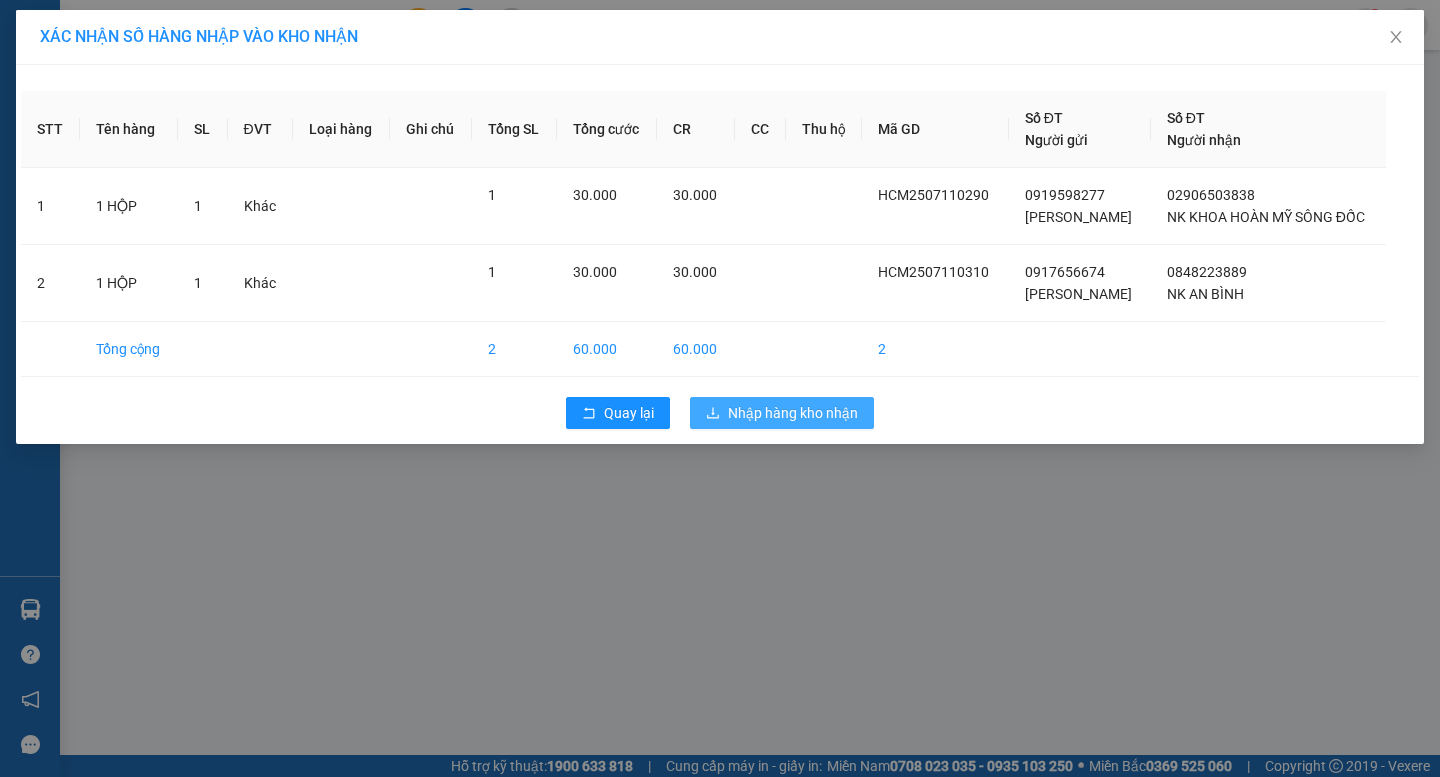 click on "Nhập hàng kho nhận" at bounding box center [793, 413] 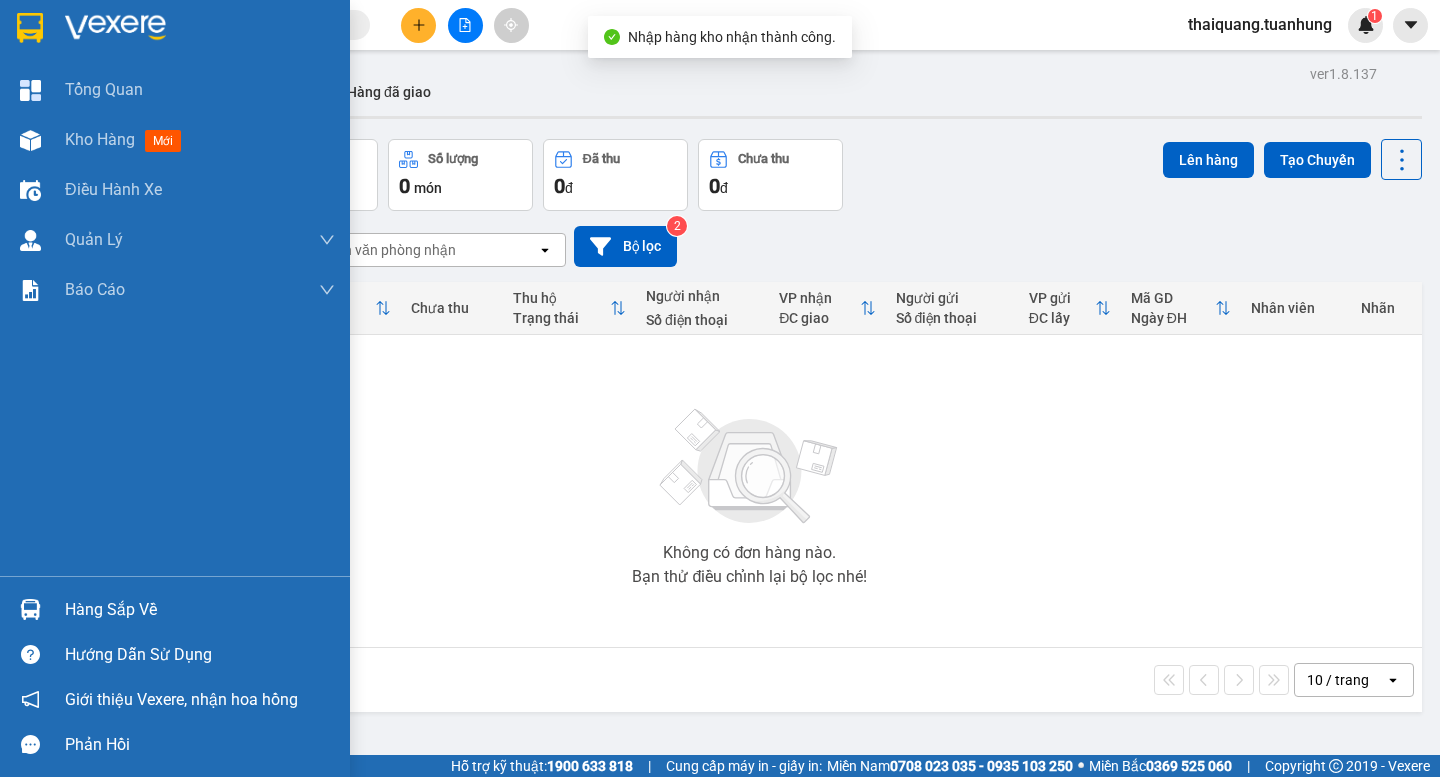 drag, startPoint x: 117, startPoint y: 614, endPoint x: 277, endPoint y: 553, distance: 171.23376 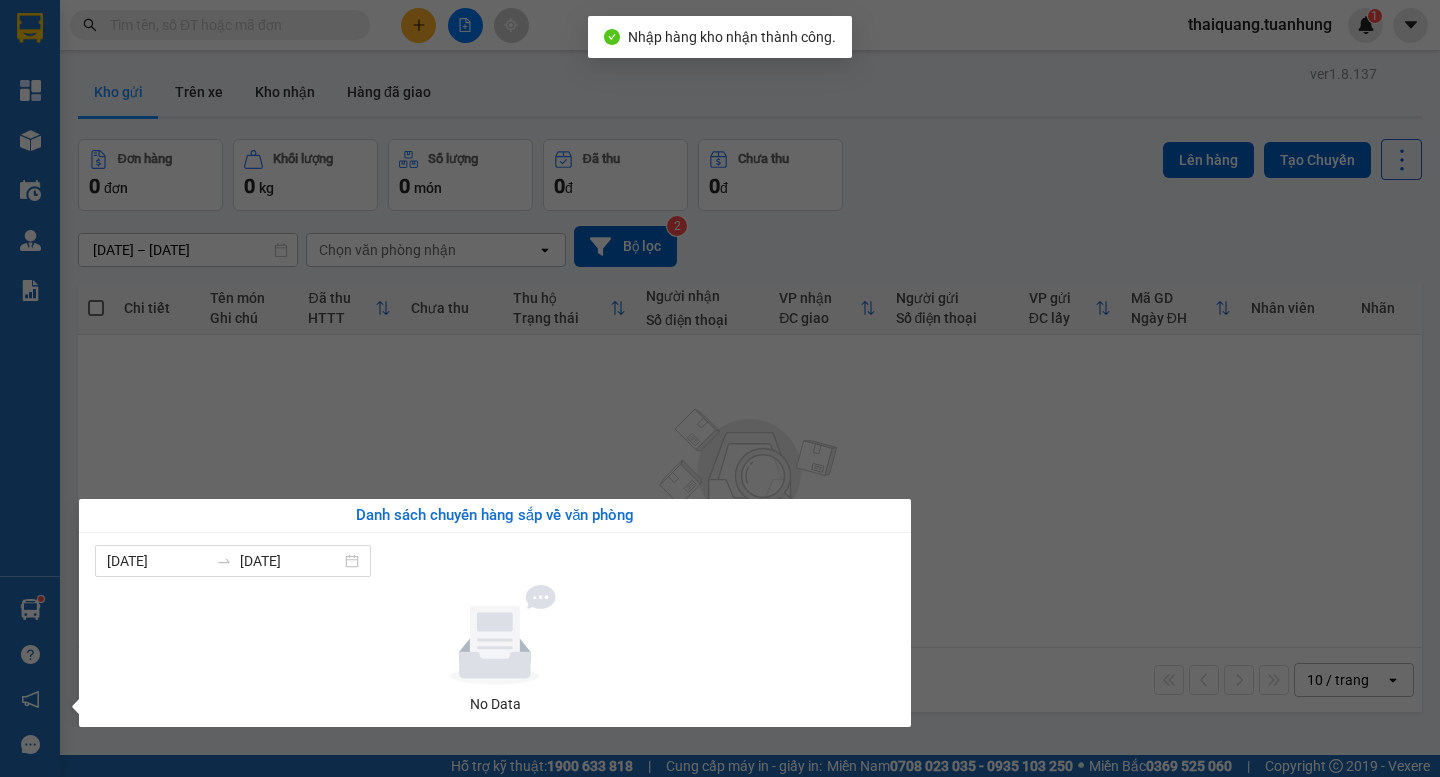 click on "Kết quả tìm kiếm ( 0 )  Bộ lọc  No Data thaiquang.tuanhung 1     Tổng Quan     Kho hàng mới     Điều hành xe     Quản Lý Quản lý chuyến Quản lý khách hàng Quản lý khách hàng mới Quản lý giao nhận mới Quản lý kiểm kho     Báo cáo Báo cáo dòng tiền (nhà xe) Doanh số tạo đơn theo VP gửi (nhà xe) Hàng sắp về Hướng dẫn sử dụng Giới thiệu Vexere, nhận hoa hồng Phản hồi Phần mềm hỗ trợ bạn tốt chứ? ver  1.8.137 Kho gửi Trên xe Kho nhận Hàng đã giao Đơn hàng 0 đơn Khối lượng 0 kg Số lượng 0 món Đã thu 0  đ Chưa thu 0  đ Lên hàng Tạo Chuyến 10/07/2025 – 12/07/2025 Press the down arrow key to interact with the calendar and select a date. Press the escape button to close the calendar. Selected date range is from 10/07/2025 to 12/07/2025. Chọn văn phòng nhận open Bộ lọc 2 Chi tiết Tên món Ghi chú Đã thu HTTT Chưa thu Thu hộ Trạng thái Người nhận open" at bounding box center (720, 388) 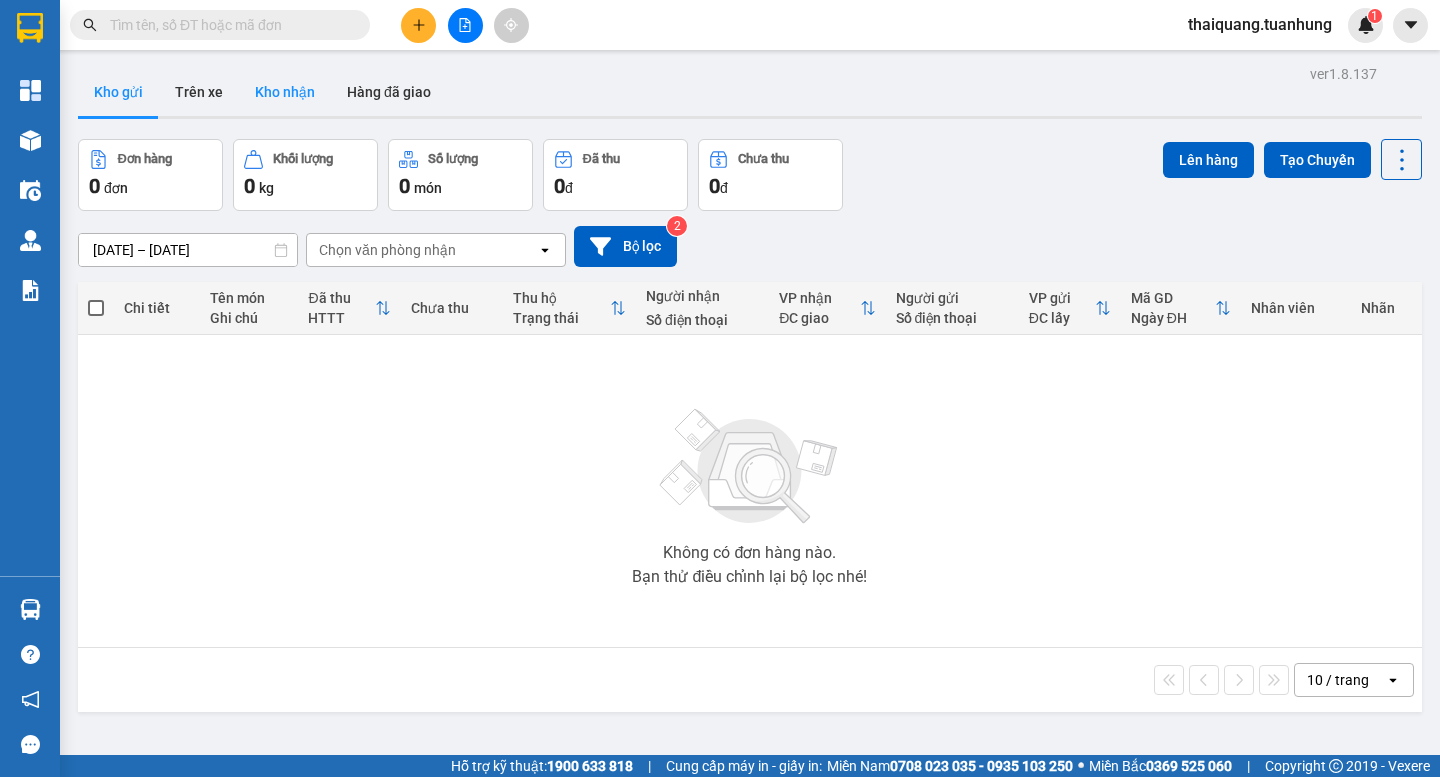 click on "Kho nhận" at bounding box center (285, 92) 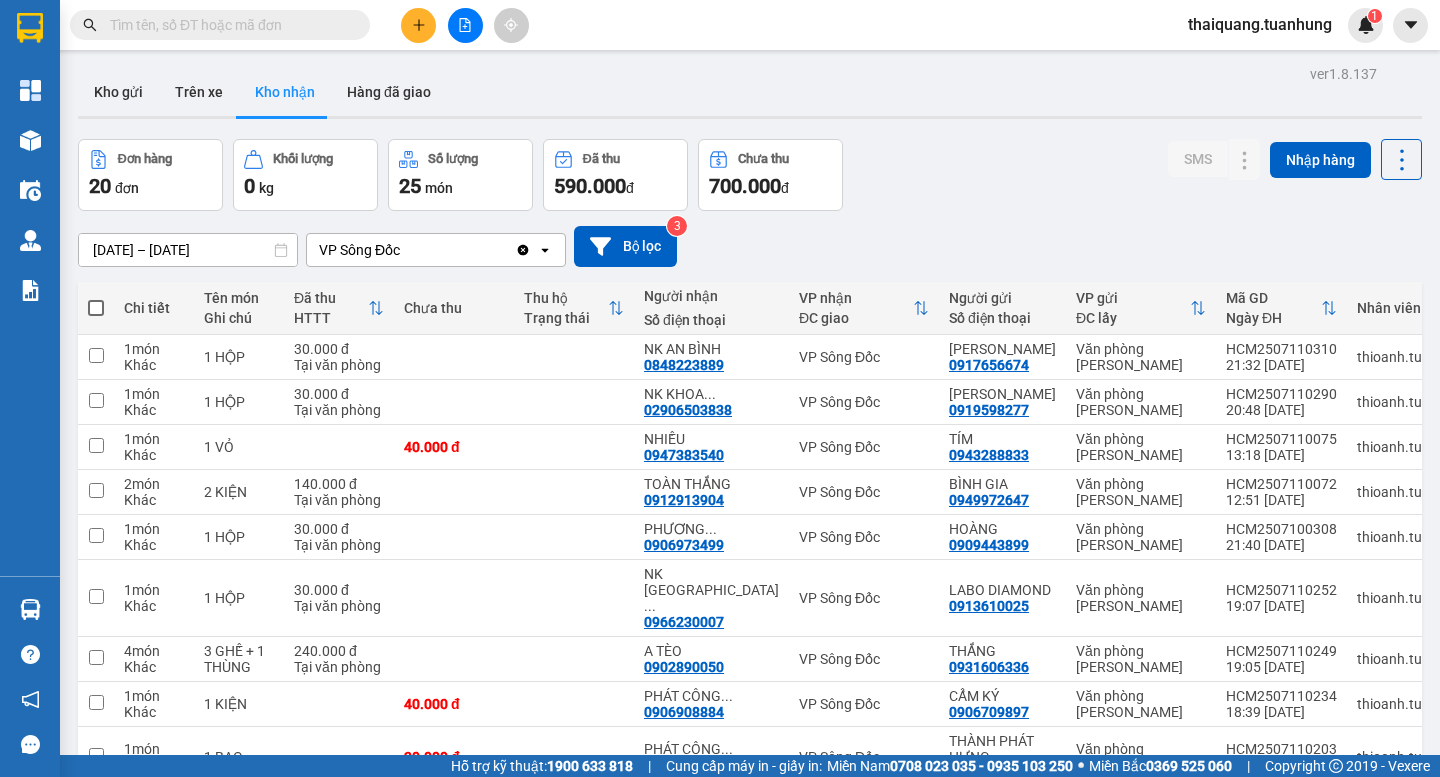 click on "Đơn hàng 20 đơn Khối lượng 0 kg Số lượng 25 món Đã thu 590.000  đ Chưa thu 700.000  đ SMS Nhập hàng" at bounding box center (750, 175) 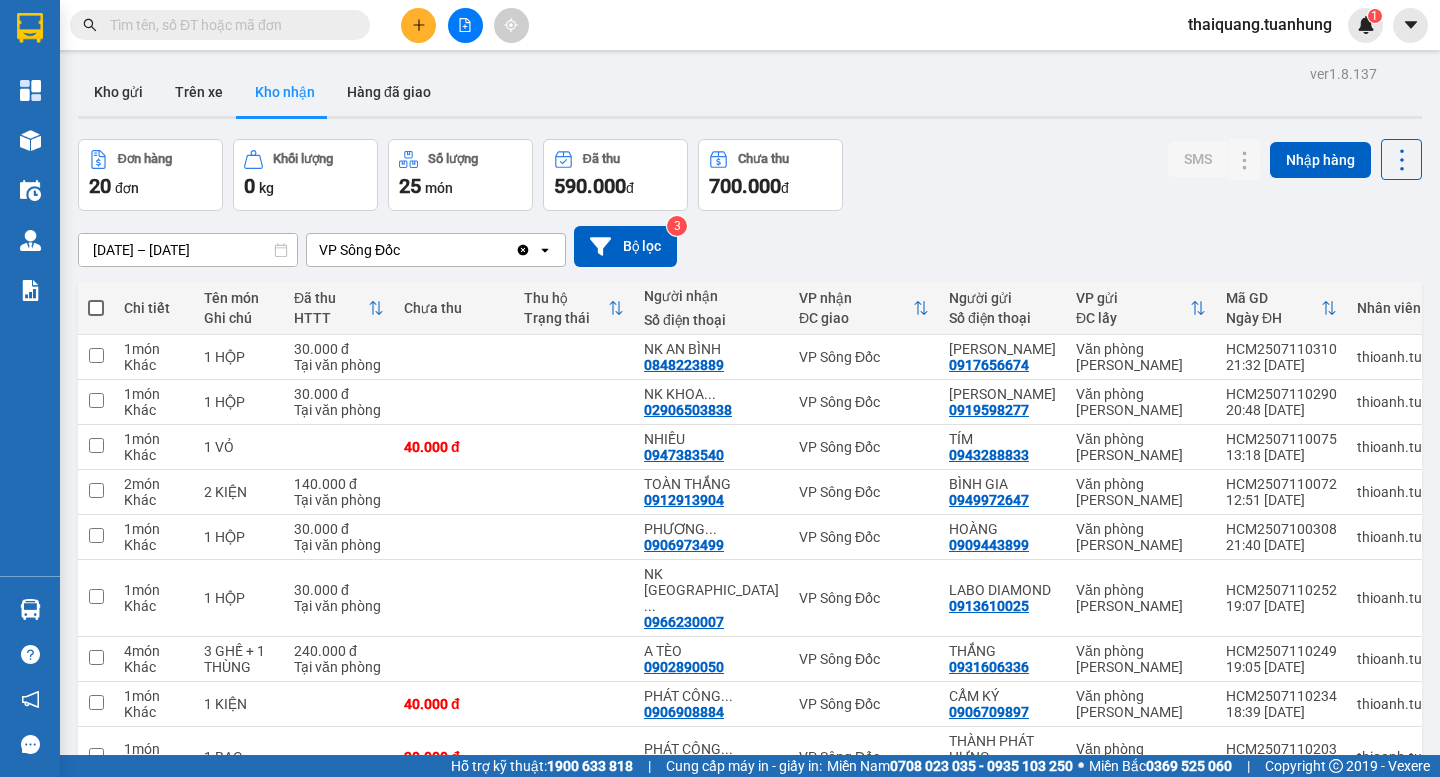 click on "Đơn hàng 20 đơn Khối lượng 0 kg Số lượng 25 món Đã thu 590.000  đ Chưa thu 700.000  đ SMS Nhập hàng" at bounding box center [750, 175] 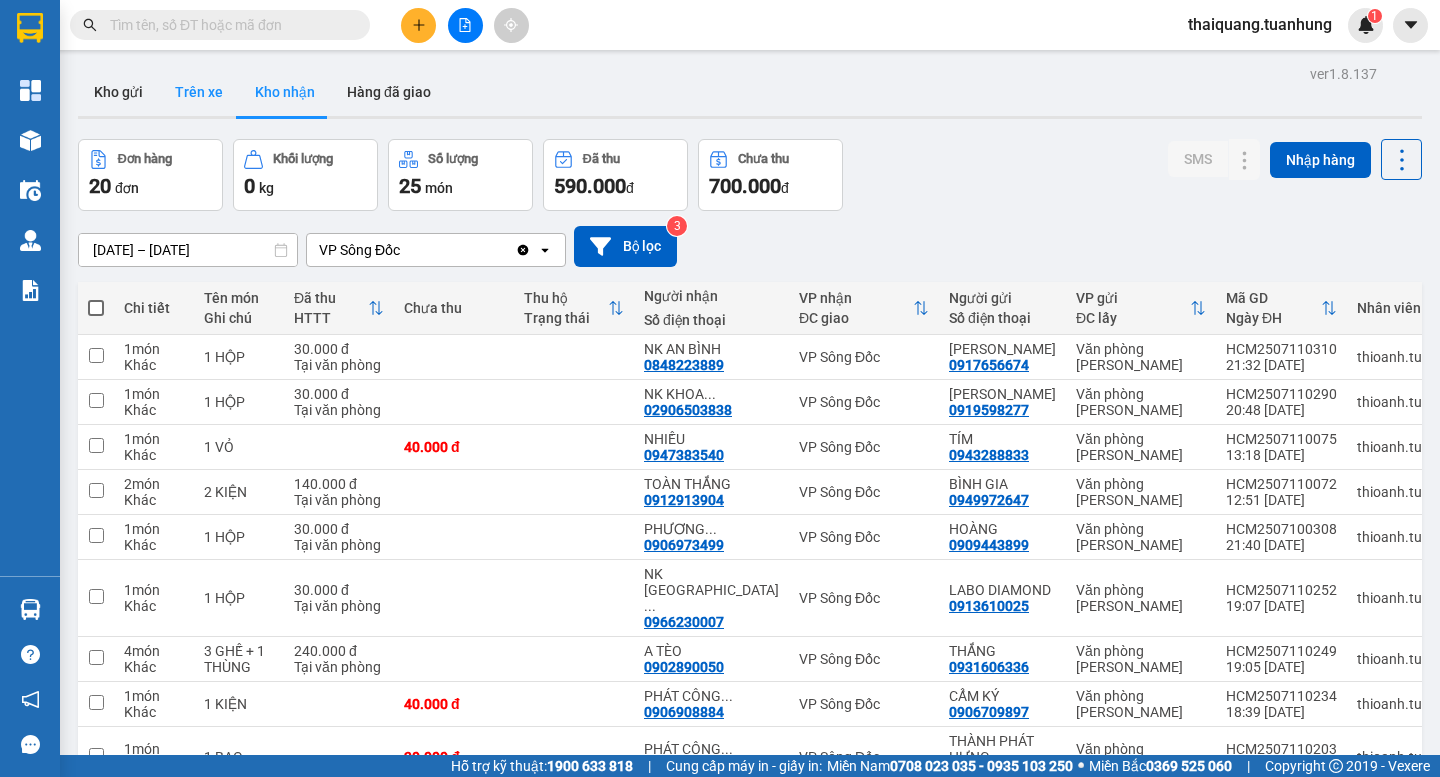drag, startPoint x: 100, startPoint y: 104, endPoint x: 178, endPoint y: 71, distance: 84.693565 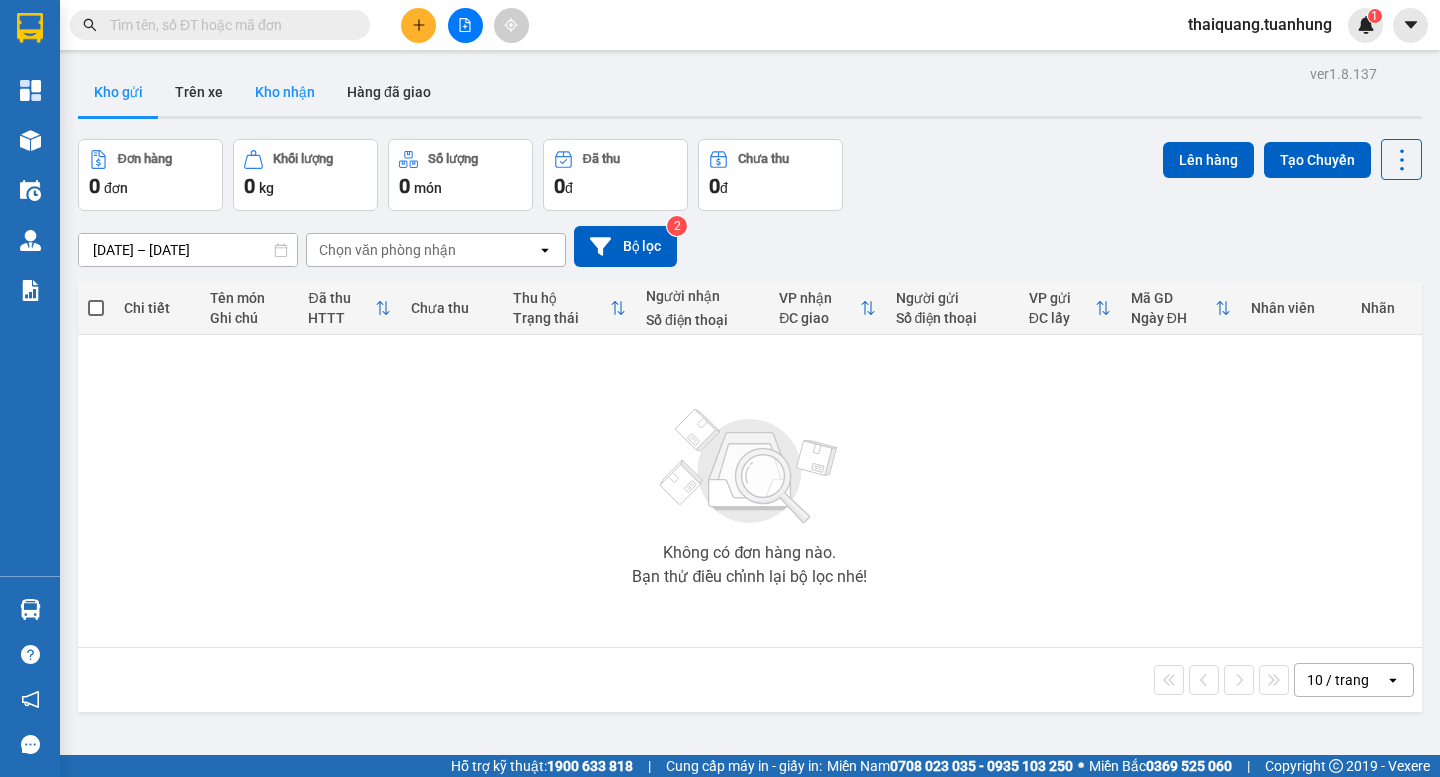 click on "Kho nhận" at bounding box center (285, 92) 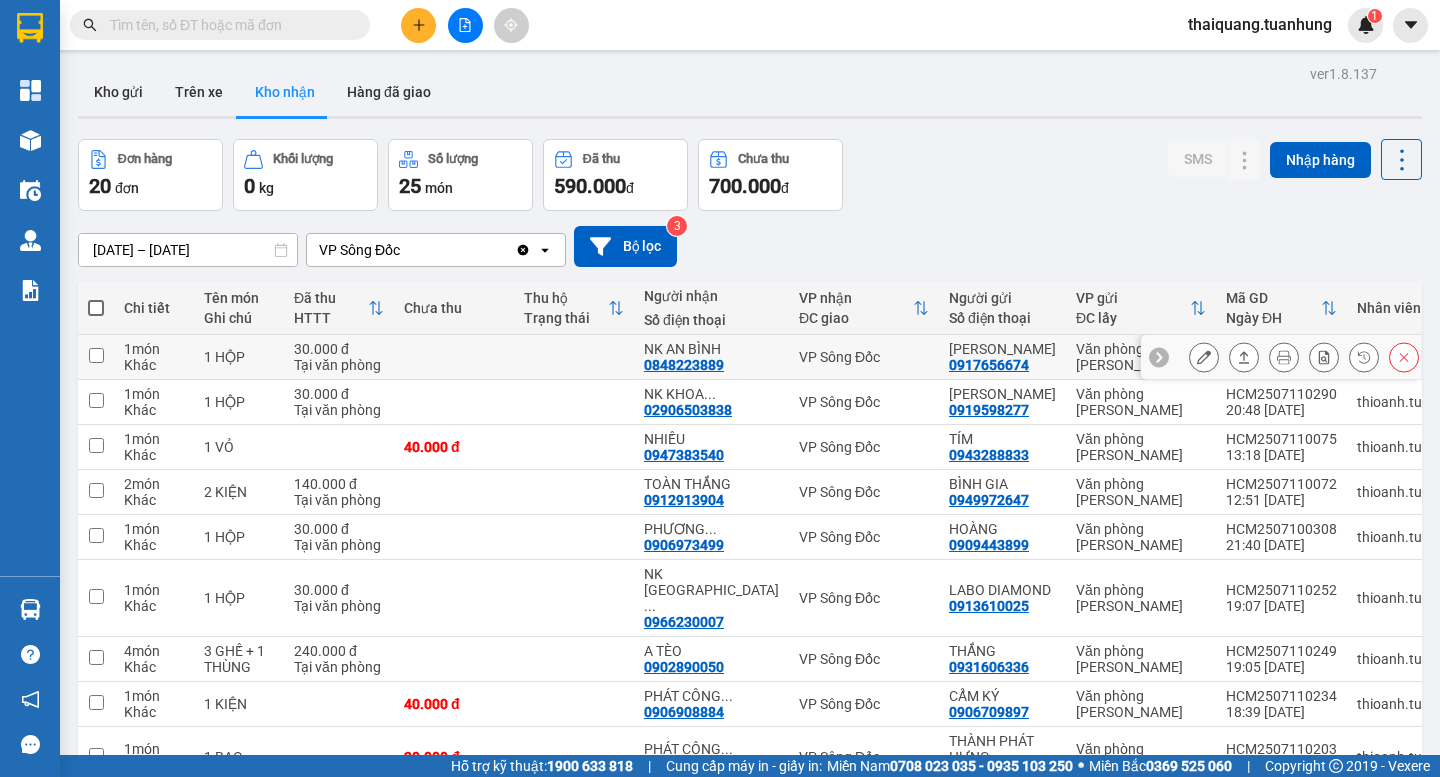 scroll, scrollTop: 168, scrollLeft: 0, axis: vertical 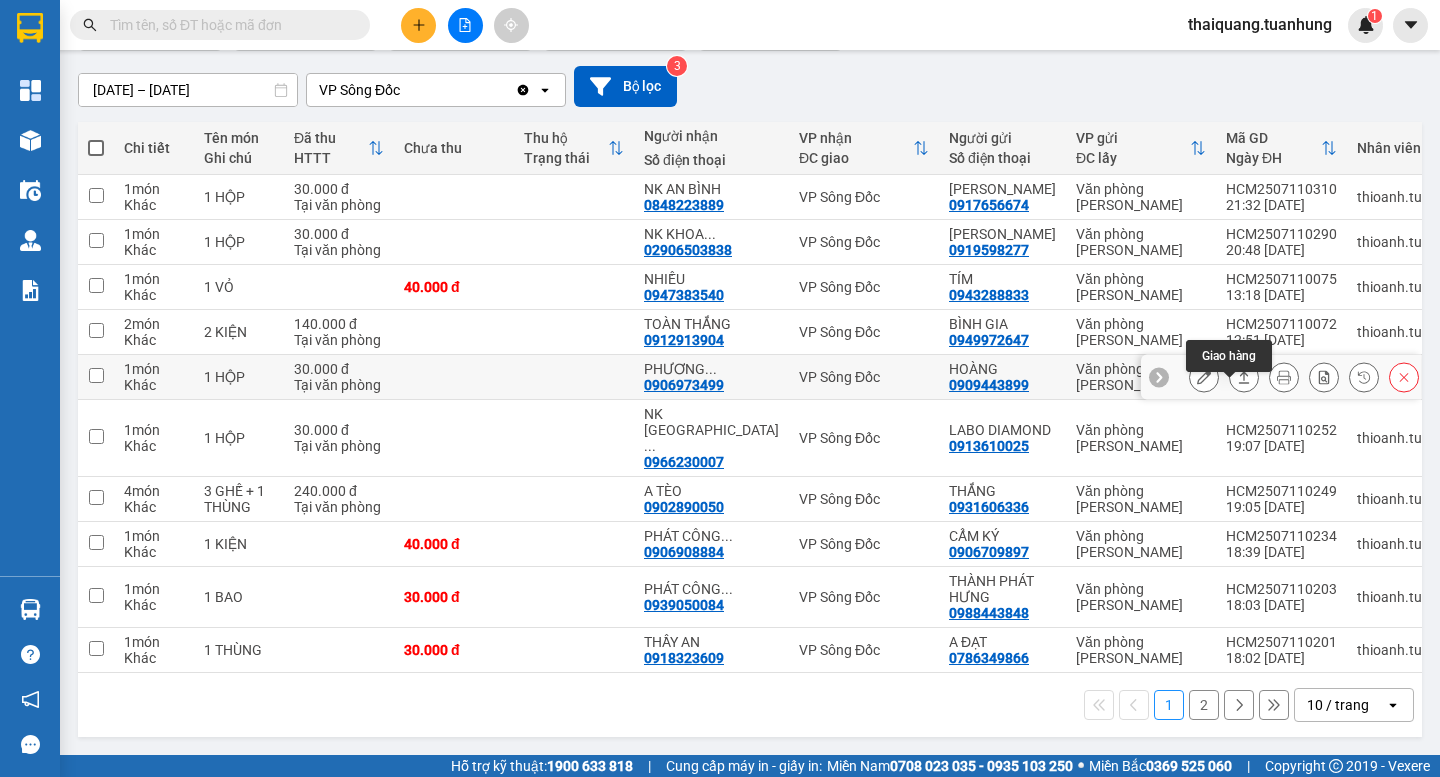 click 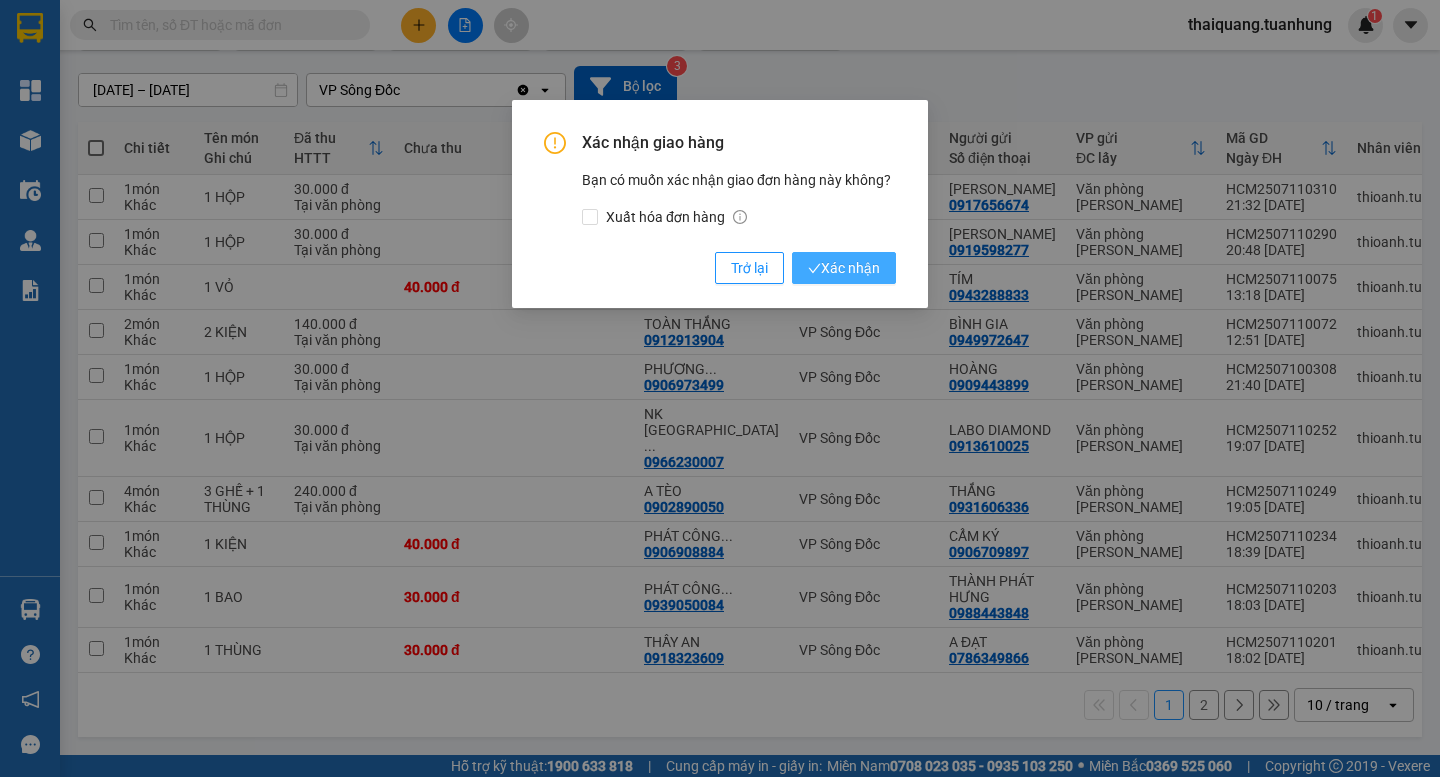 click on "Xác nhận" at bounding box center [844, 268] 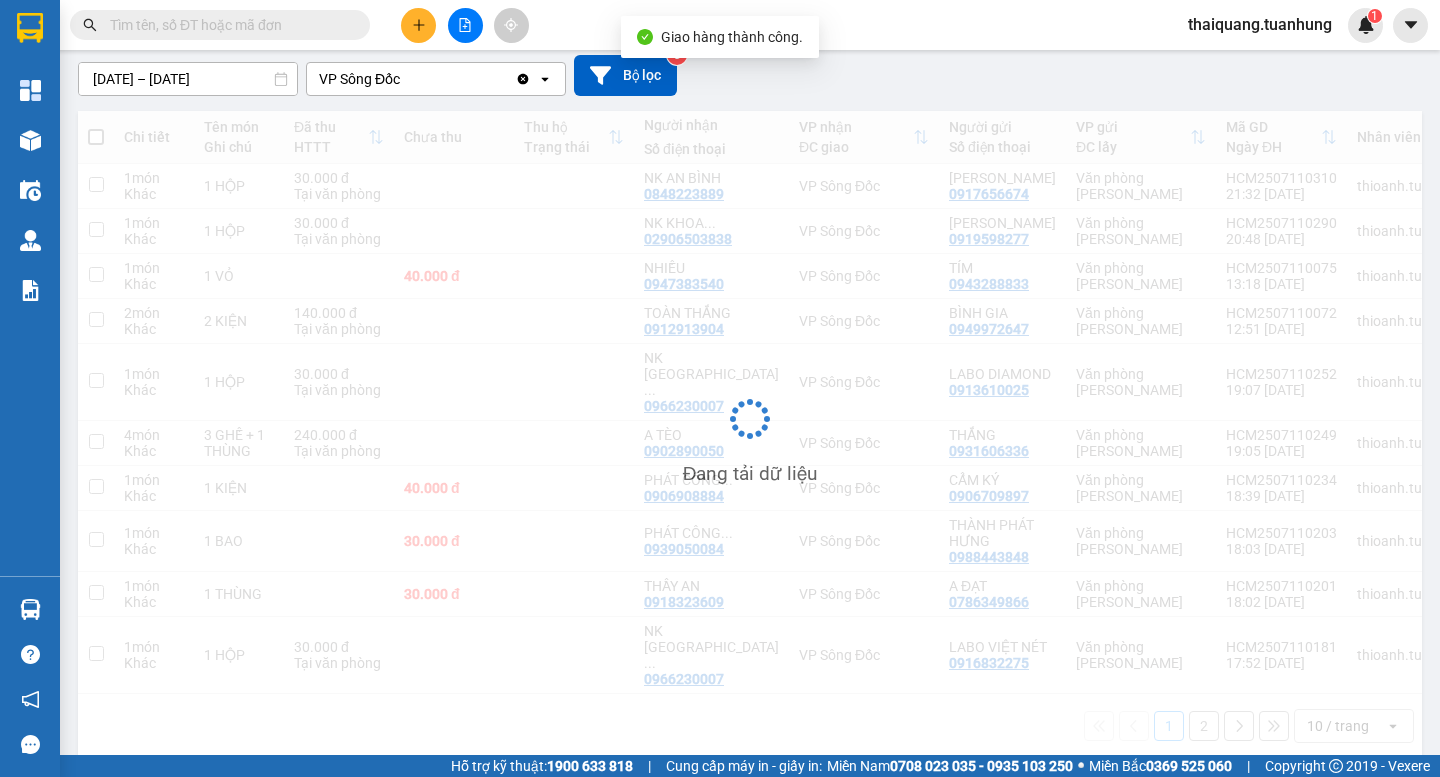 scroll, scrollTop: 168, scrollLeft: 0, axis: vertical 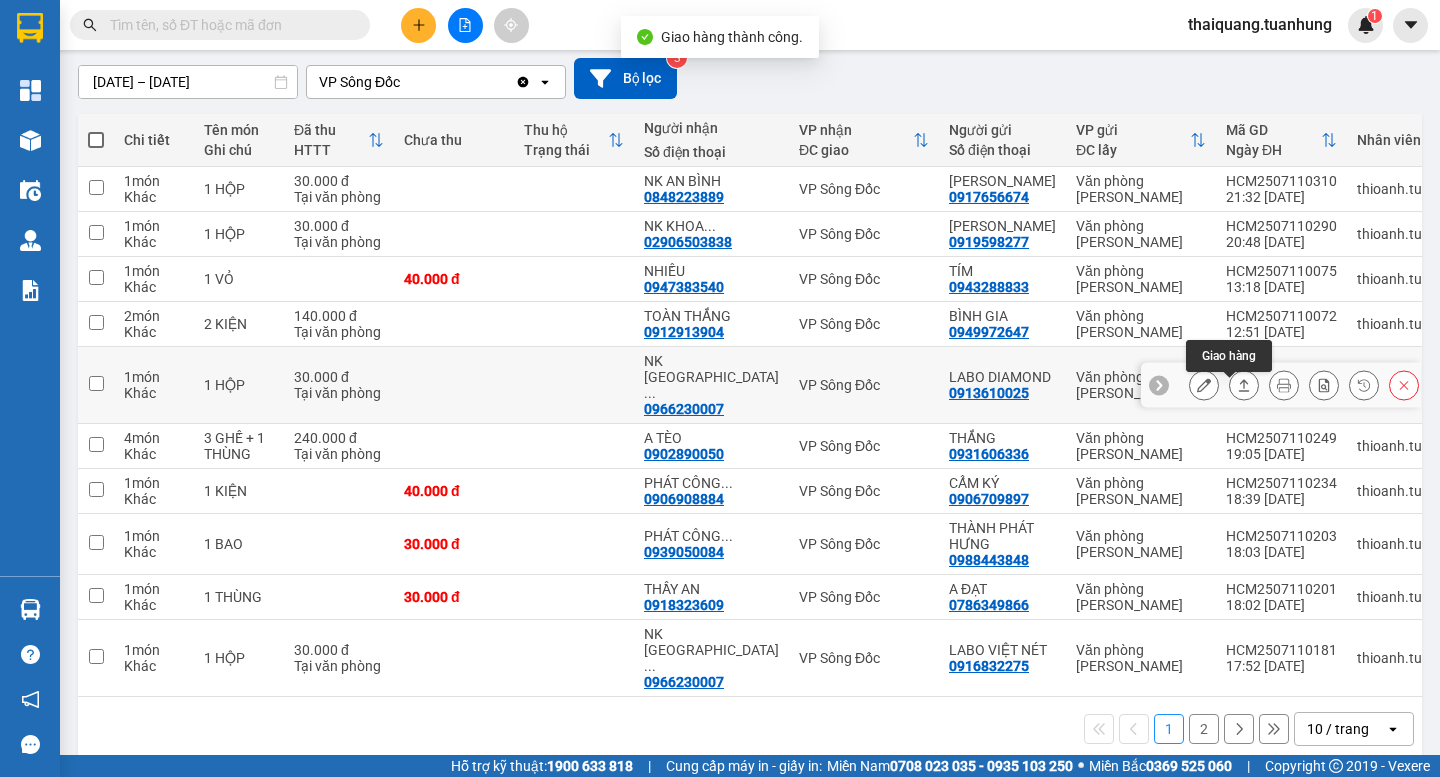 click at bounding box center (1244, 385) 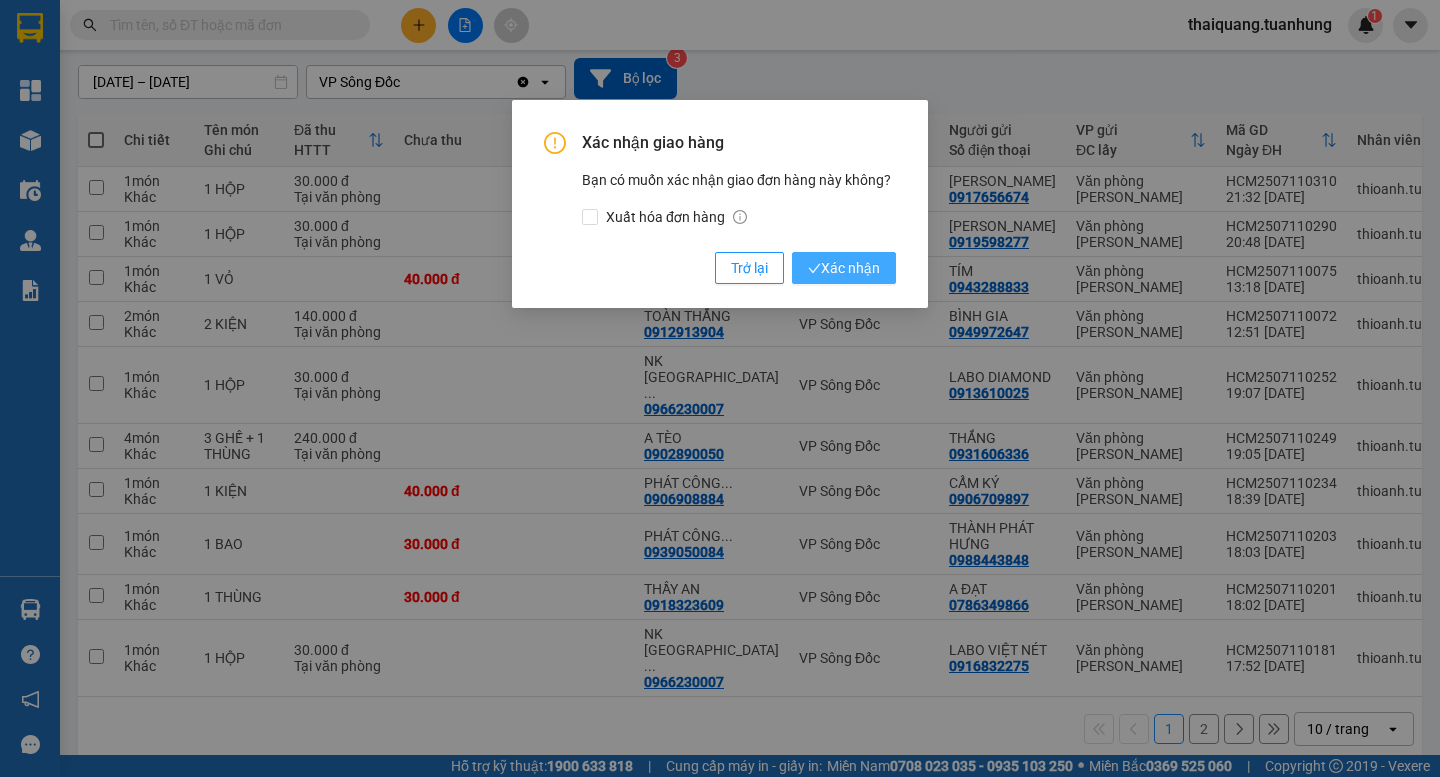 click on "Xác nhận" at bounding box center [844, 268] 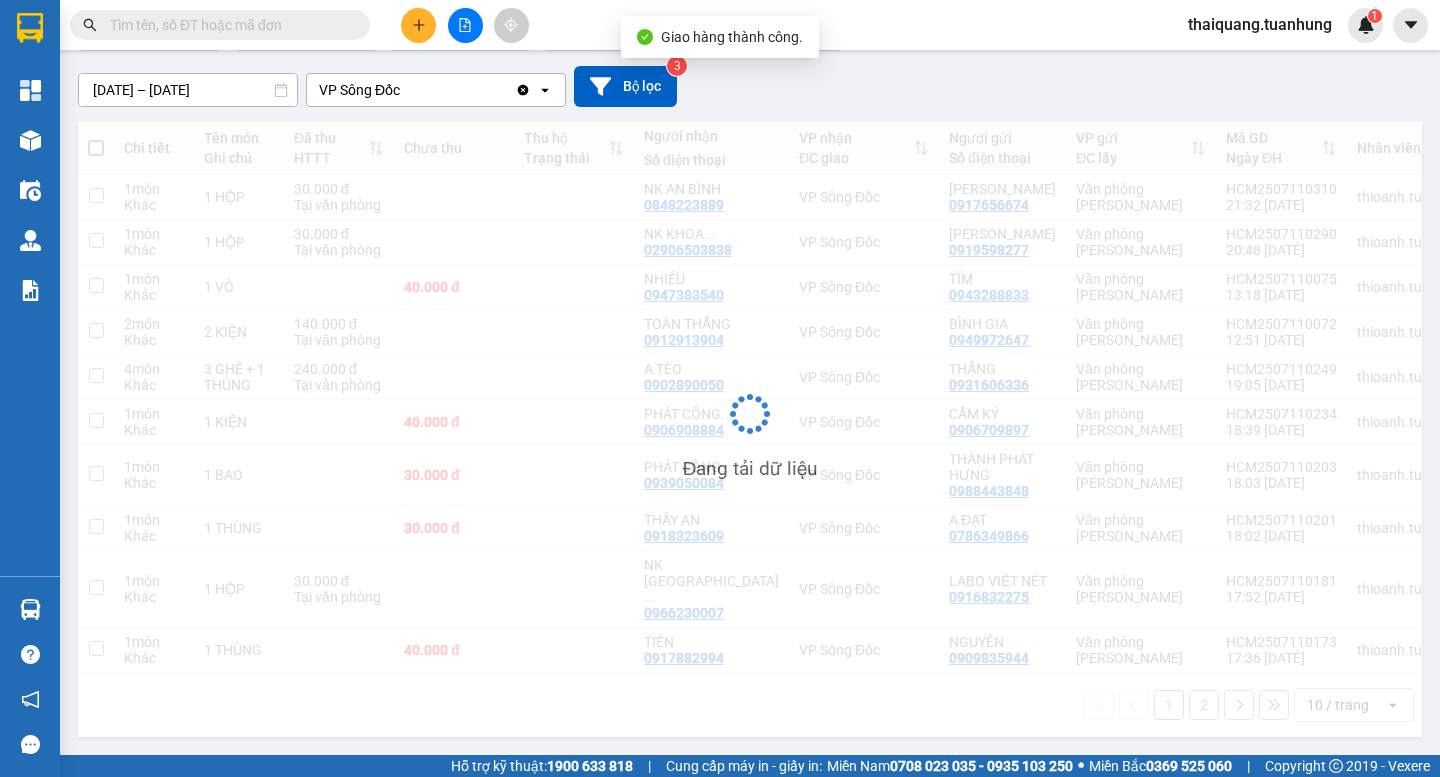 scroll, scrollTop: 168, scrollLeft: 0, axis: vertical 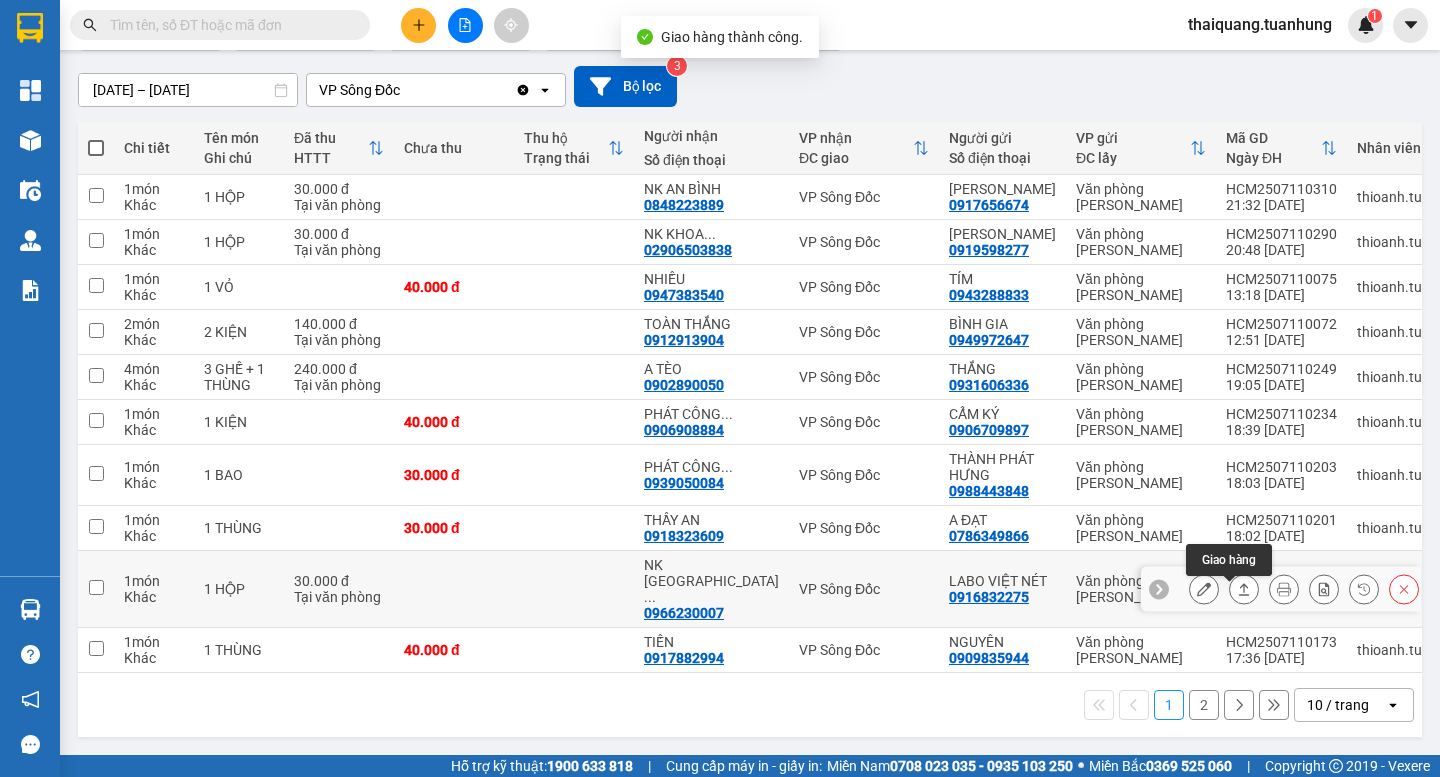 click 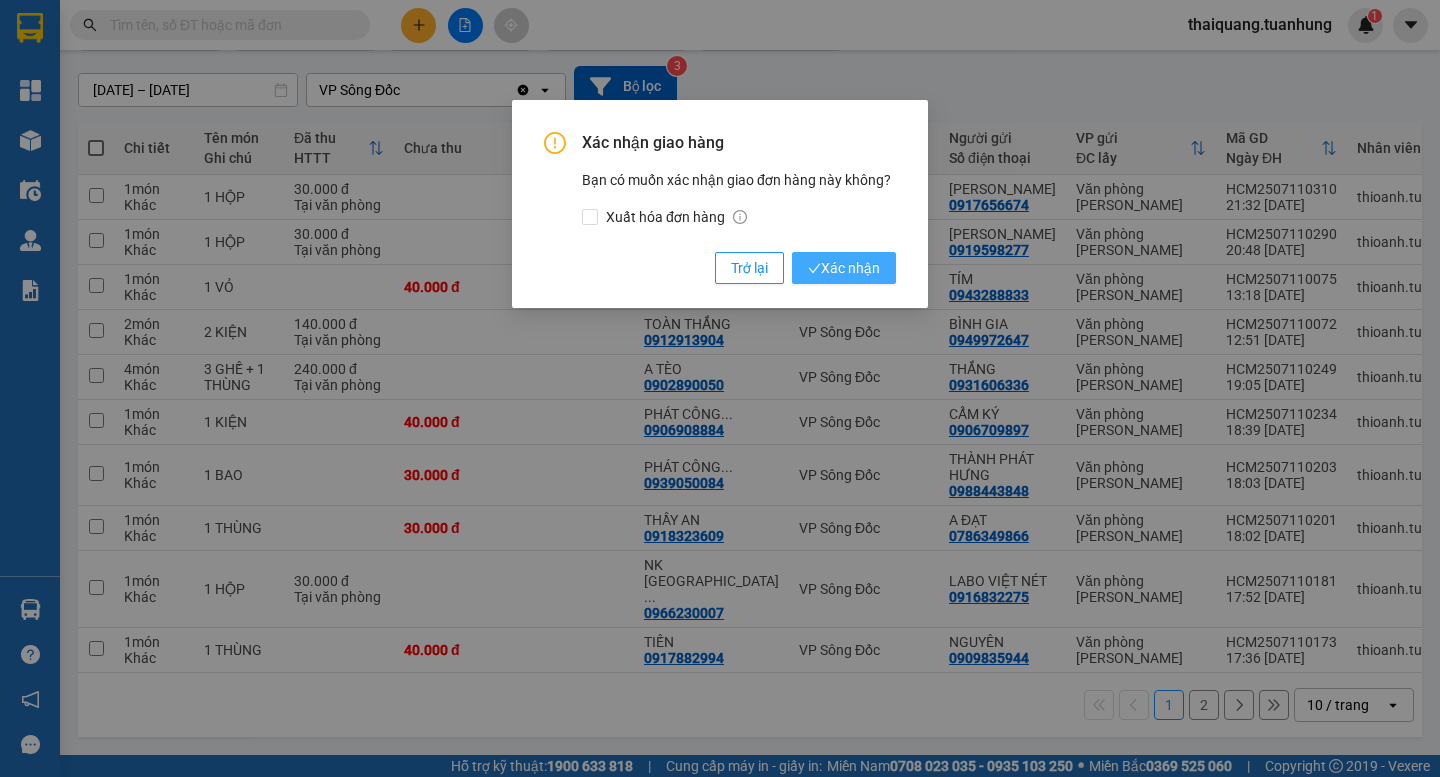 click on "Xác nhận" at bounding box center [844, 268] 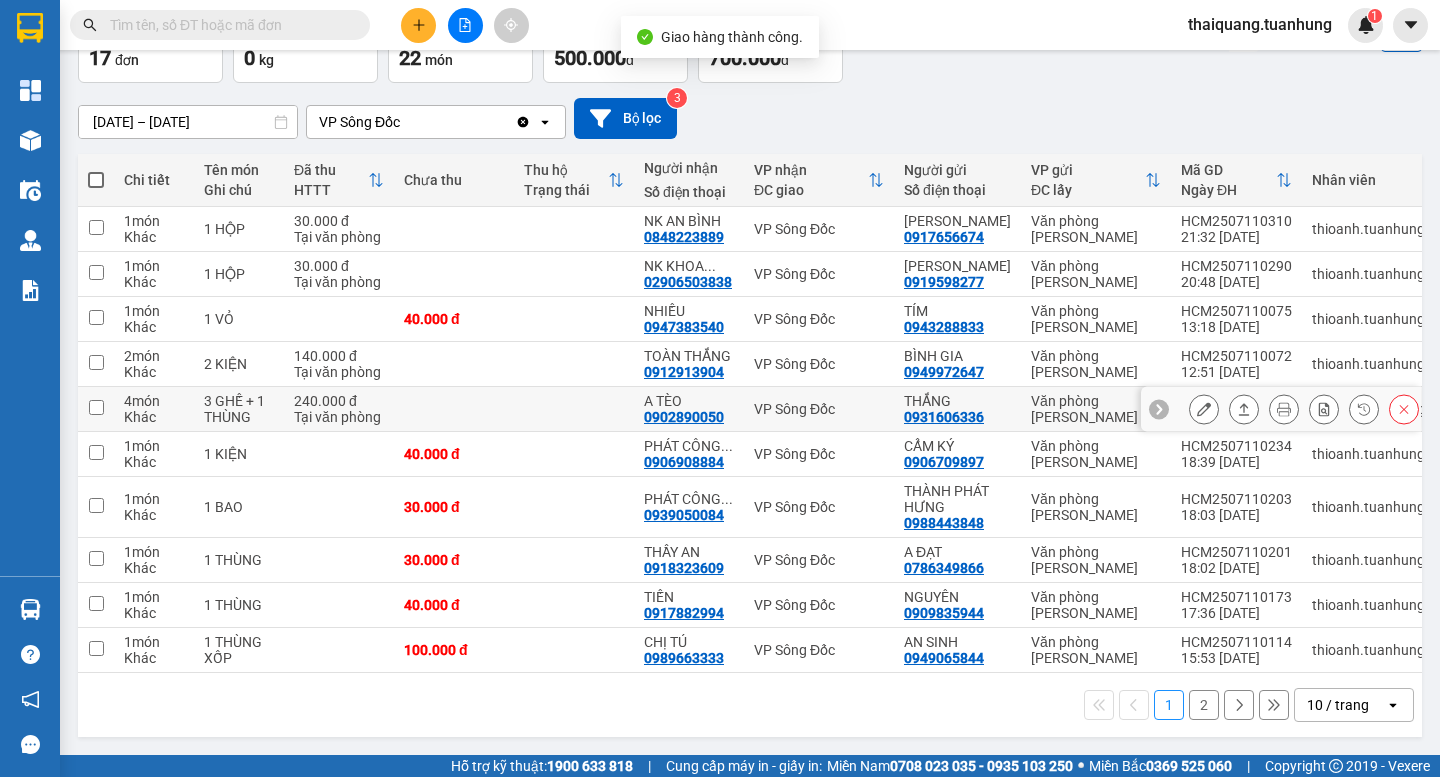 scroll, scrollTop: 152, scrollLeft: 0, axis: vertical 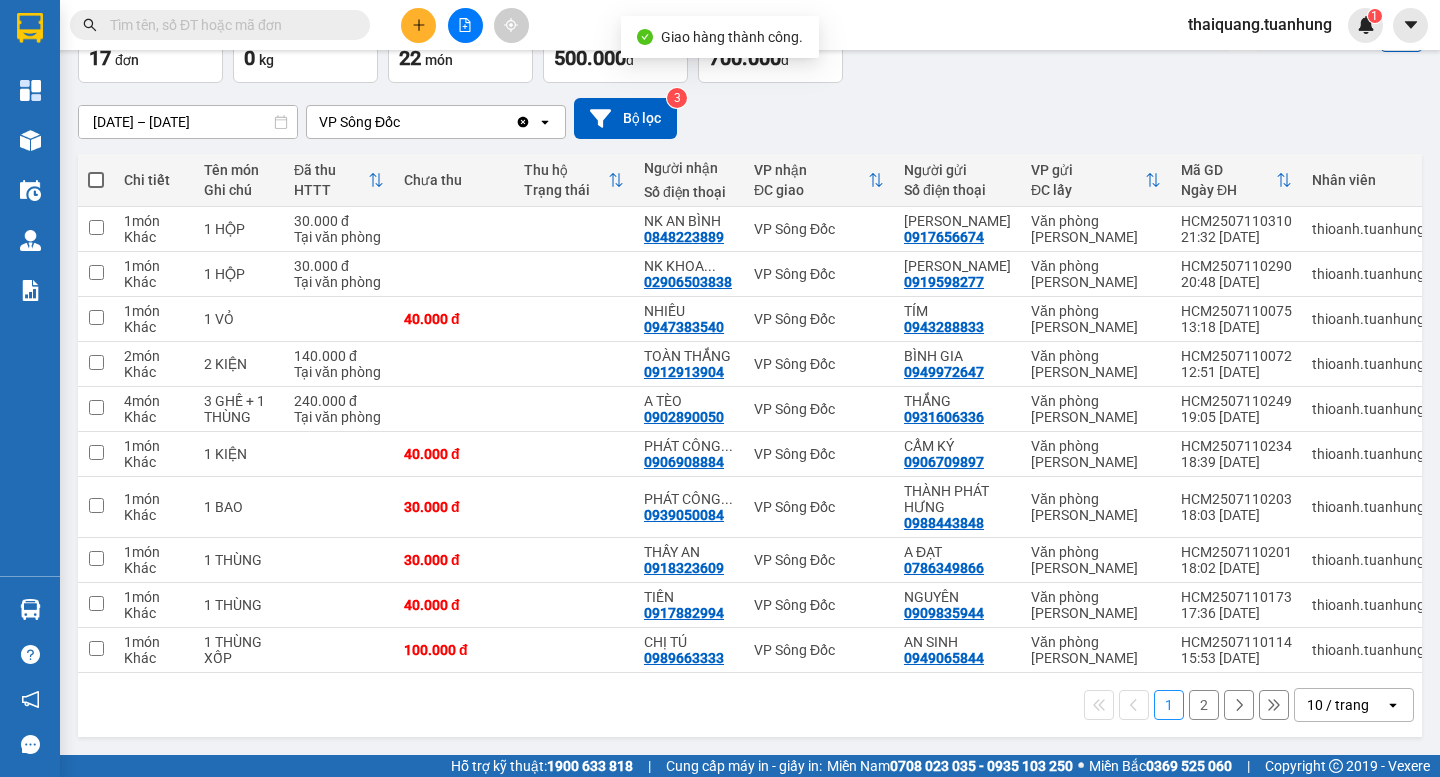 click on "10 / trang" at bounding box center [1338, 705] 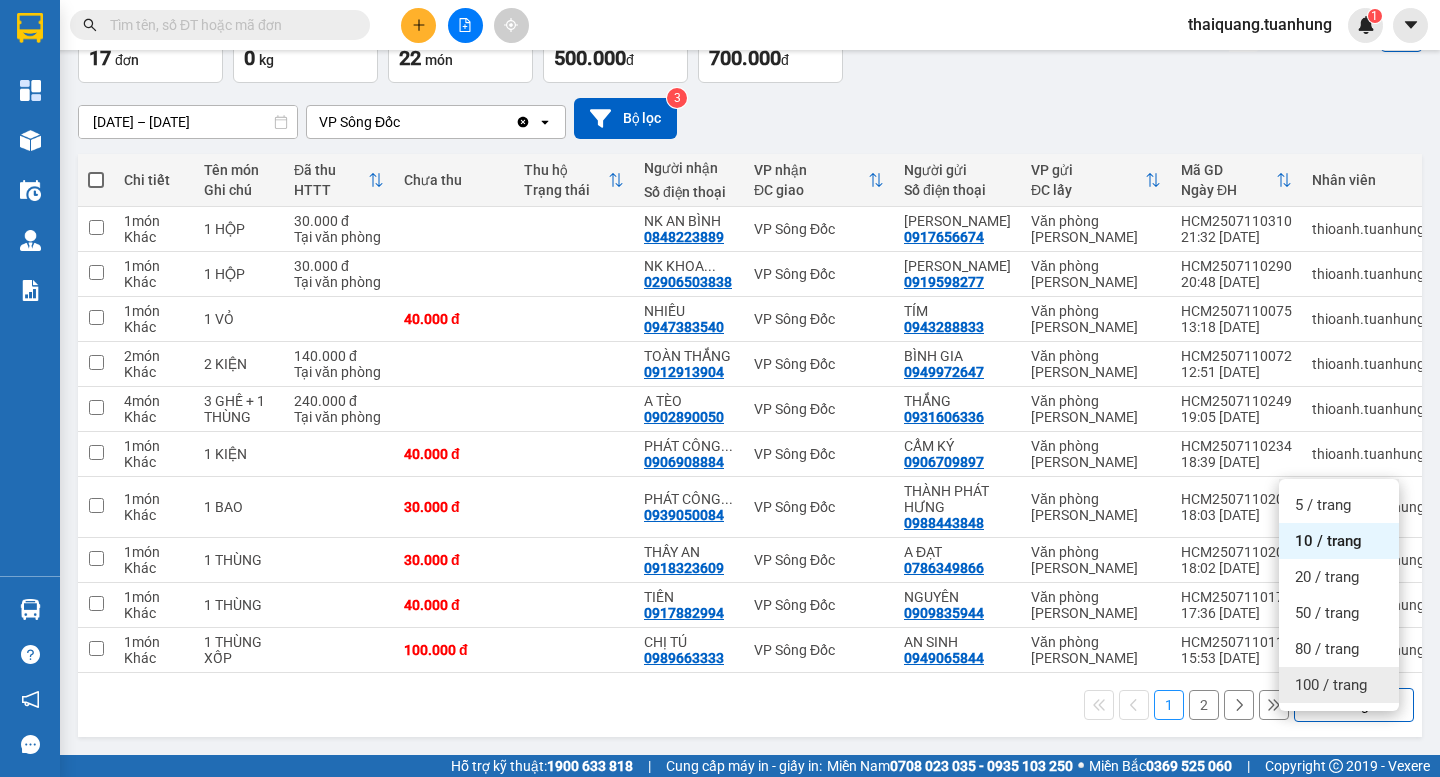 click on "100 / trang" at bounding box center (1331, 685) 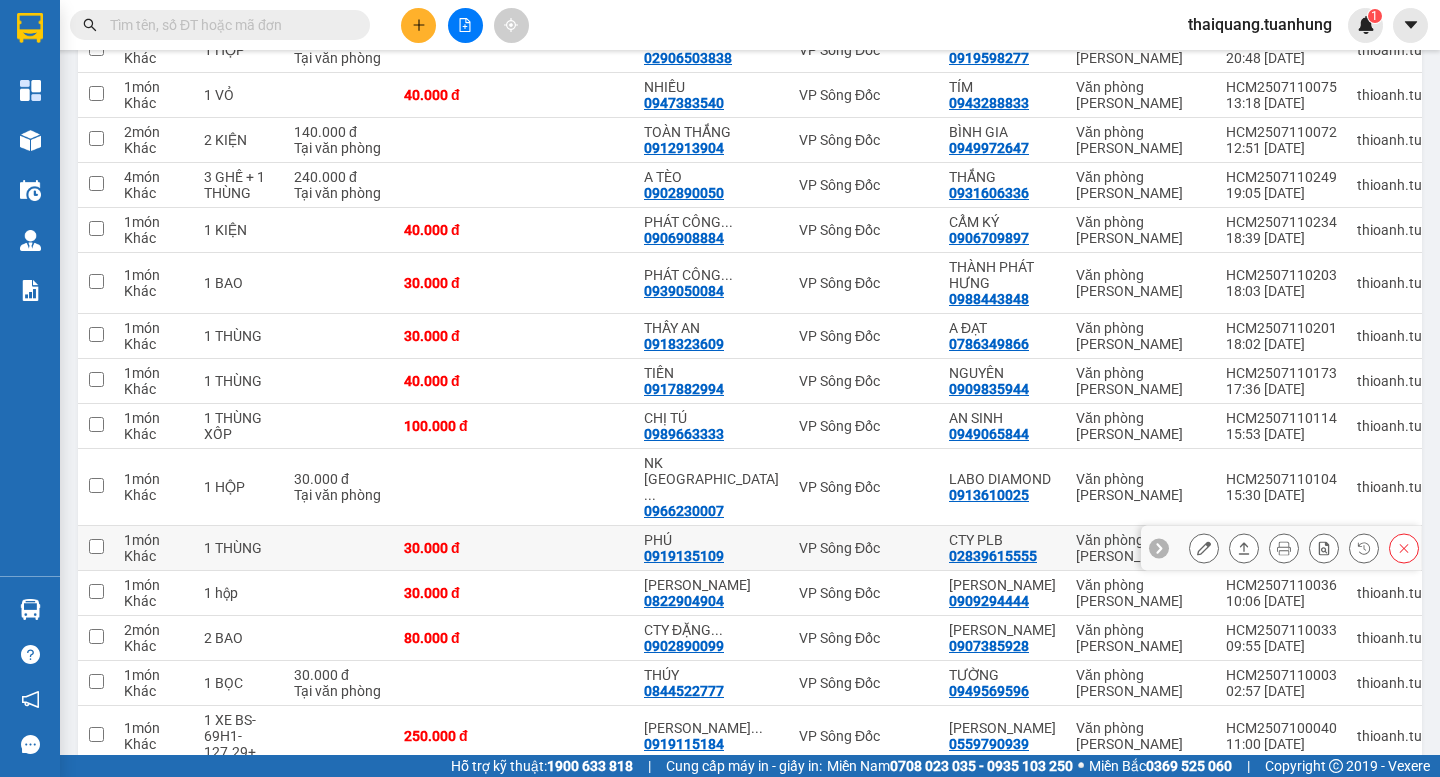scroll, scrollTop: 515, scrollLeft: 0, axis: vertical 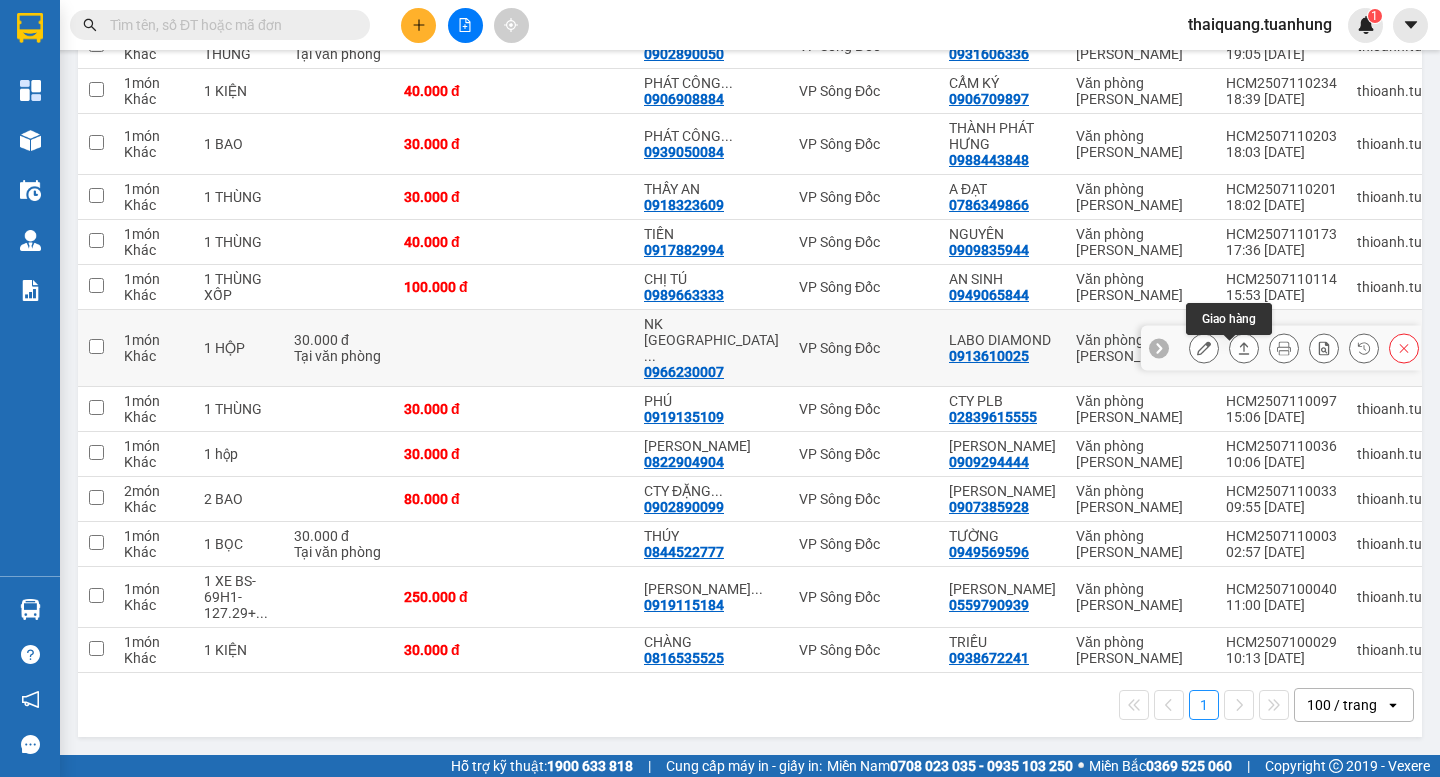 click 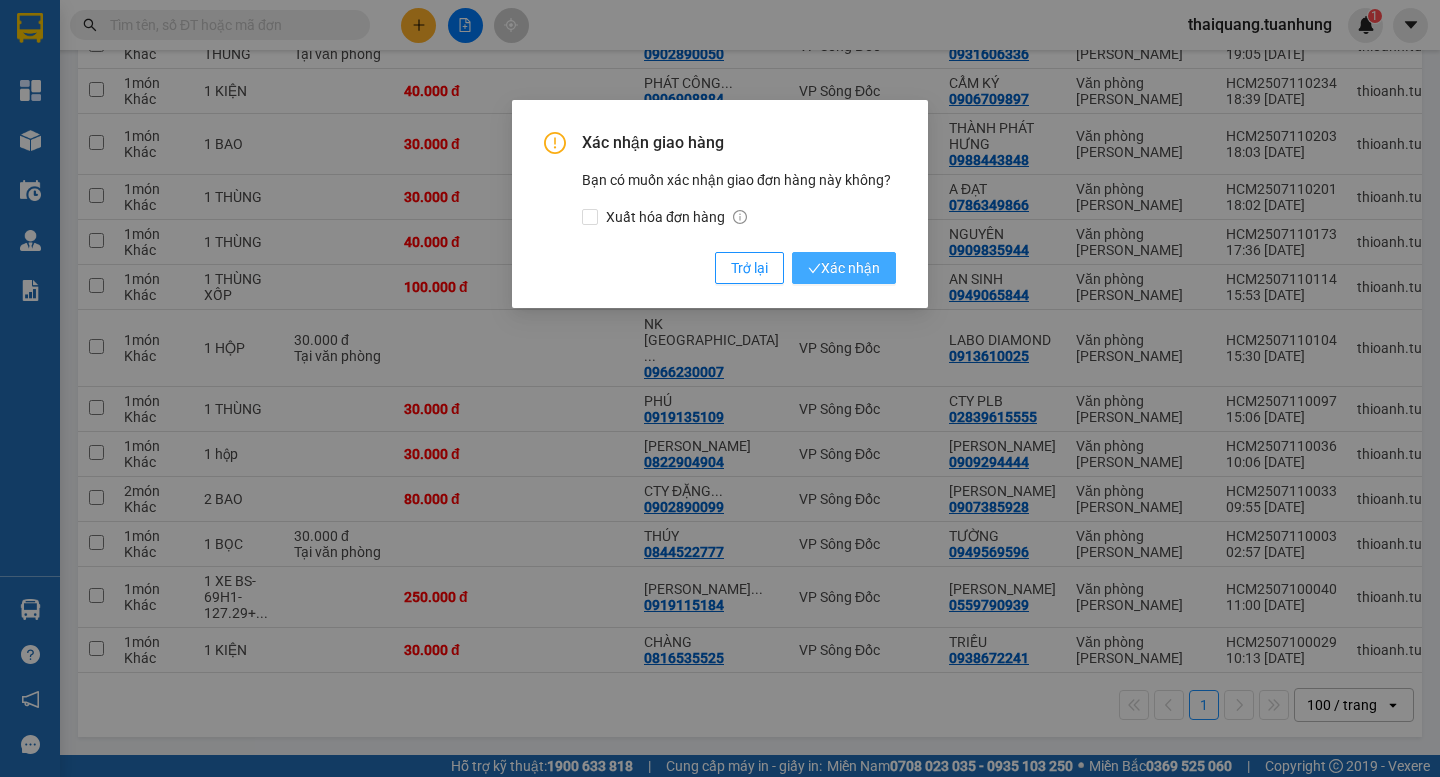click on "Xác nhận" at bounding box center [844, 268] 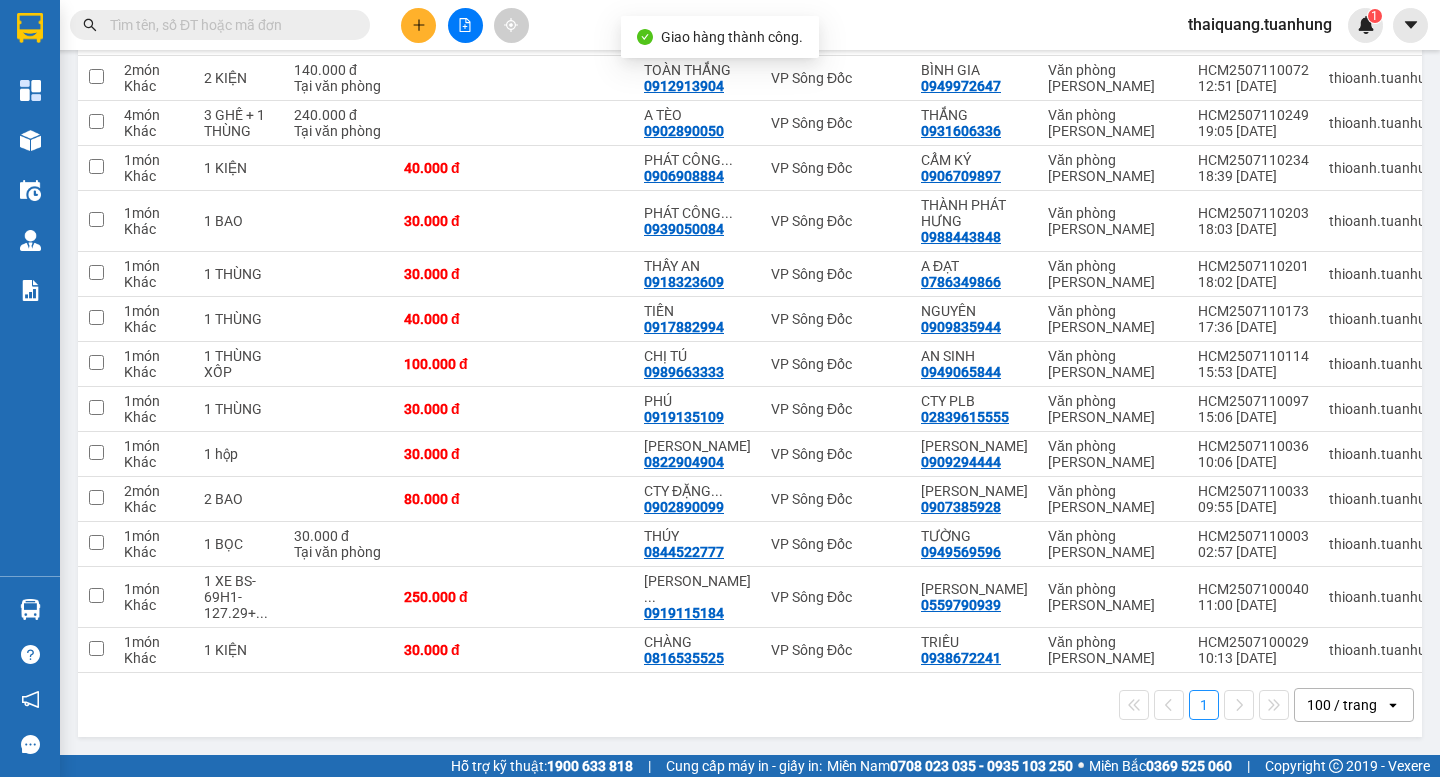 scroll, scrollTop: 0, scrollLeft: 0, axis: both 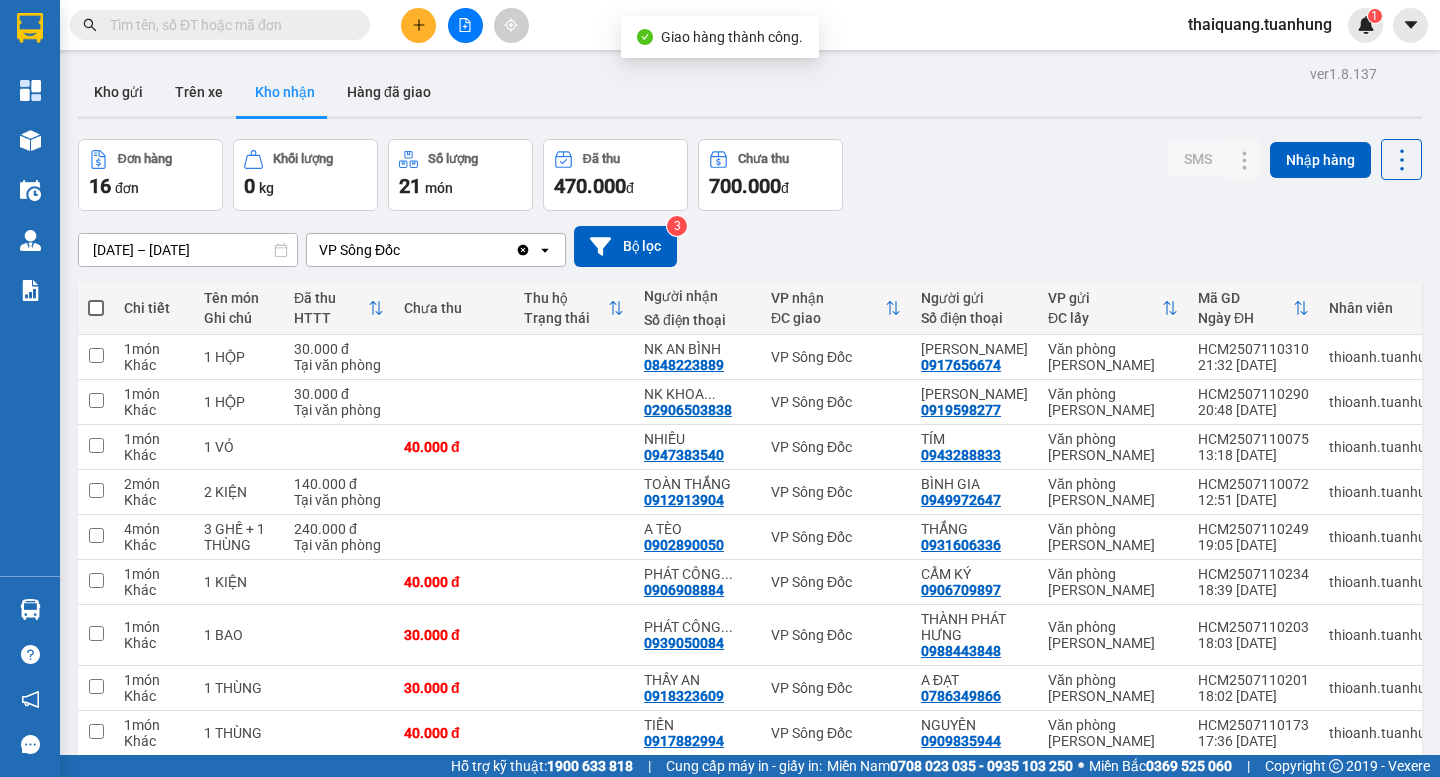 click on "Kho gửi Trên xe Kho nhận Hàng đã giao" at bounding box center [750, 94] 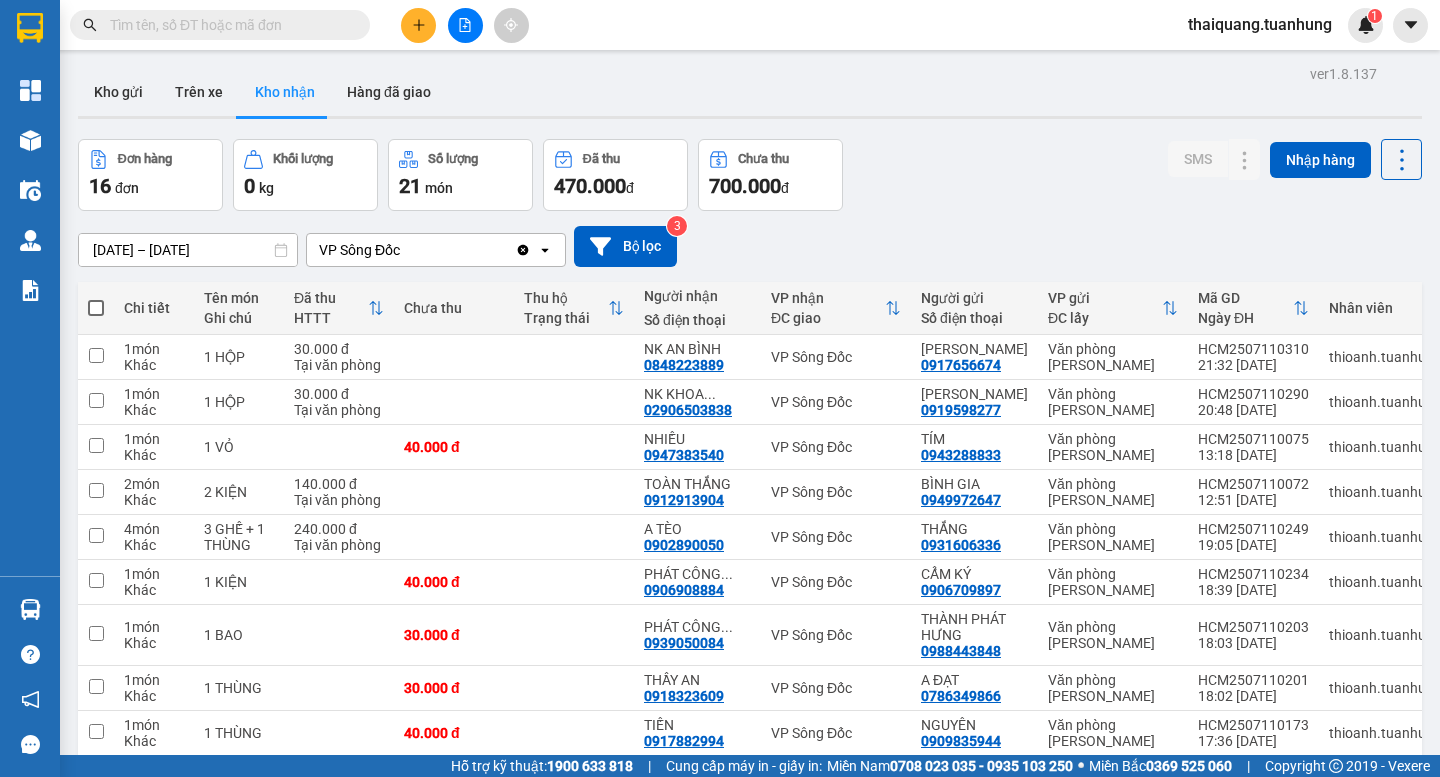 click on "Kho gửi Trên xe Kho nhận Hàng đã giao" at bounding box center [750, 94] 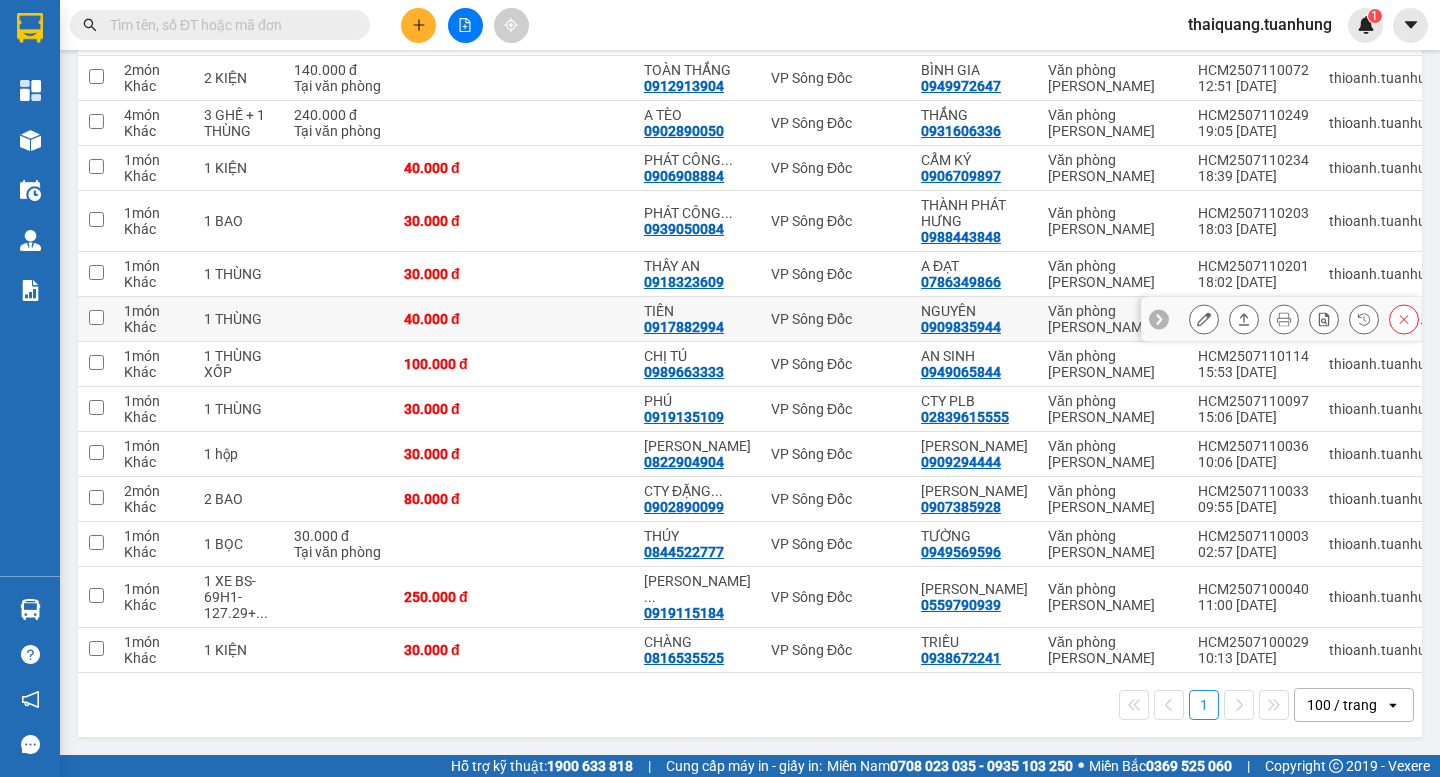 scroll, scrollTop: 0, scrollLeft: 0, axis: both 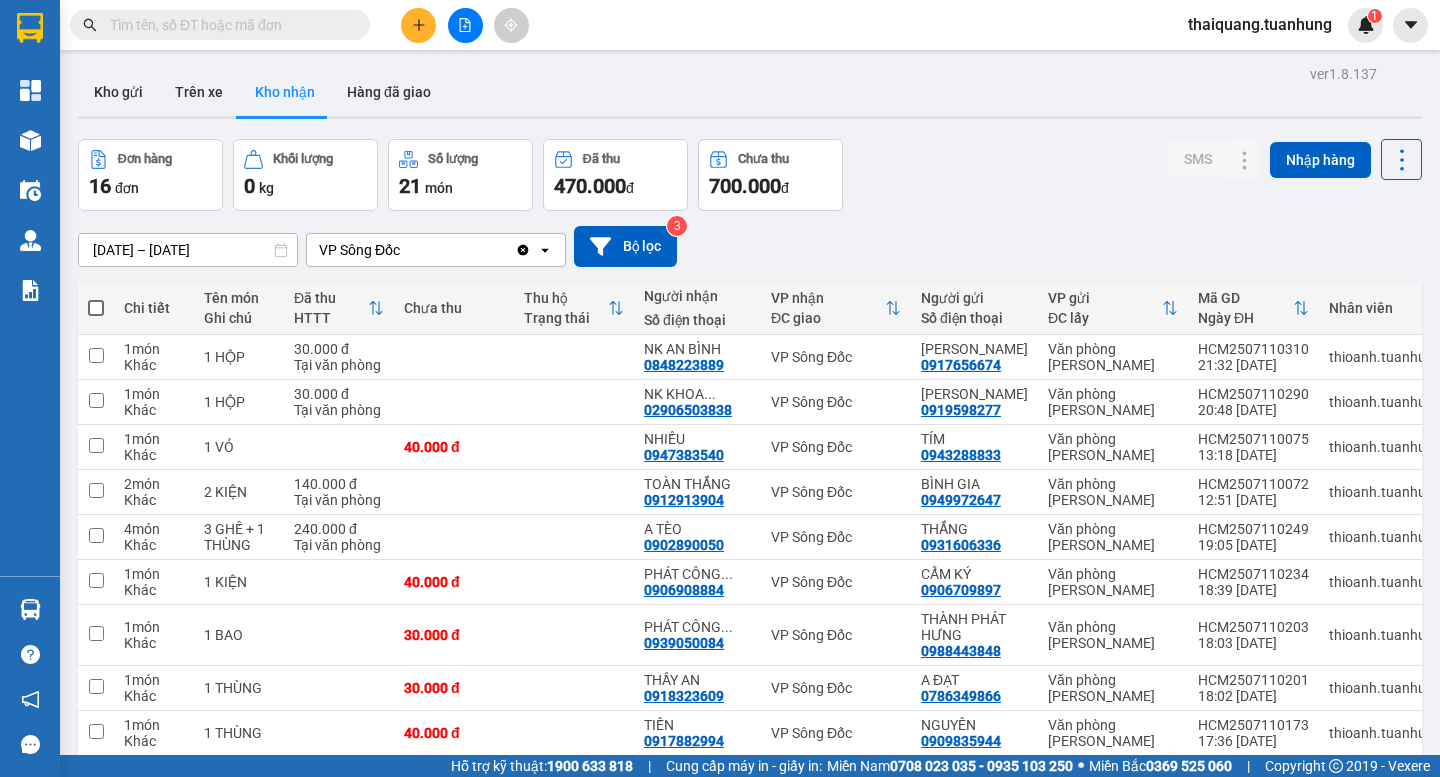 click on "Đơn hàng 16 đơn Khối lượng 0 kg Số lượng 21 món Đã thu 470.000  đ Chưa thu 700.000  đ SMS Nhập hàng" at bounding box center [750, 175] 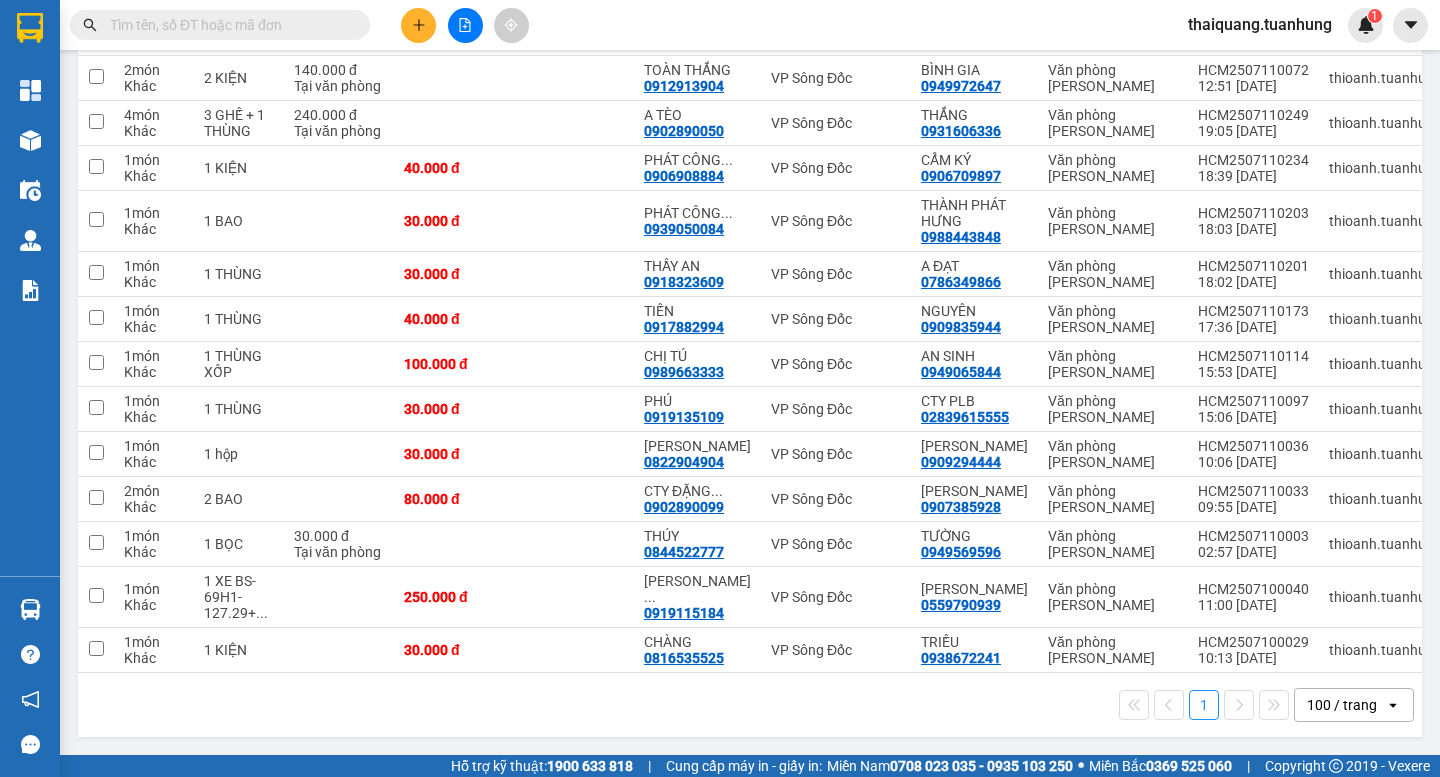 click on "1 100 / trang open" at bounding box center [750, 705] 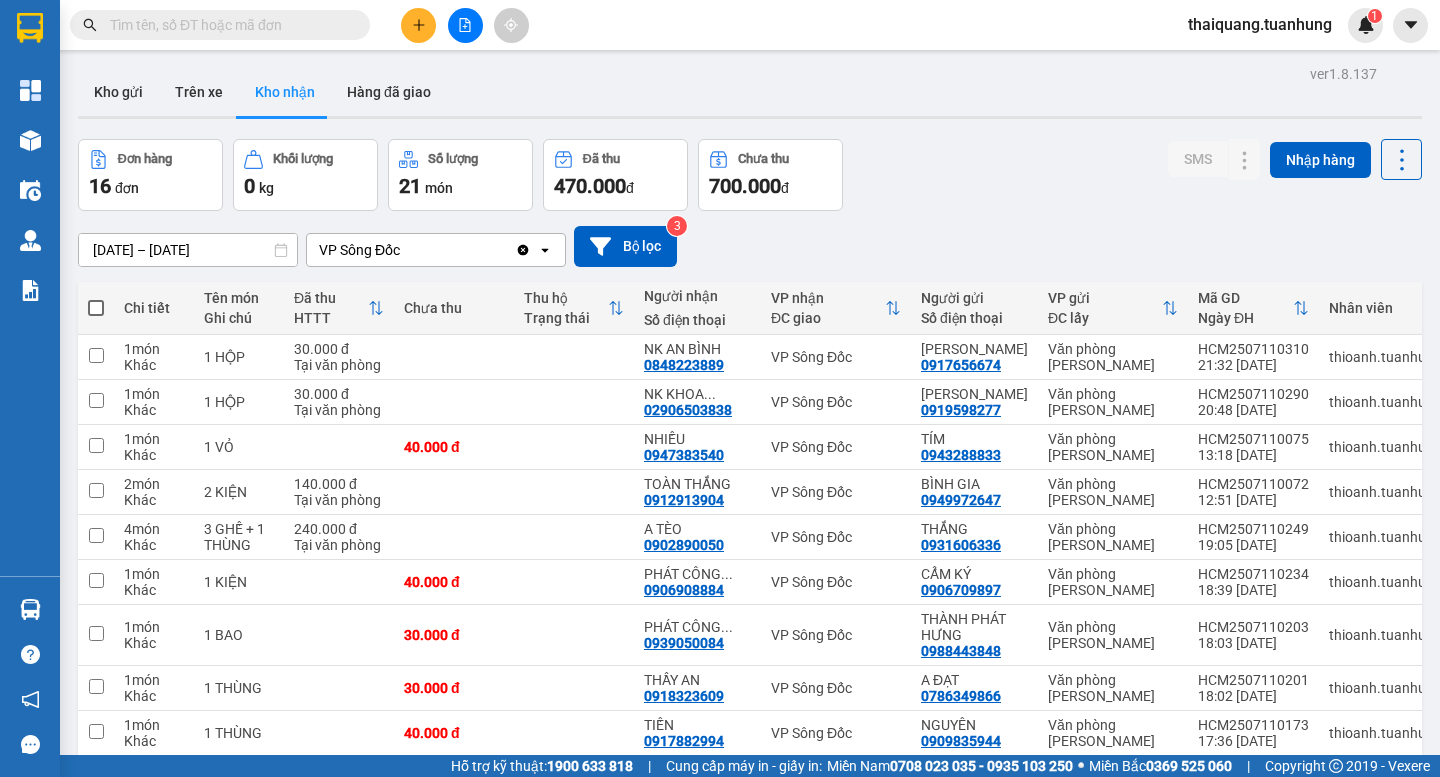 click on "Kho gửi Trên xe Kho nhận Hàng đã giao" at bounding box center (750, 94) 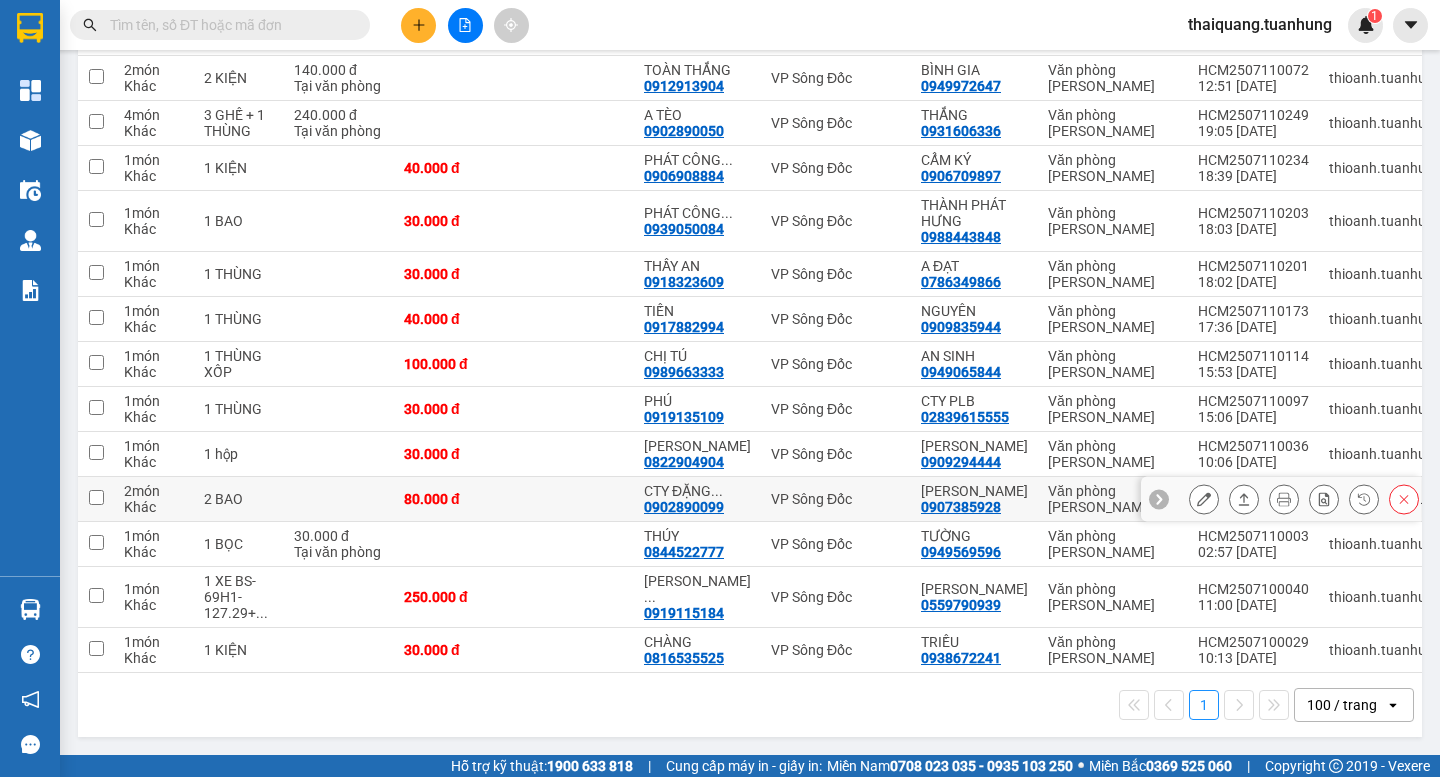 scroll, scrollTop: 254, scrollLeft: 0, axis: vertical 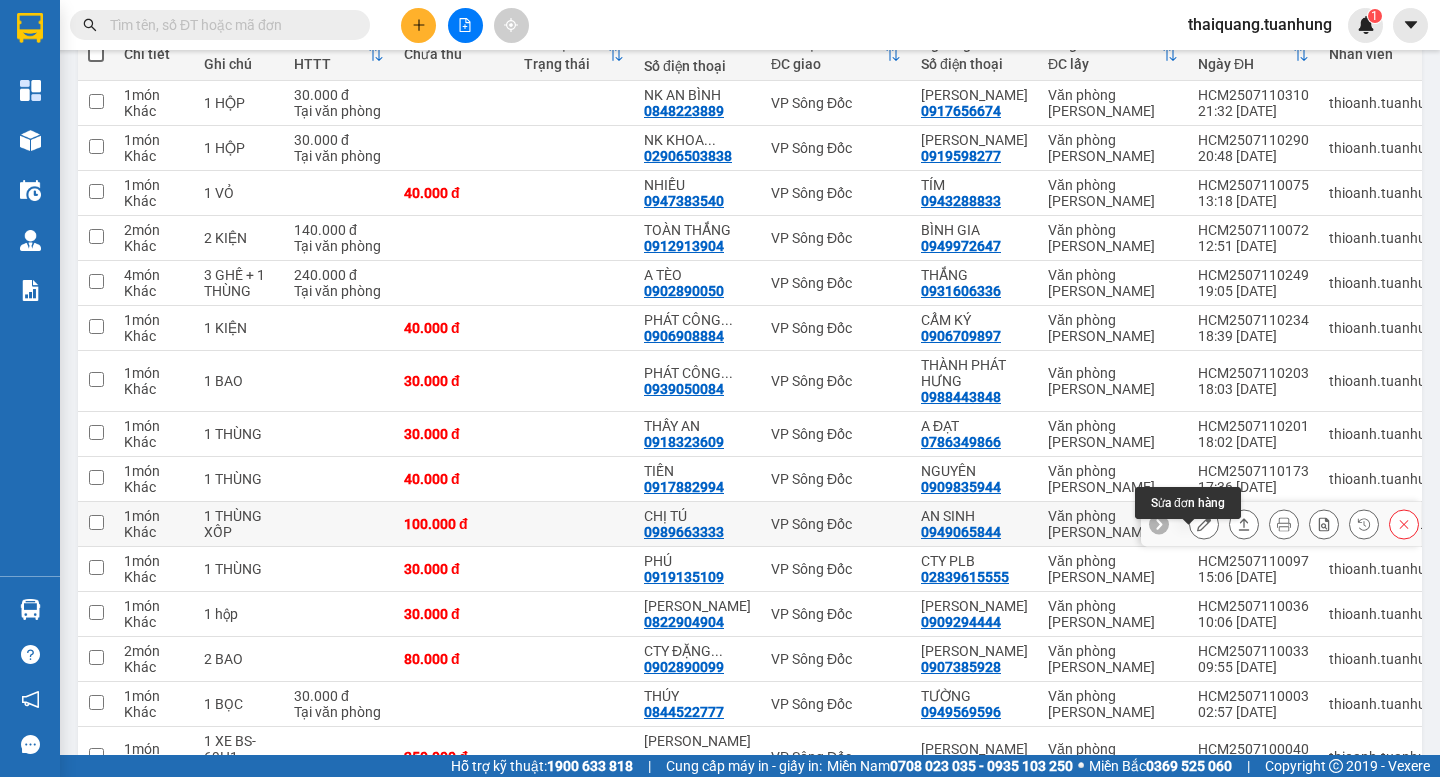 click 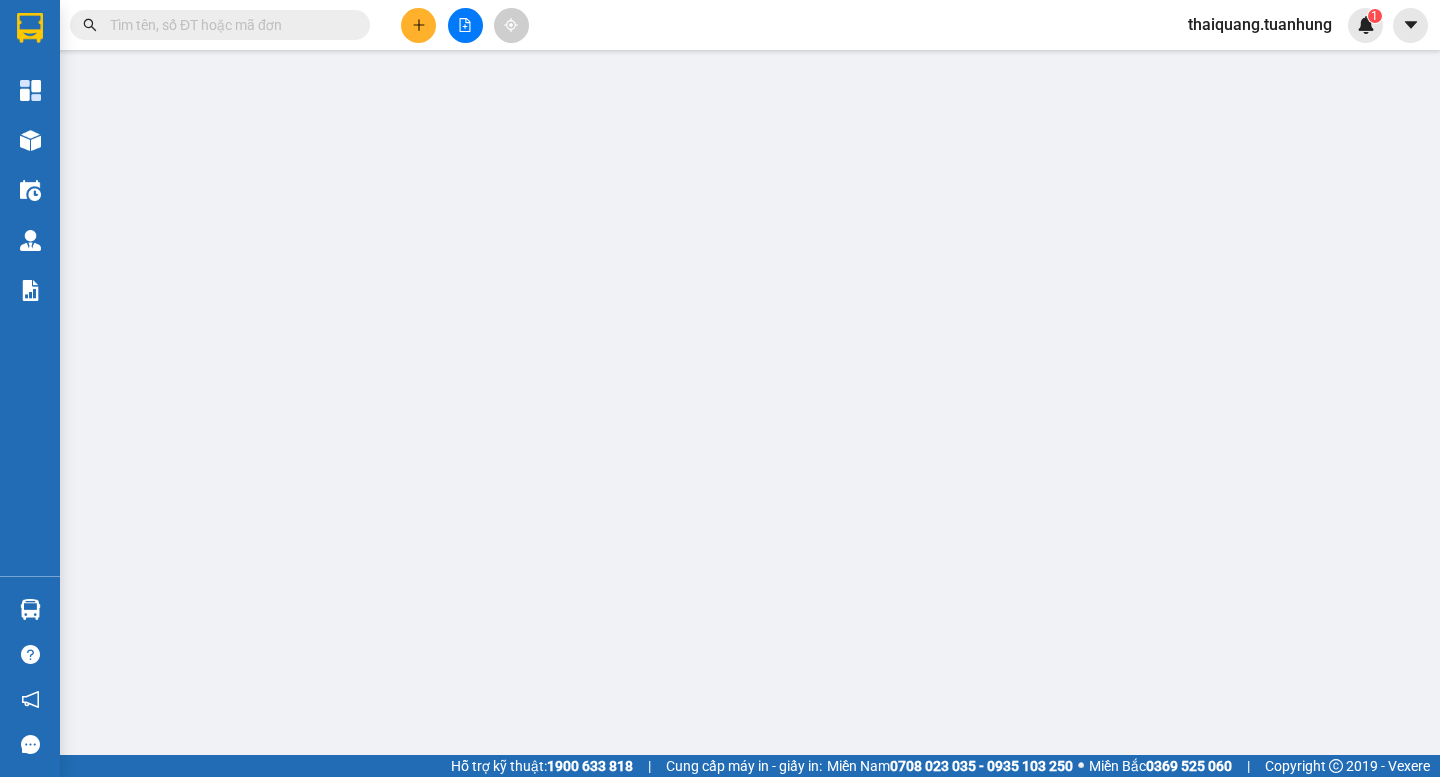 scroll, scrollTop: 0, scrollLeft: 0, axis: both 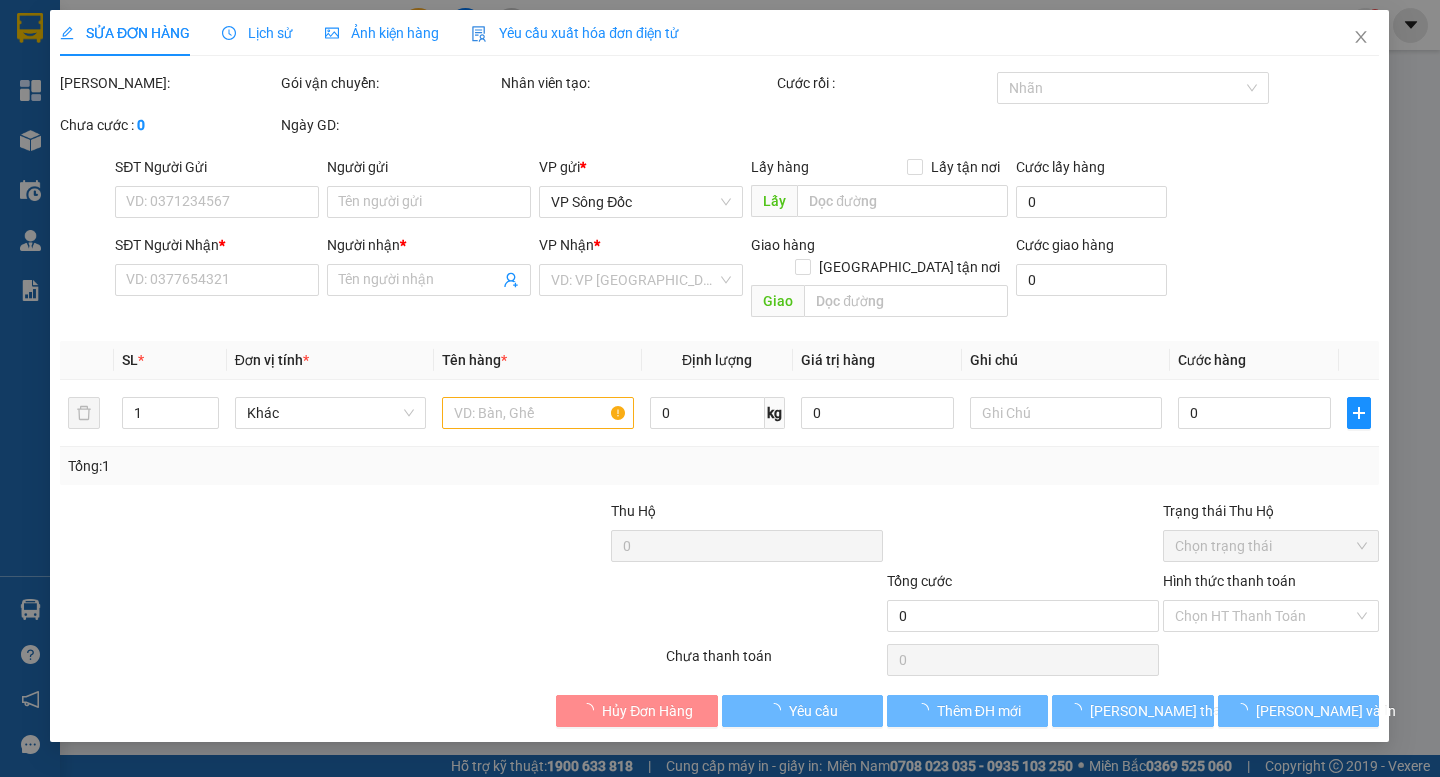 type on "0949065844" 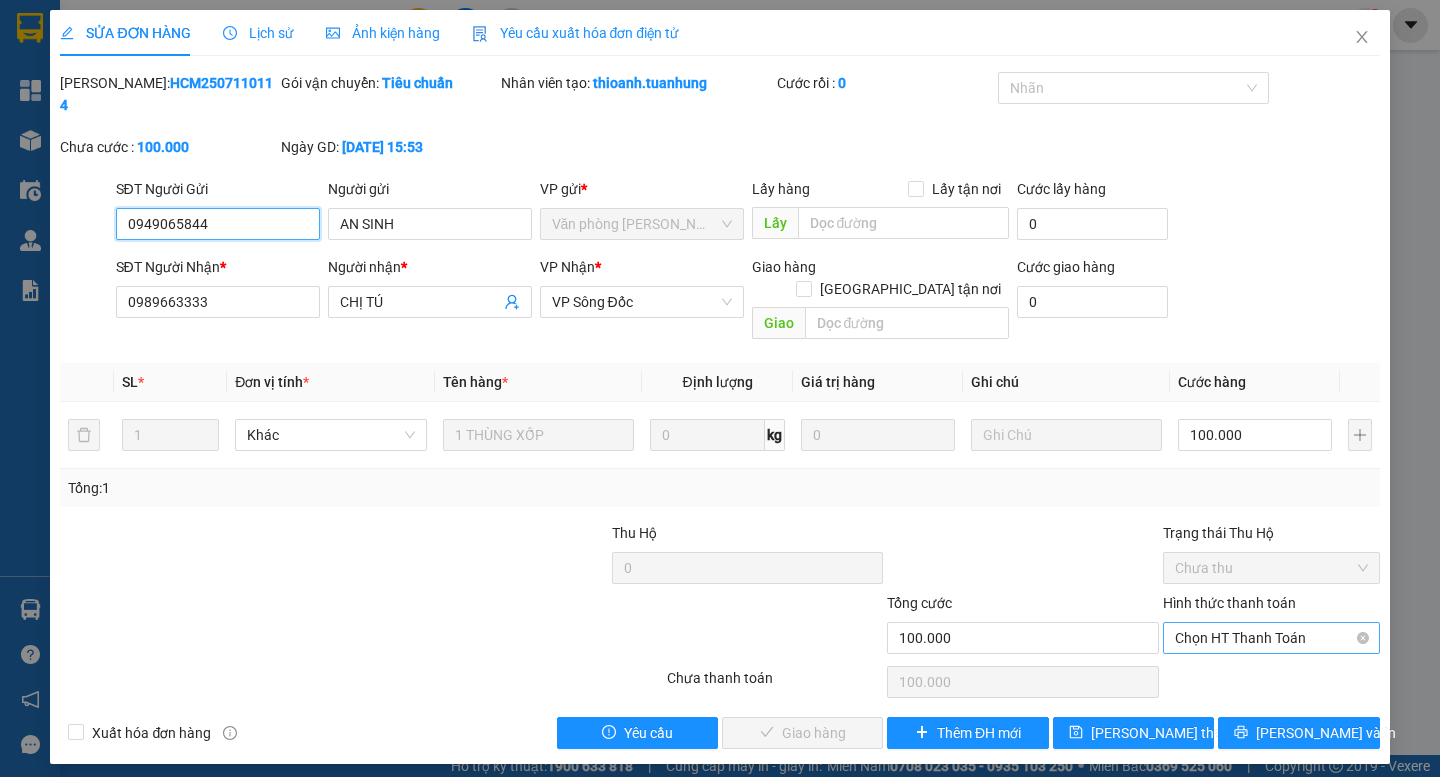 click on "Chọn HT Thanh Toán" at bounding box center (1271, 638) 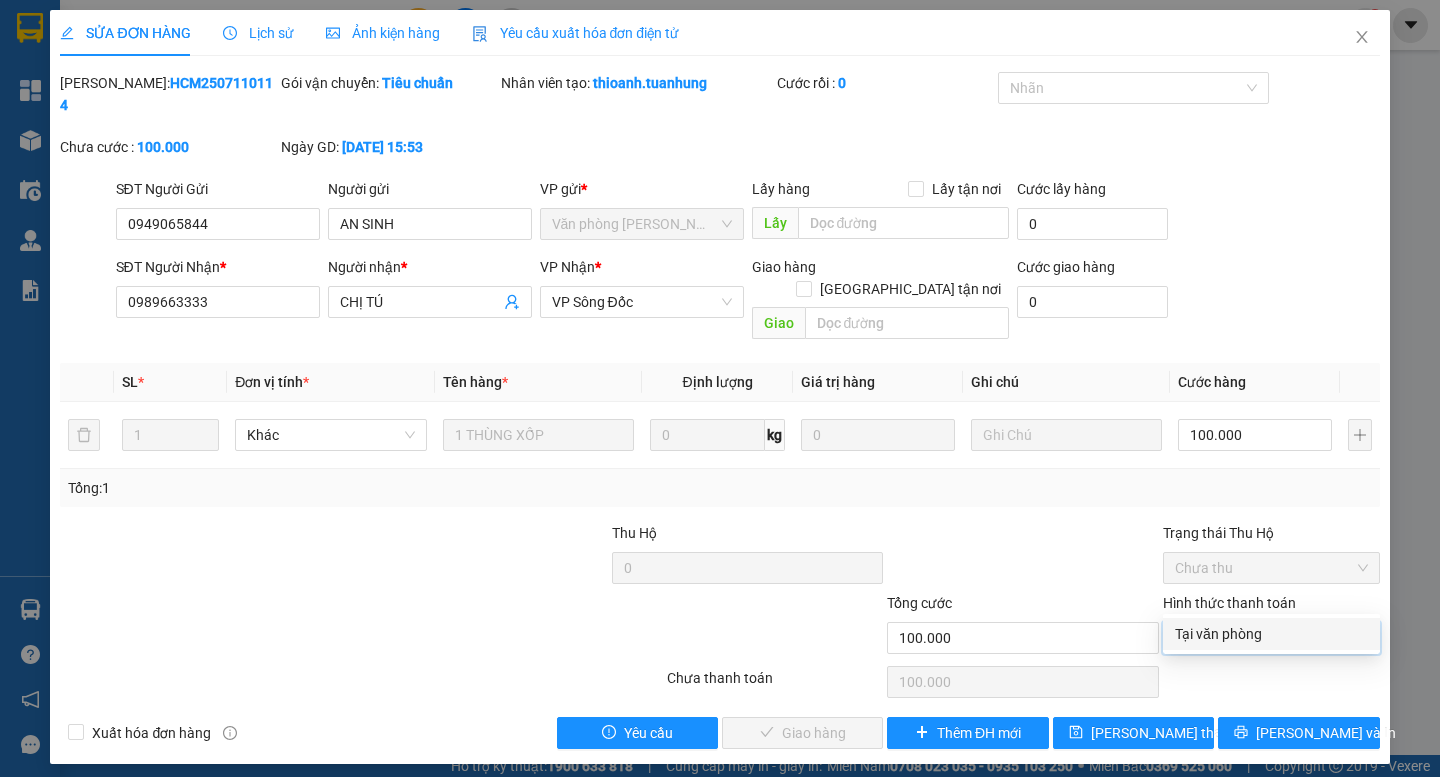click on "Tại văn phòng" at bounding box center [1271, 634] 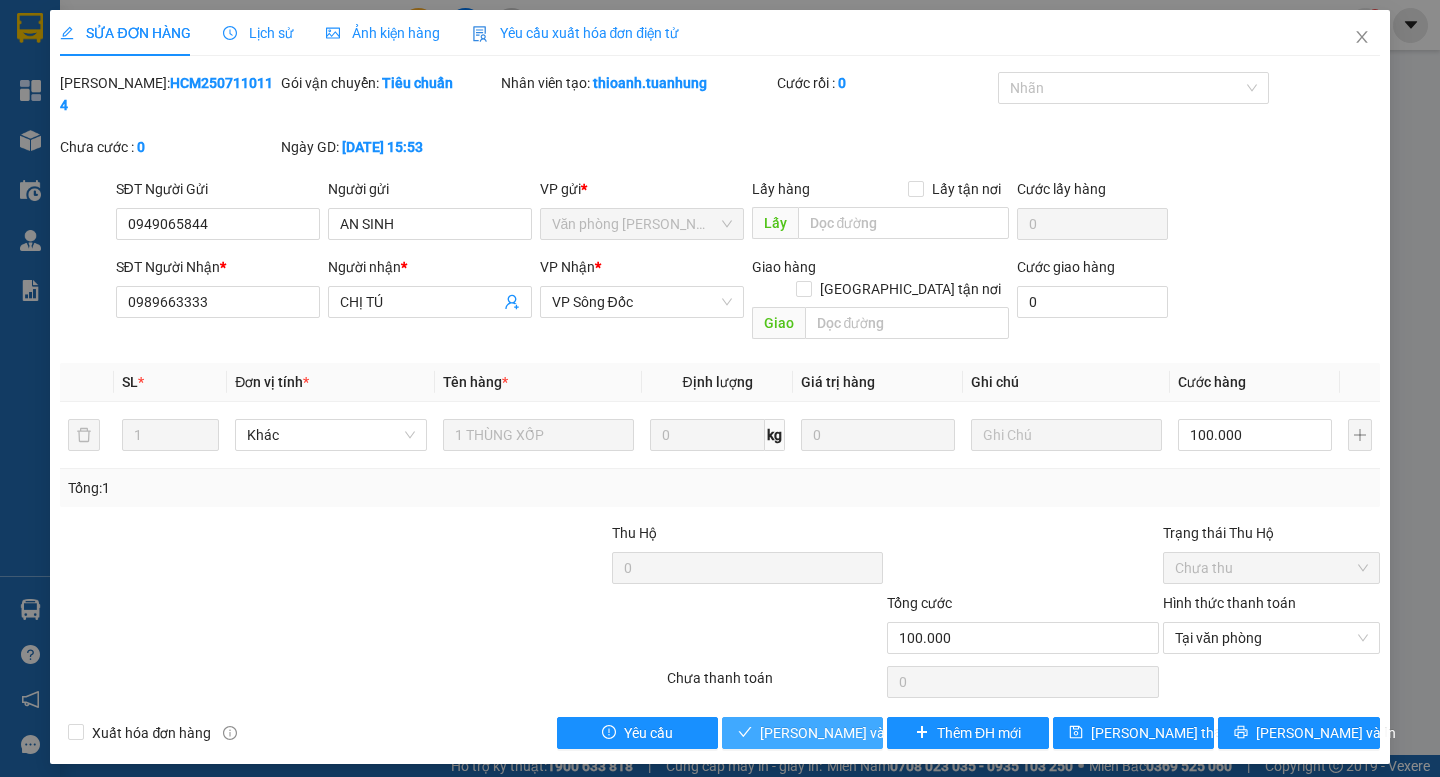 click on "Lưu và Giao hàng" at bounding box center [856, 733] 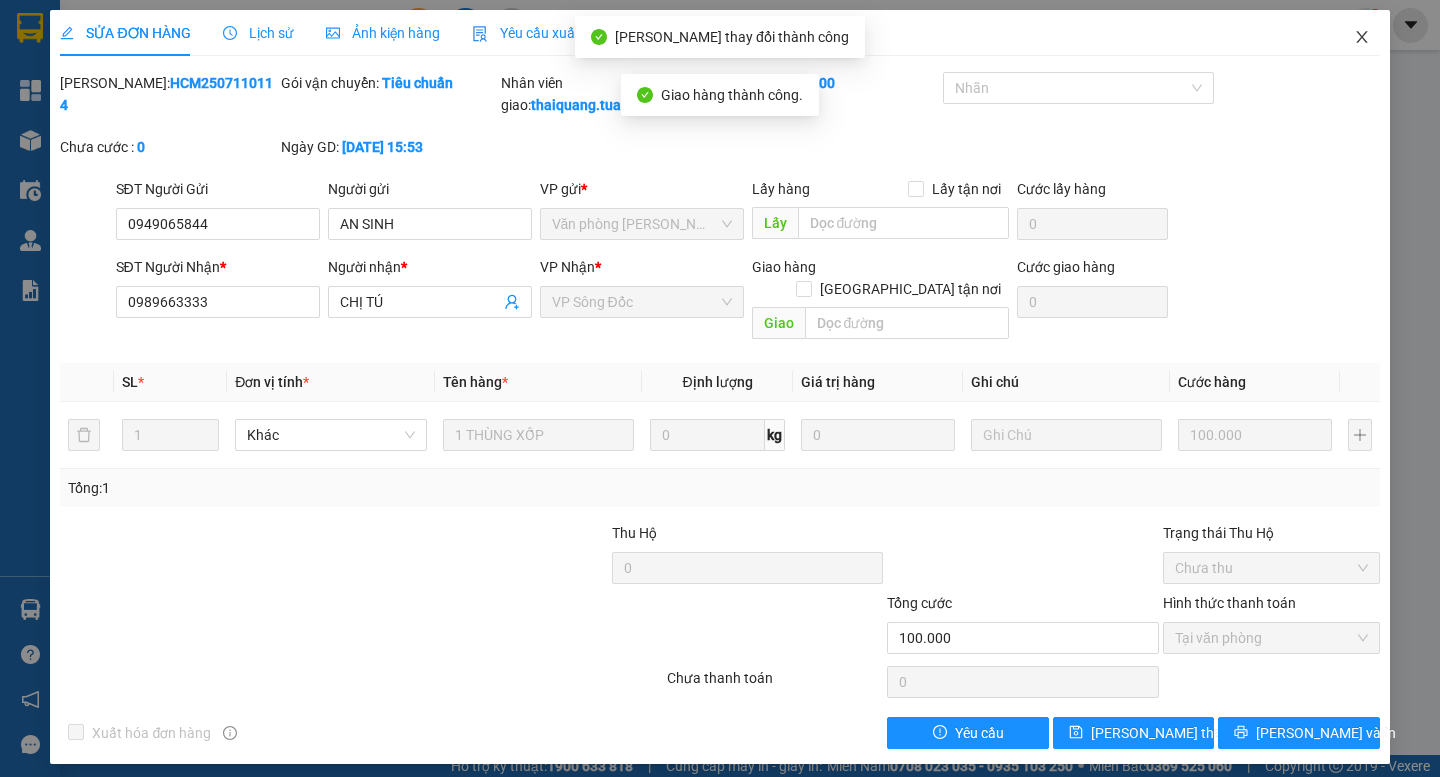 drag, startPoint x: 1360, startPoint y: 45, endPoint x: 1175, endPoint y: 3, distance: 189.70767 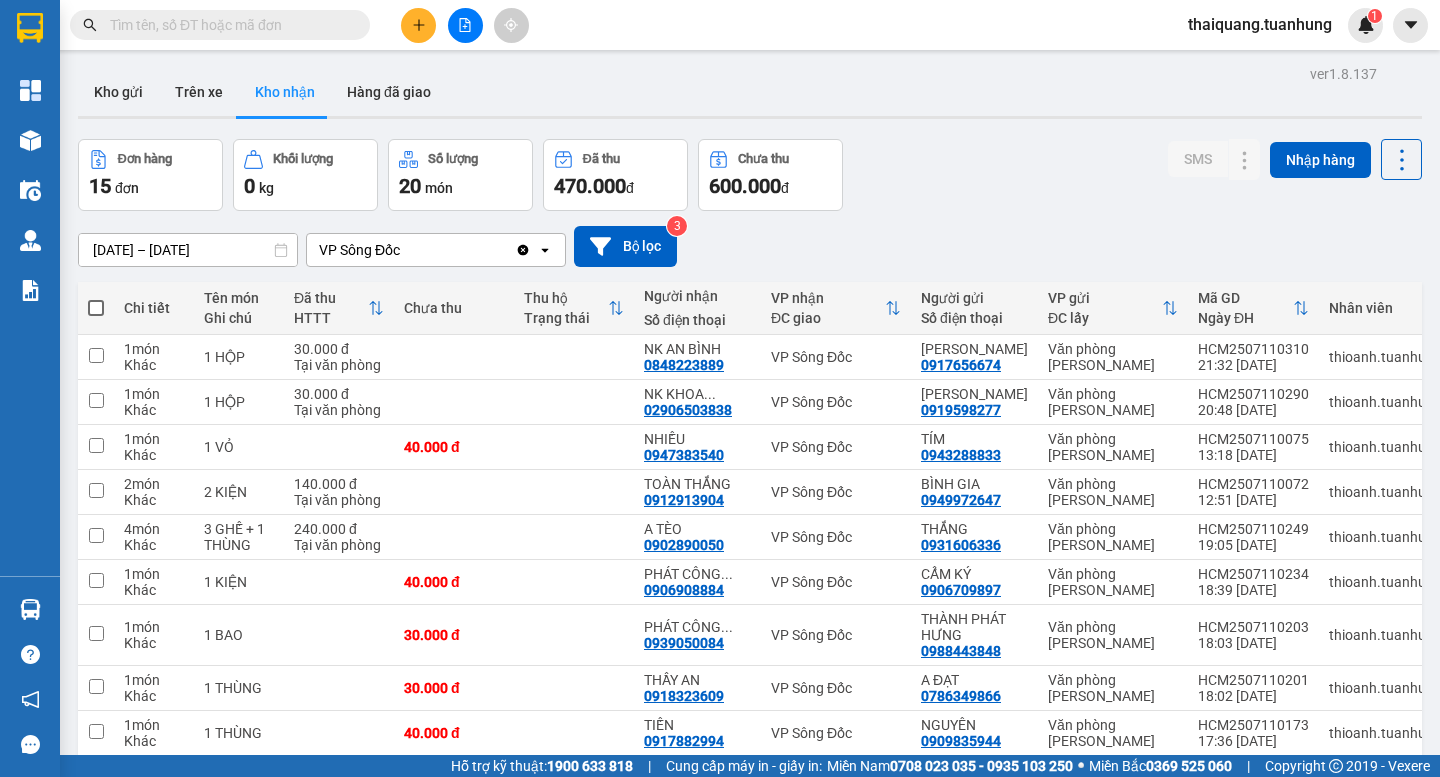 click on "Kho gửi Trên xe Kho nhận Hàng đã giao" at bounding box center [750, 94] 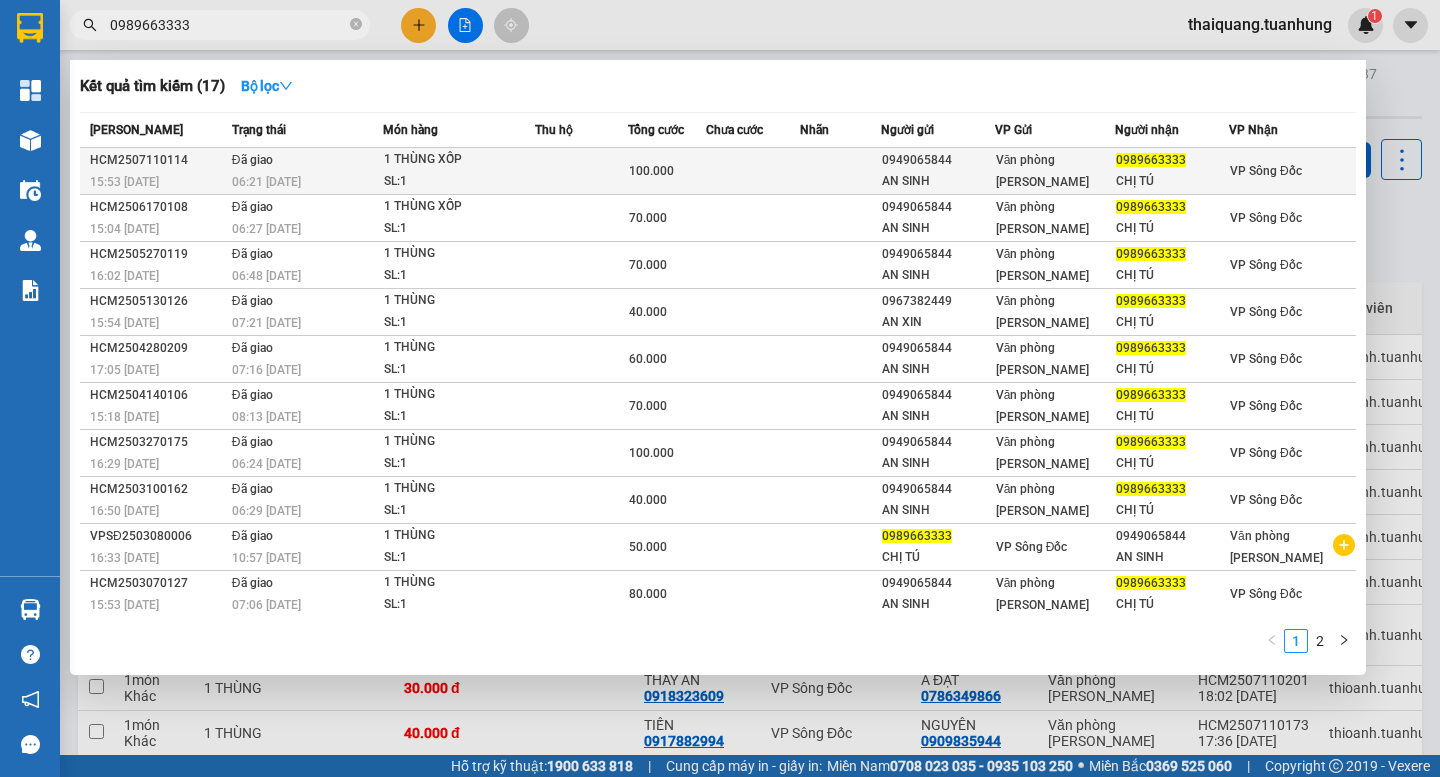 type on "0989663333" 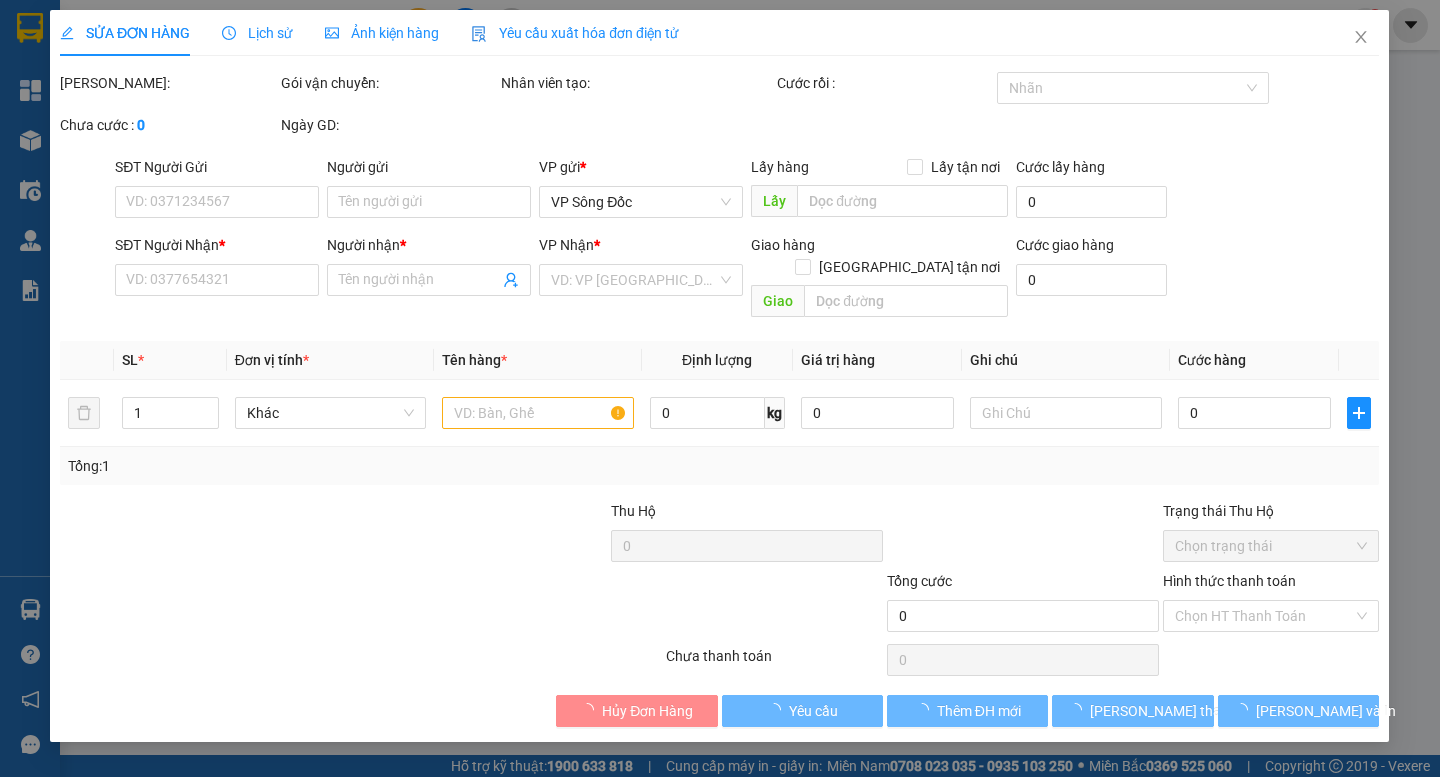 type on "0949065844" 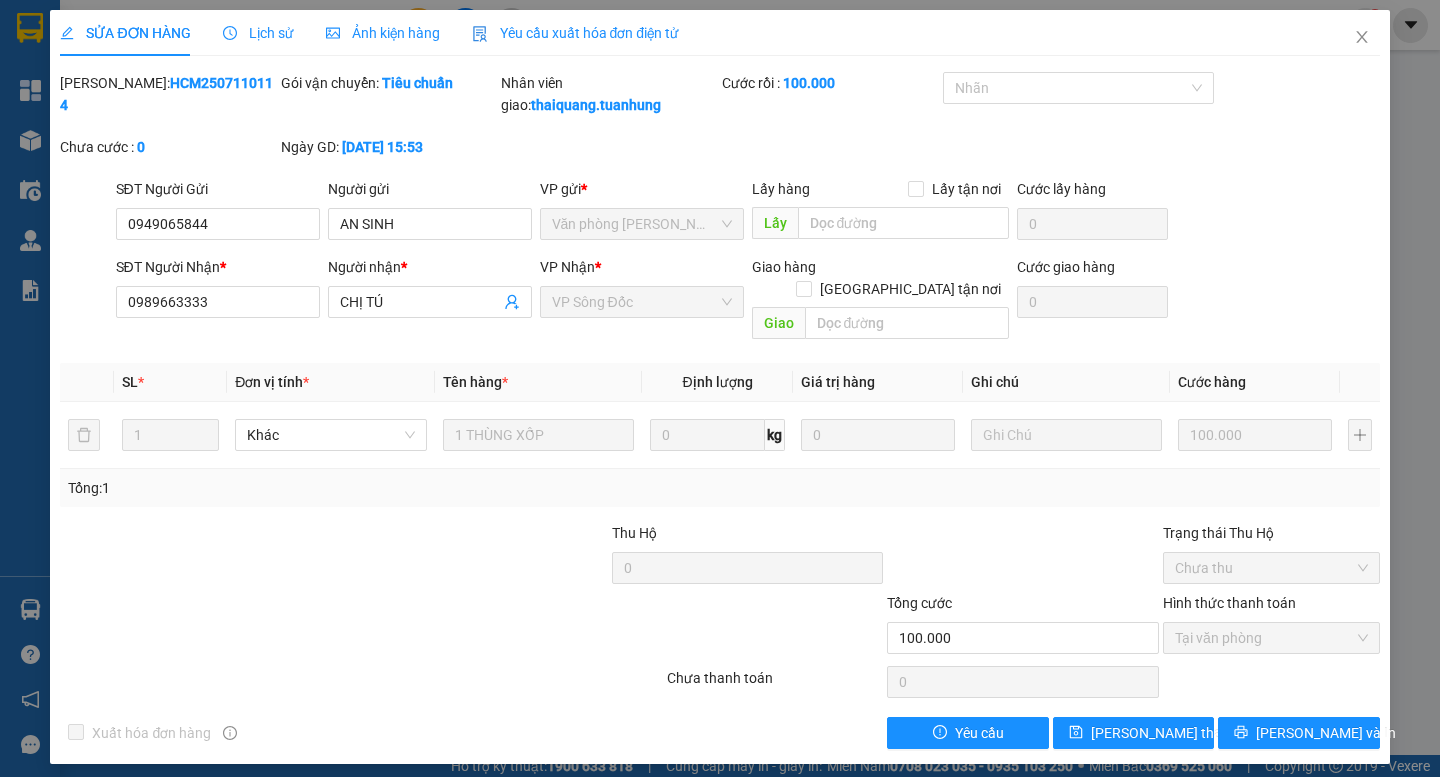 click on "Cước rồi :   100.000" at bounding box center (830, 104) 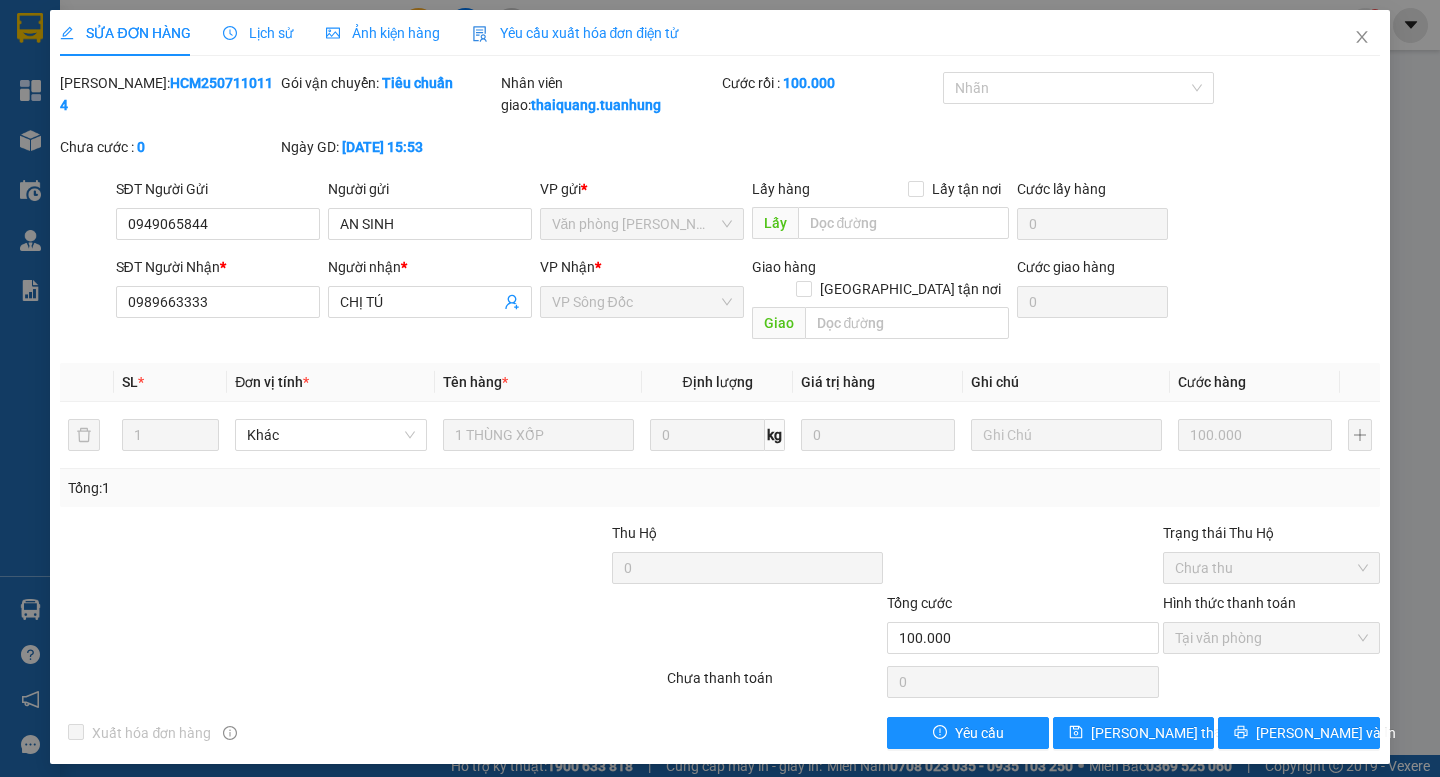 click on "Cước rồi :   100.000" at bounding box center [830, 104] 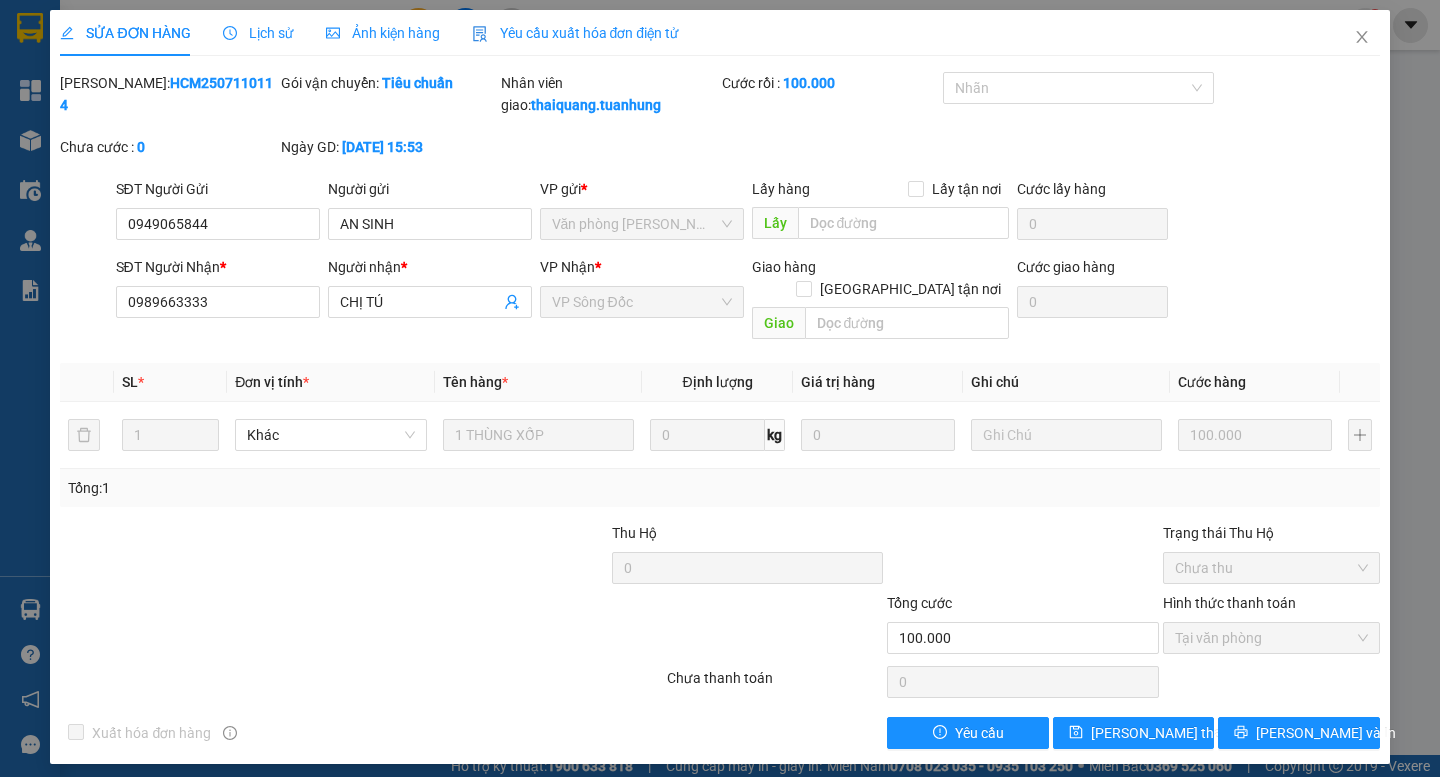 click on "Cước rồi :   100.000" at bounding box center (830, 104) 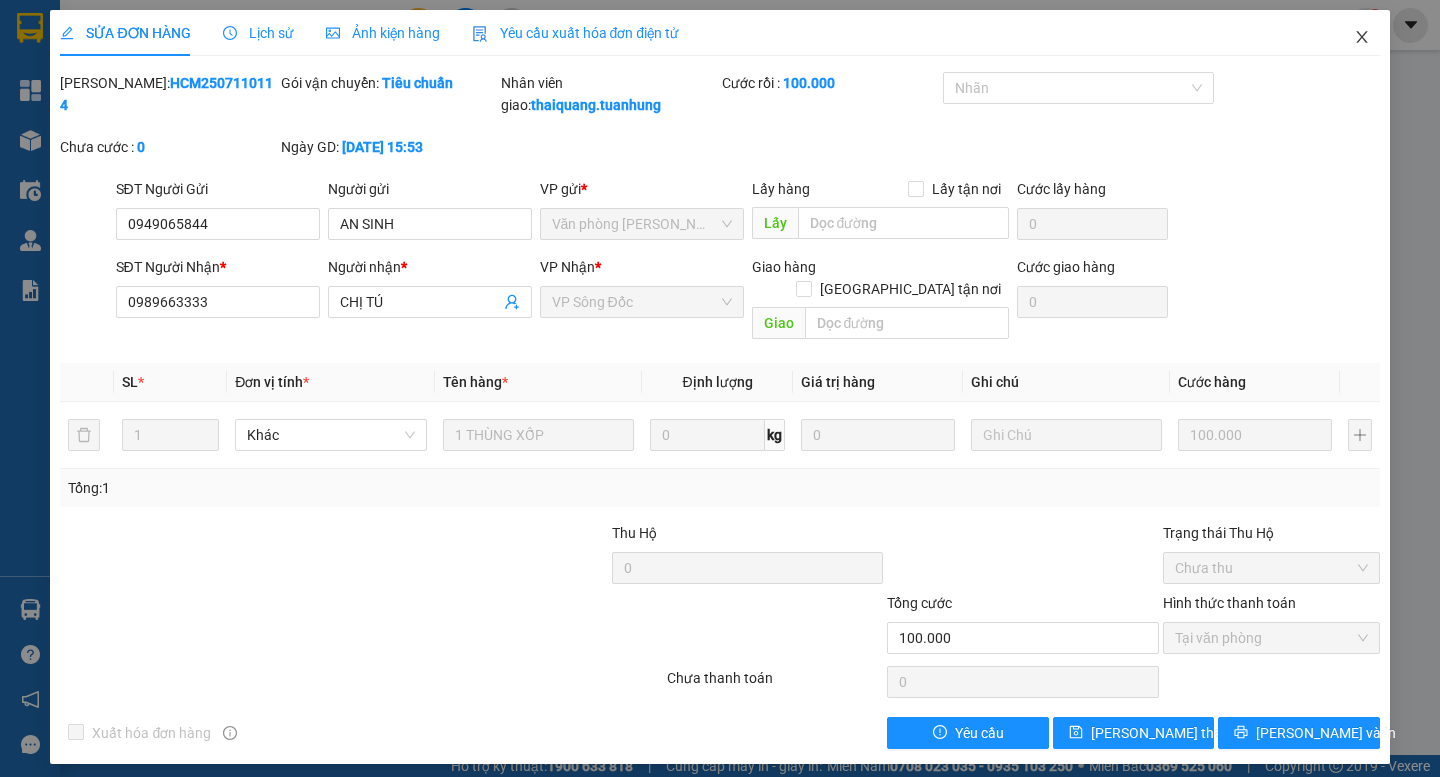 click 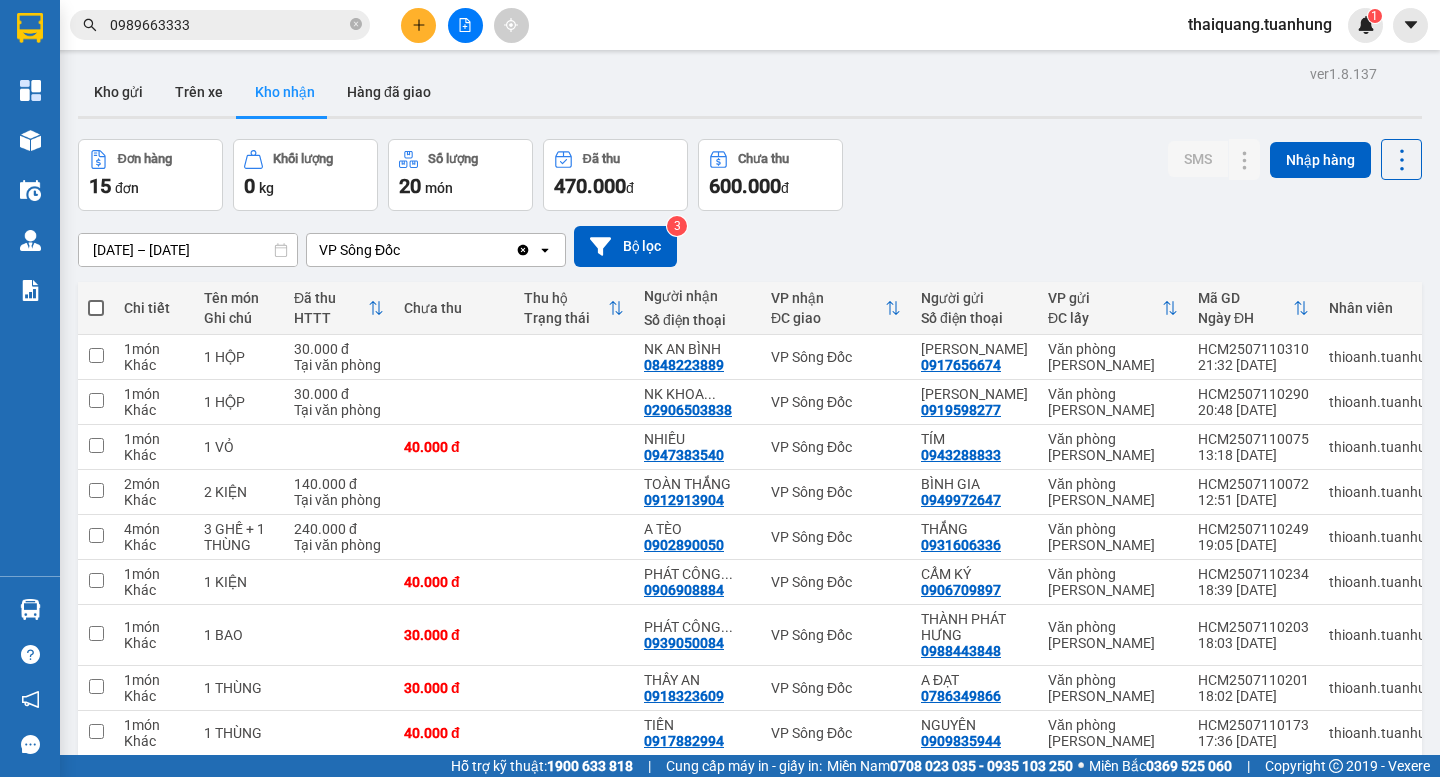 click on "Đơn hàng 15 đơn Khối lượng 0 kg Số lượng 20 món Đã thu 470.000  đ Chưa thu 600.000  đ SMS Nhập hàng" at bounding box center (750, 175) 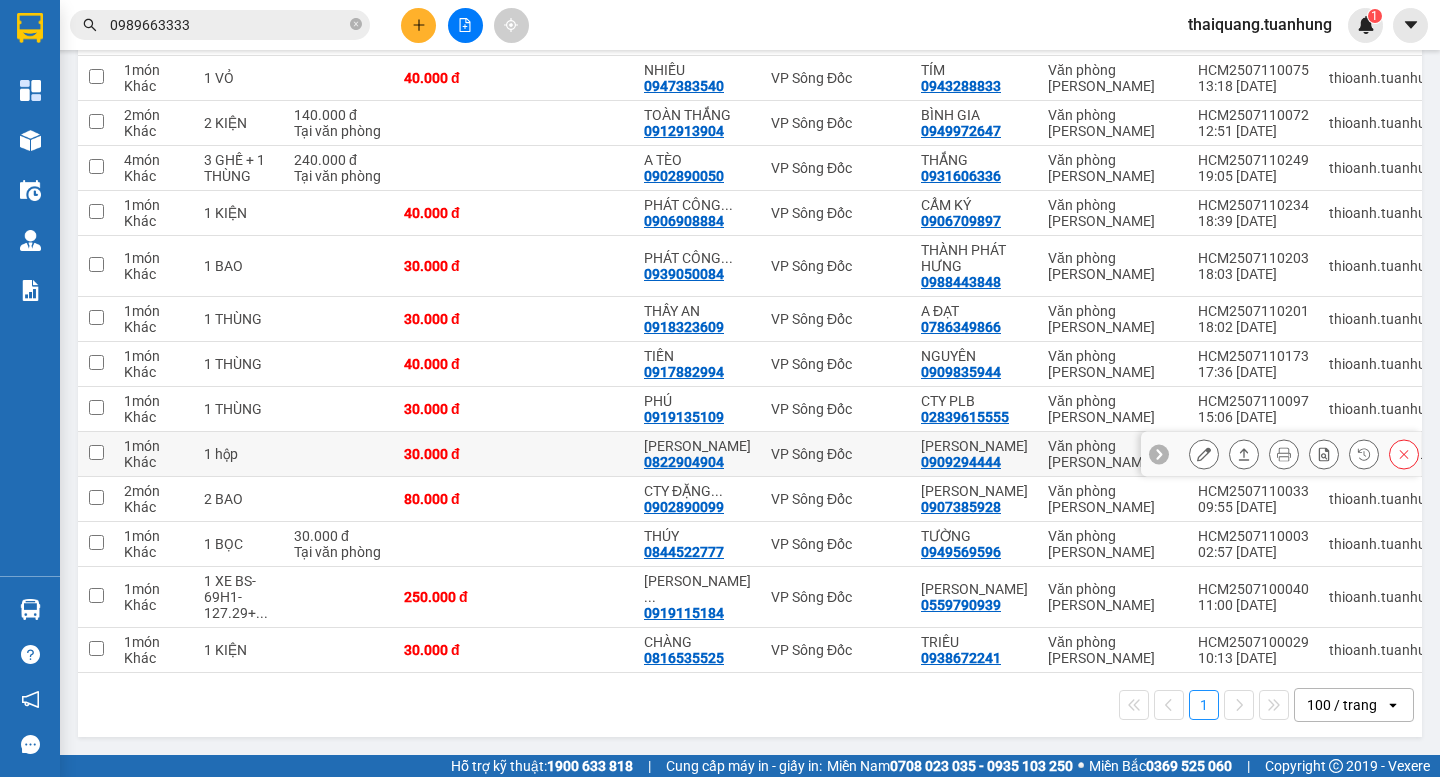 scroll, scrollTop: 0, scrollLeft: 0, axis: both 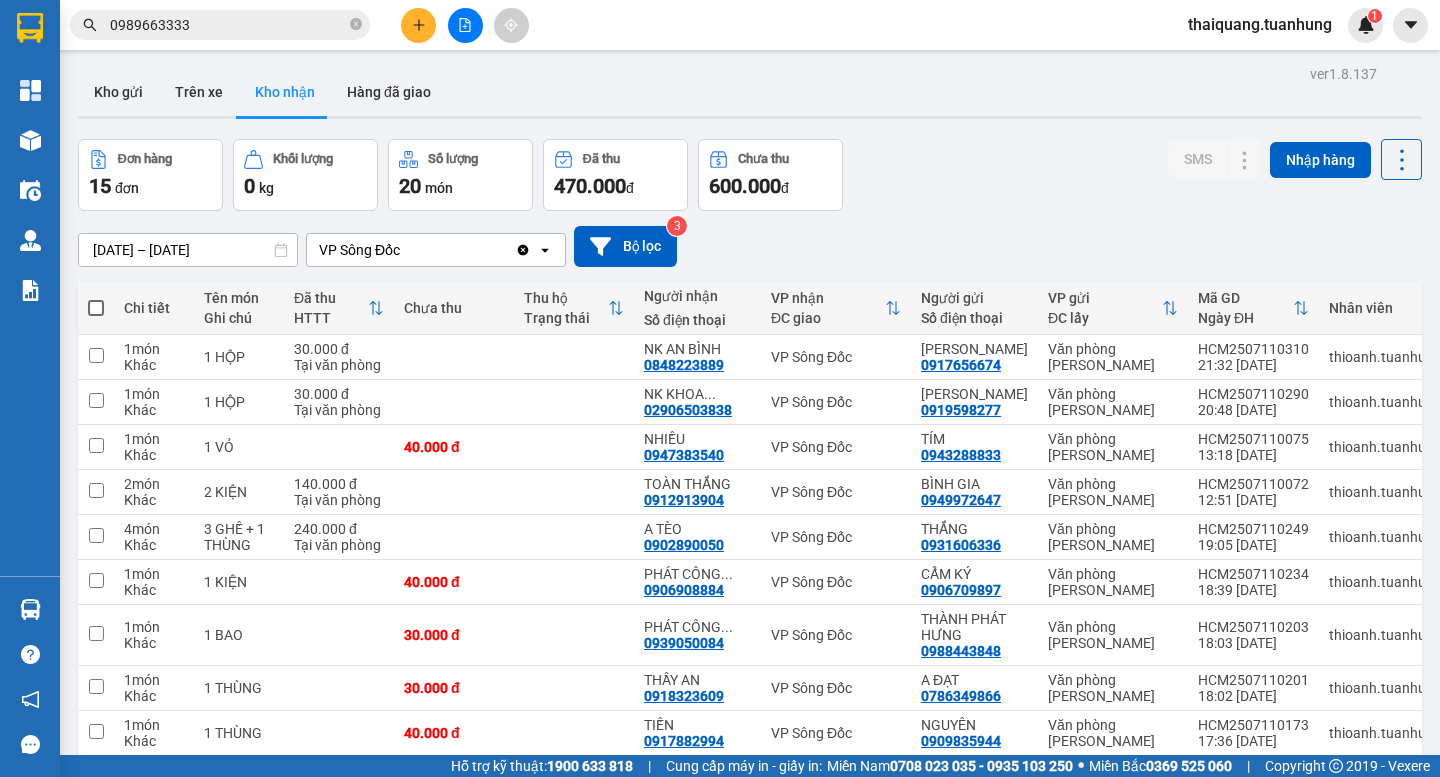 drag, startPoint x: 991, startPoint y: 145, endPoint x: 1122, endPoint y: 269, distance: 180.38016 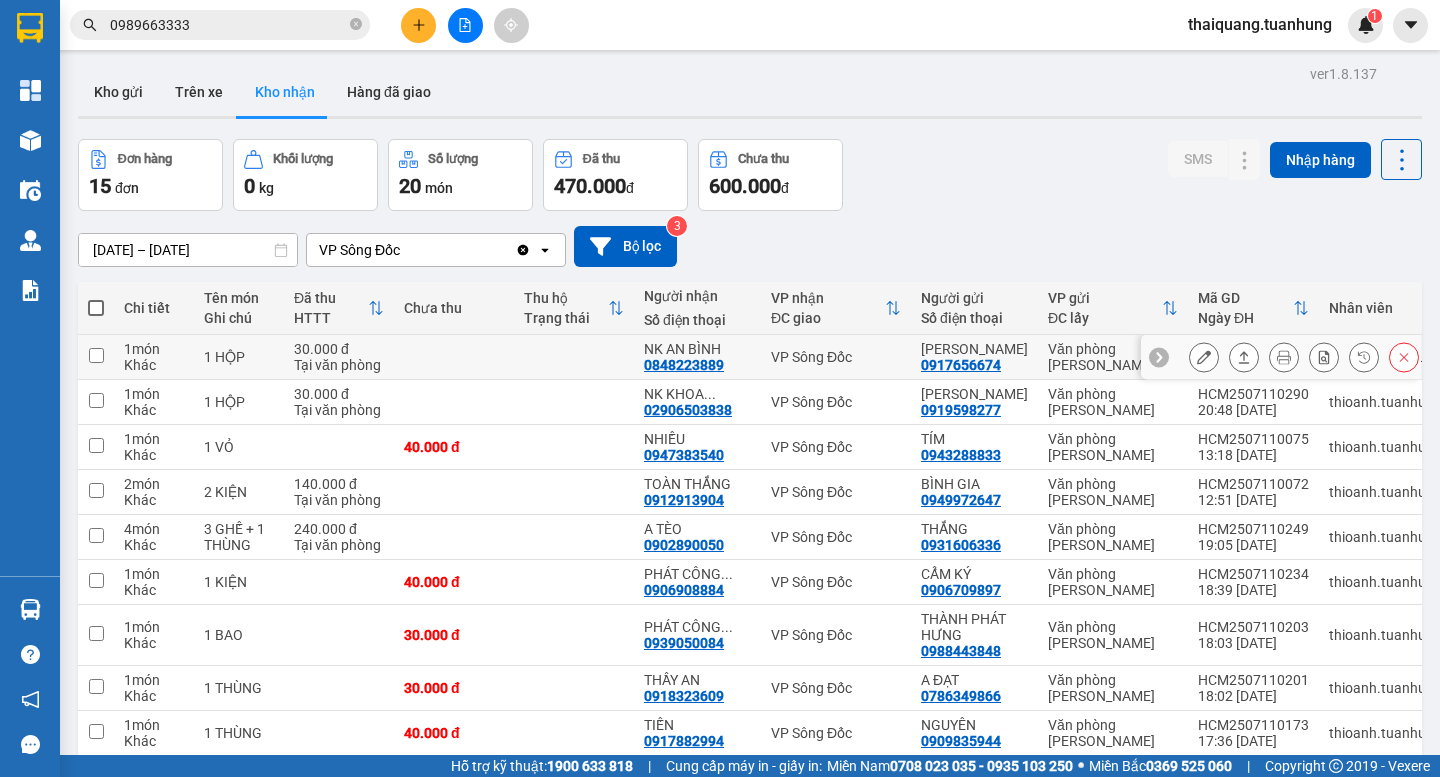 click 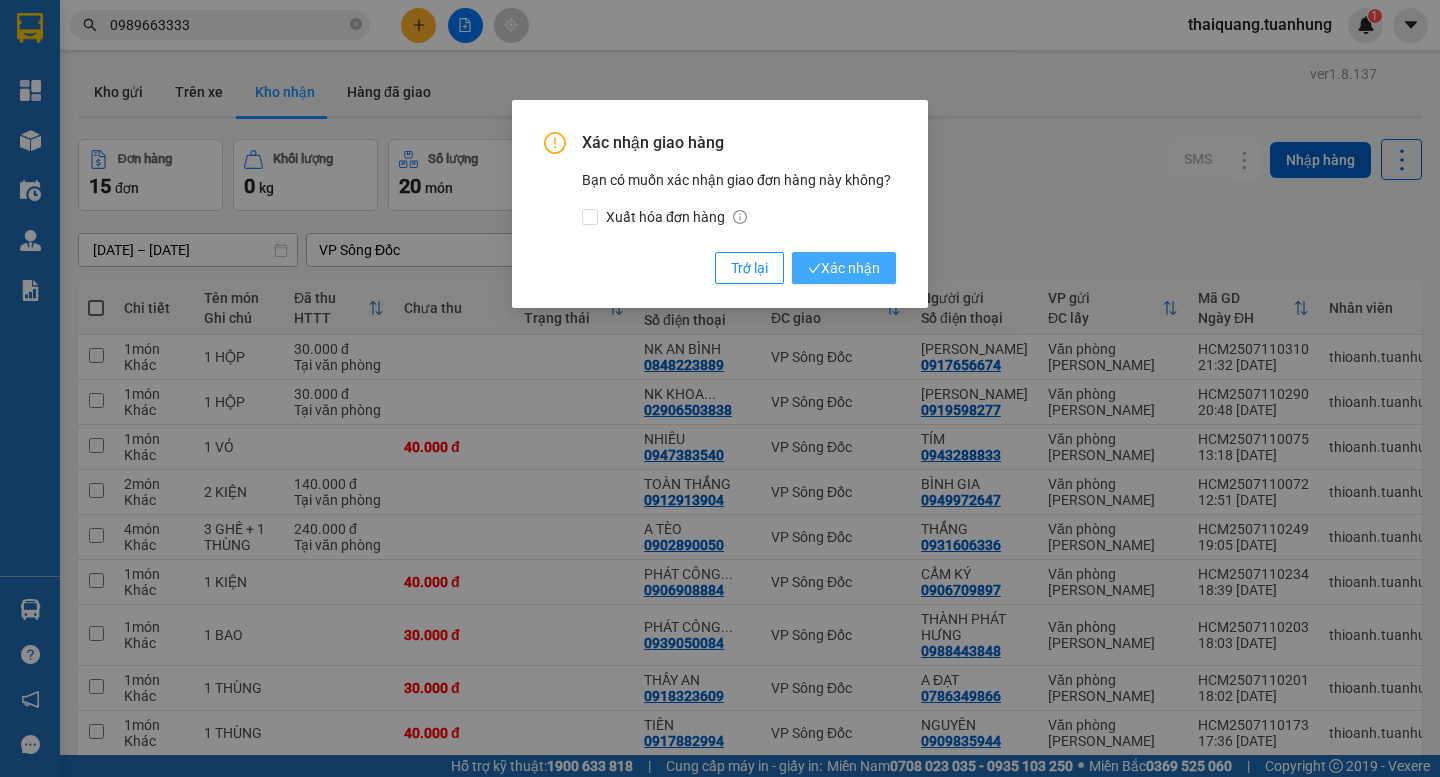 click on "Xác nhận" at bounding box center (844, 268) 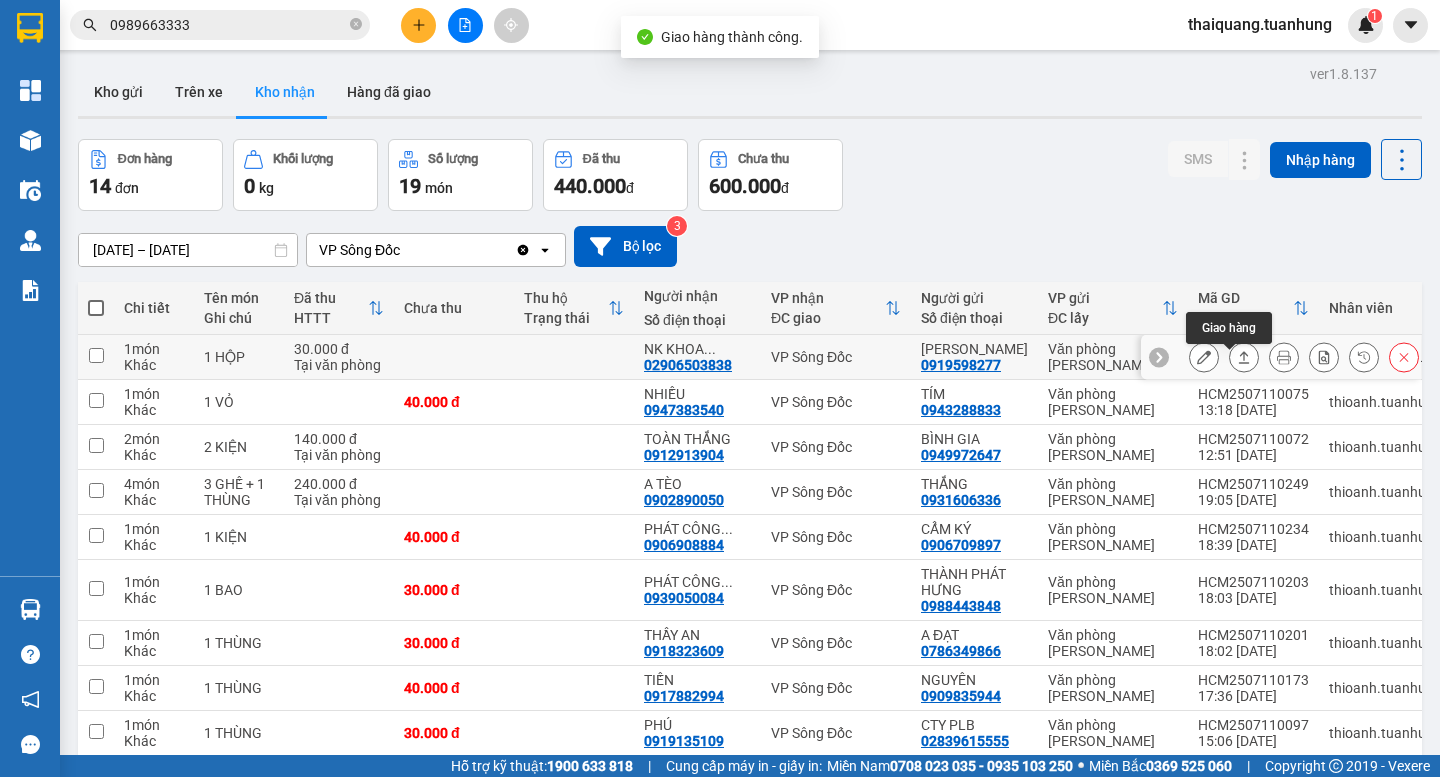 click 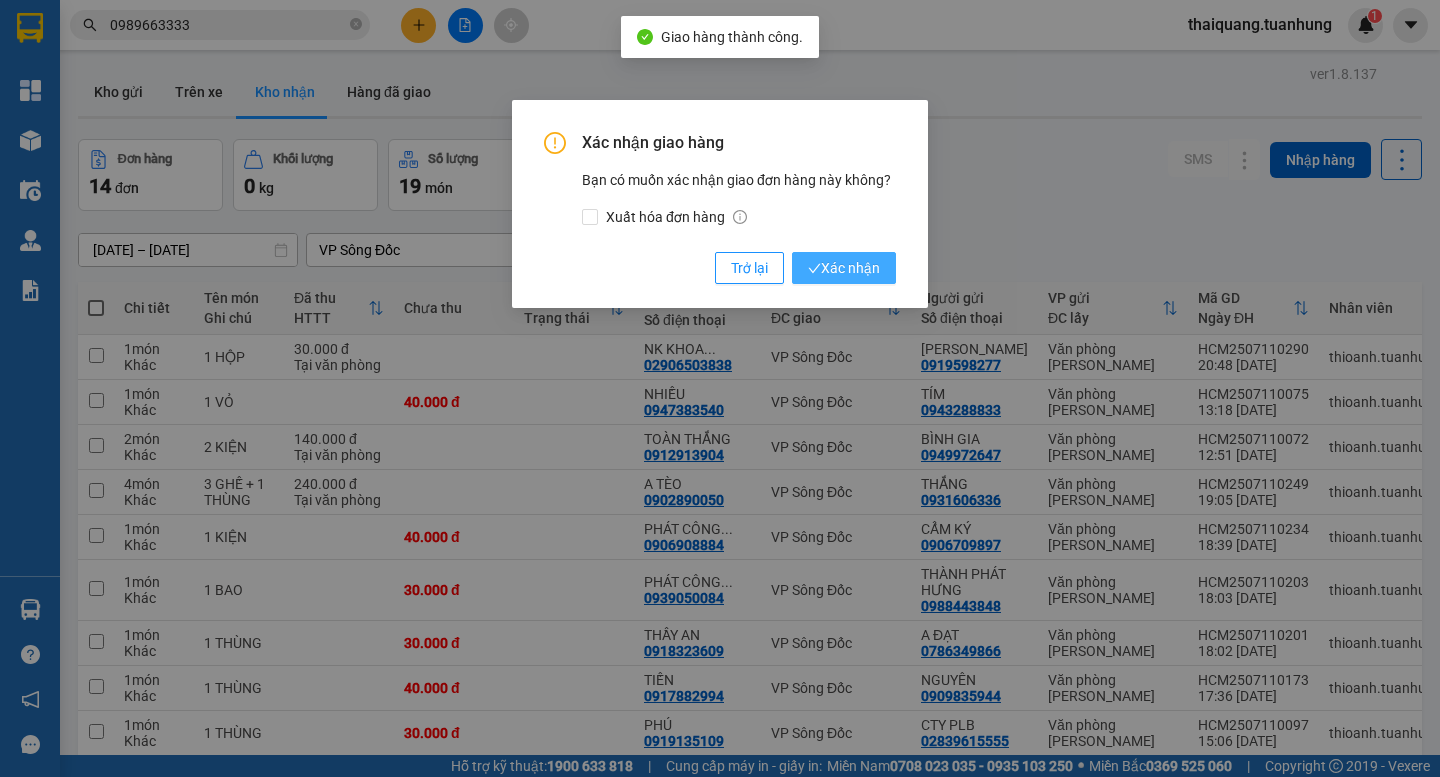 click on "Xác nhận" at bounding box center [844, 268] 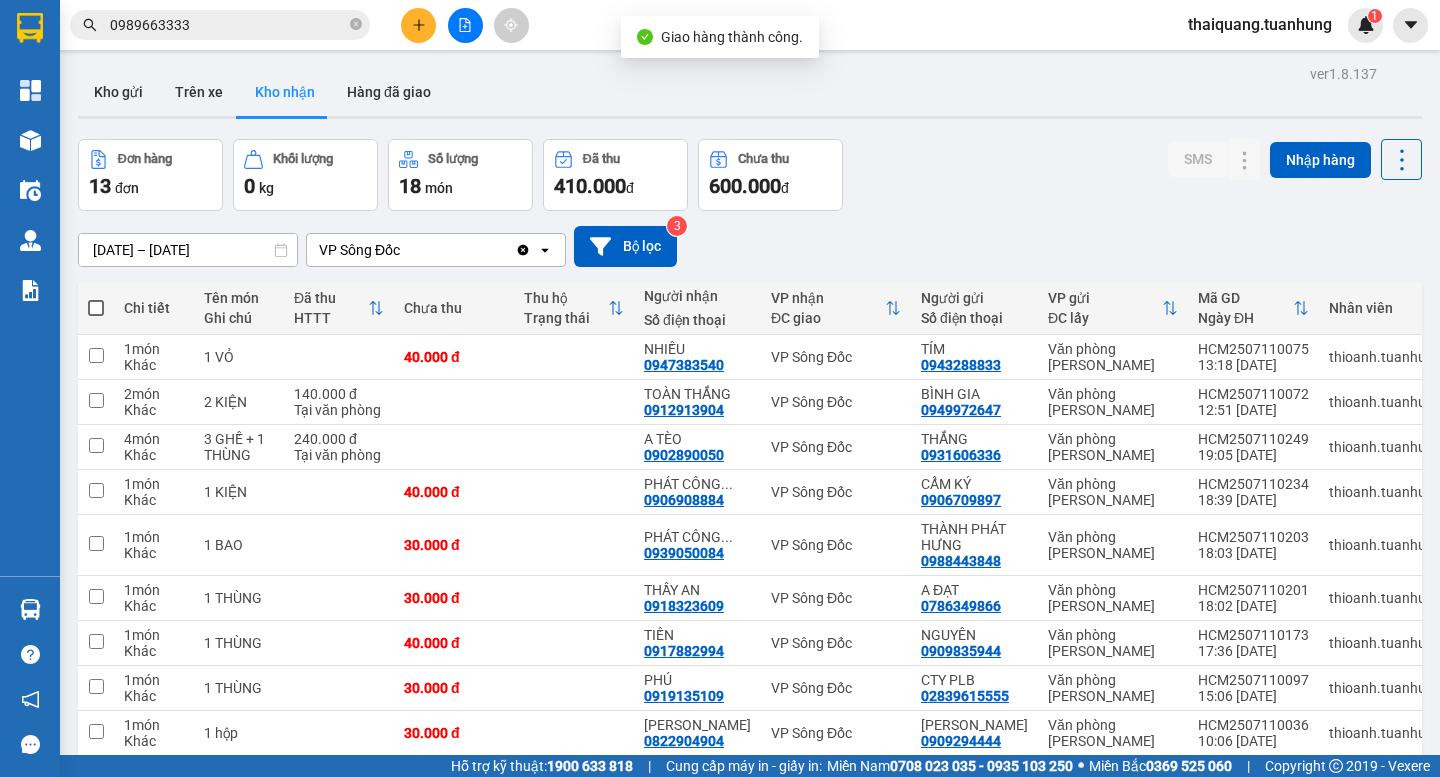 click on "Đơn hàng 13 đơn Khối lượng 0 kg Số lượng 18 món Đã thu 410.000  đ Chưa thu 600.000  đ SMS Nhập hàng" at bounding box center (750, 175) 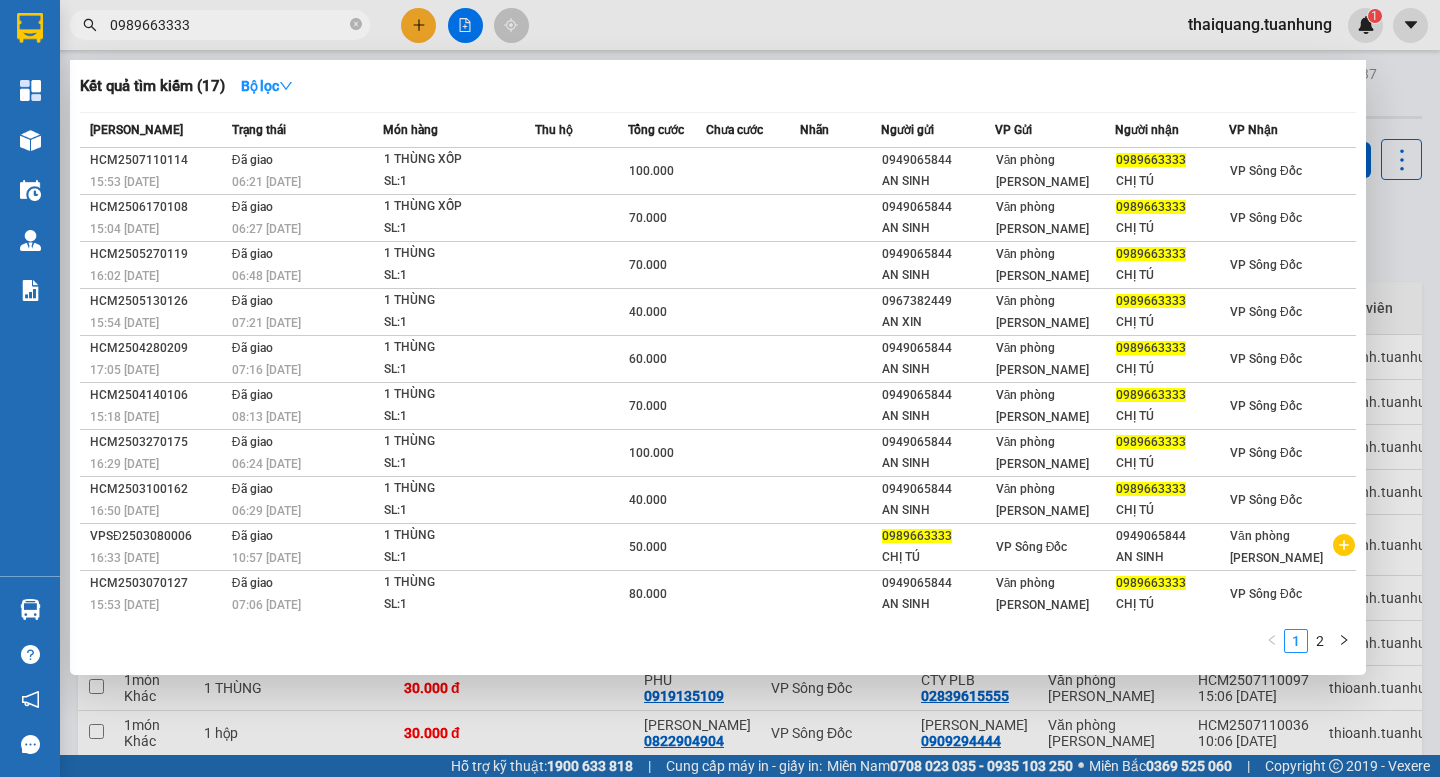 click on "0989663333" at bounding box center (228, 25) 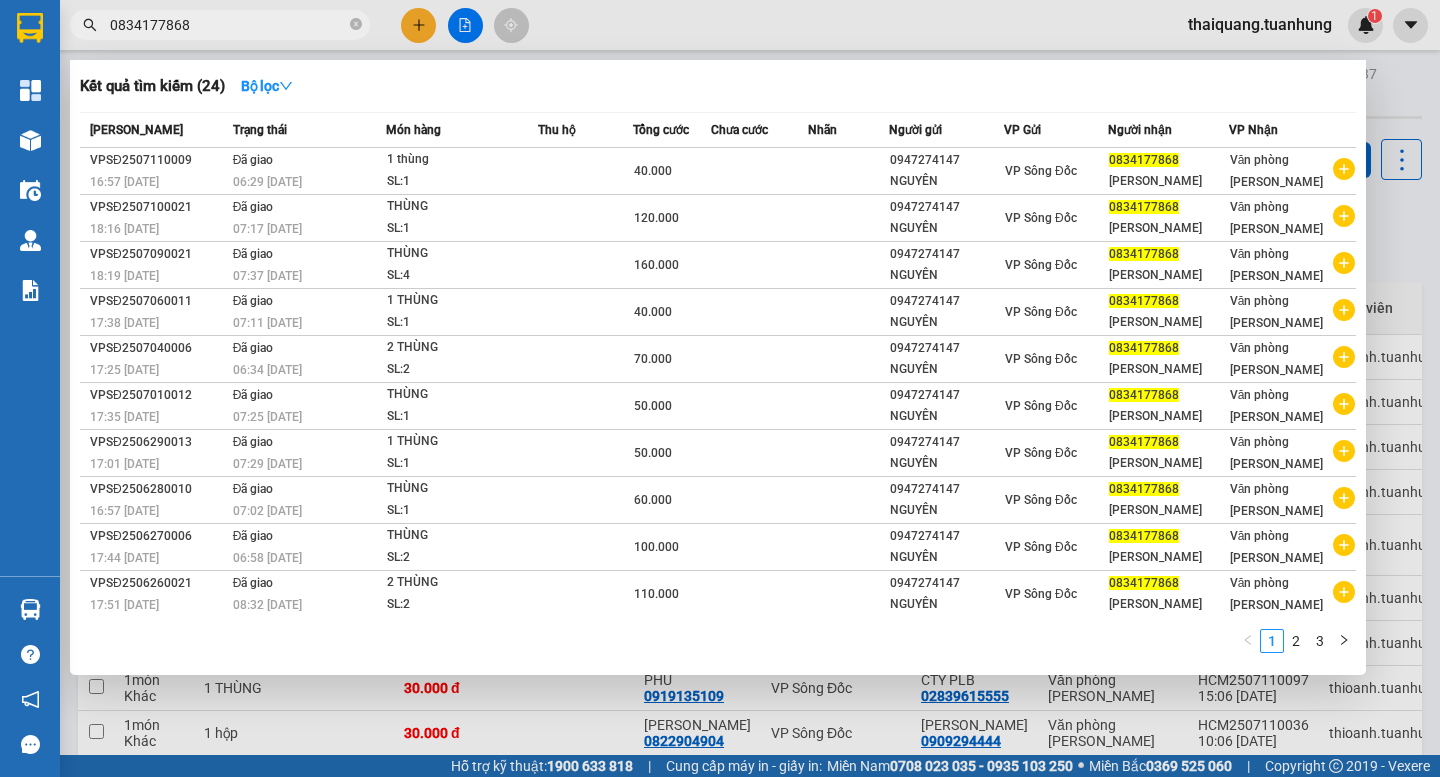 type on "0834177868" 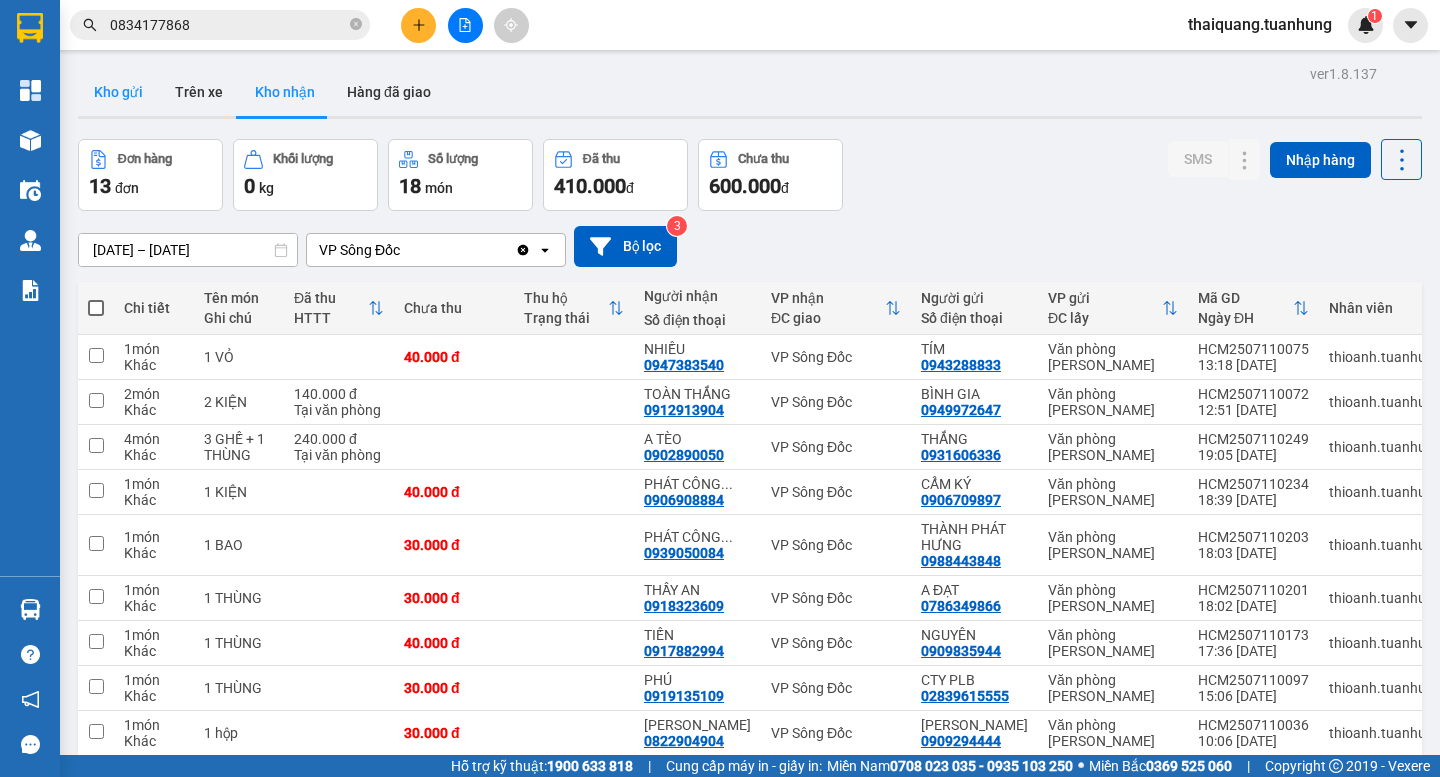 click on "Kho gửi" at bounding box center [118, 92] 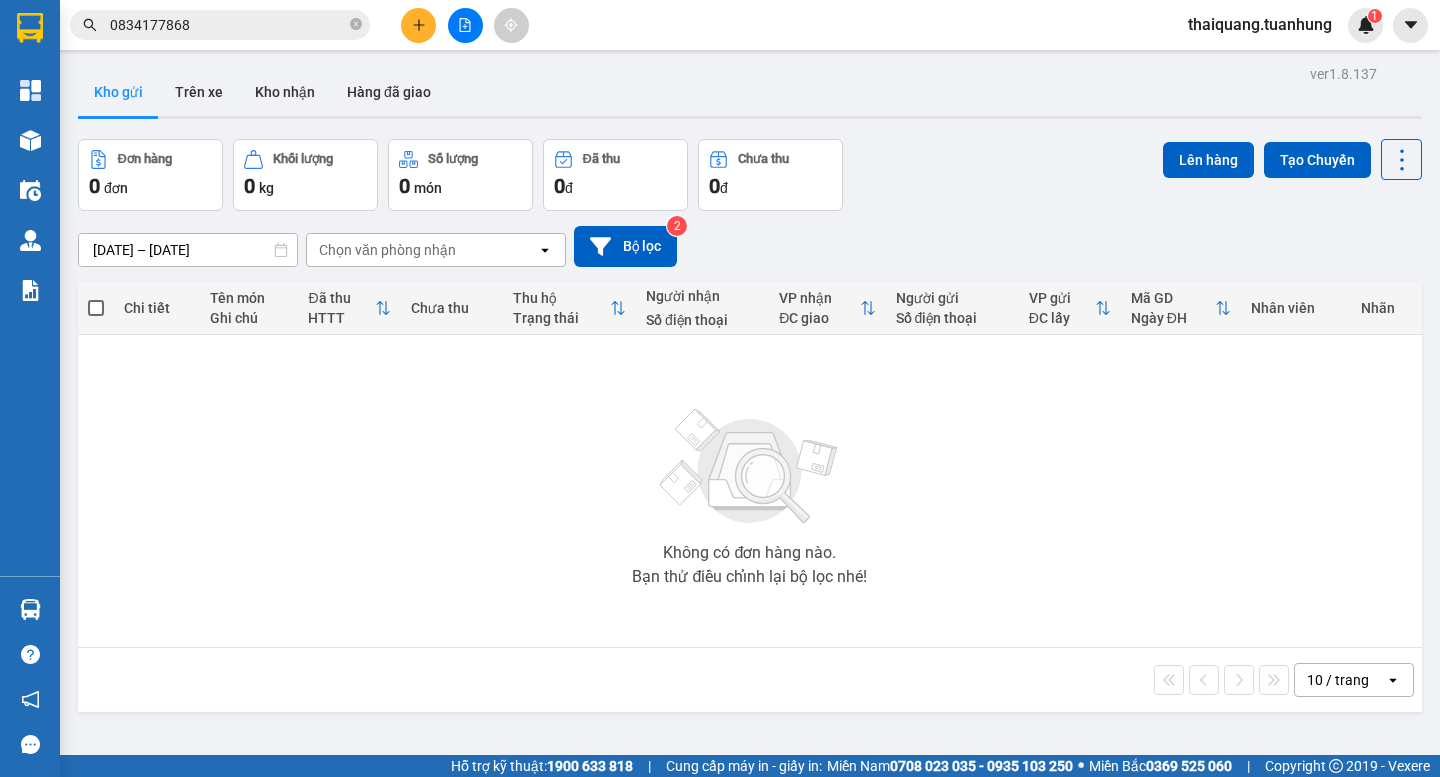 click on "Đơn hàng 0 đơn Khối lượng 0 kg Số lượng 0 món Đã thu 0  đ Chưa thu 0  đ Lên hàng Tạo Chuyến" at bounding box center [750, 175] 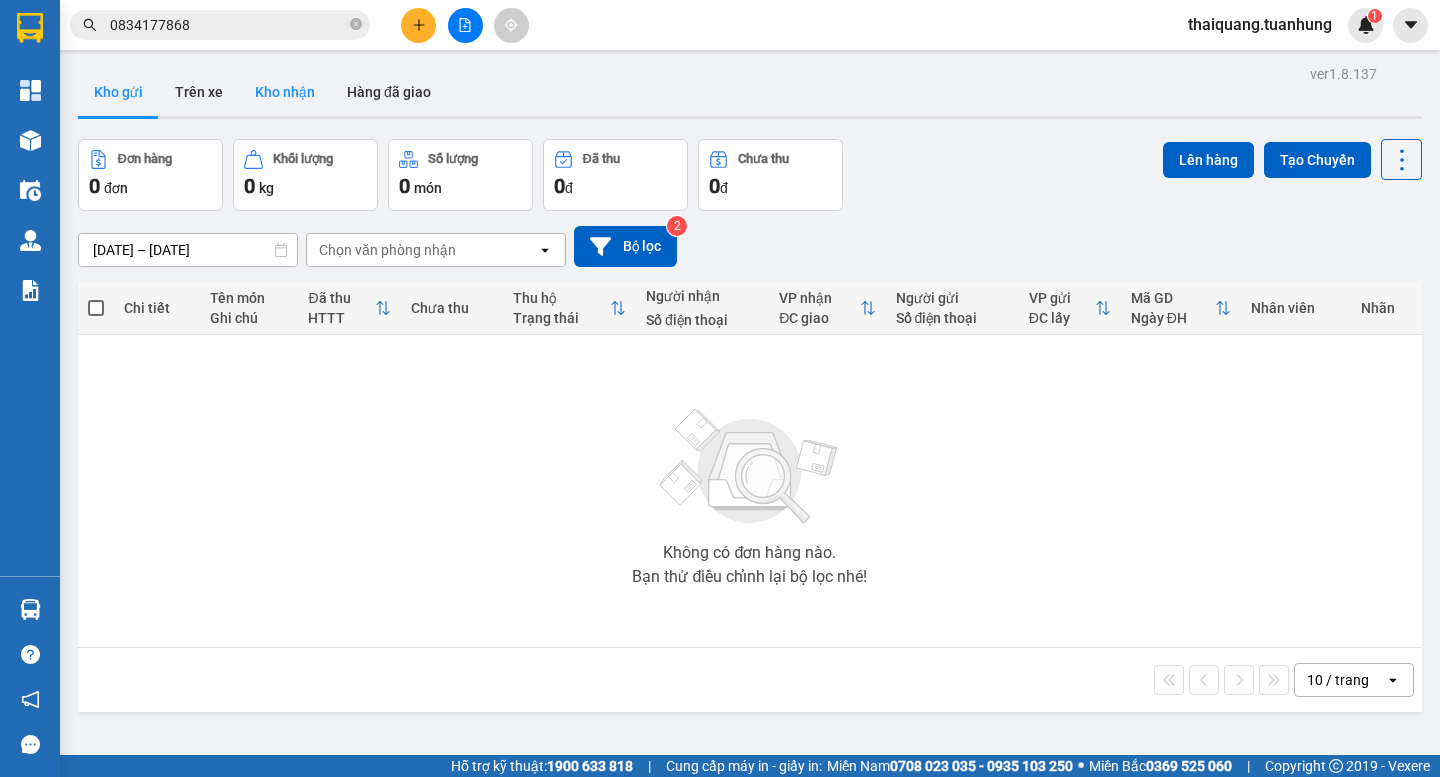 click on "Kho nhận" at bounding box center (285, 92) 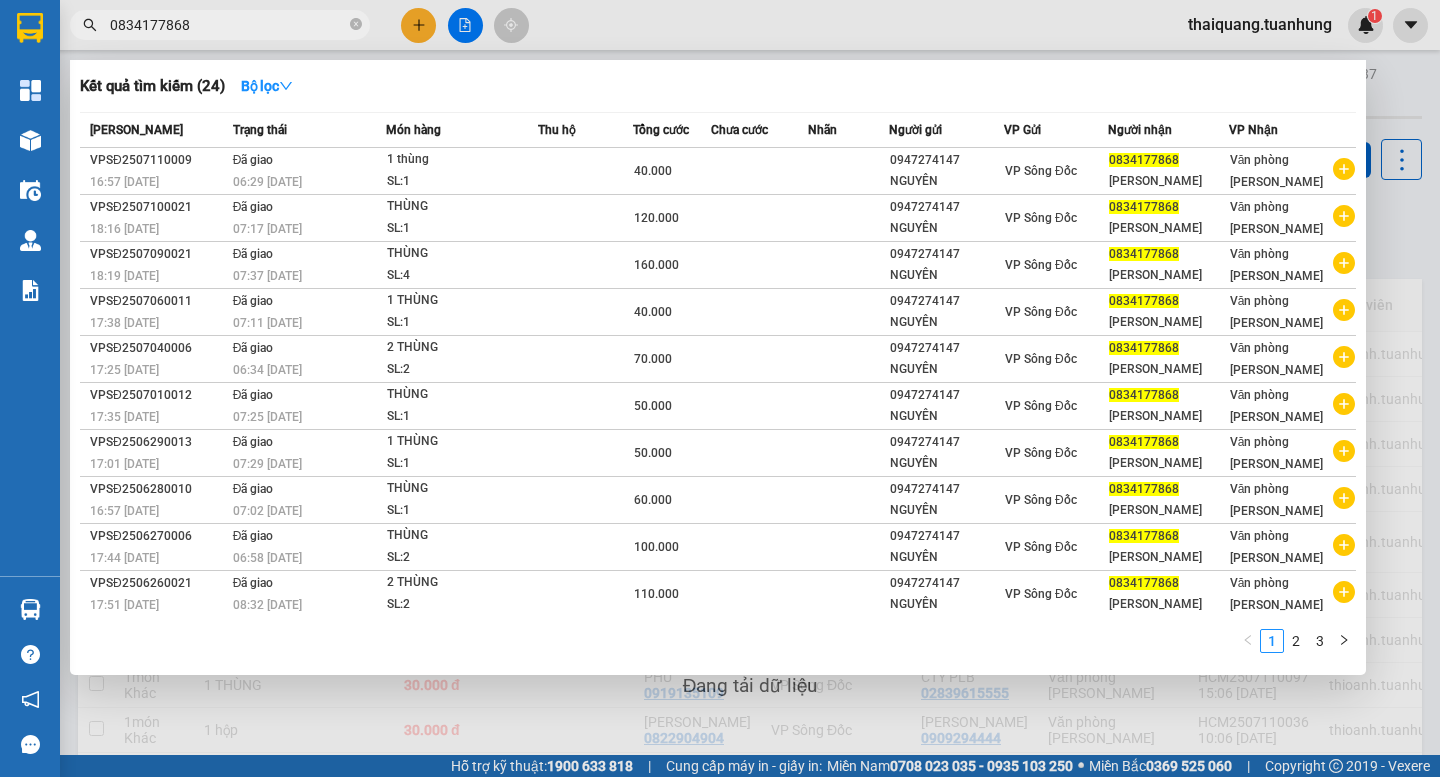 click on "0834177868" at bounding box center [228, 25] 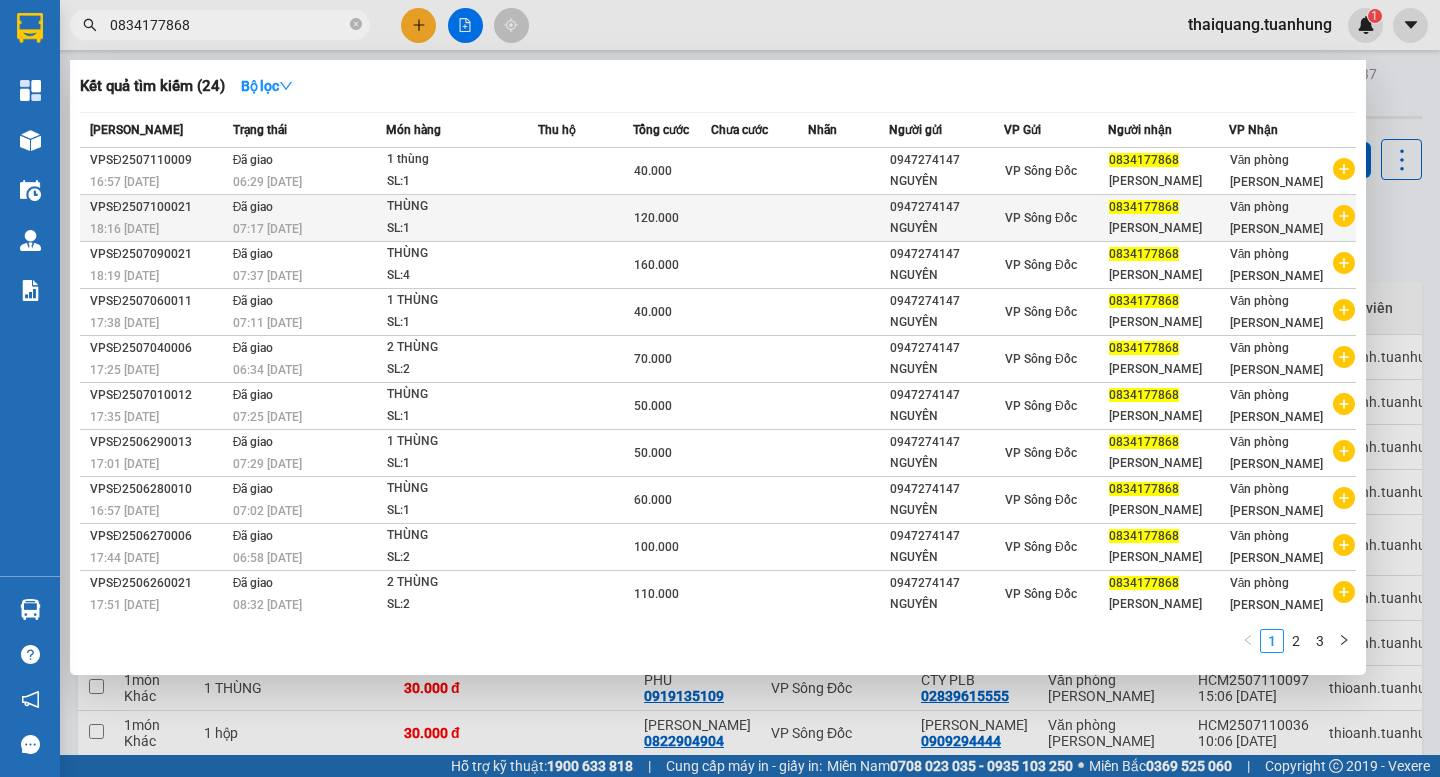 click at bounding box center (759, 218) 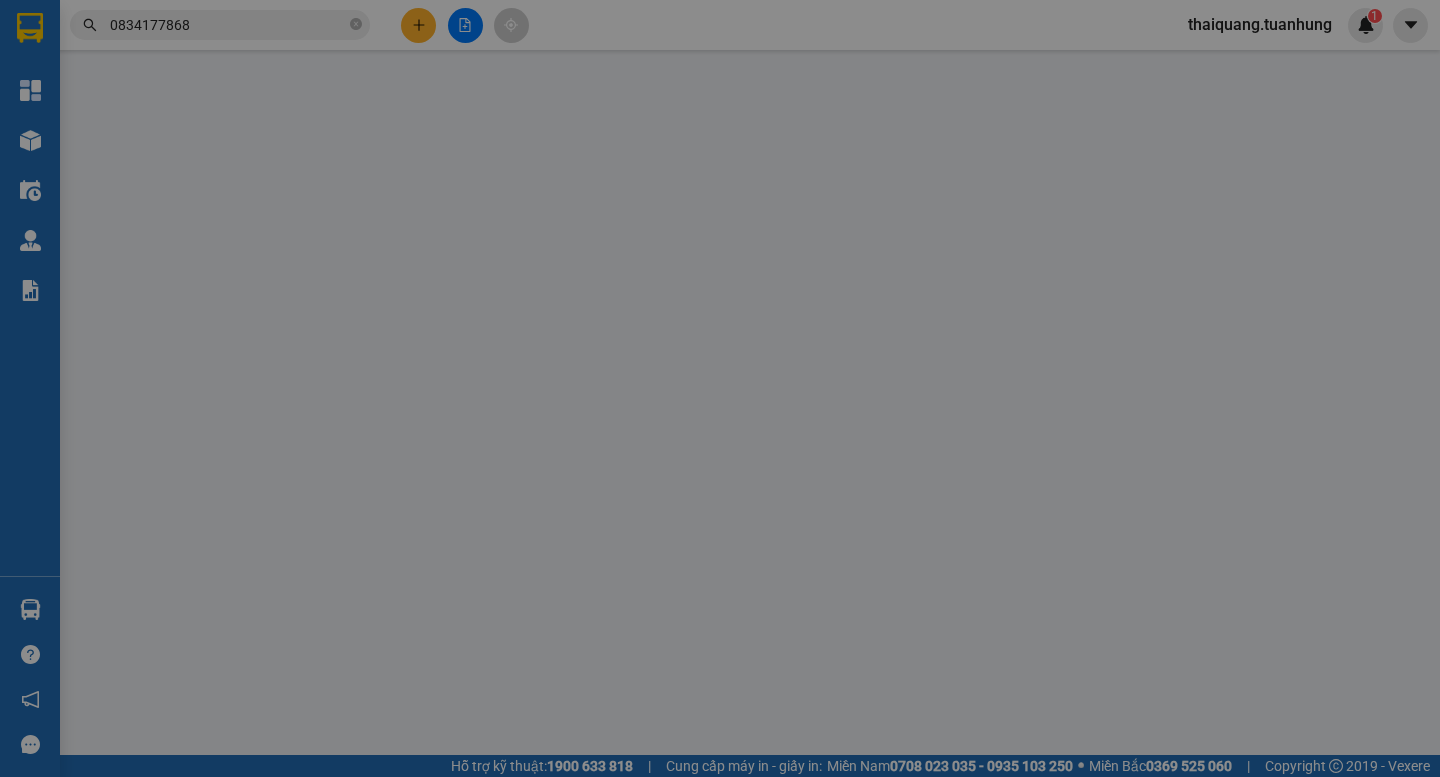 type on "0947274147" 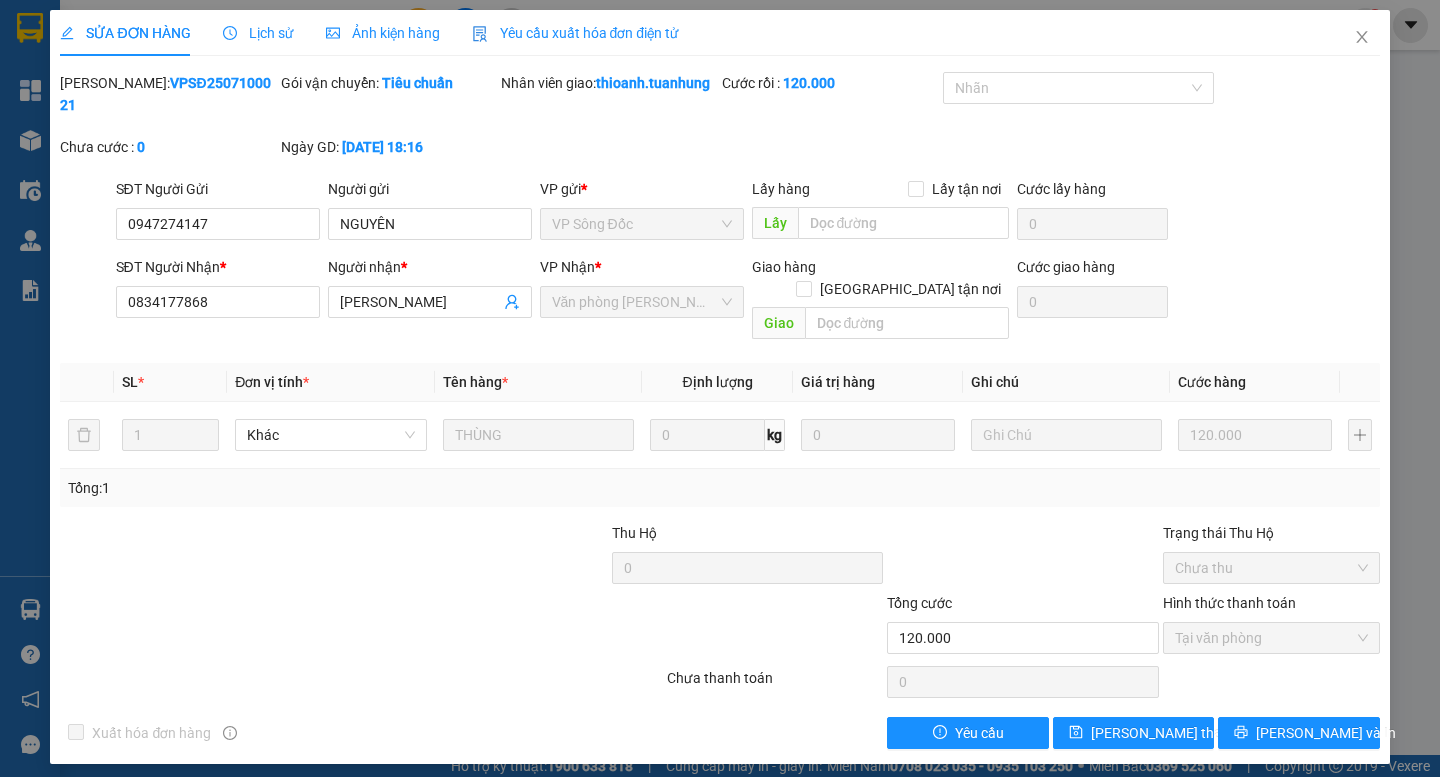 click on "Lịch sử" at bounding box center [258, 33] 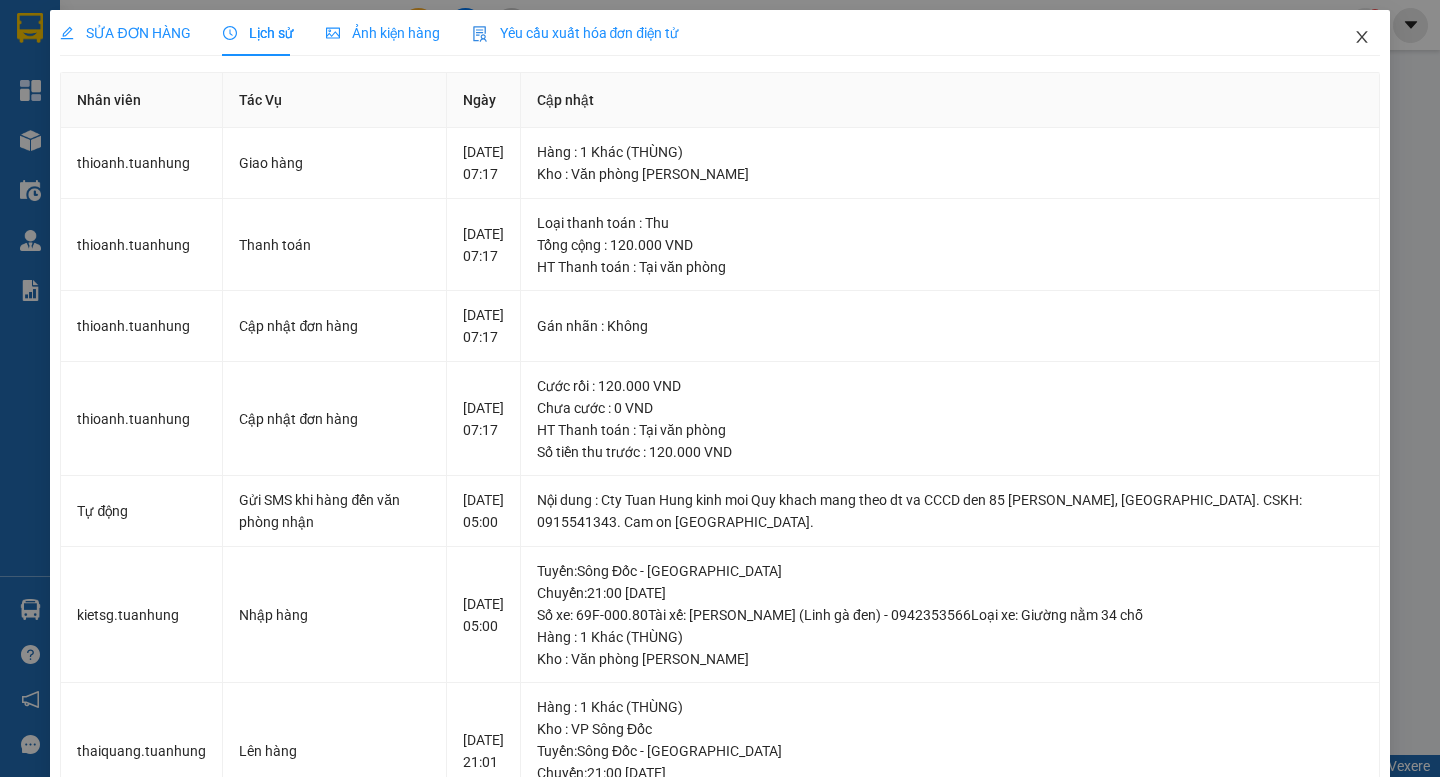 click 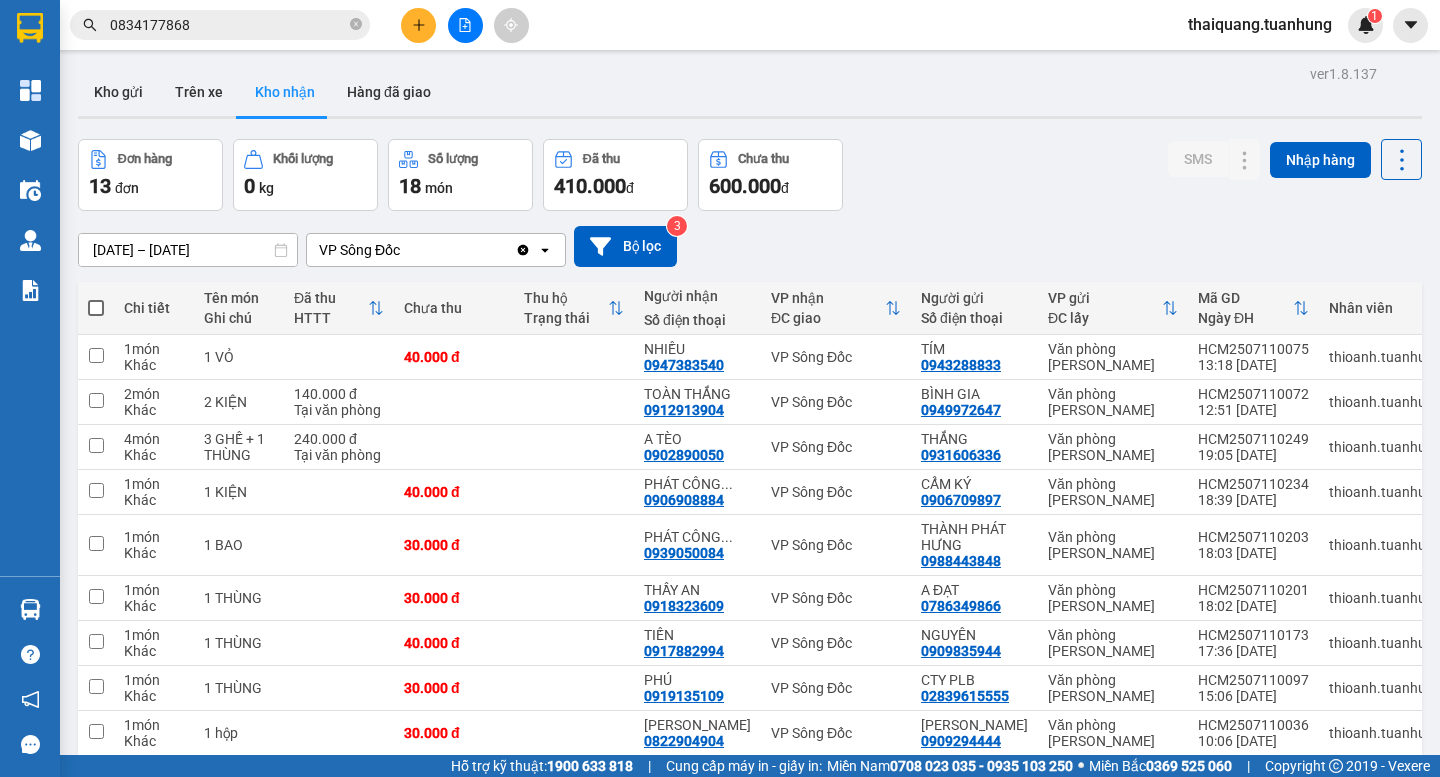 click on "Đơn hàng 13 đơn Khối lượng 0 kg Số lượng 18 món Đã thu 410.000  đ Chưa thu 600.000  đ SMS Nhập hàng" at bounding box center (750, 175) 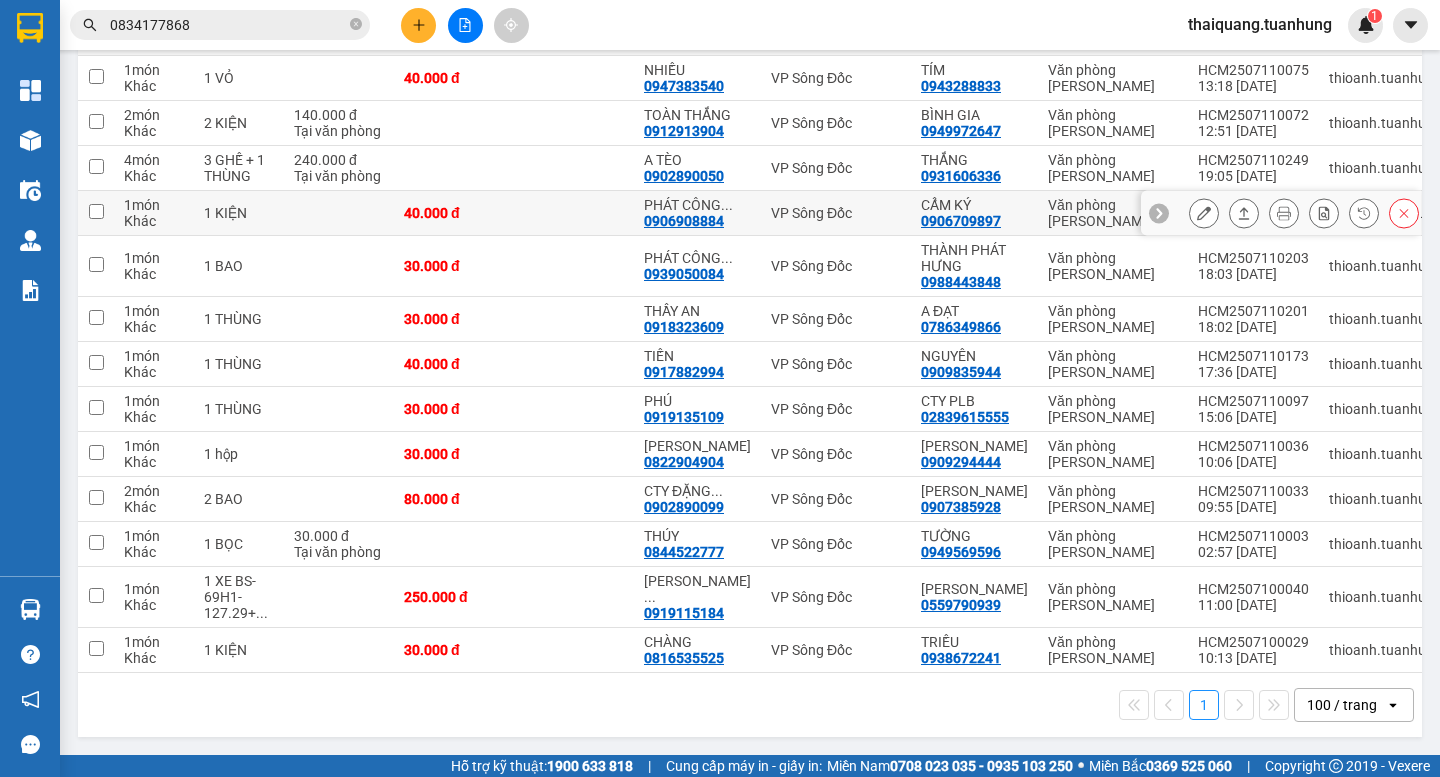 scroll, scrollTop: 103, scrollLeft: 0, axis: vertical 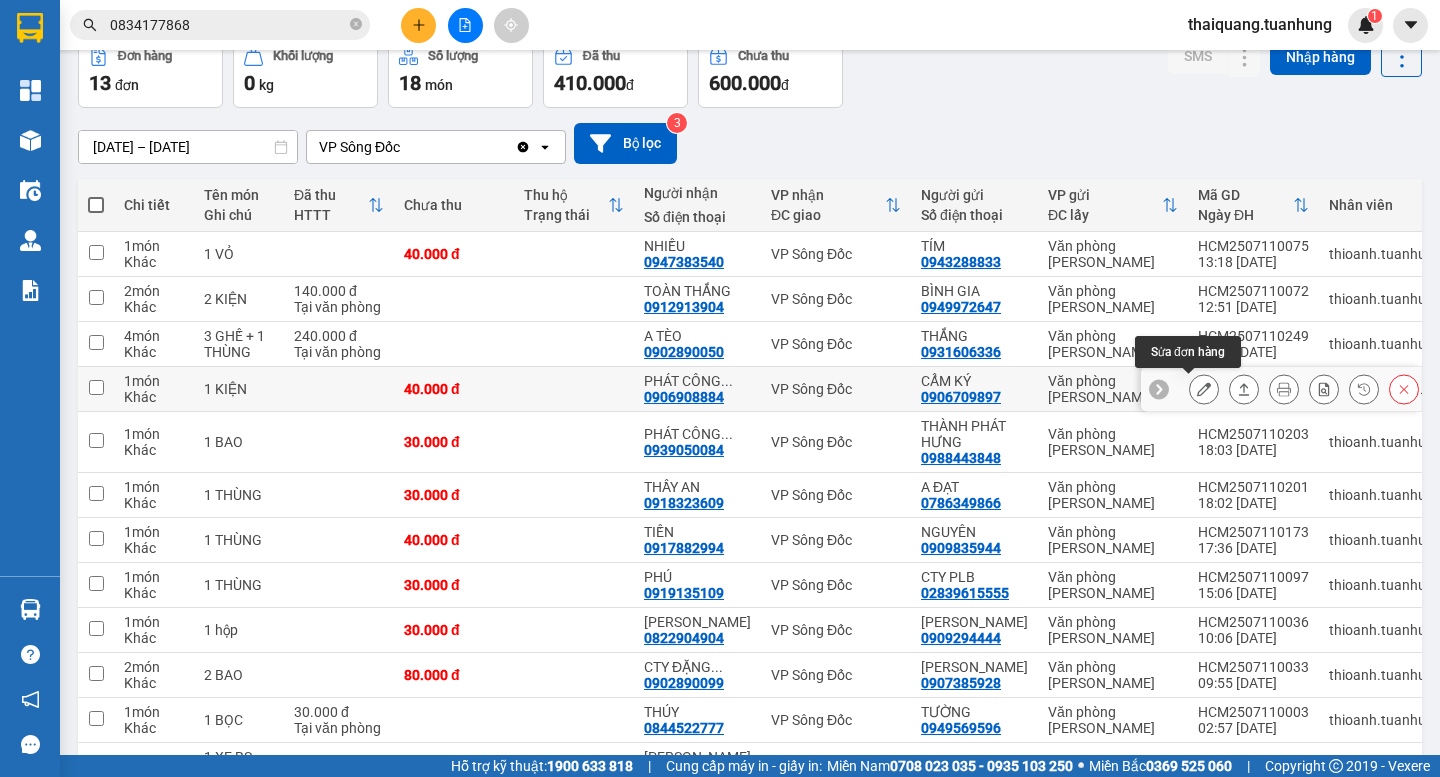 click 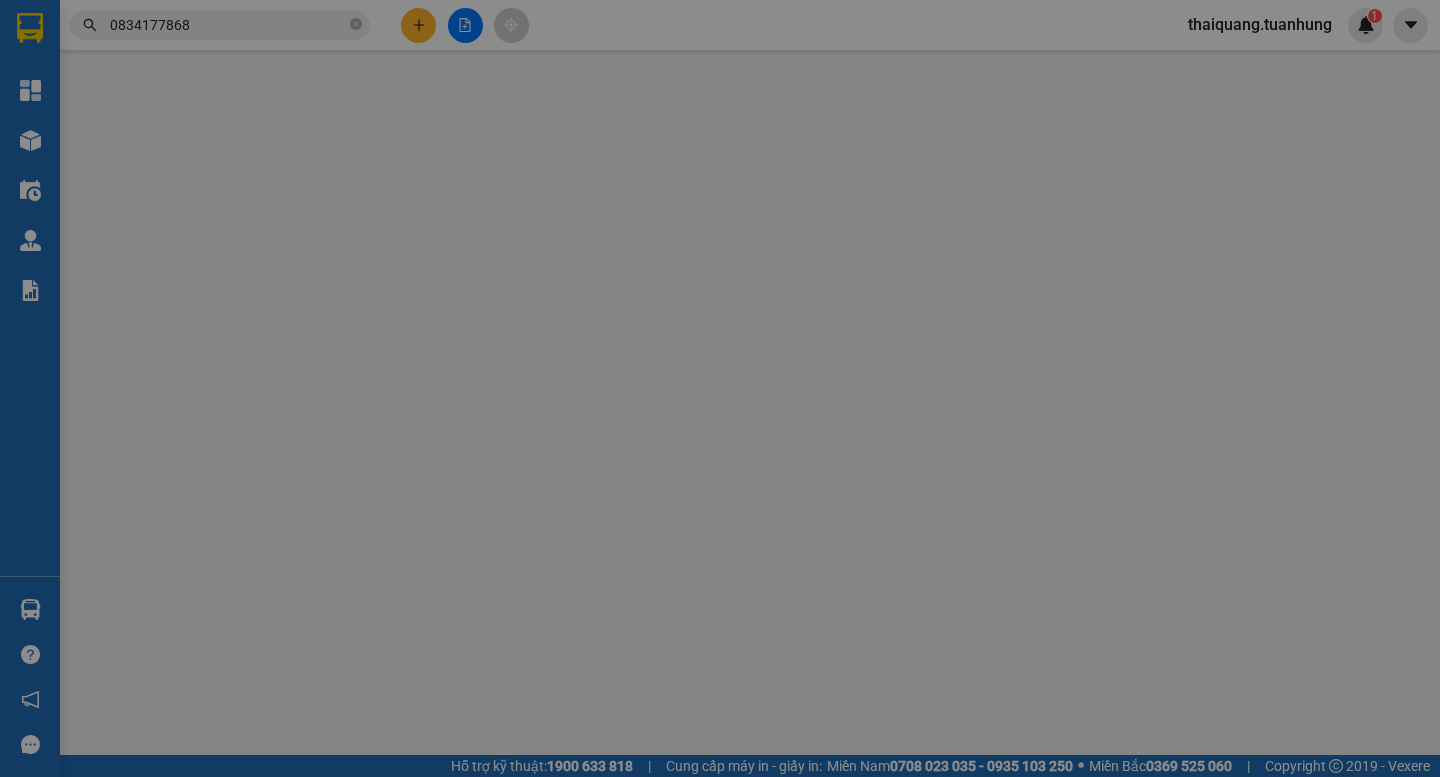 scroll, scrollTop: 0, scrollLeft: 0, axis: both 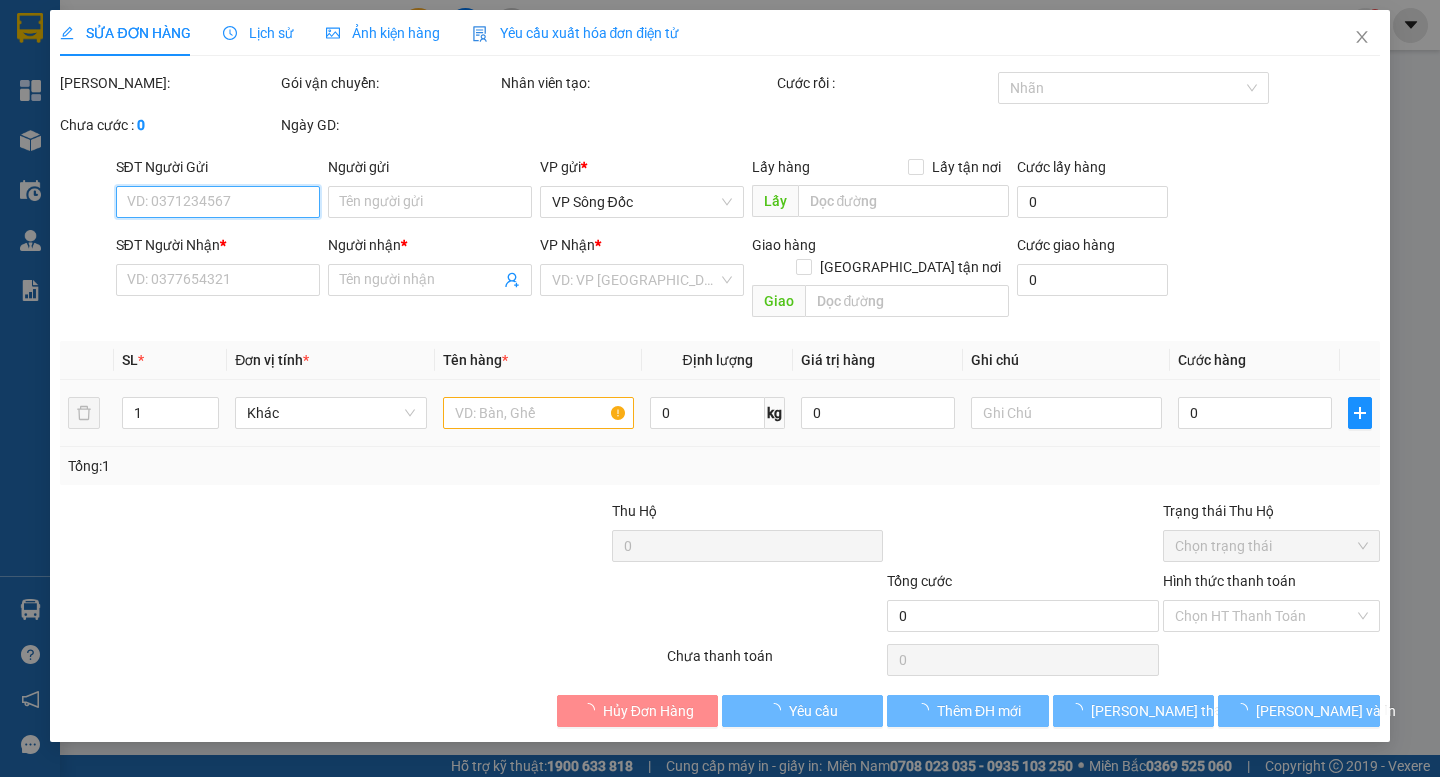 type on "0906709897" 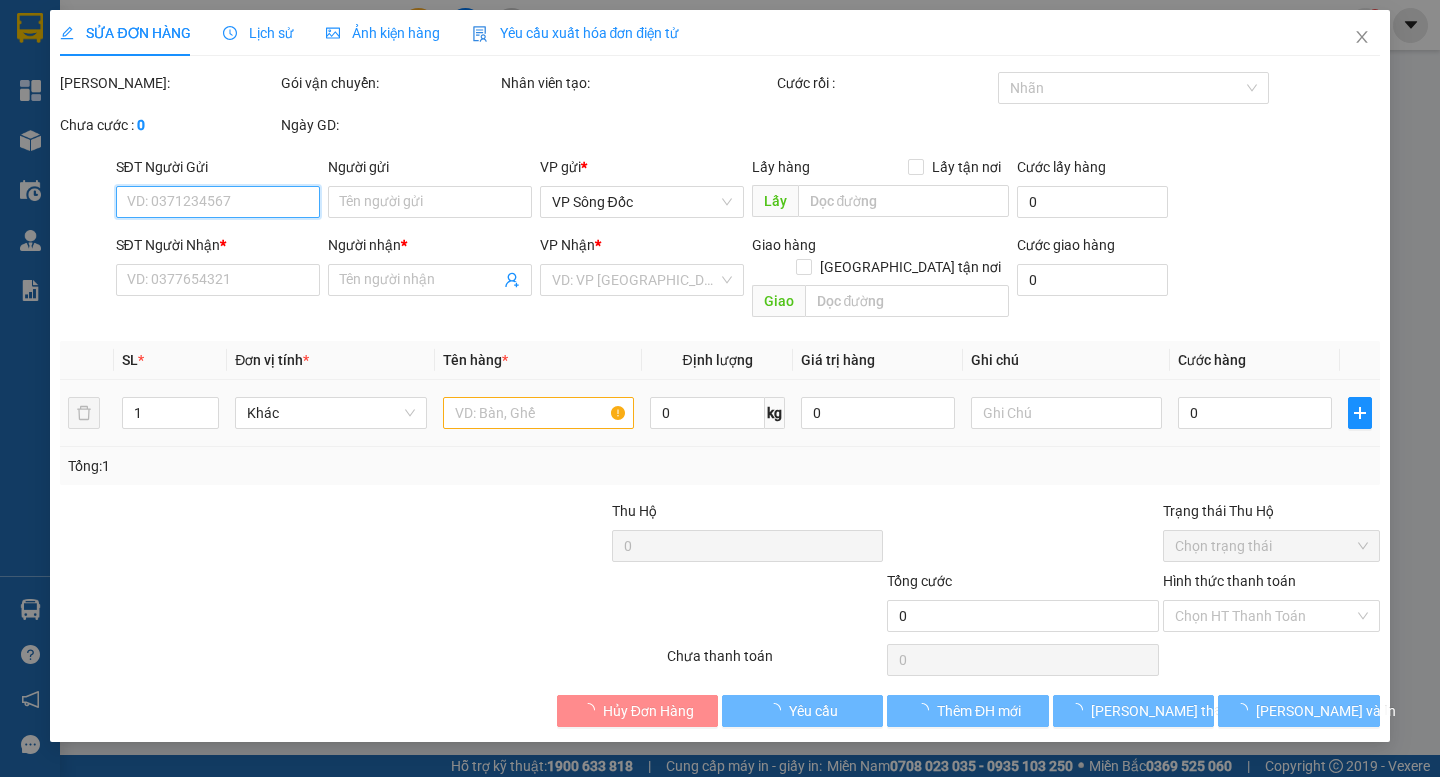 type on "CẨM KÝ" 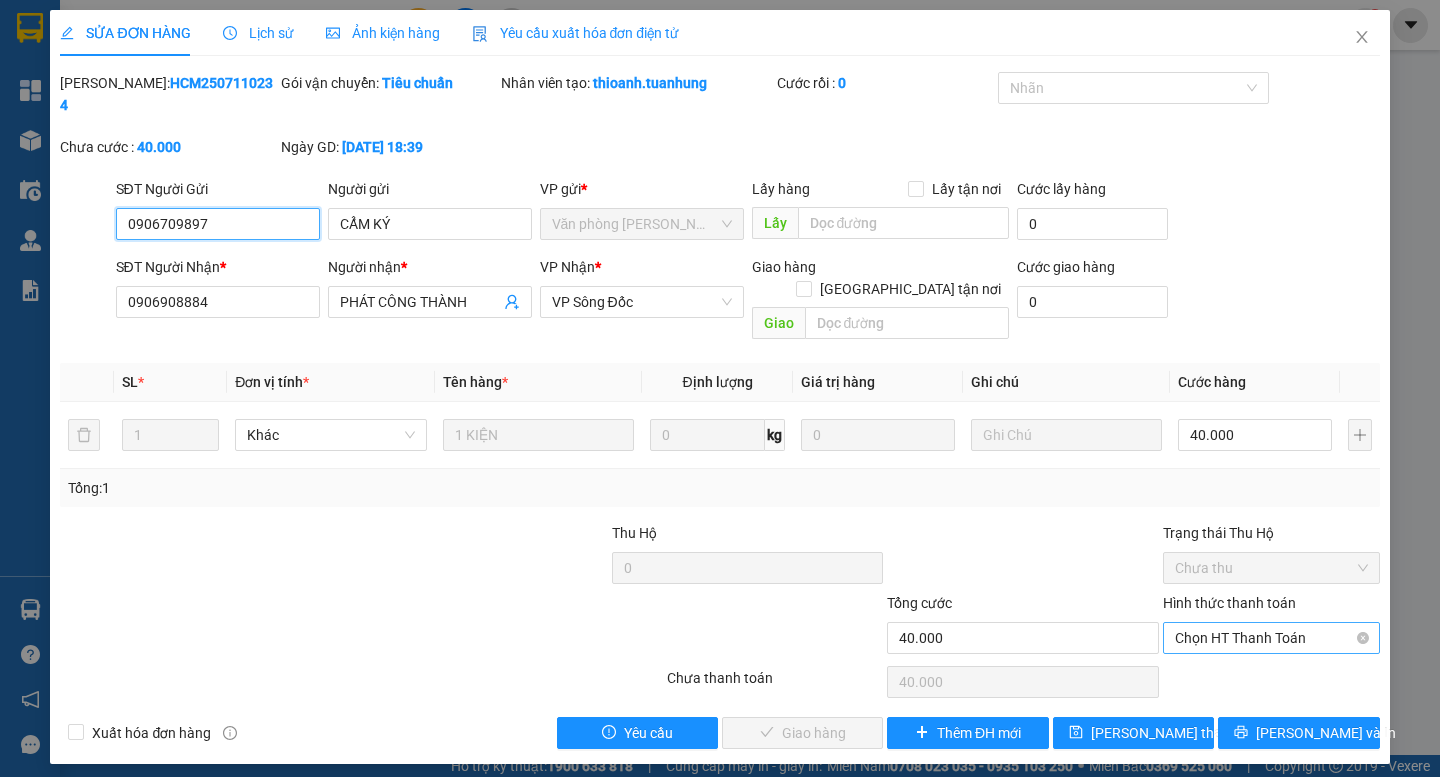 click on "Chọn HT Thanh Toán" at bounding box center (1271, 638) 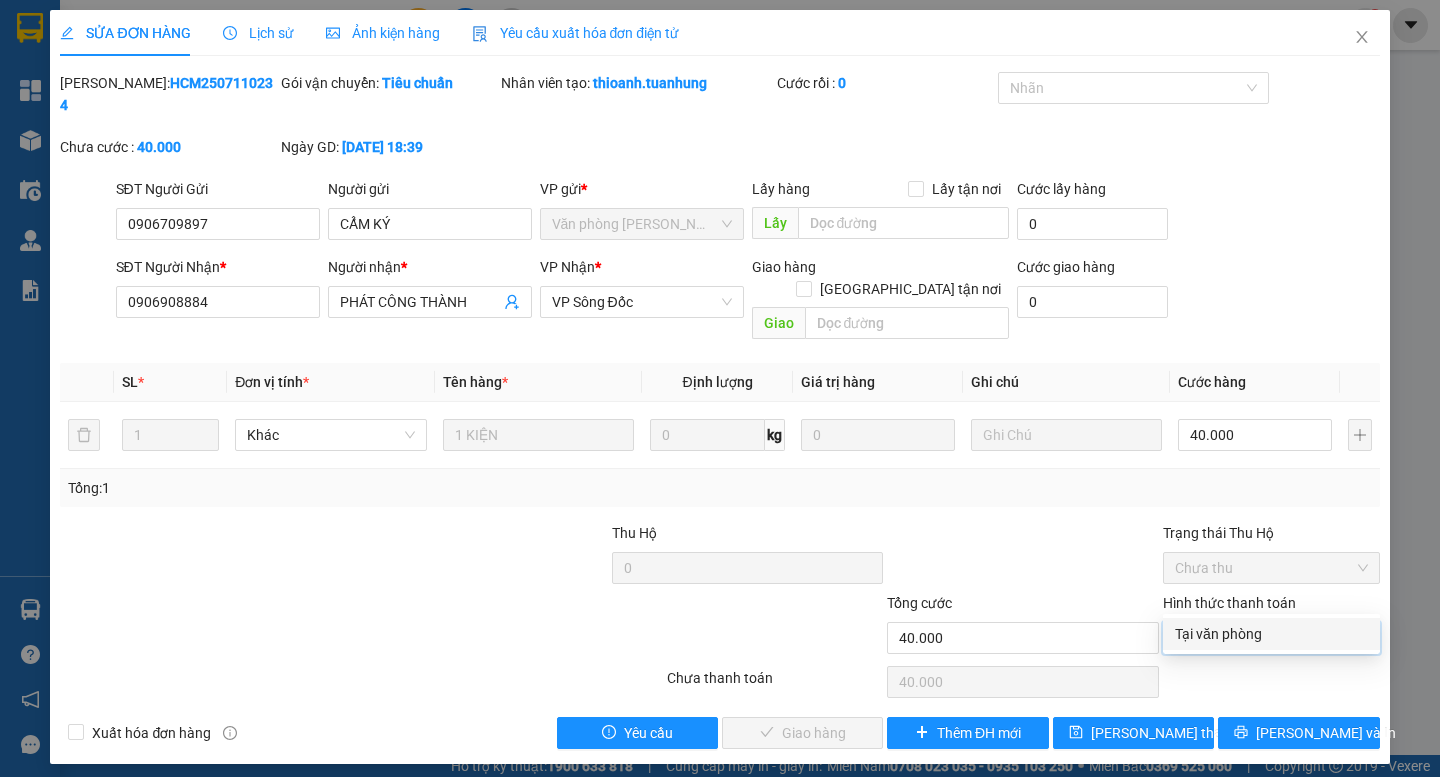 click on "Tại văn phòng" at bounding box center (1271, 634) 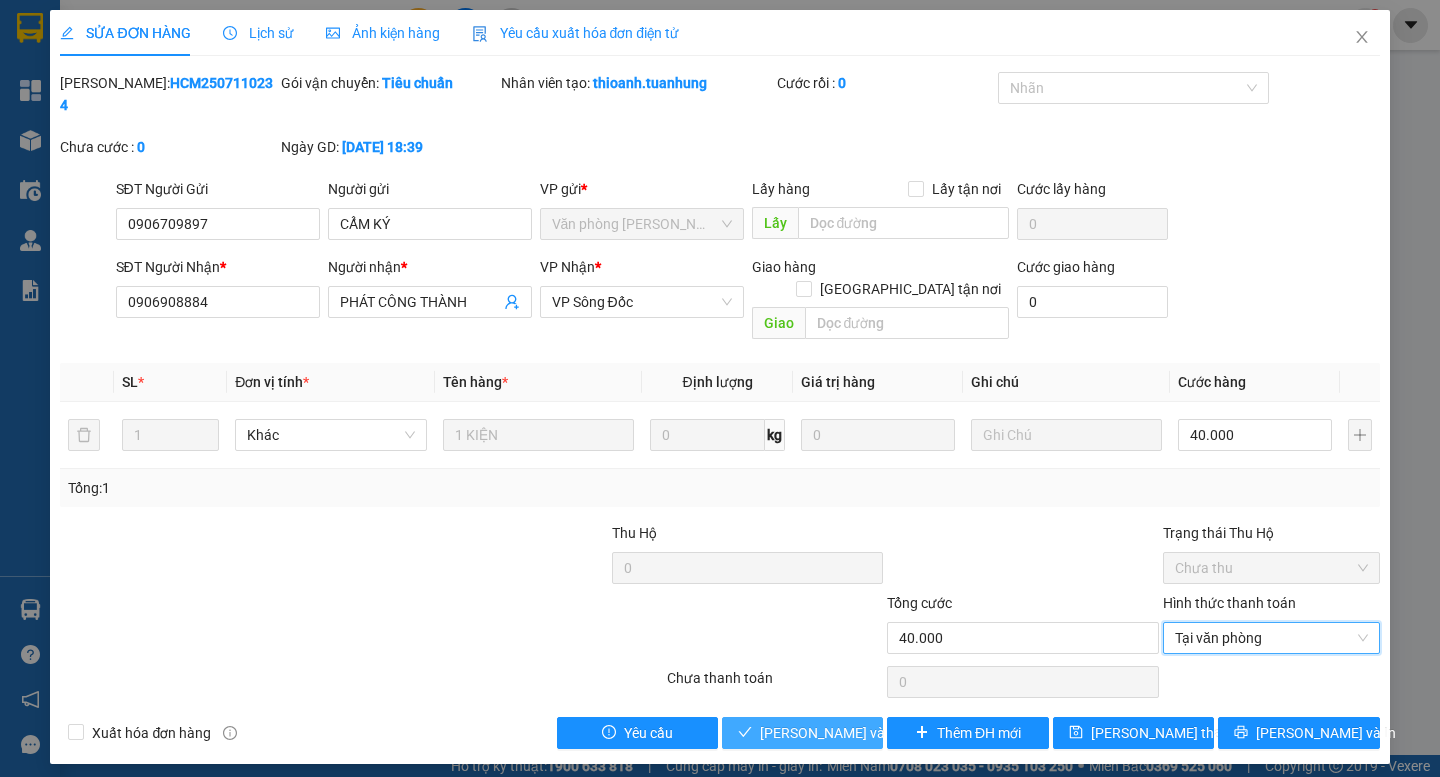 click on "Lưu và Giao hàng" at bounding box center [856, 733] 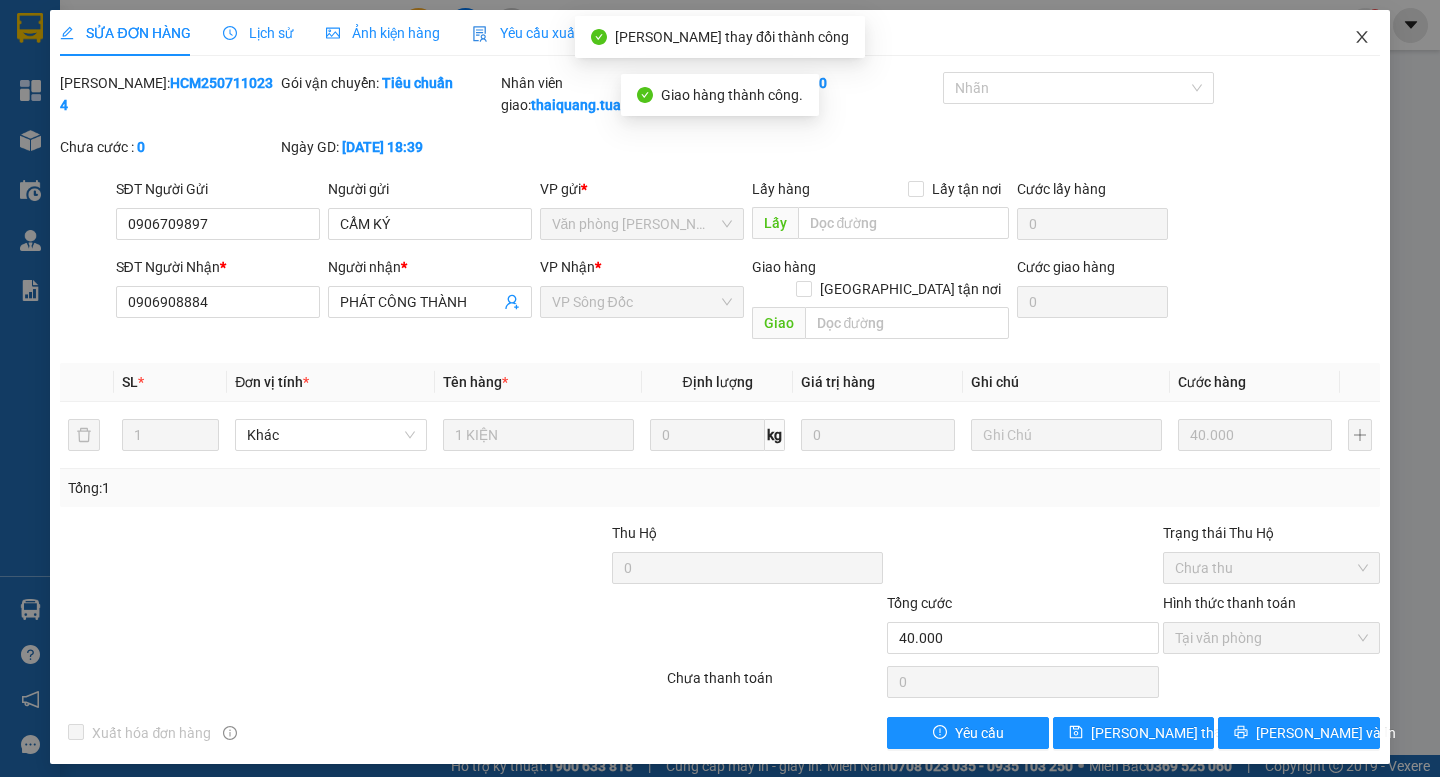 click 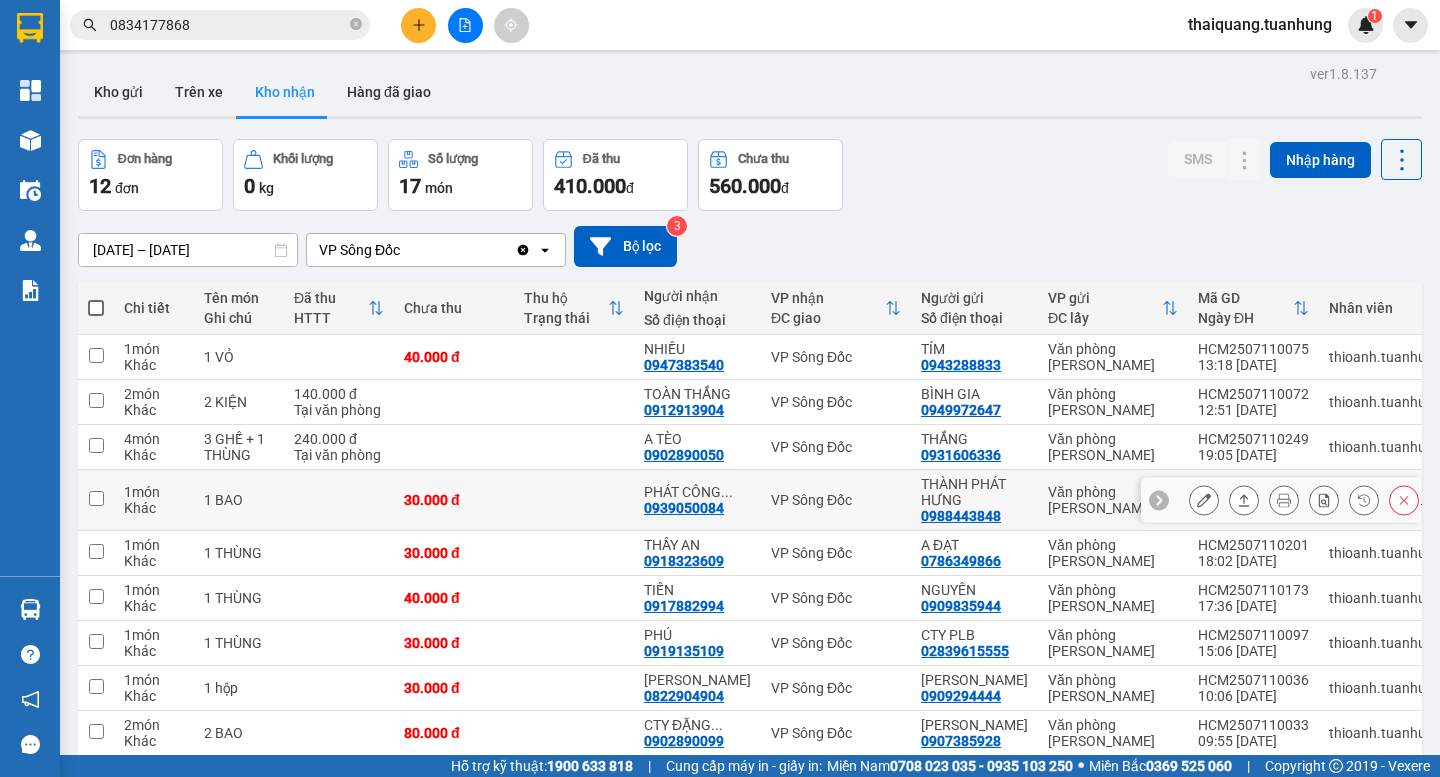 click at bounding box center [1204, 500] 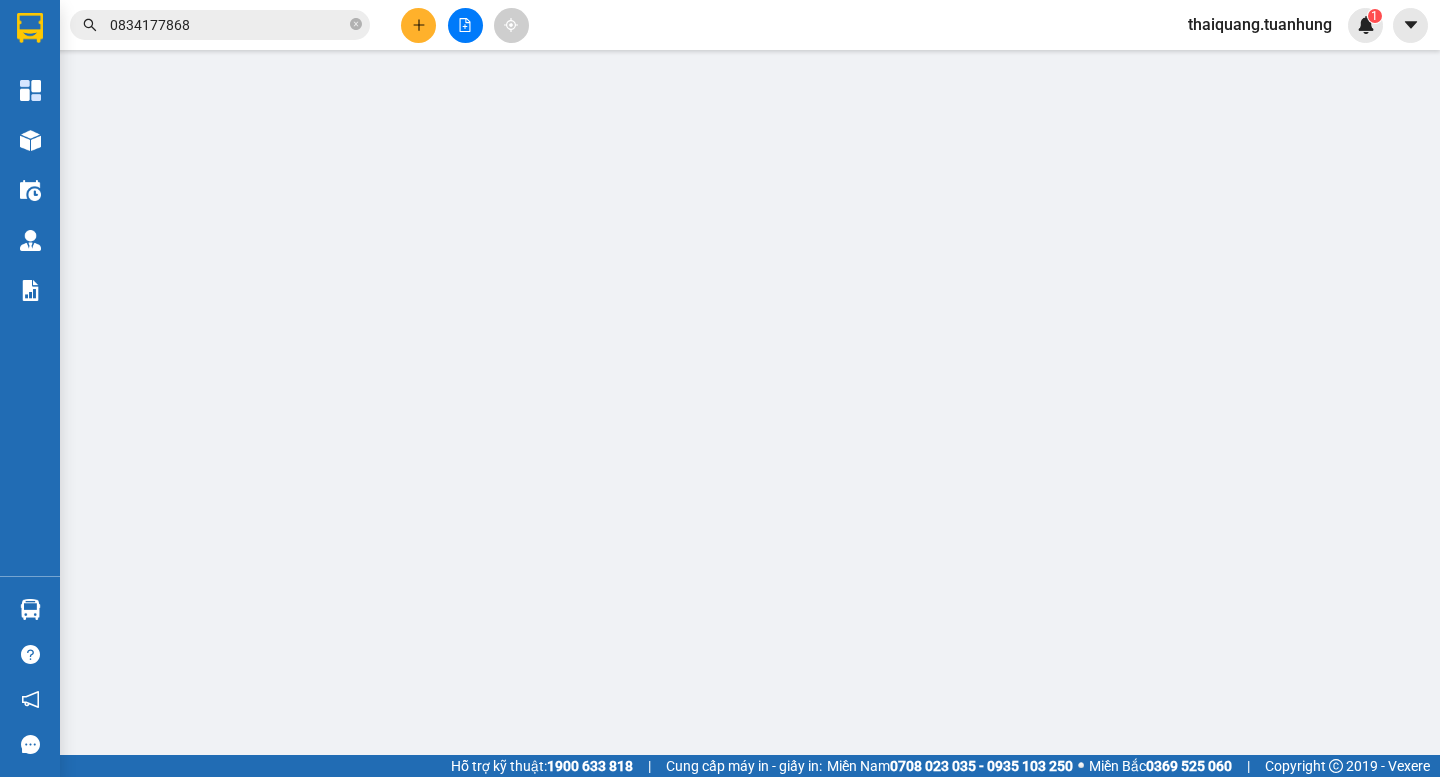 type on "0988443848" 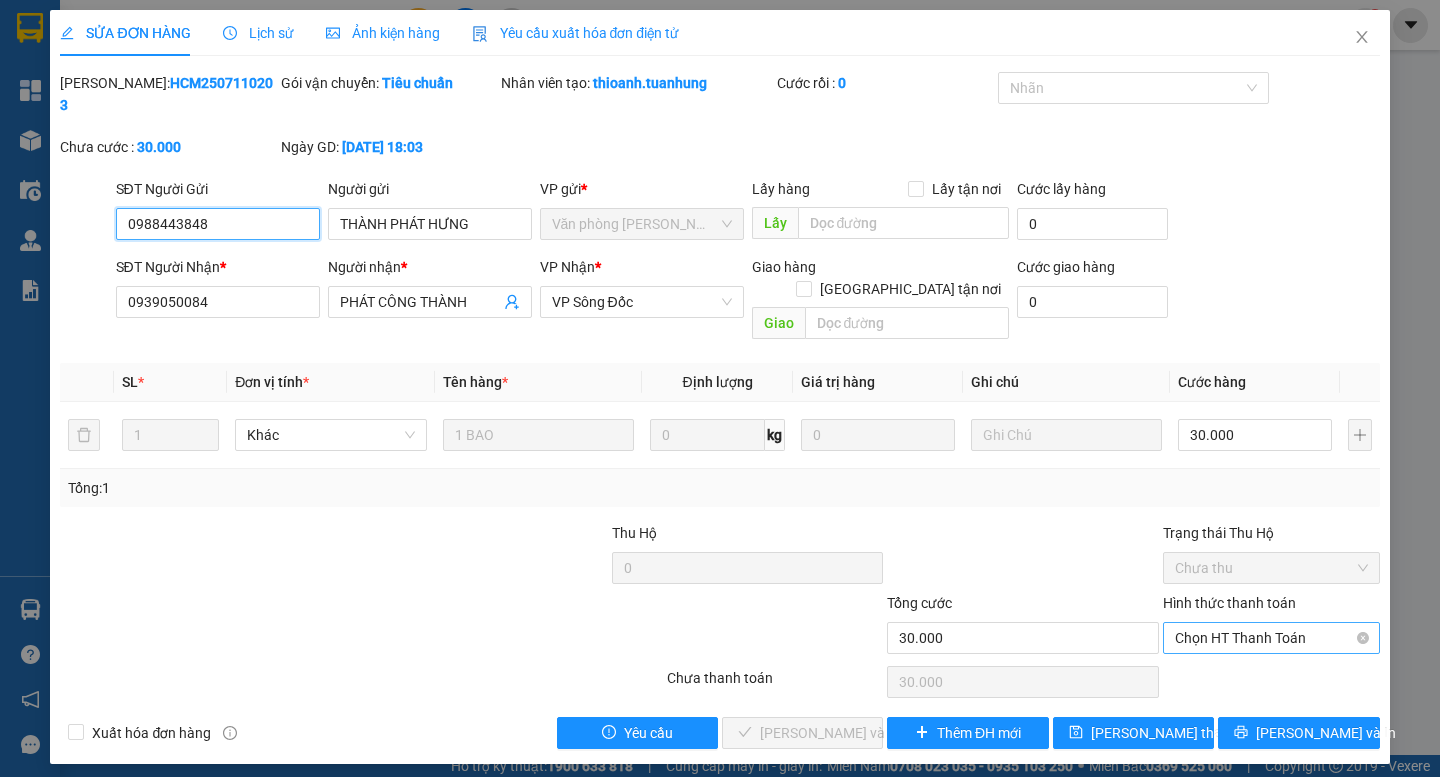 click on "Chọn HT Thanh Toán" at bounding box center [1271, 638] 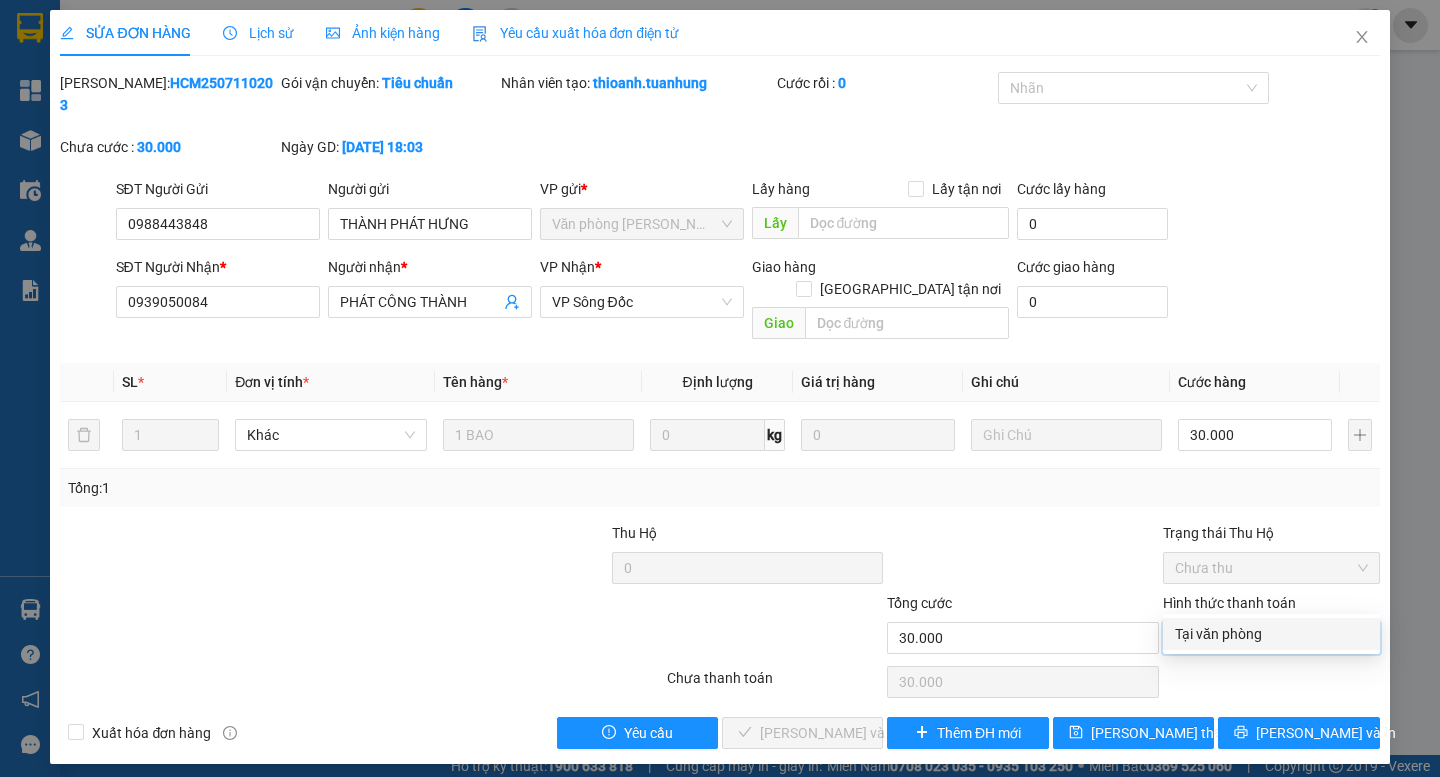 drag, startPoint x: 1225, startPoint y: 626, endPoint x: 796, endPoint y: 640, distance: 429.22836 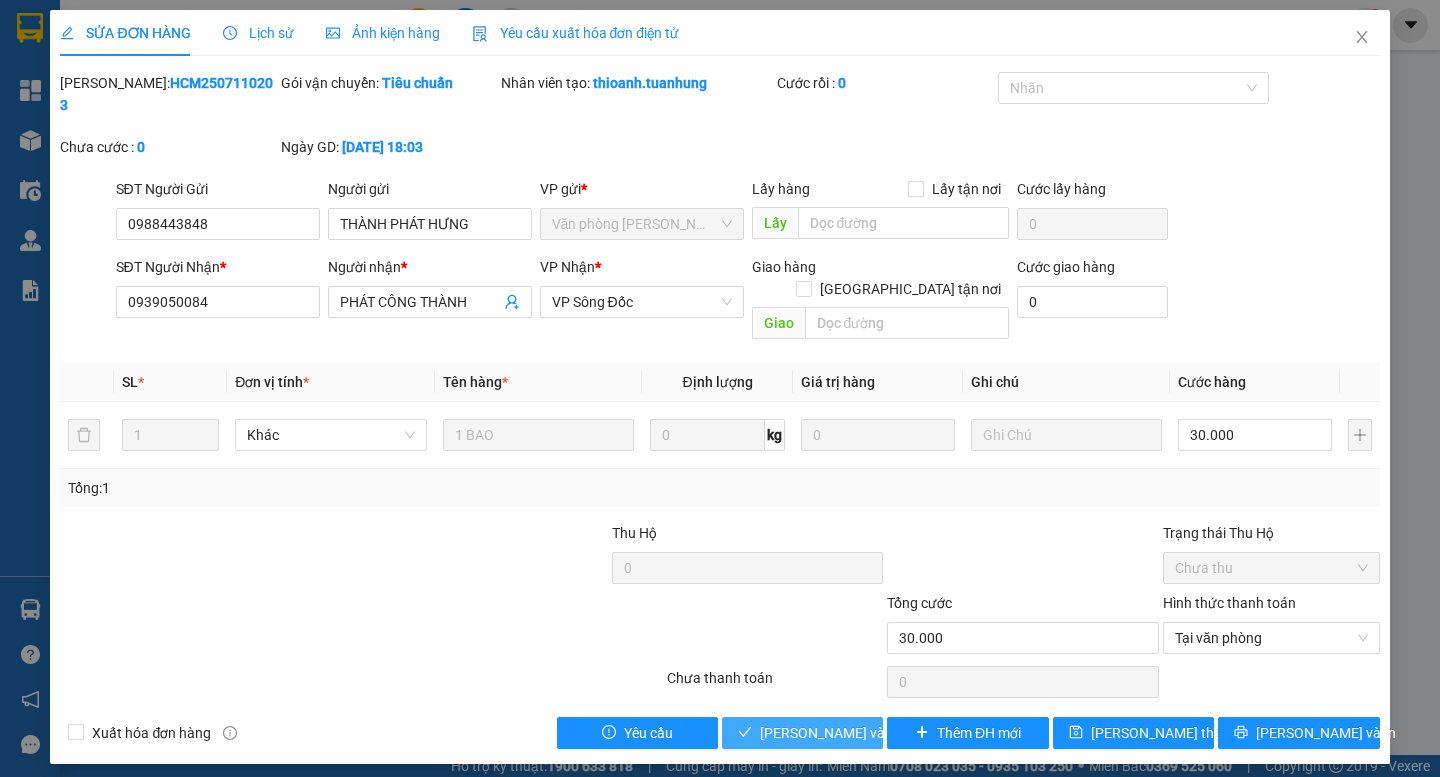 click on "Lưu và Giao hàng" at bounding box center [856, 733] 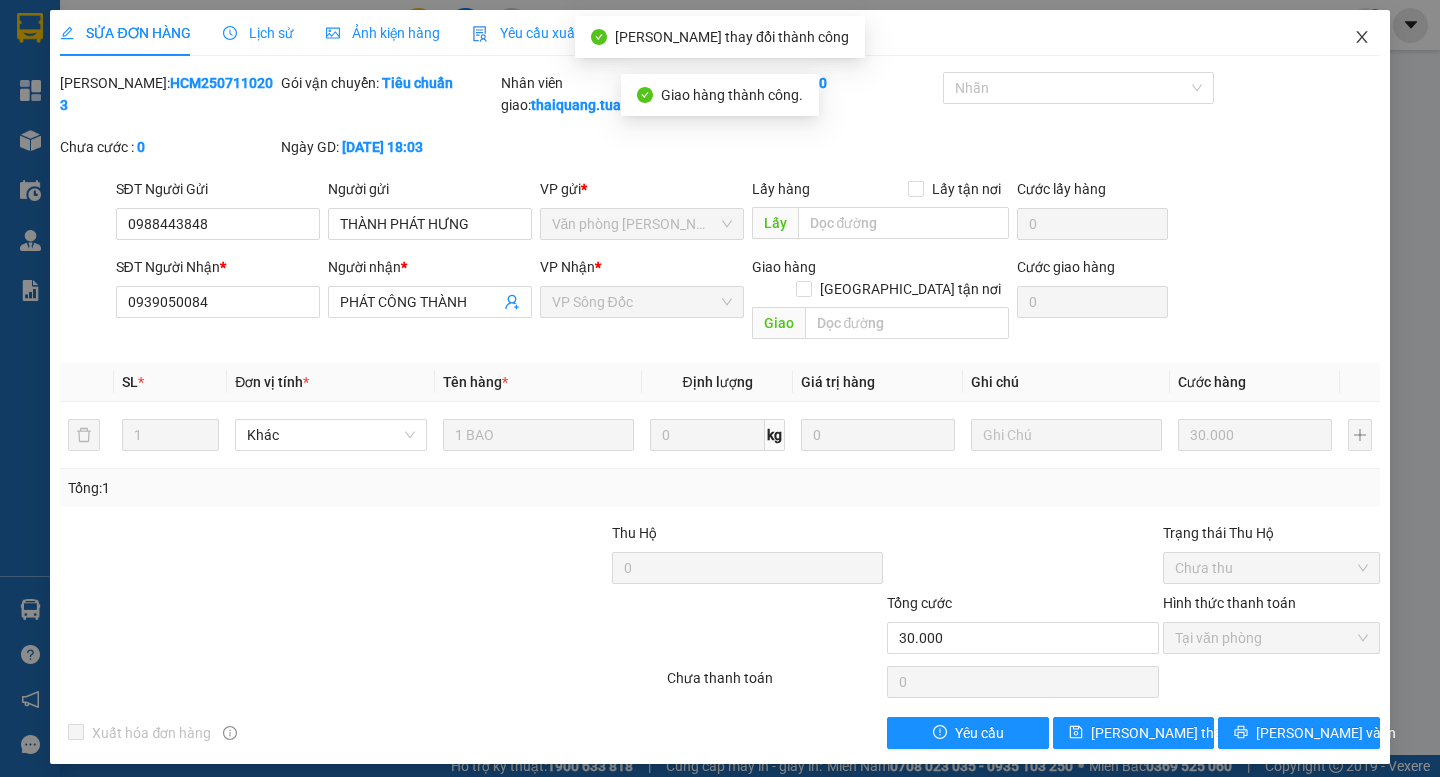 click 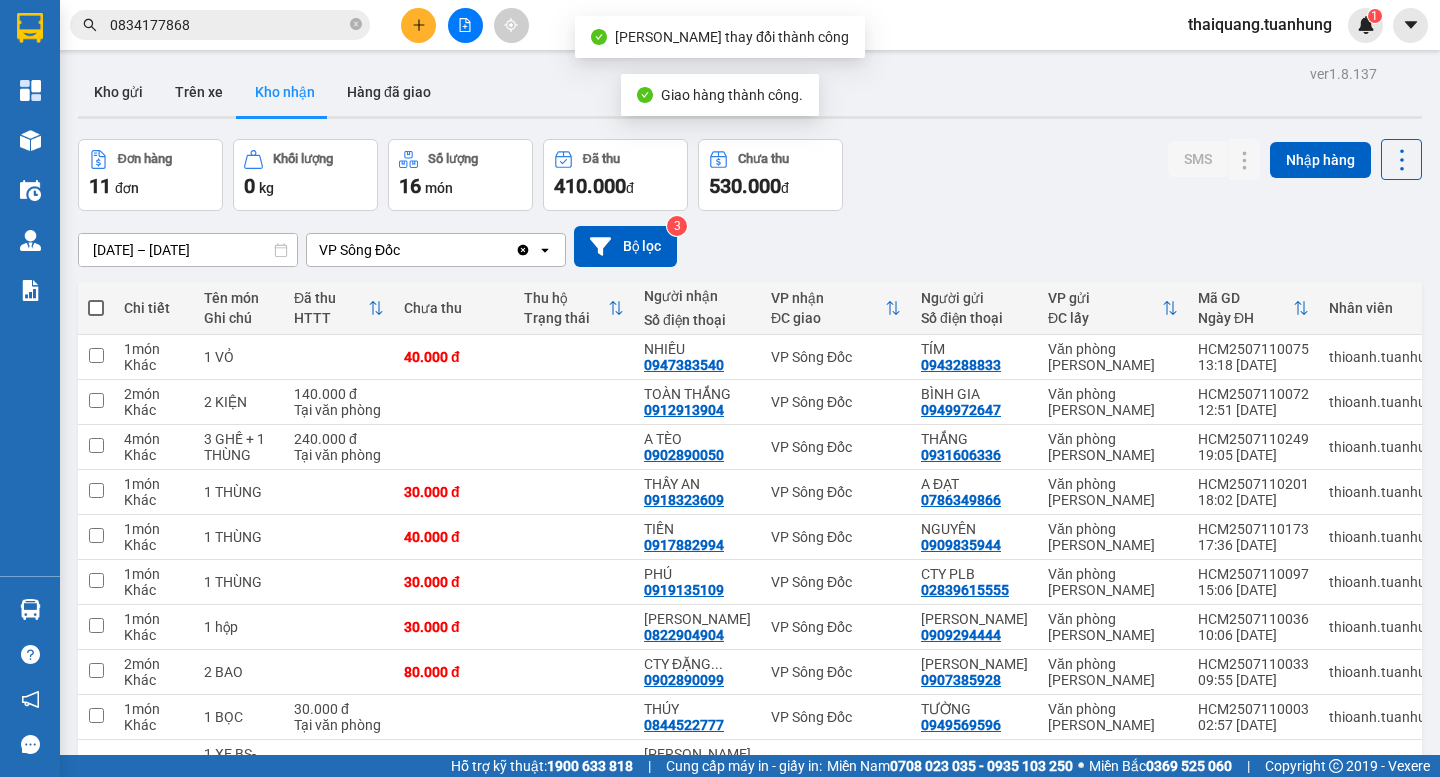 click on "Đơn hàng 11 đơn Khối lượng 0 kg Số lượng 16 món Đã thu 410.000  đ Chưa thu 530.000  đ SMS Nhập hàng" at bounding box center (750, 175) 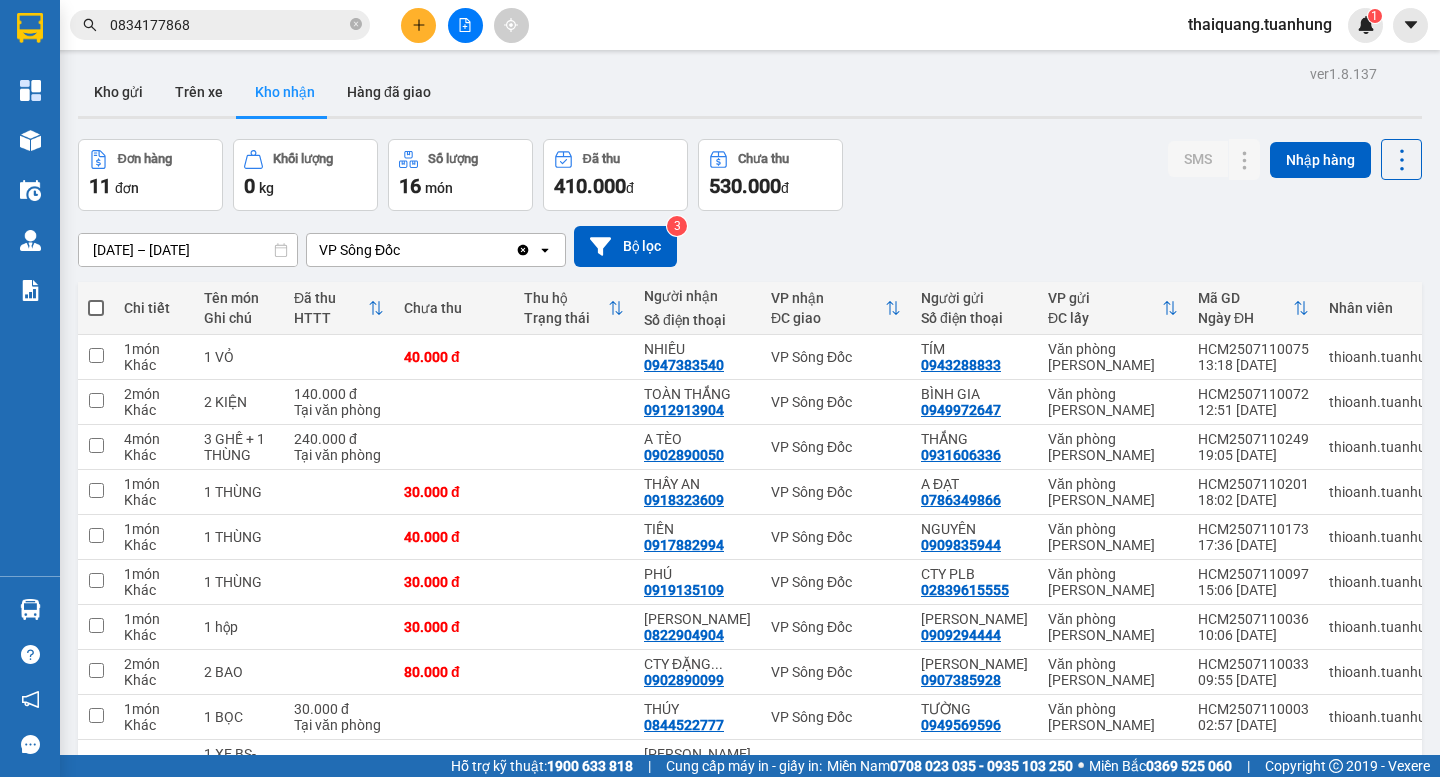 click on "Đơn hàng 11 đơn Khối lượng 0 kg Số lượng 16 món Đã thu 410.000  đ Chưa thu 530.000  đ SMS Nhập hàng" at bounding box center (750, 175) 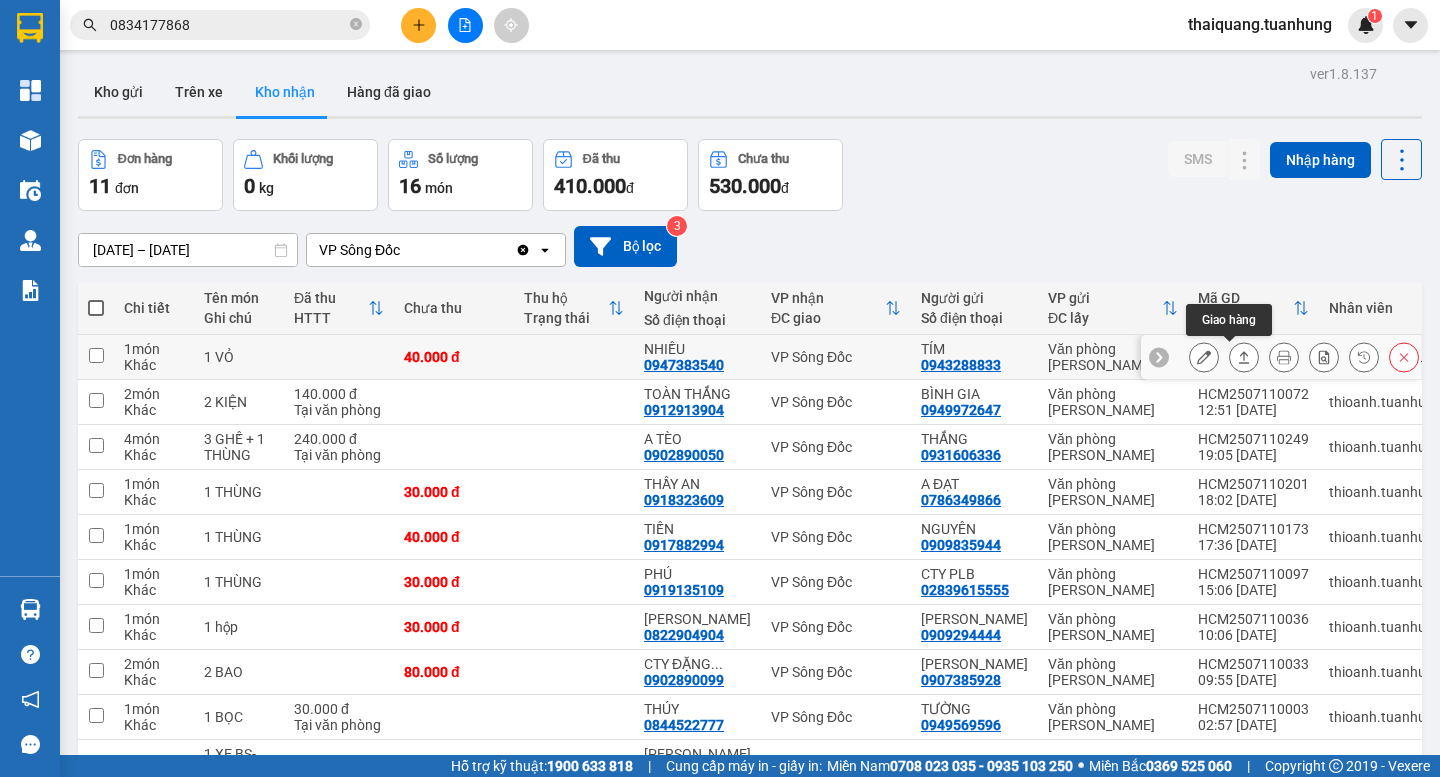 click 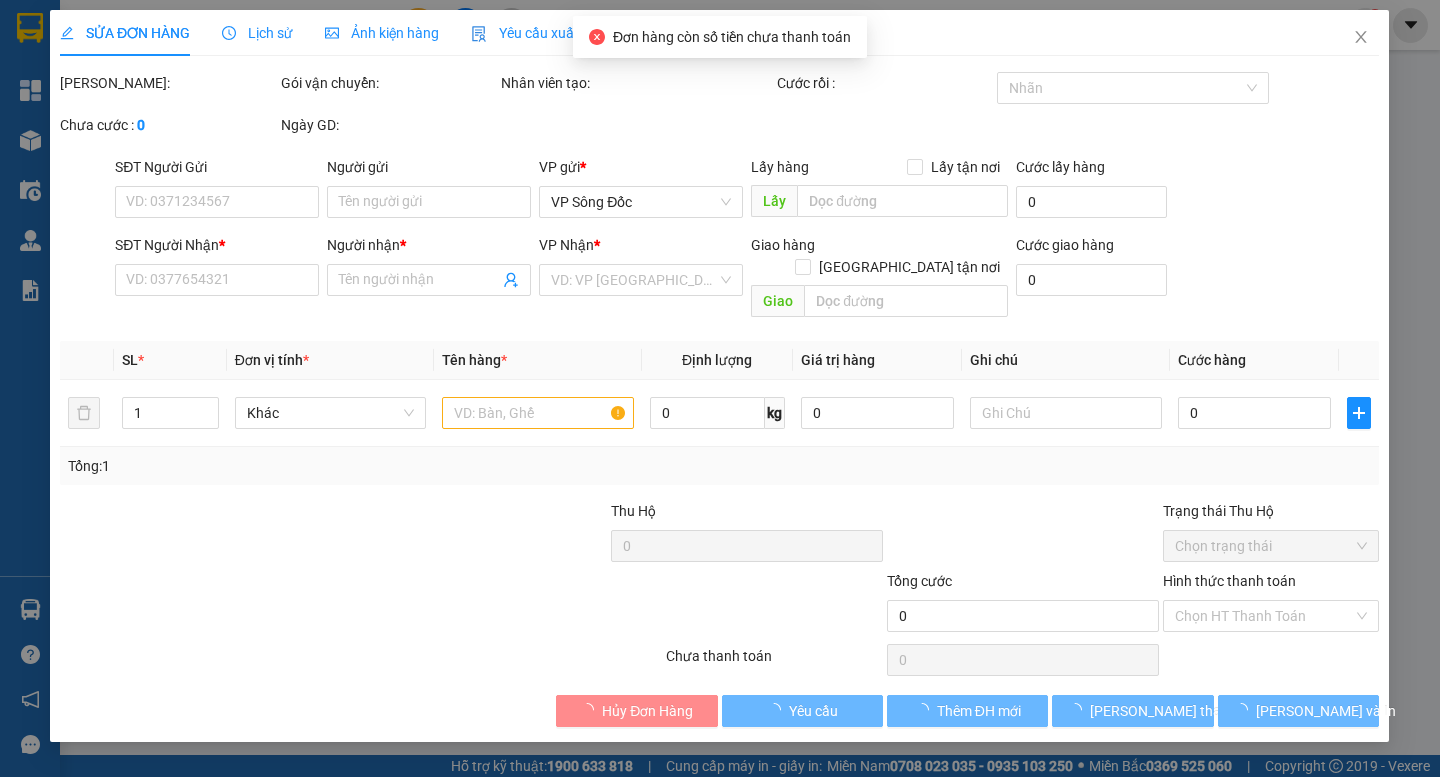 type on "0943288833" 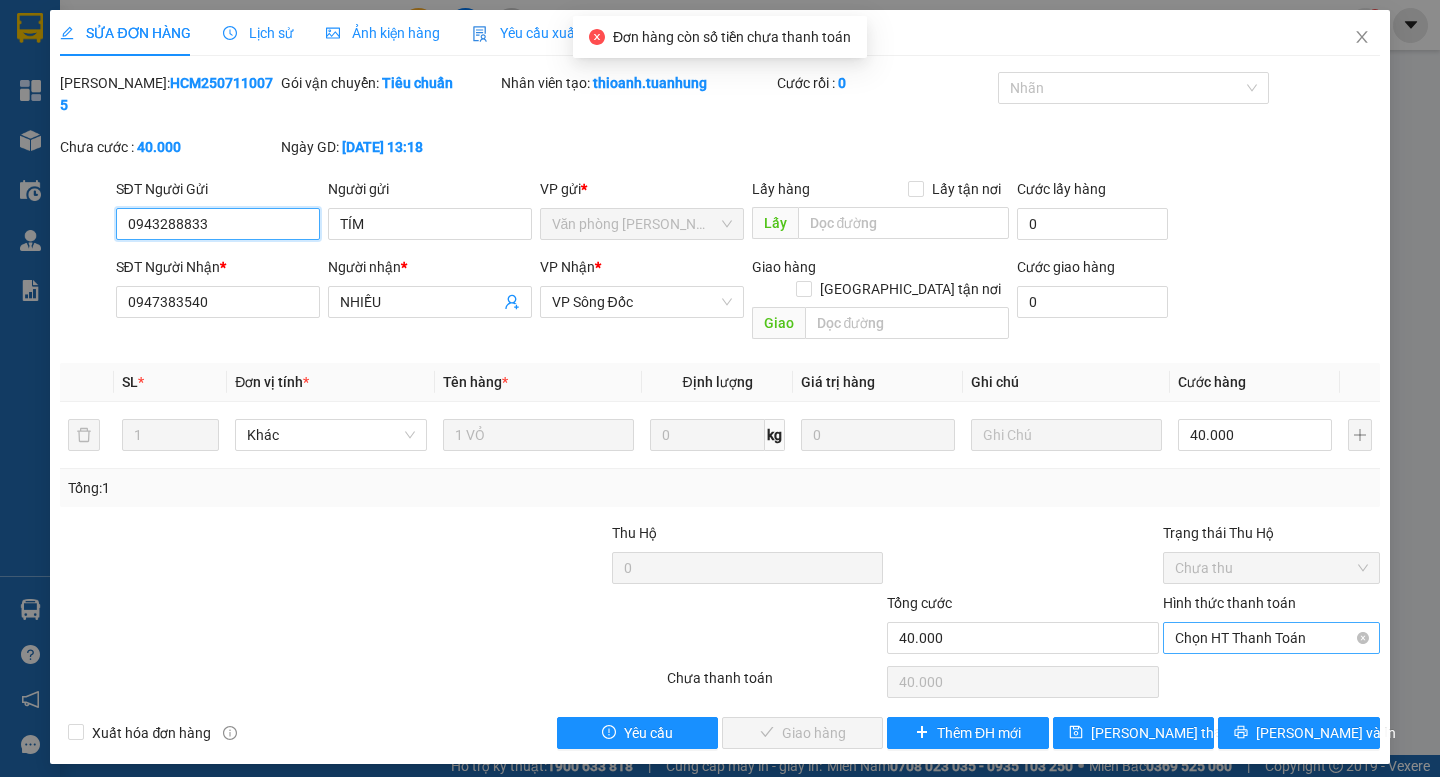 click on "Chọn HT Thanh Toán" at bounding box center [1271, 638] 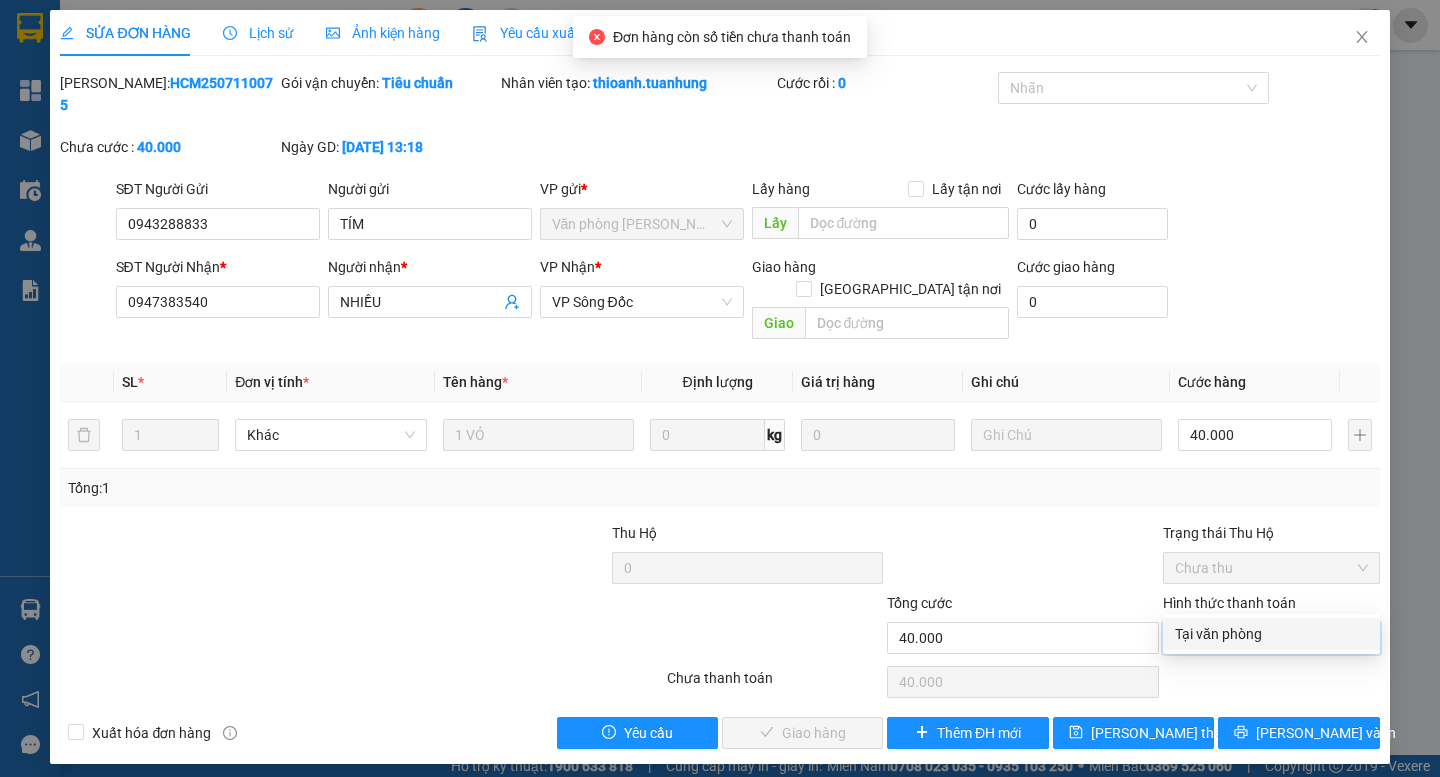click on "Tại văn phòng" at bounding box center [1271, 634] 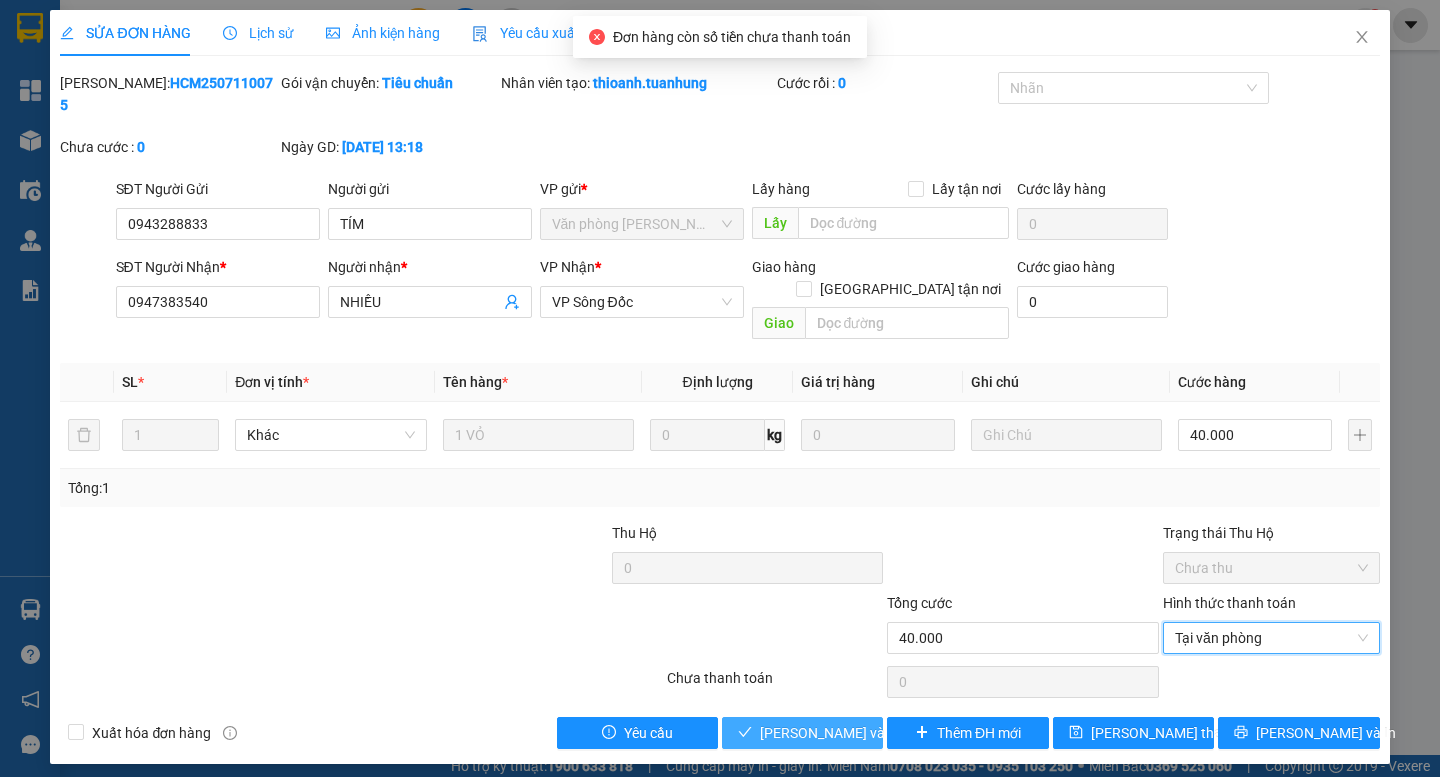 click on "Lưu và Giao hàng" at bounding box center (856, 733) 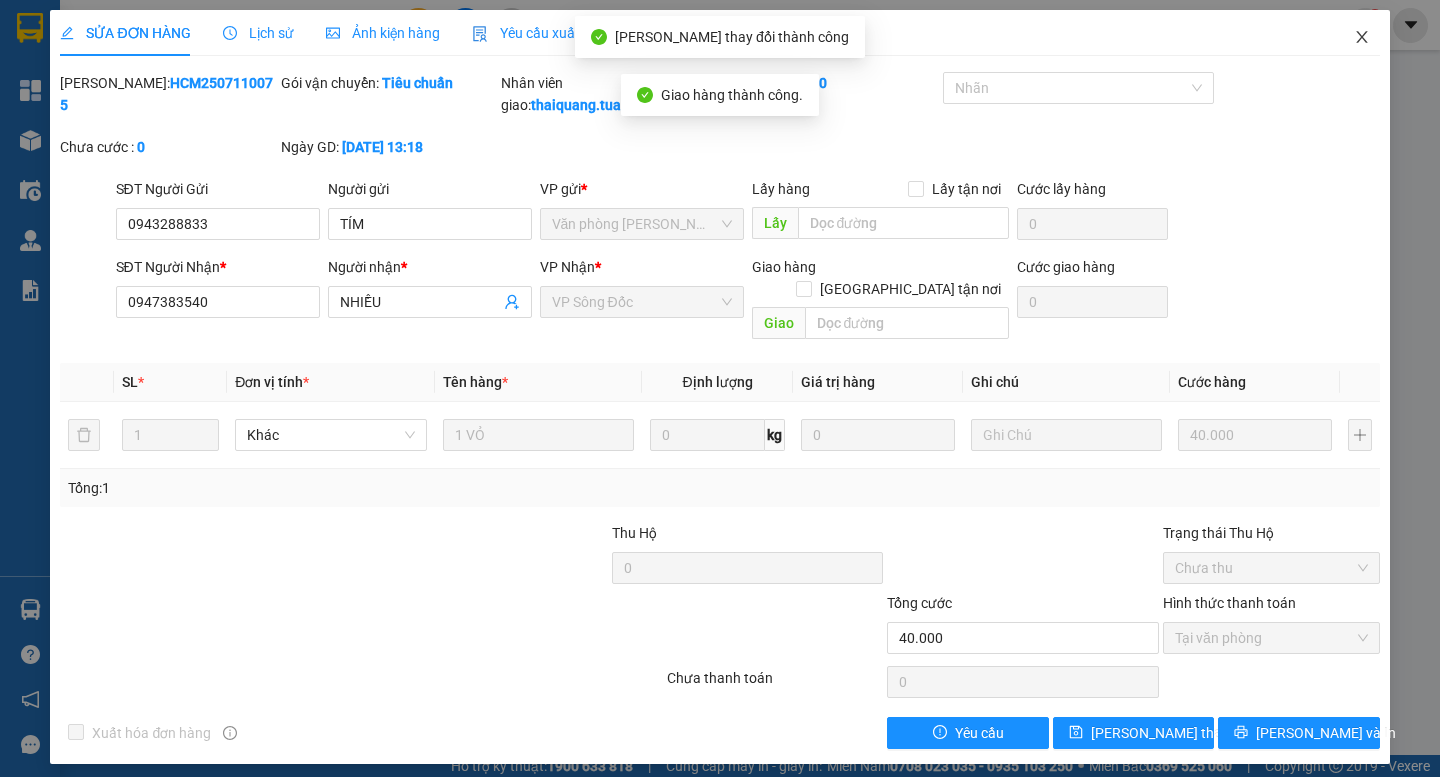 click 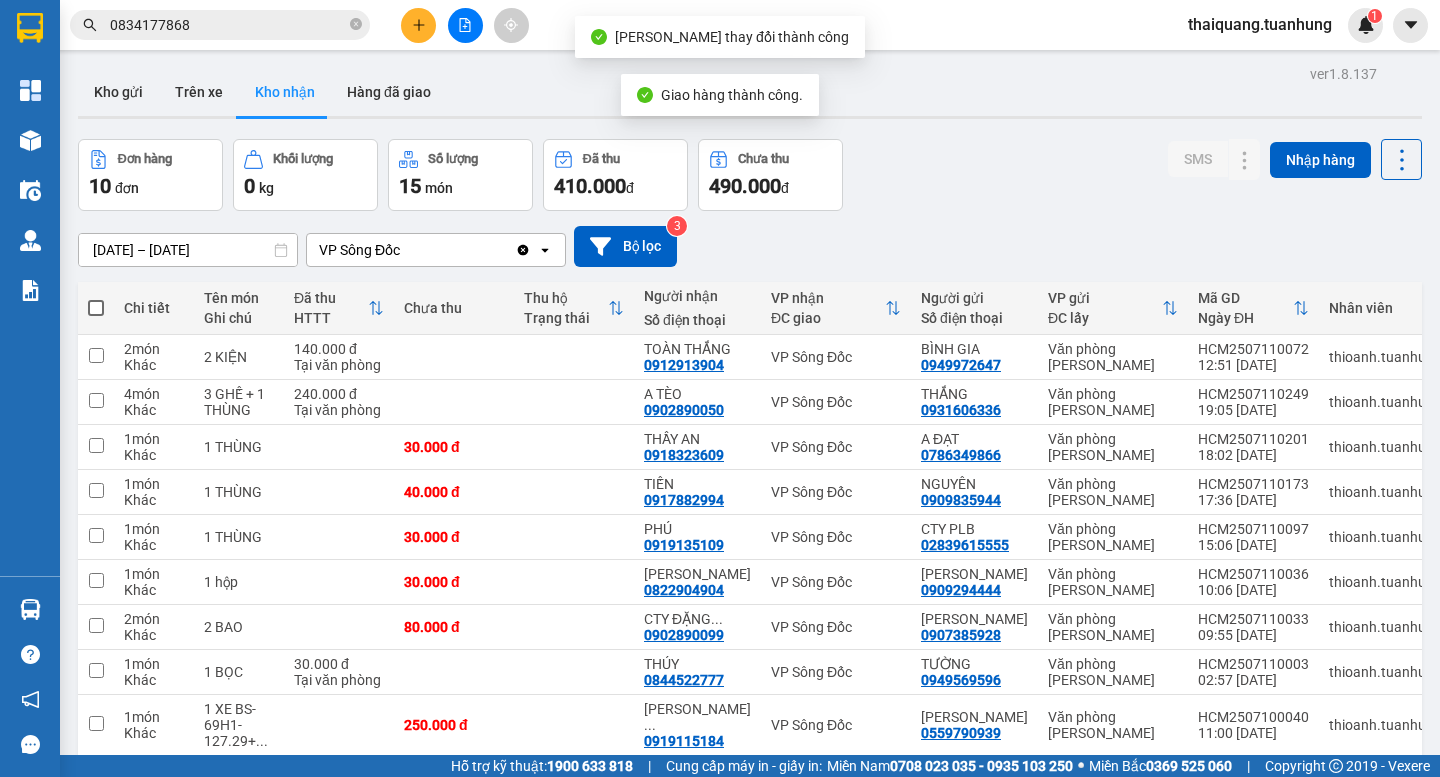 click on "Đơn hàng 10 đơn Khối lượng 0 kg Số lượng 15 món Đã thu 410.000  đ Chưa thu 490.000  đ SMS Nhập hàng" at bounding box center (750, 175) 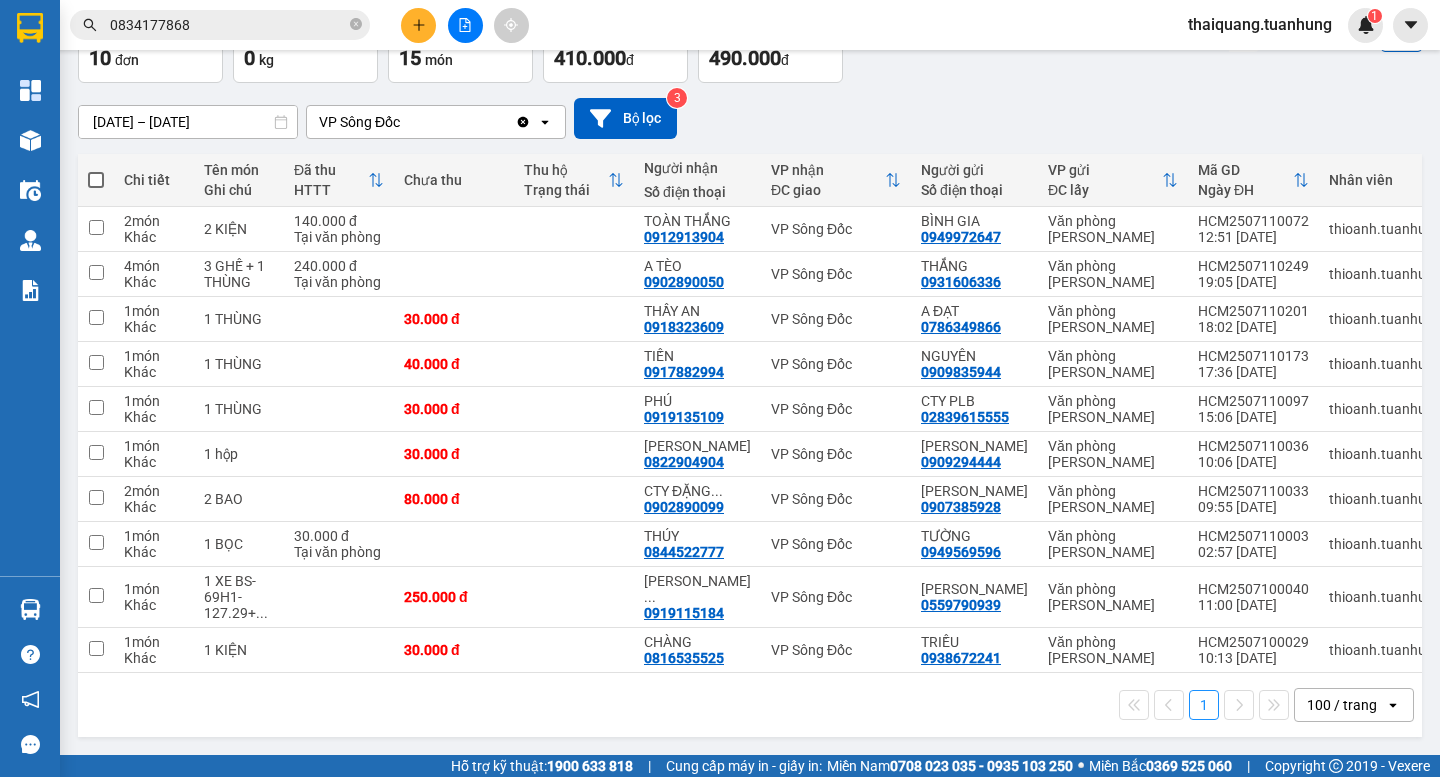 click on "10/07/2025 – 12/07/2025 Press the down arrow key to interact with the calendar and select a date. Press the escape button to close the calendar. Selected date range is from 10/07/2025 to 12/07/2025. VP Sông Đốc Clear value open Bộ lọc 3" at bounding box center (750, 118) 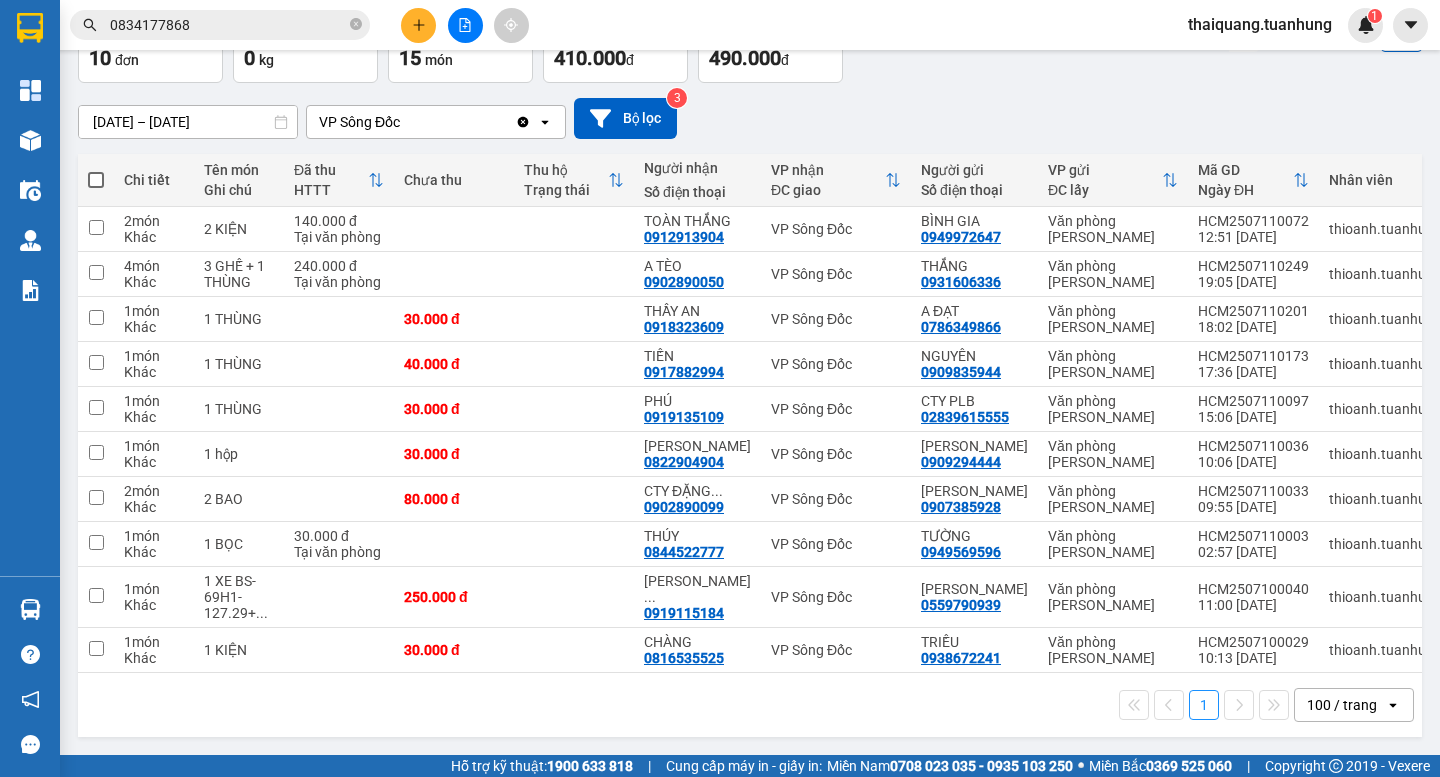 scroll, scrollTop: 0, scrollLeft: 0, axis: both 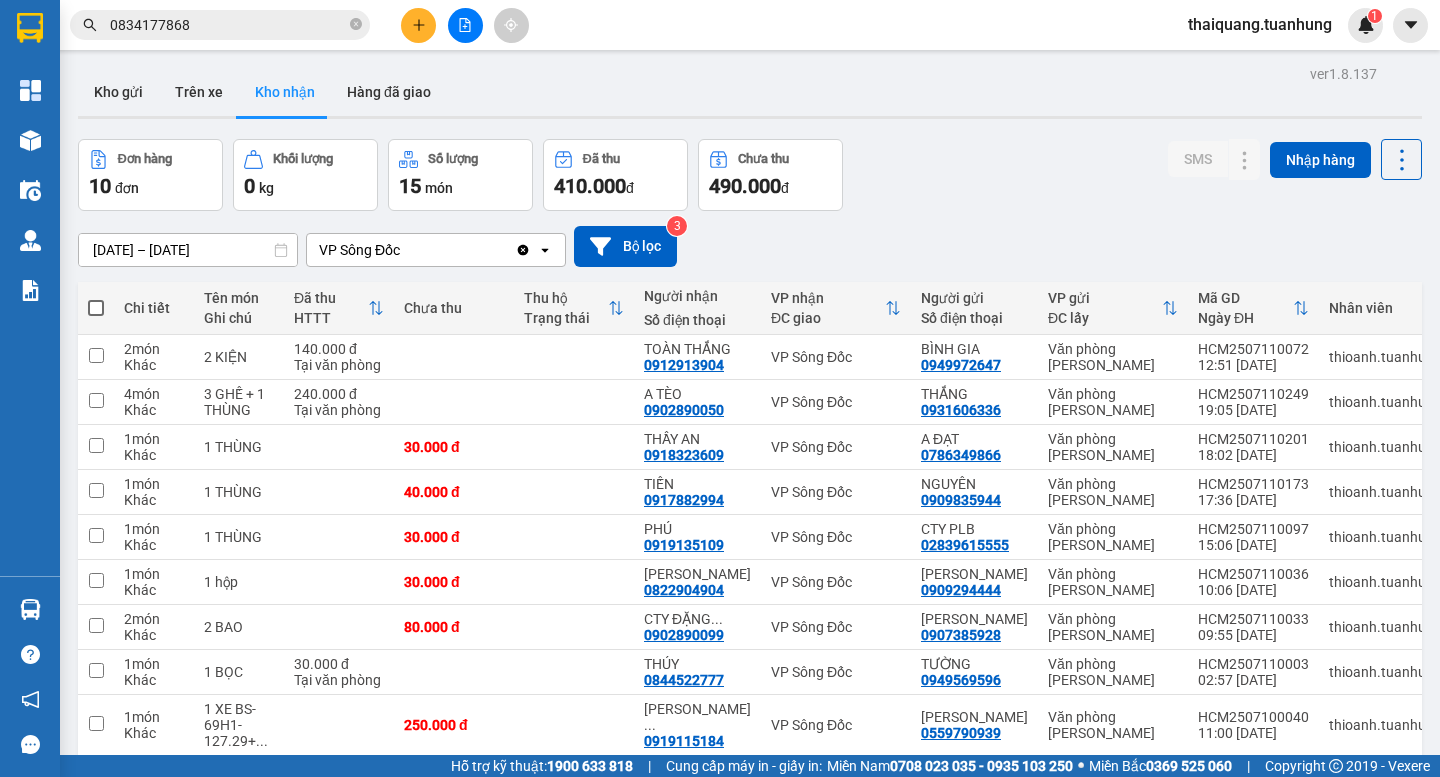 click on "ver  1.8.137 Kho gửi Trên xe Kho nhận Hàng đã giao Đơn hàng 10 đơn Khối lượng 0 kg Số lượng 15 món Đã thu 410.000  đ Chưa thu 490.000  đ SMS Nhập hàng 10/07/2025 – 12/07/2025 Press the down arrow key to interact with the calendar and select a date. Press the escape button to close the calendar. Selected date range is from 10/07/2025 to 12/07/2025. VP Sông Đốc Clear value open Bộ lọc 3 Chi tiết Tên món Ghi chú Đã thu HTTT Chưa thu Thu hộ Trạng thái Người nhận Số điện thoại VP nhận ĐC giao Người gửi Số điện thoại VP gửi ĐC lấy Mã GD Ngày ĐH Nhân viên Nhãn SMS 2  món Khác 2 KIỆN 140.000 đ Tại văn phòng TOÀN THẮNG 0912913904 VP Sông Đốc BÌNH GIA 0949972647 Văn phòng Hồ Chí Minh HCM2507110072 12:51 11/07 thioanh.tuanhung Nhãn 1 4  món Khác 3 GHẾ + 1 THÙNG  240.000 đ Tại văn phòng A TÈO 0902890050 VP Sông Đốc THẮNG 0931606336 Văn phòng Hồ Chí Minh HCM2507110249 19:05 11/07 Nhãn" at bounding box center [750, 466] 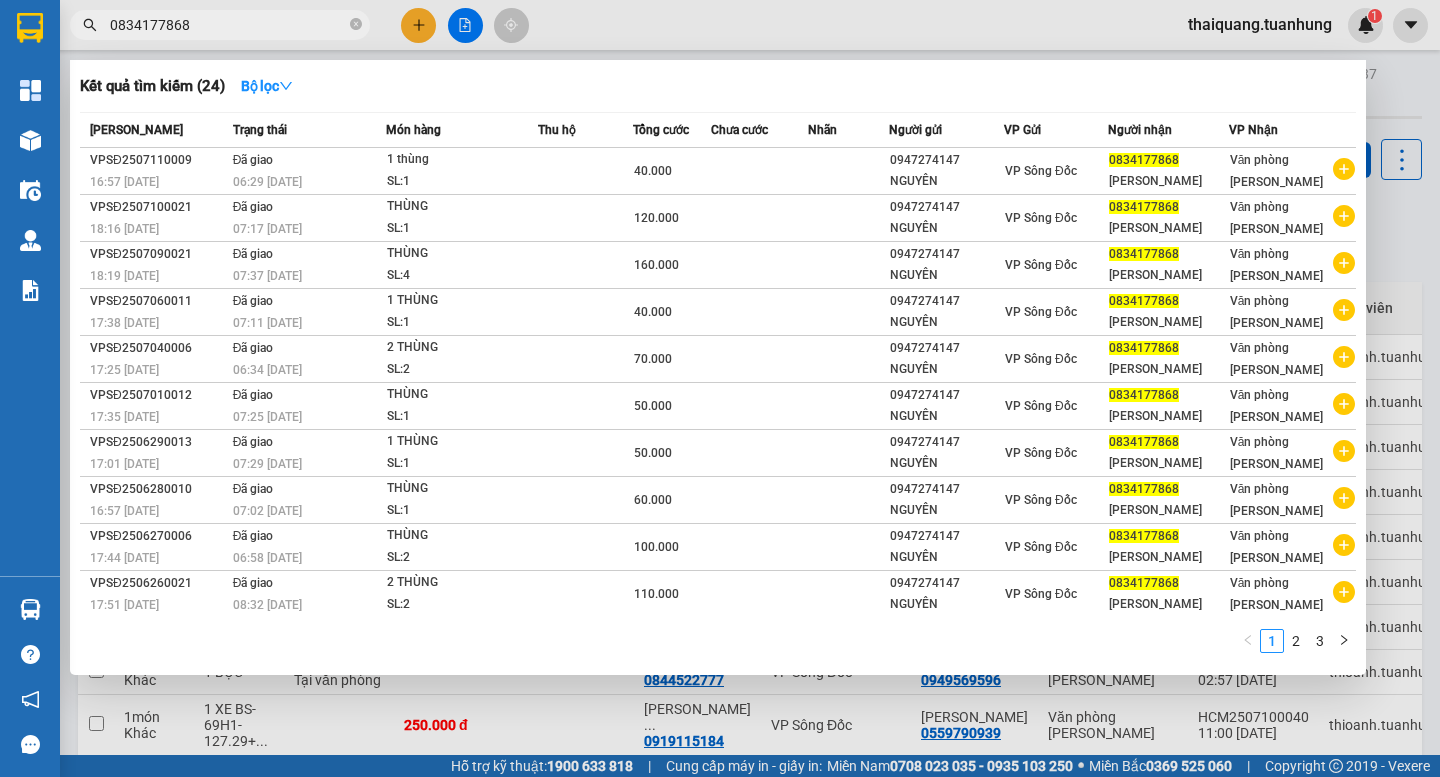 click on "0834177868" at bounding box center (228, 25) 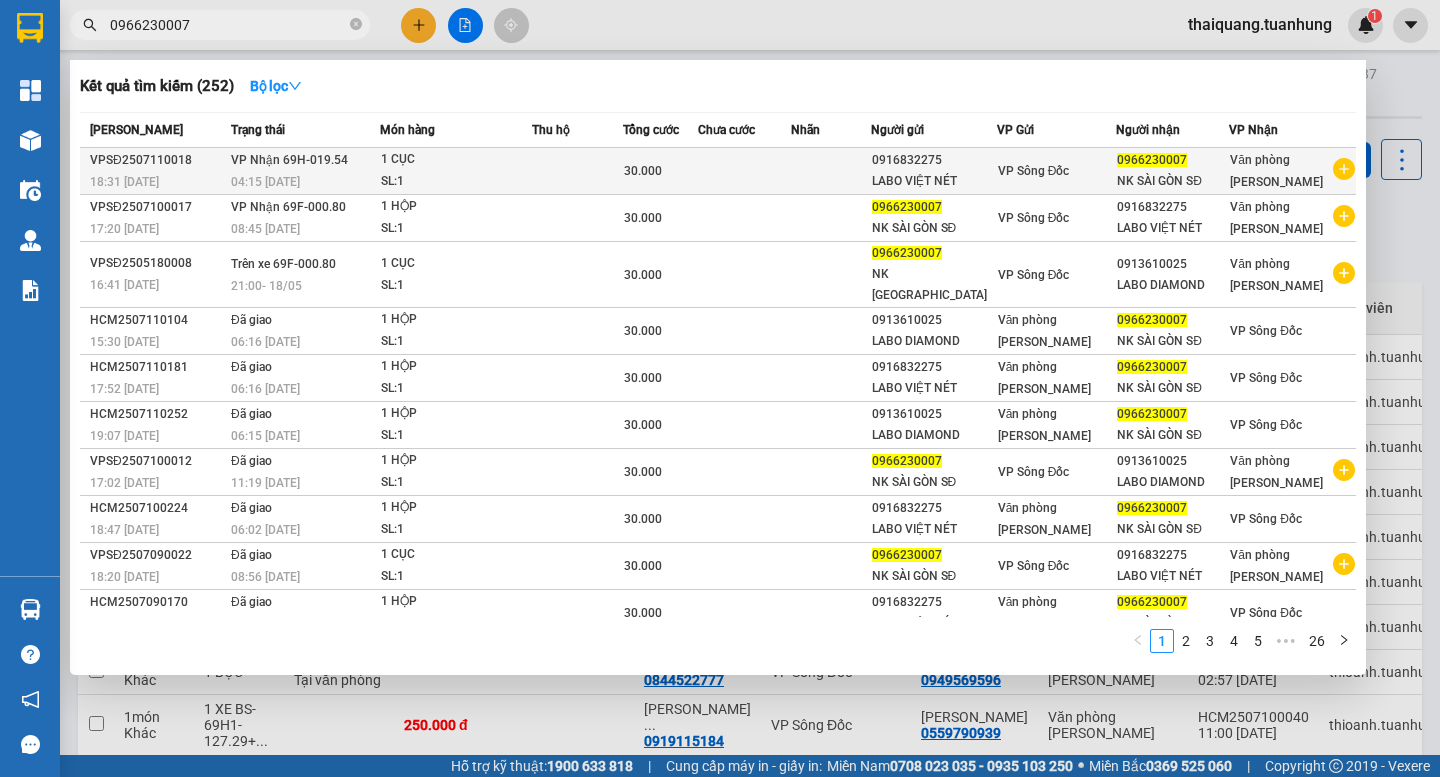 type on "0966230007" 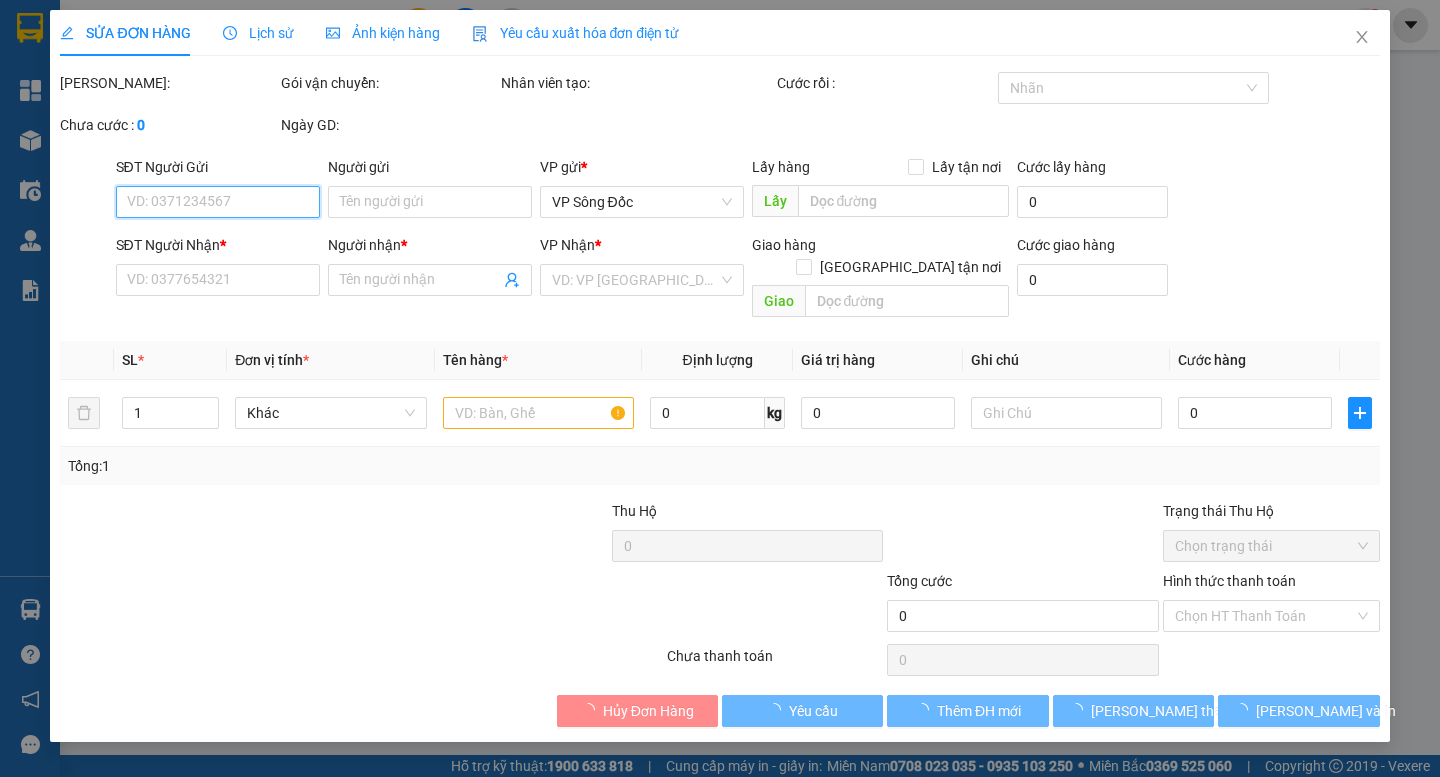 type on "0916832275" 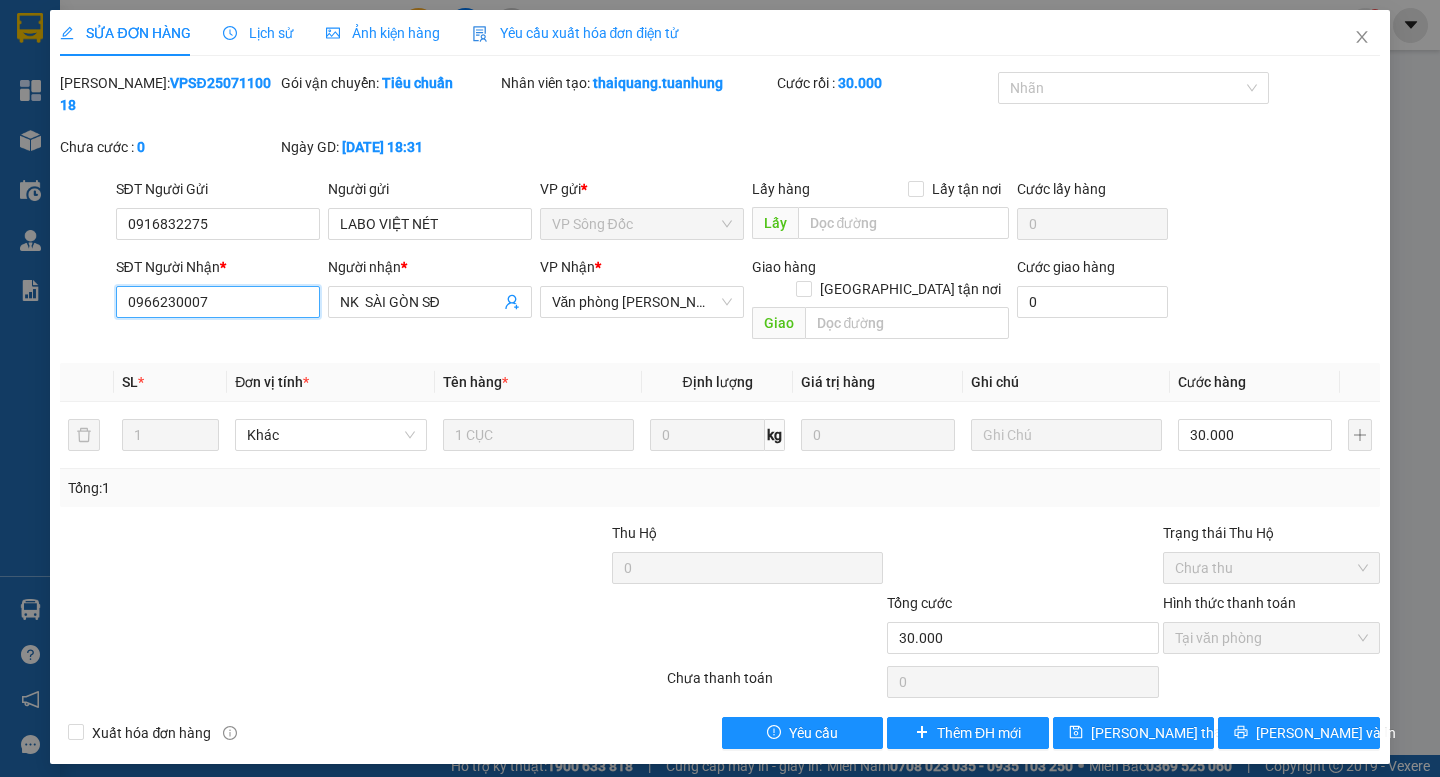 click on "0966230007" at bounding box center (218, 302) 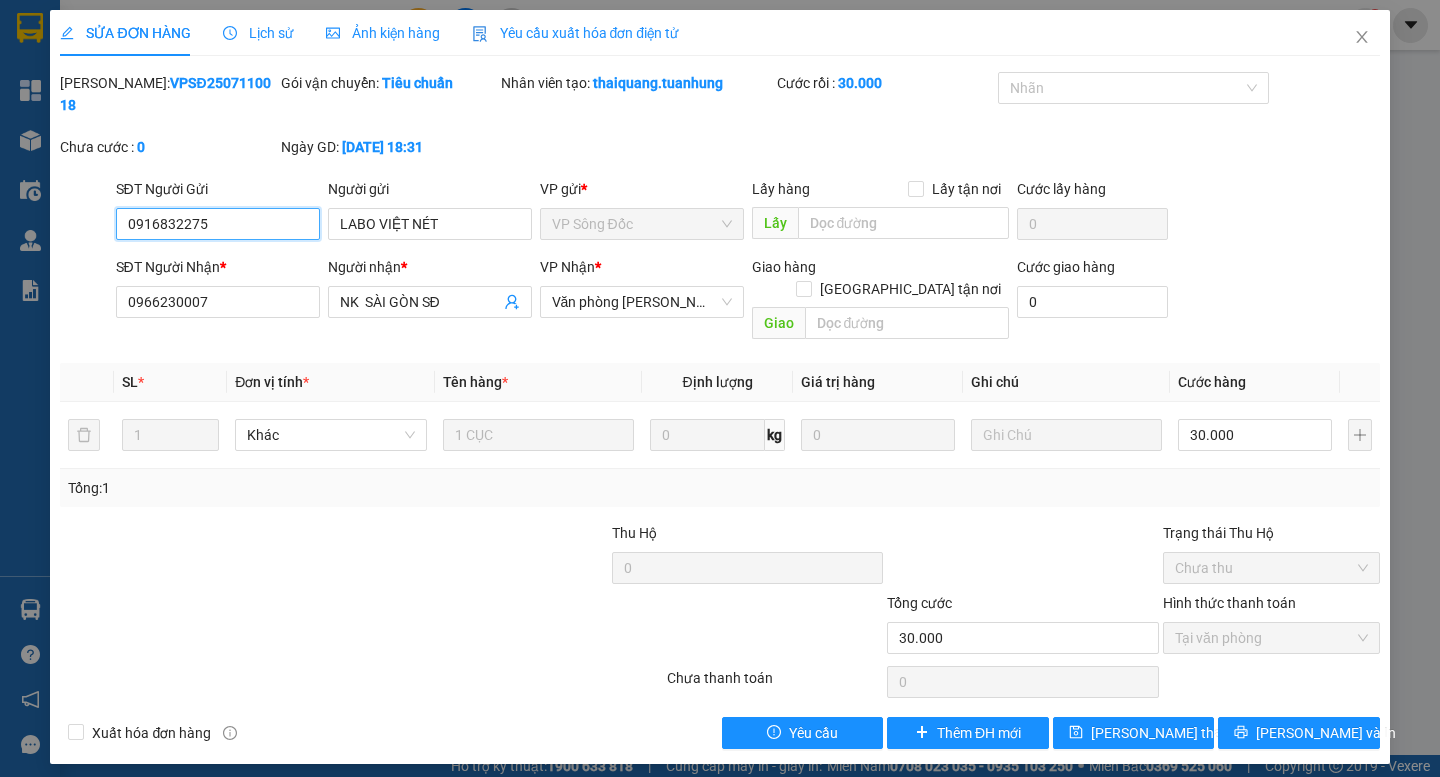 click on "0916832275" at bounding box center [218, 224] 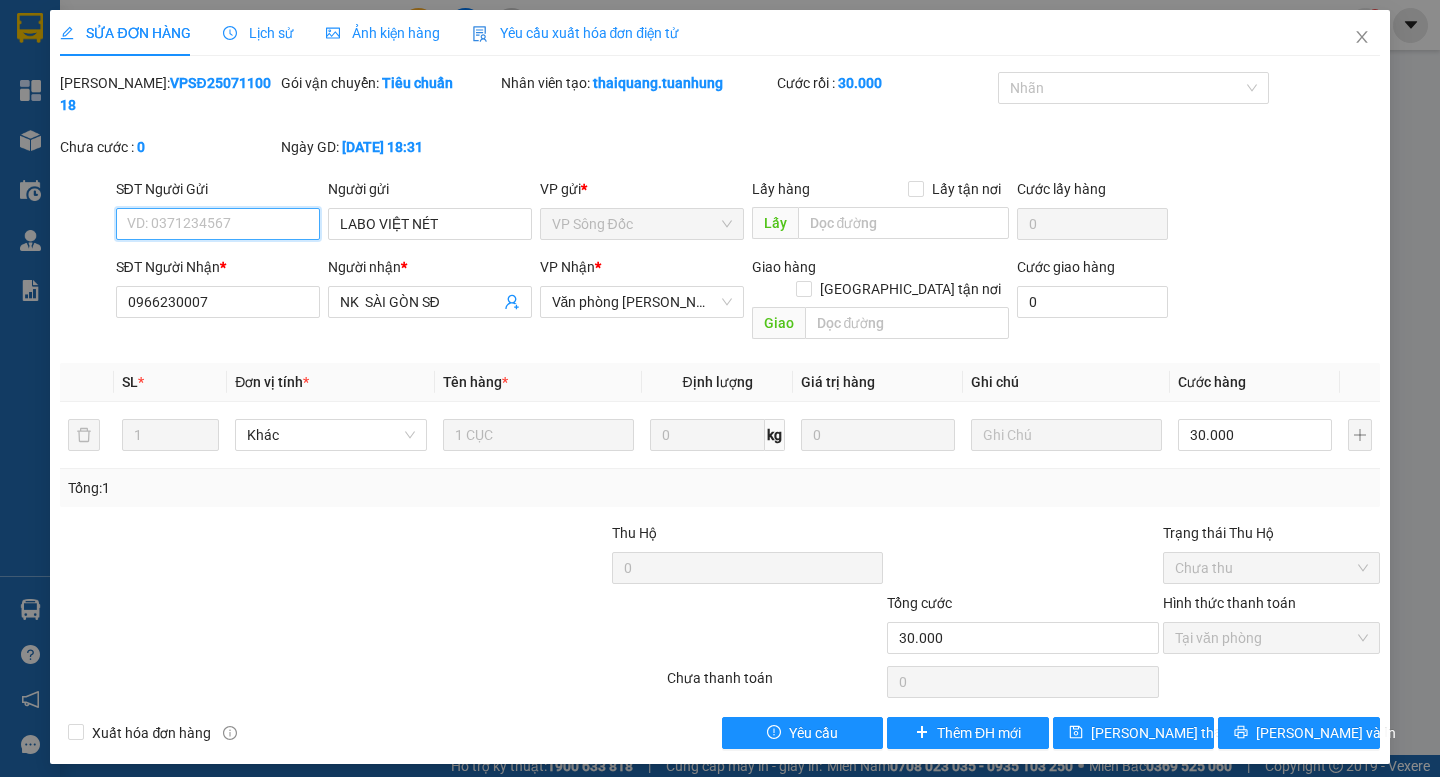 type 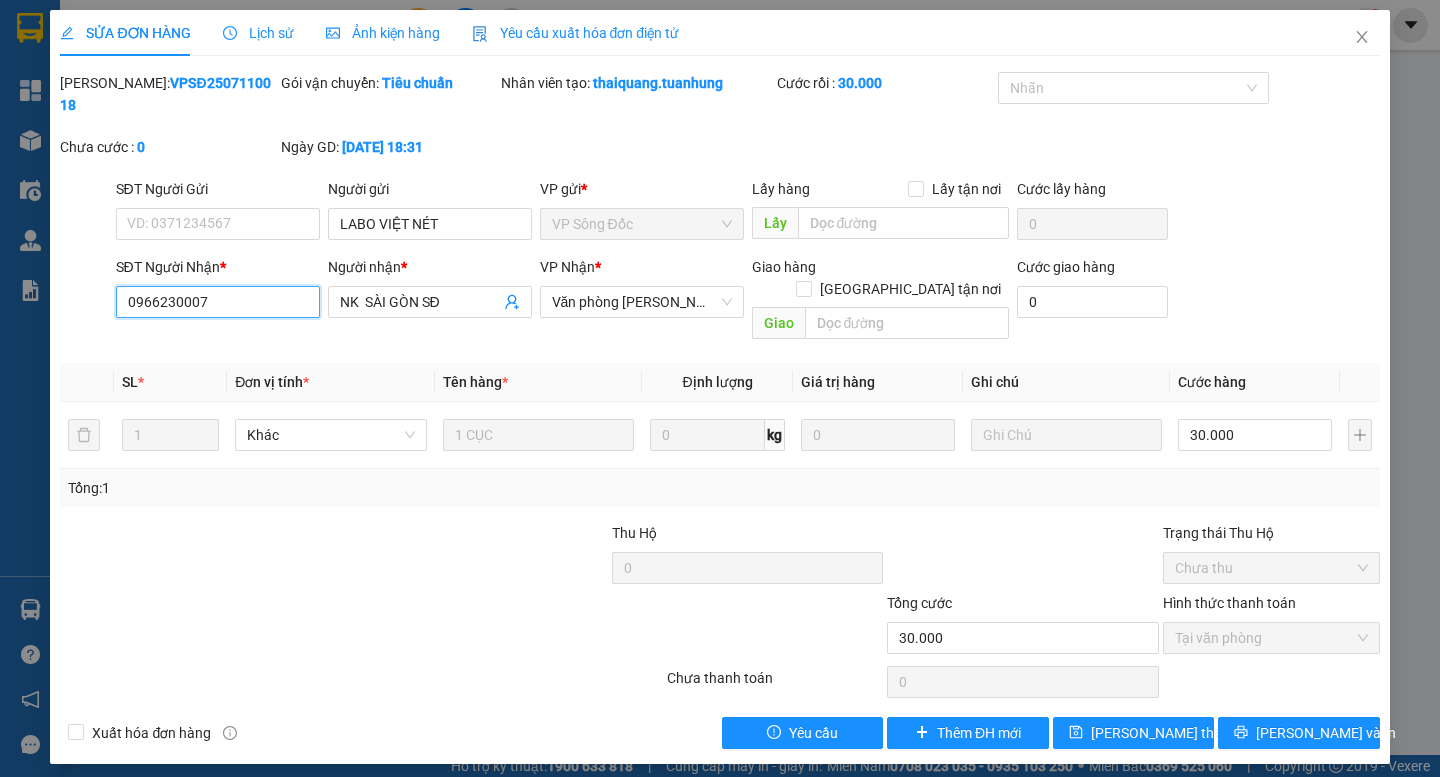 click on "0966230007" at bounding box center (218, 302) 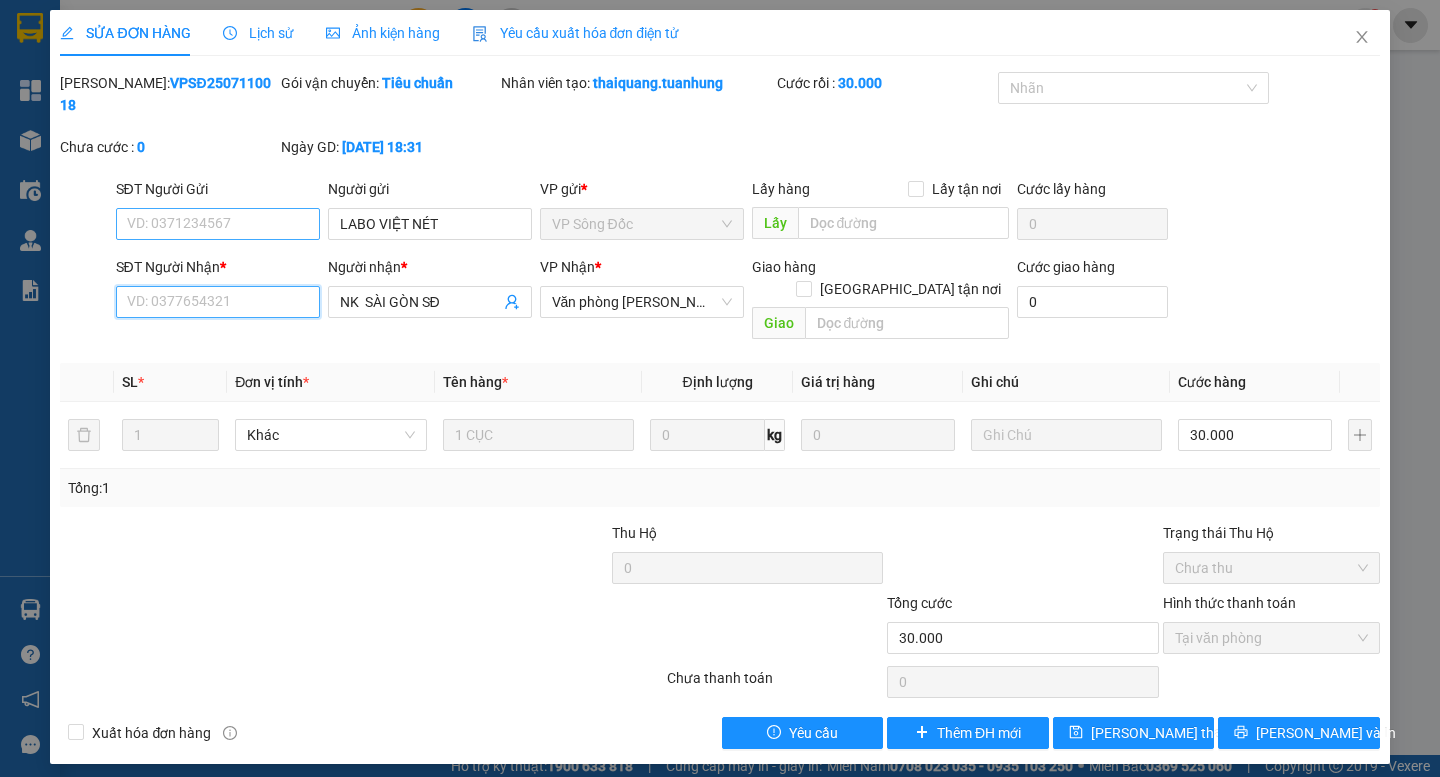 type 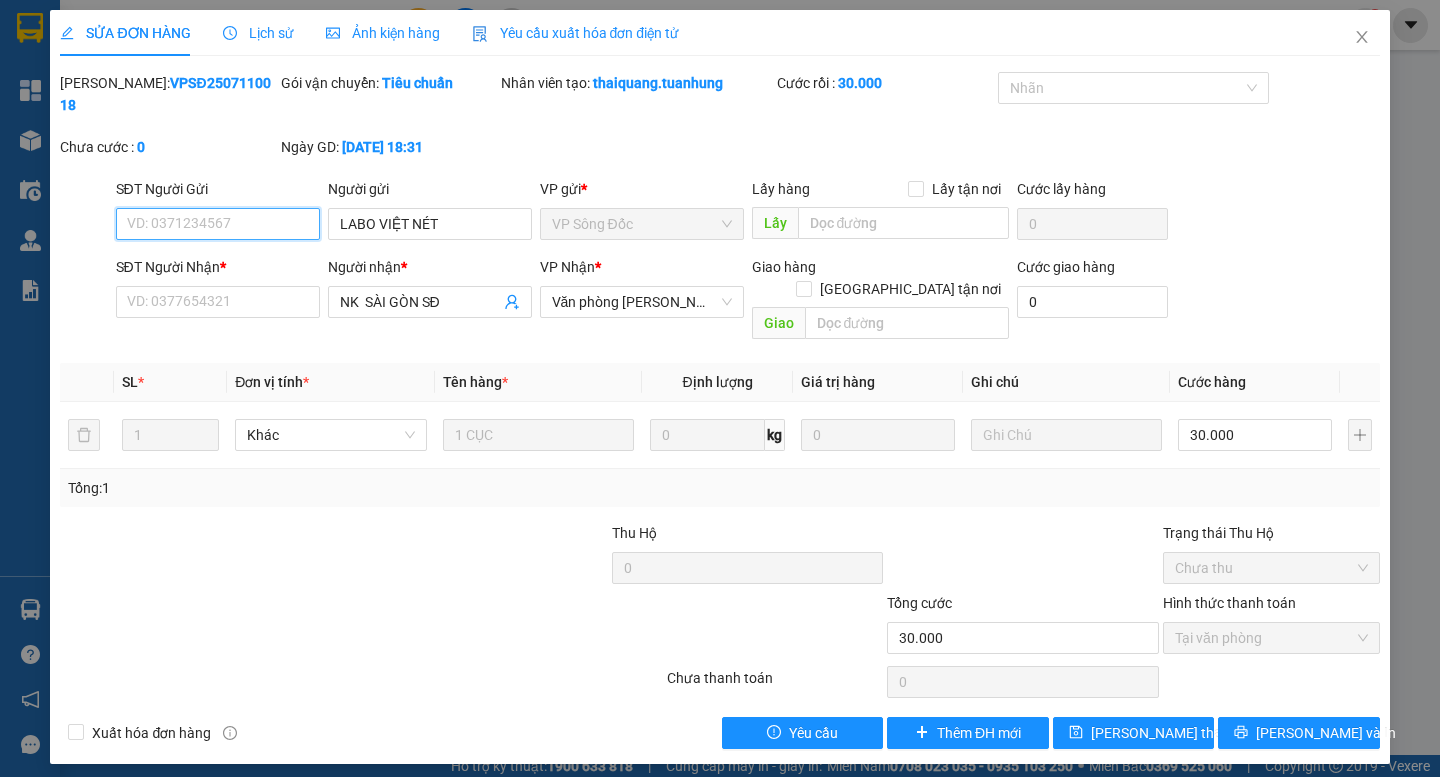 click on "SĐT Người Gửi" at bounding box center (218, 224) 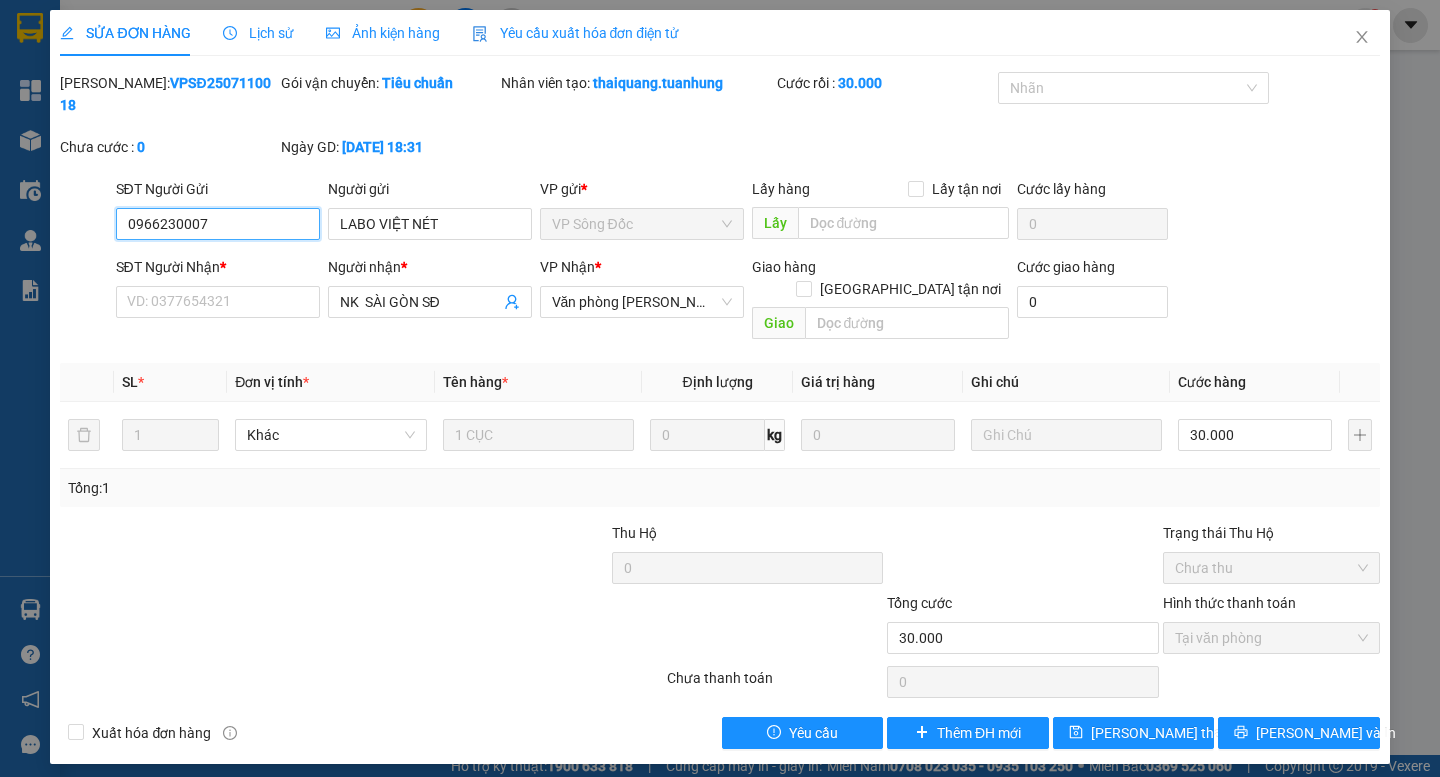 type on "0966230007" 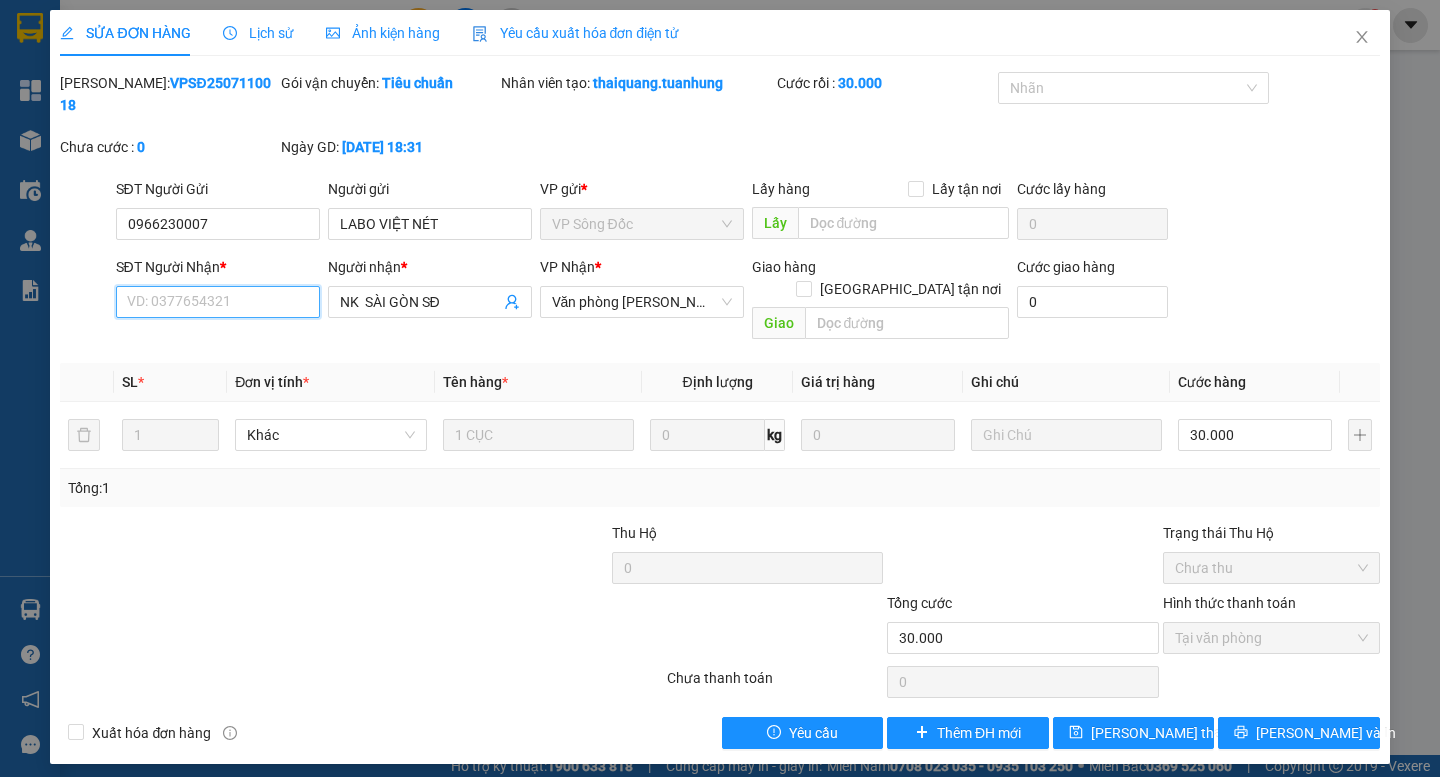 click on "SĐT Người Nhận  *" at bounding box center [218, 302] 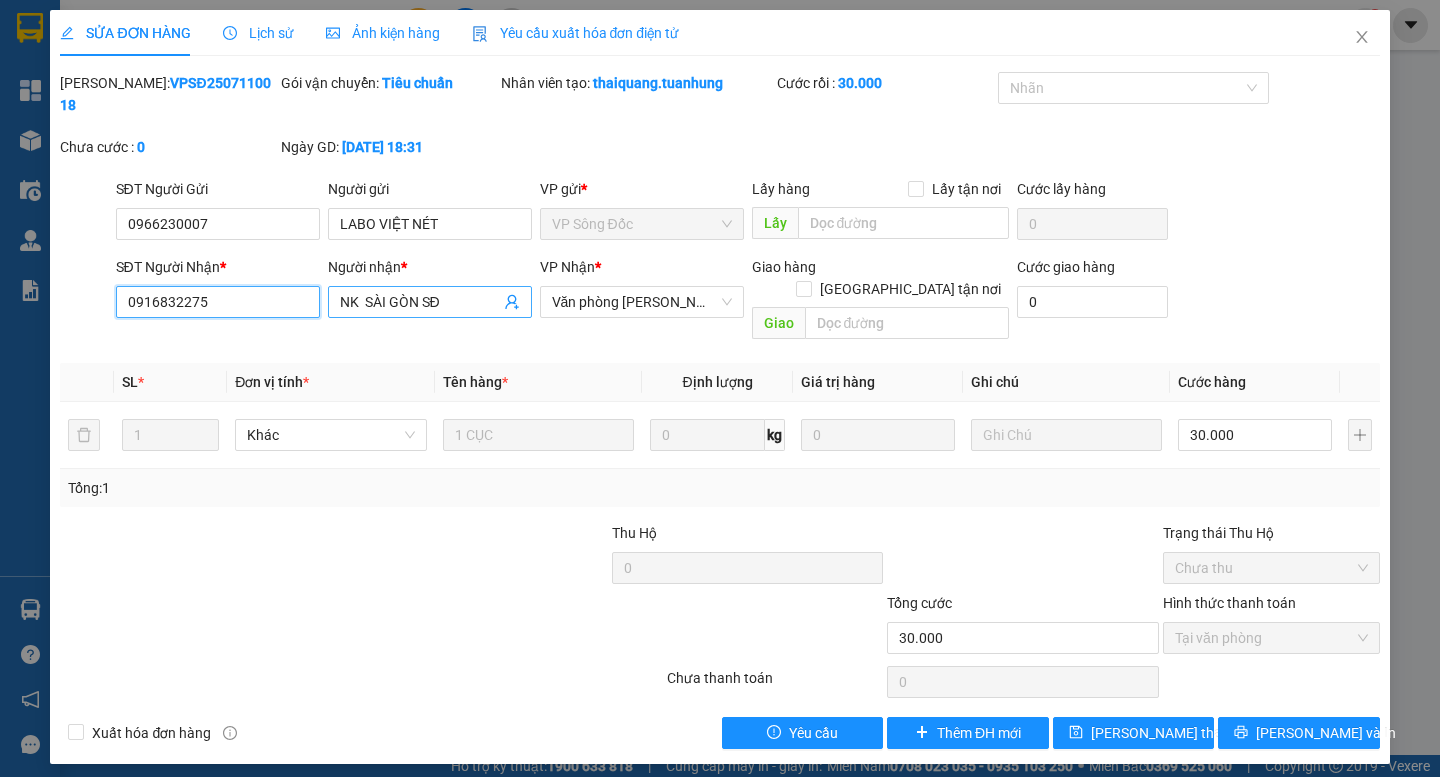 type on "0916832275" 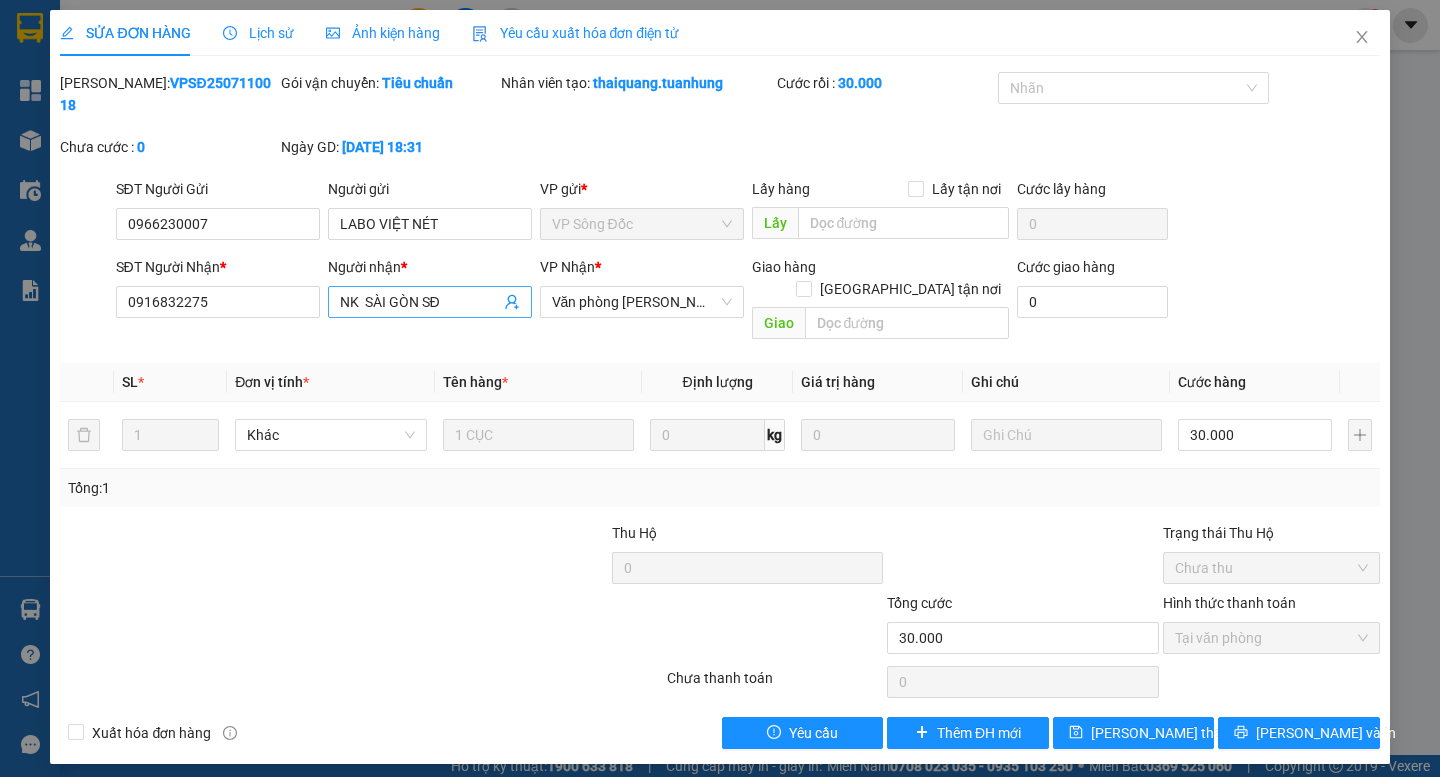 click on "NK  SÀI GÒN SĐ" at bounding box center [420, 302] 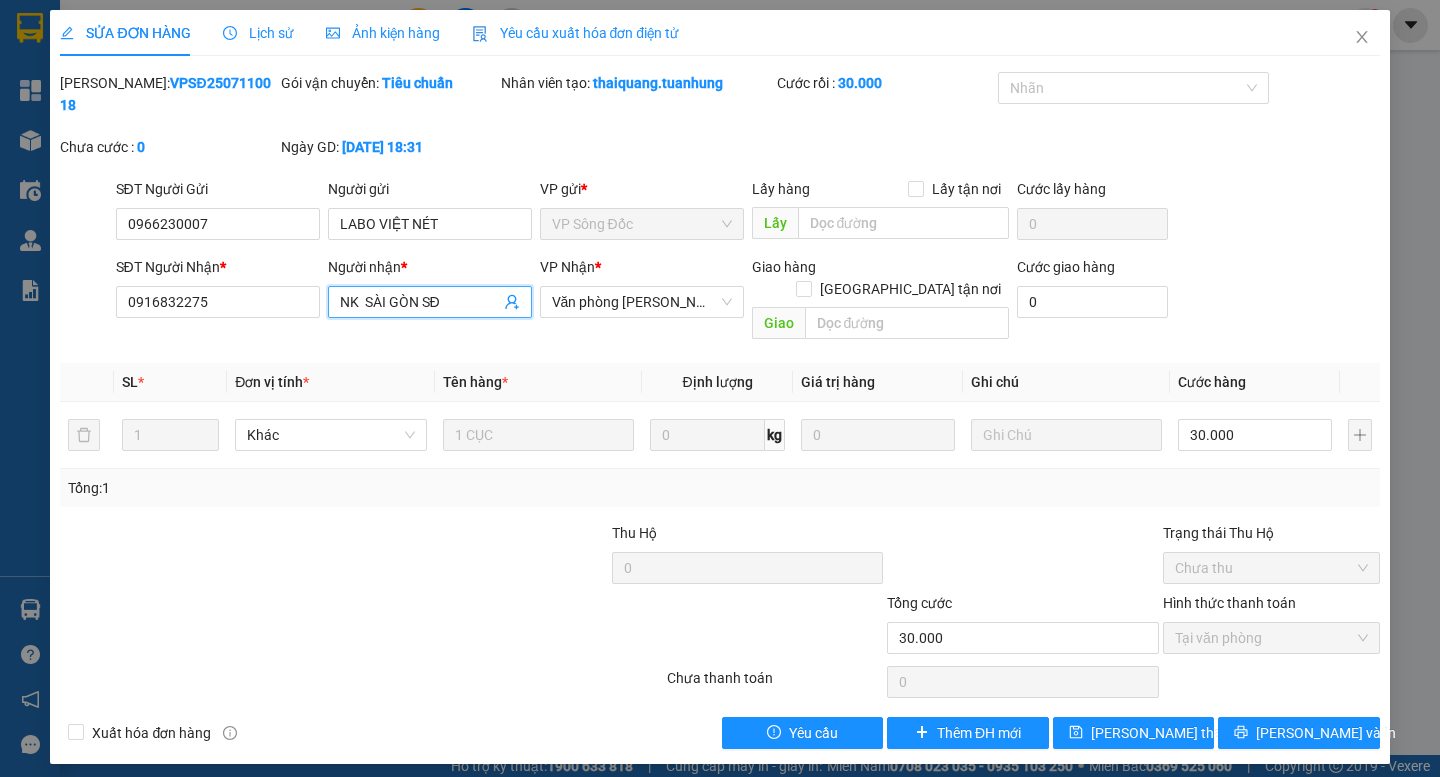 click on "NK  SÀI GÒN SĐ" at bounding box center [420, 302] 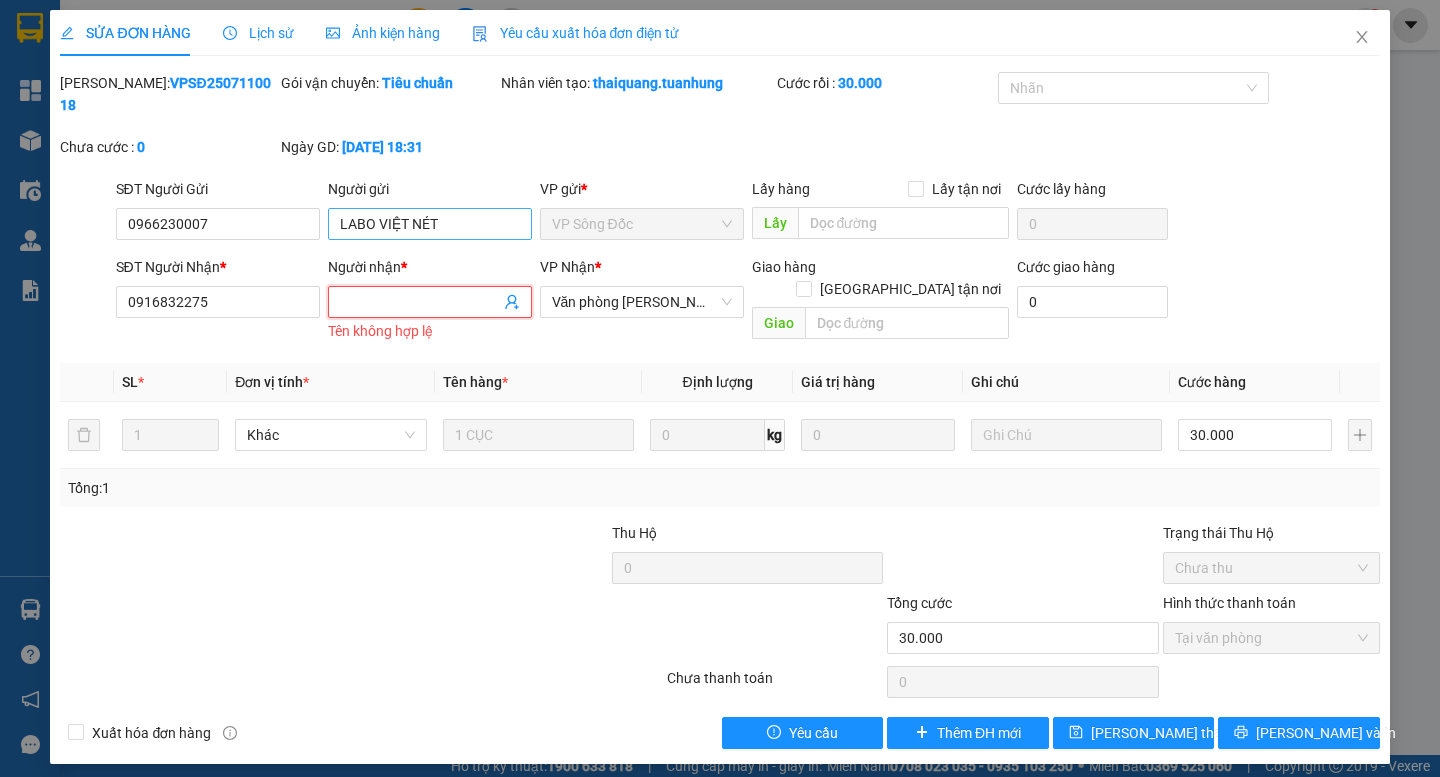 type 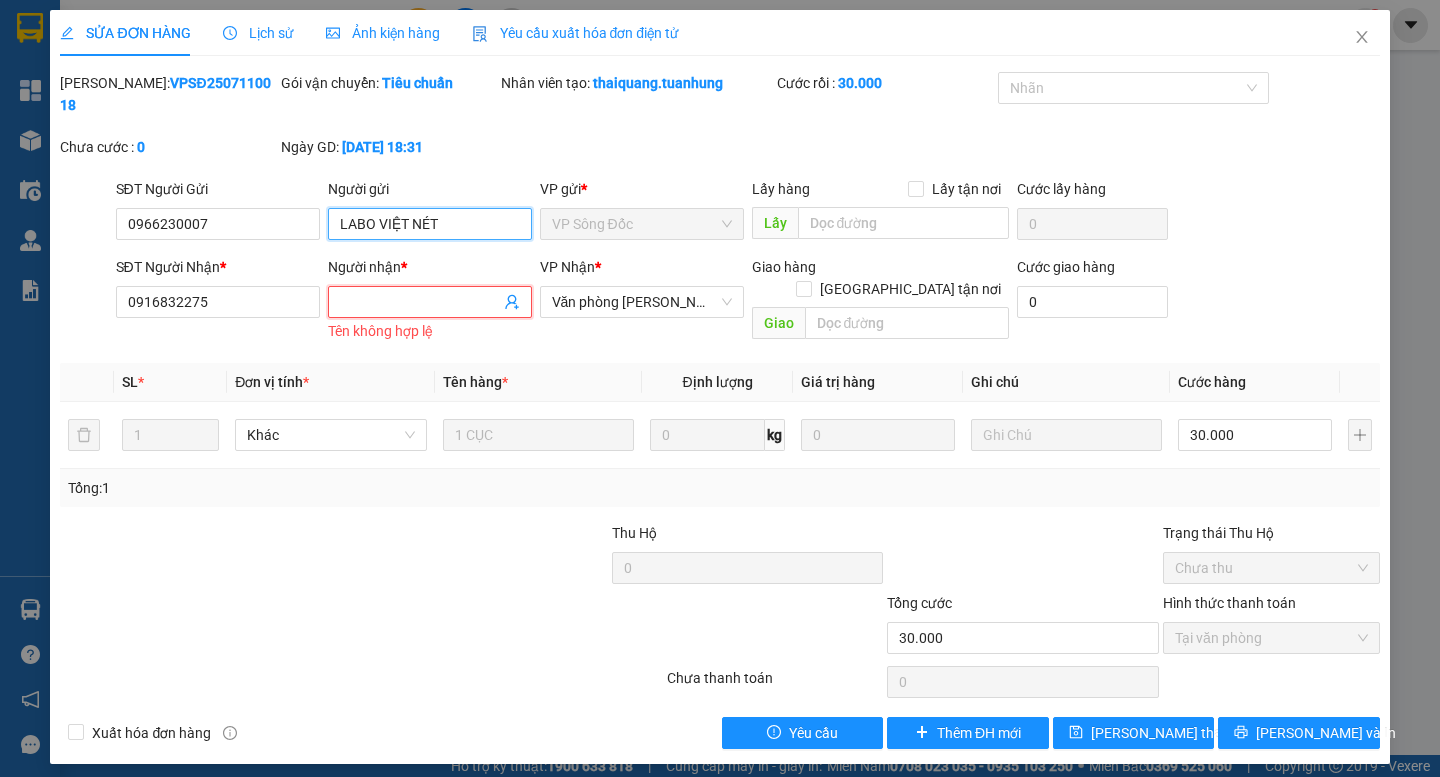 click on "LABO VIỆT NÉT" at bounding box center (430, 224) 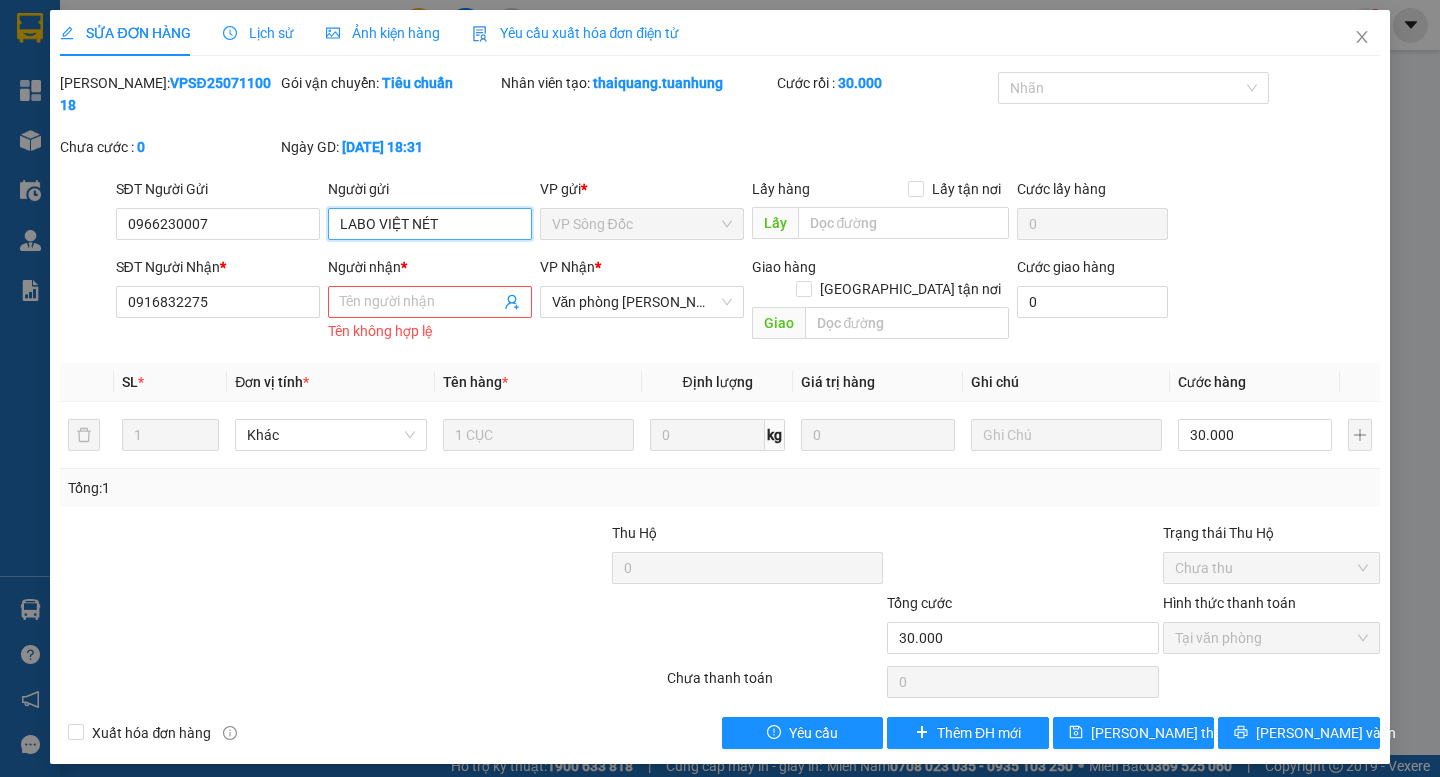 paste on "NK  SÀI GÒN SĐ" 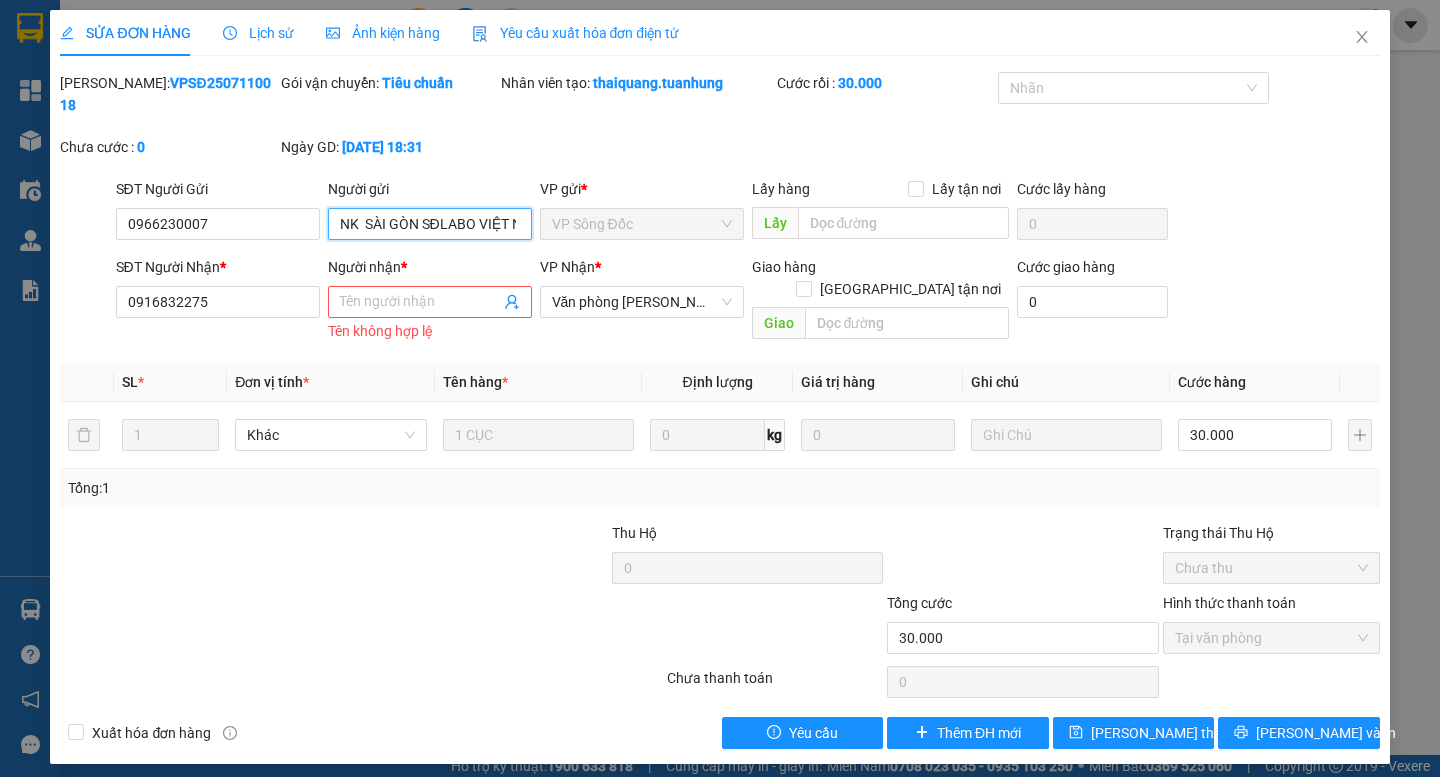 scroll, scrollTop: 0, scrollLeft: 20, axis: horizontal 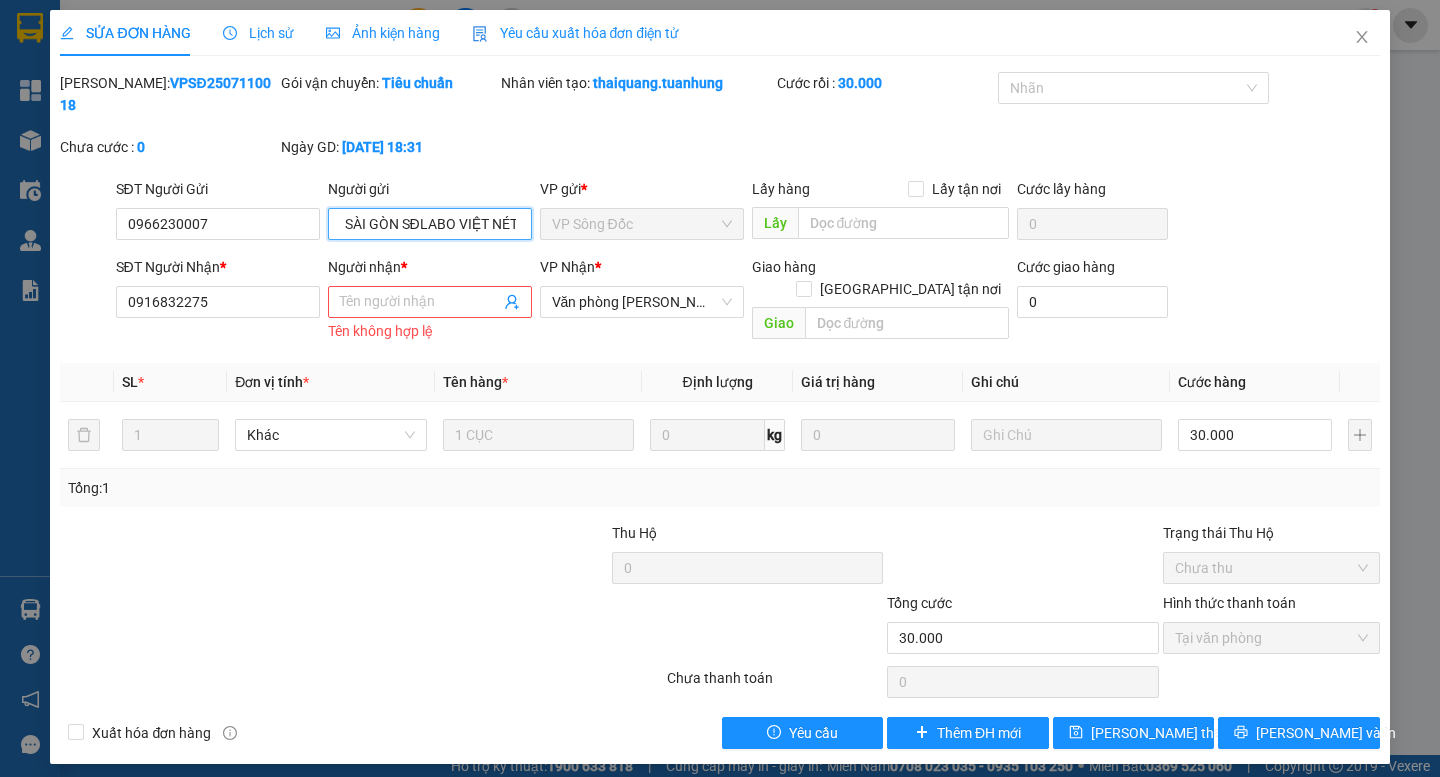 drag, startPoint x: 445, startPoint y: 197, endPoint x: 558, endPoint y: 200, distance: 113.03982 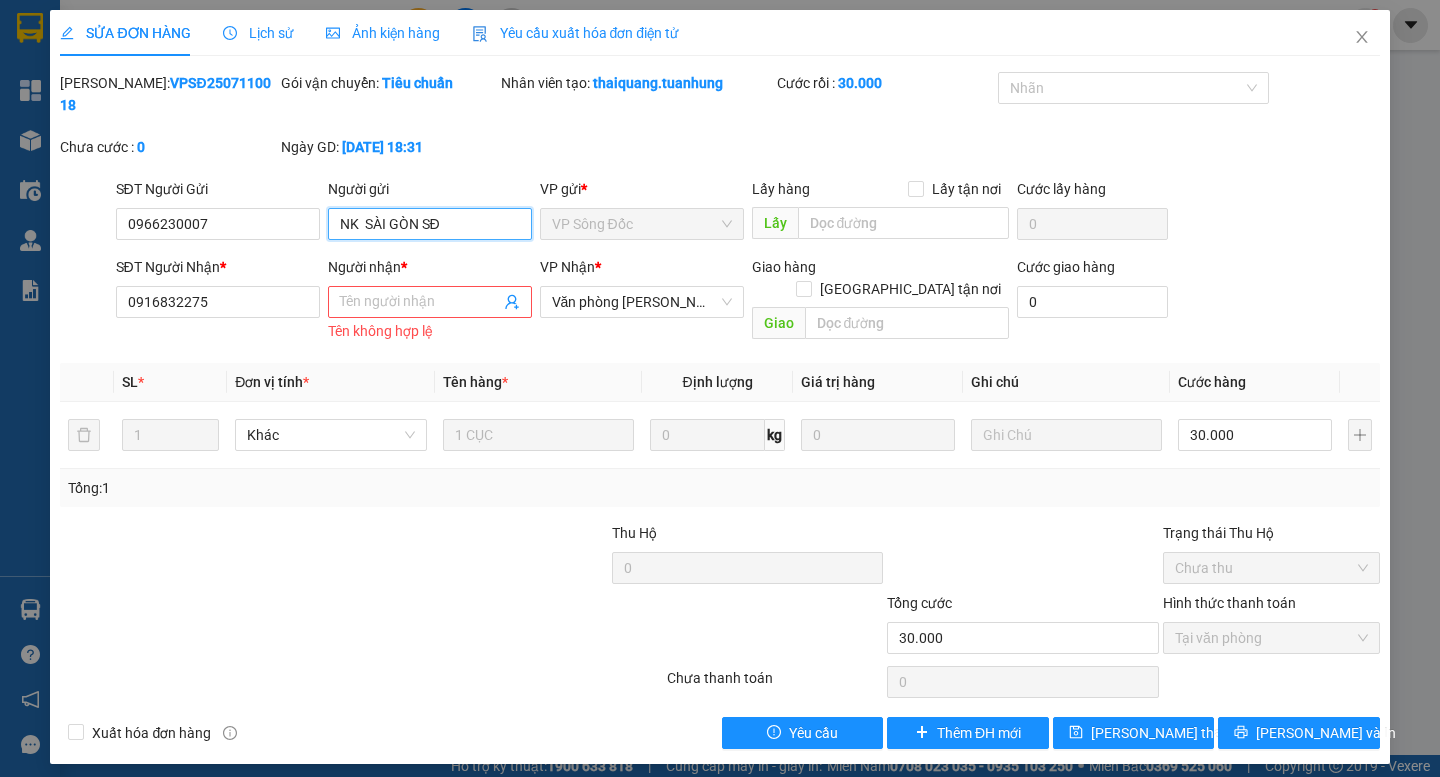 scroll, scrollTop: 0, scrollLeft: 0, axis: both 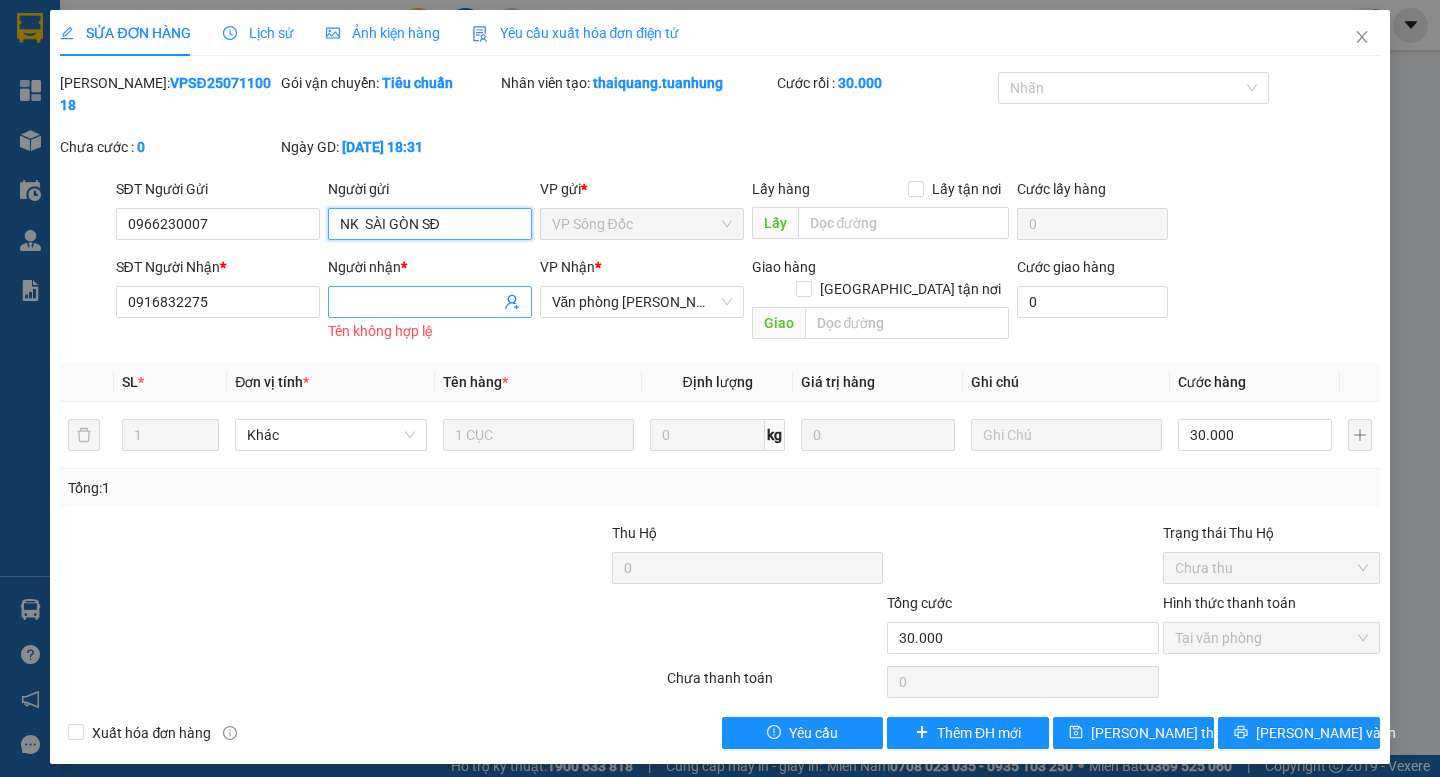 type on "NK  SÀI GÒN SĐ" 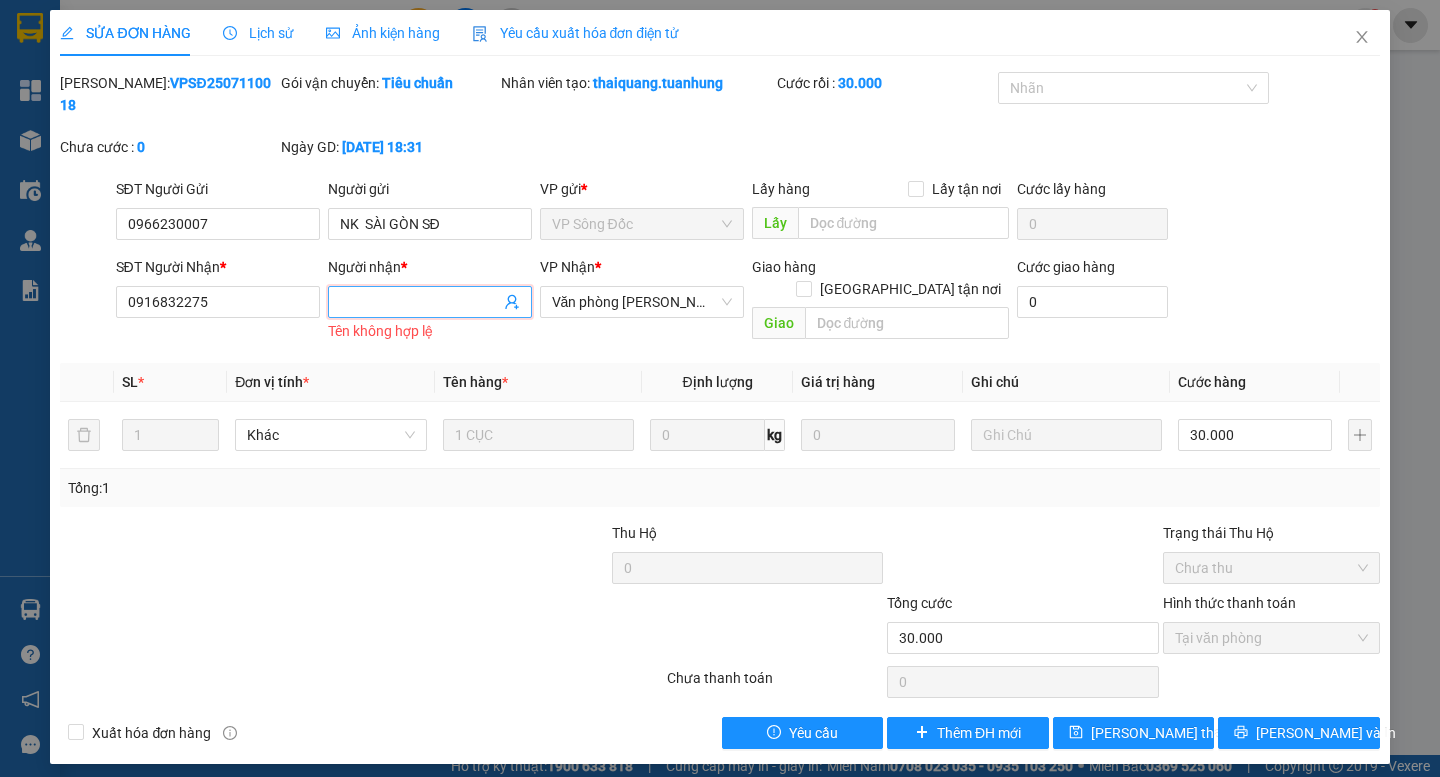 click at bounding box center (430, 302) 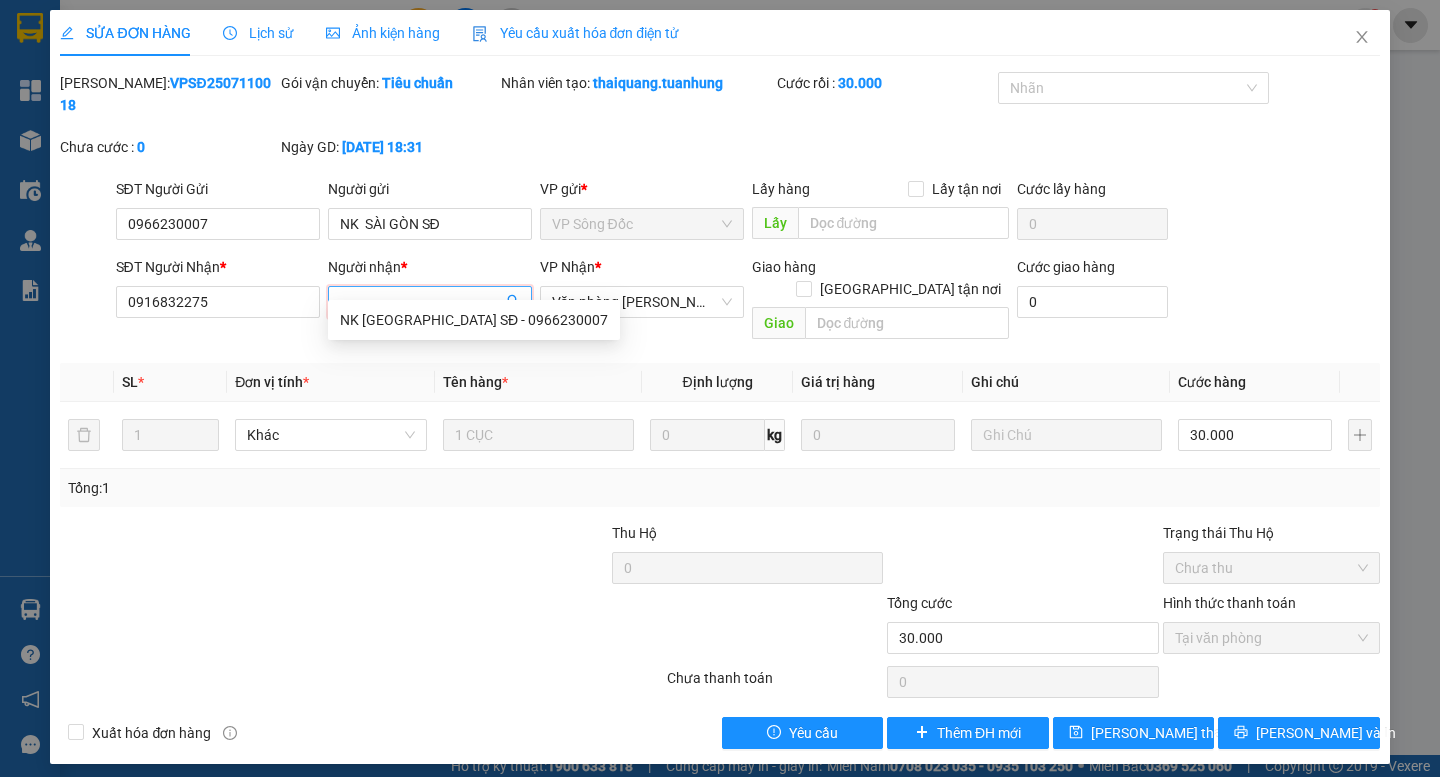 click on "Người nhận  *" at bounding box center (420, 302) 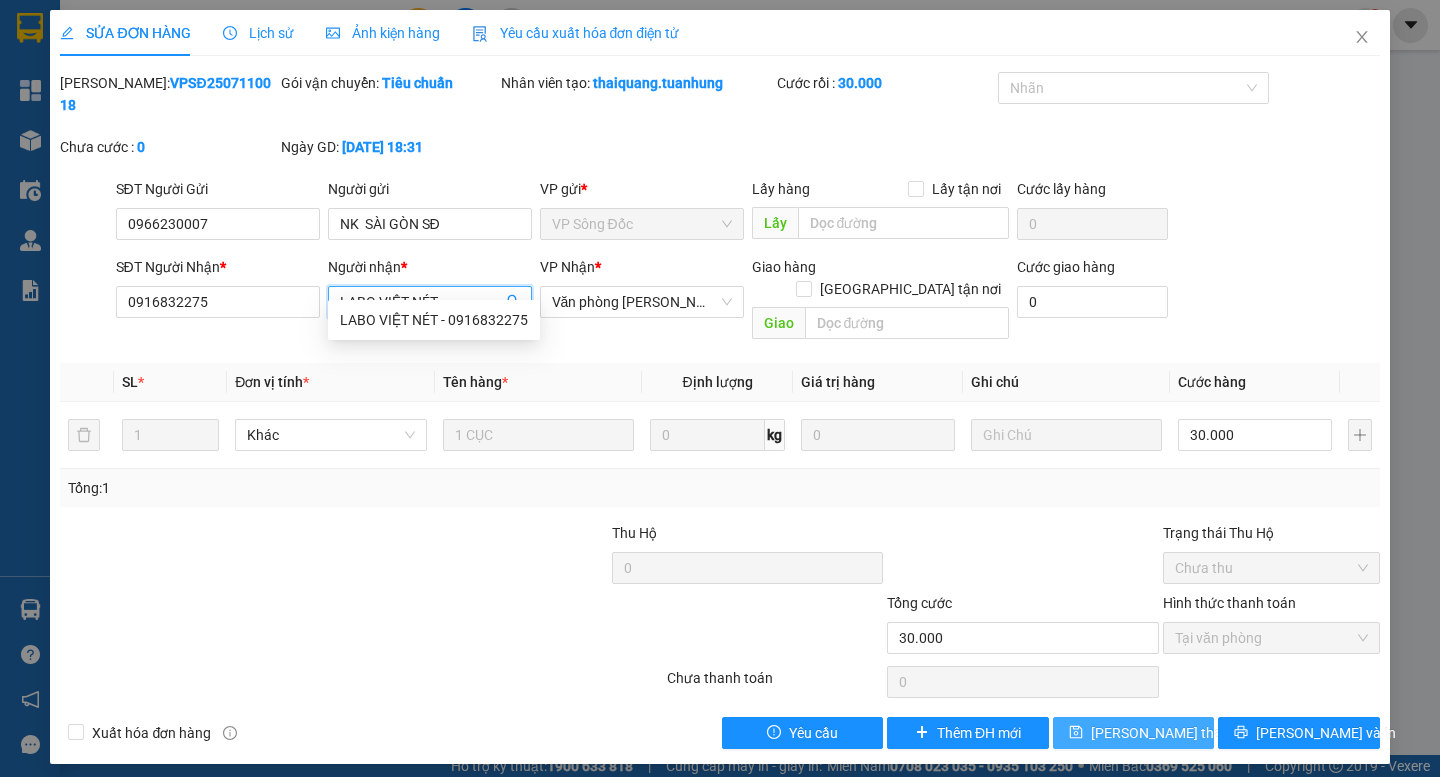 type on "LABO VIỆT NÉT" 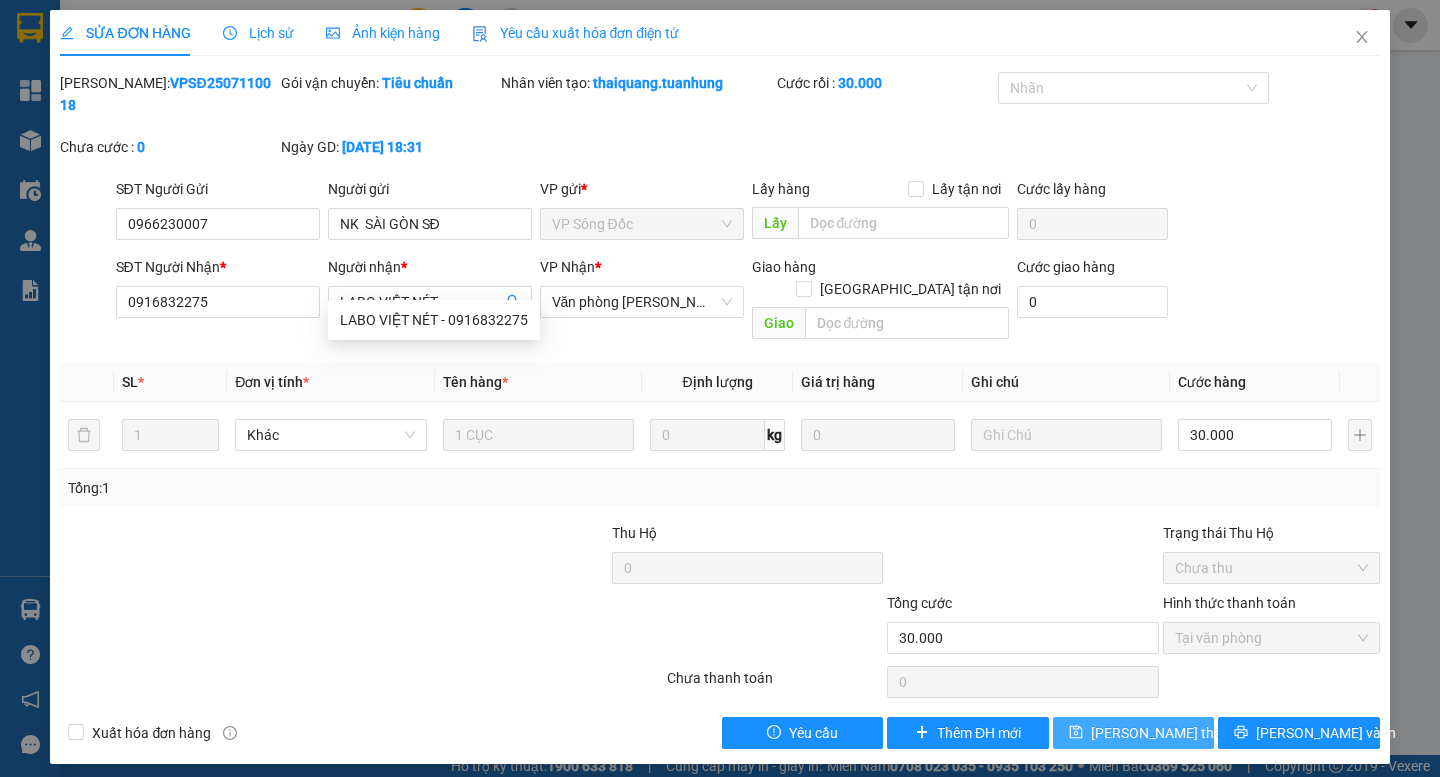 click on "Lưu thay đổi" at bounding box center [1171, 733] 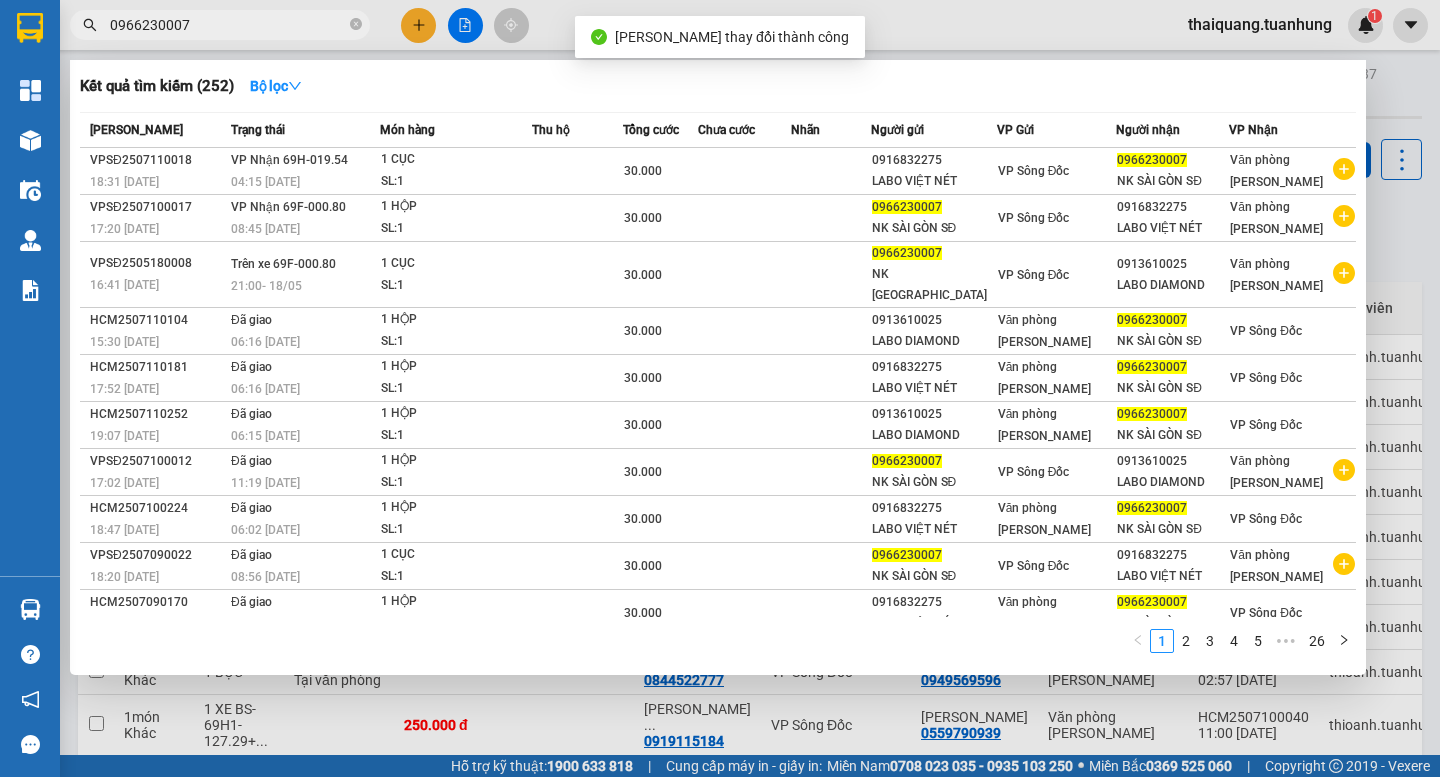 click on "0966230007" at bounding box center [228, 25] 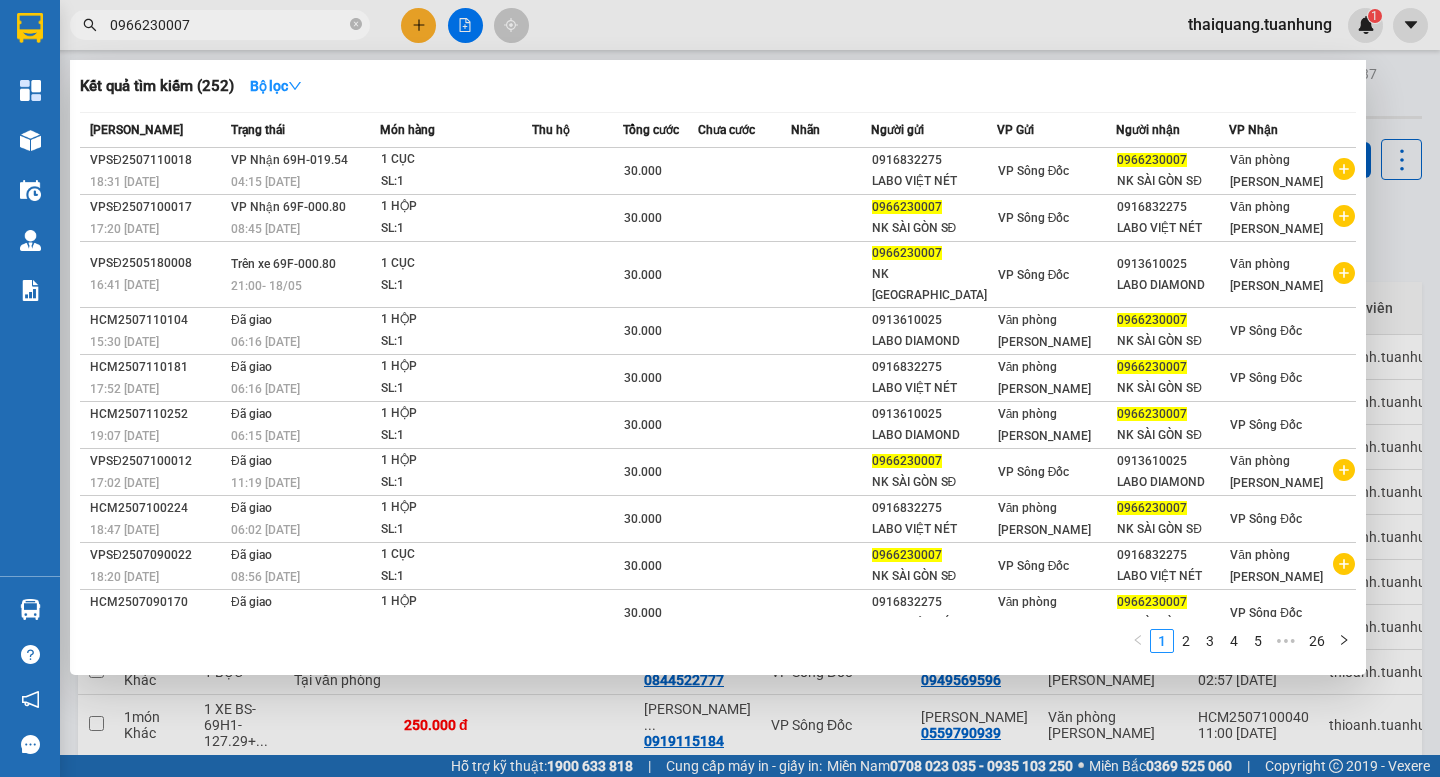 click on "0966230007" at bounding box center [228, 25] 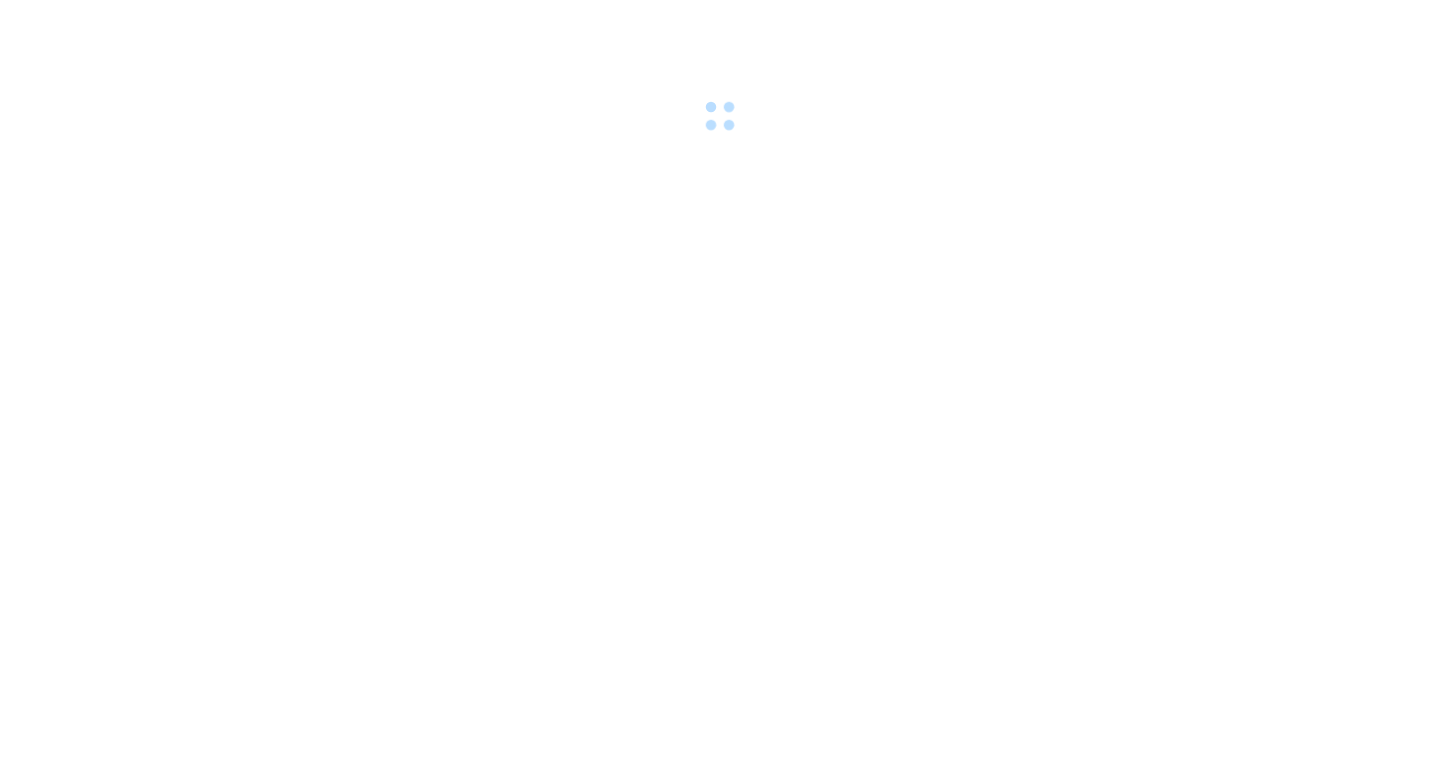 scroll, scrollTop: 0, scrollLeft: 0, axis: both 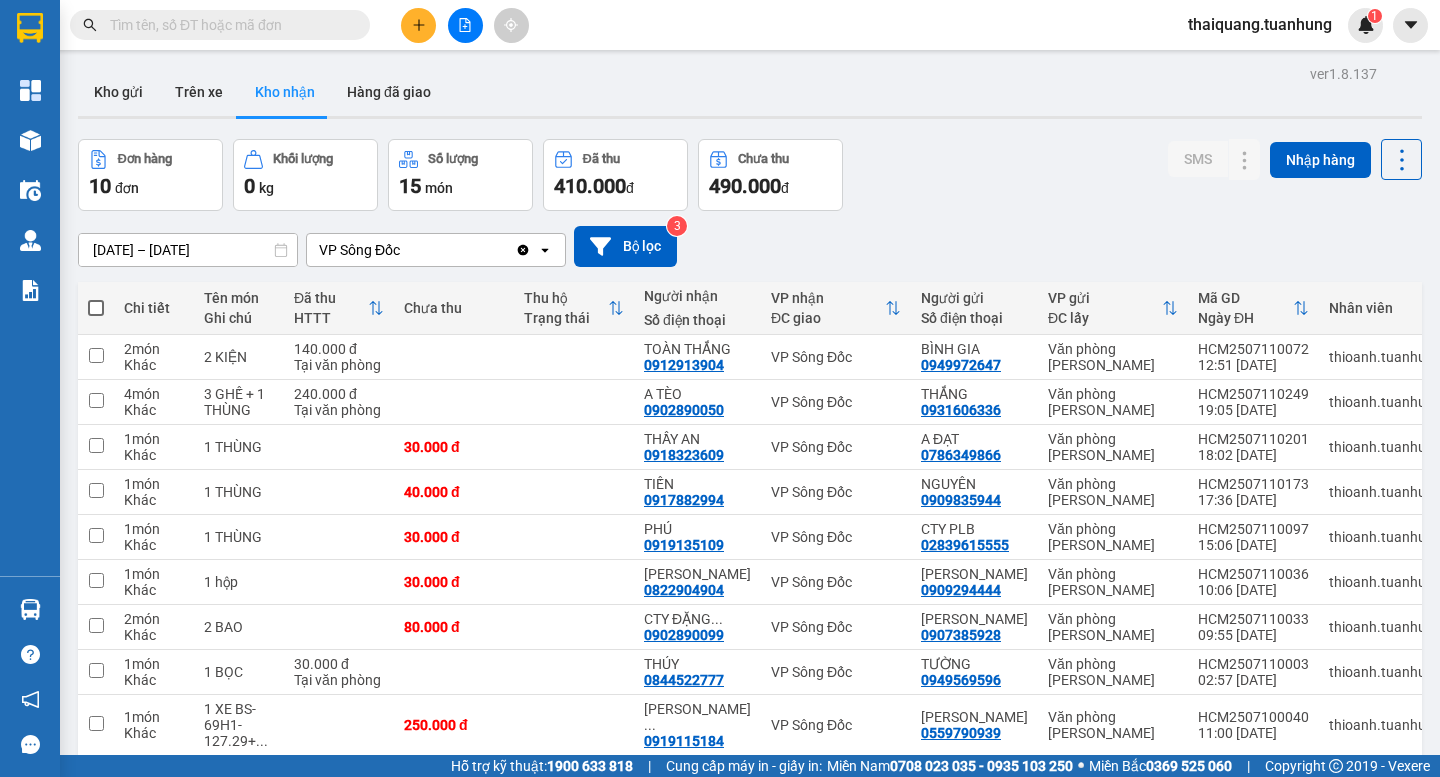 click on "Đơn hàng 10 đơn Khối lượng 0 kg Số lượng 15 món Đã thu 410.000  đ Chưa thu 490.000  đ SMS Nhập hàng" at bounding box center (750, 175) 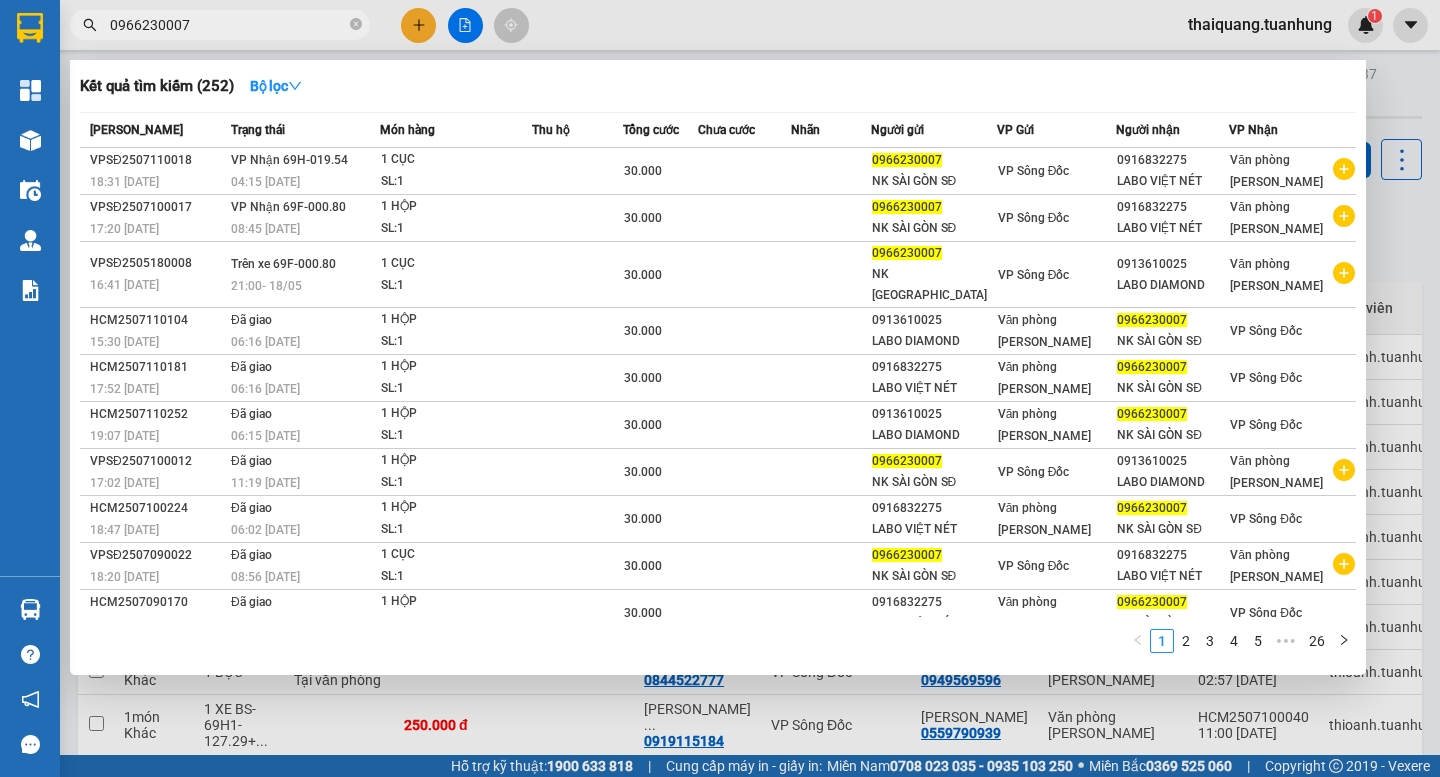 type on "0966230007" 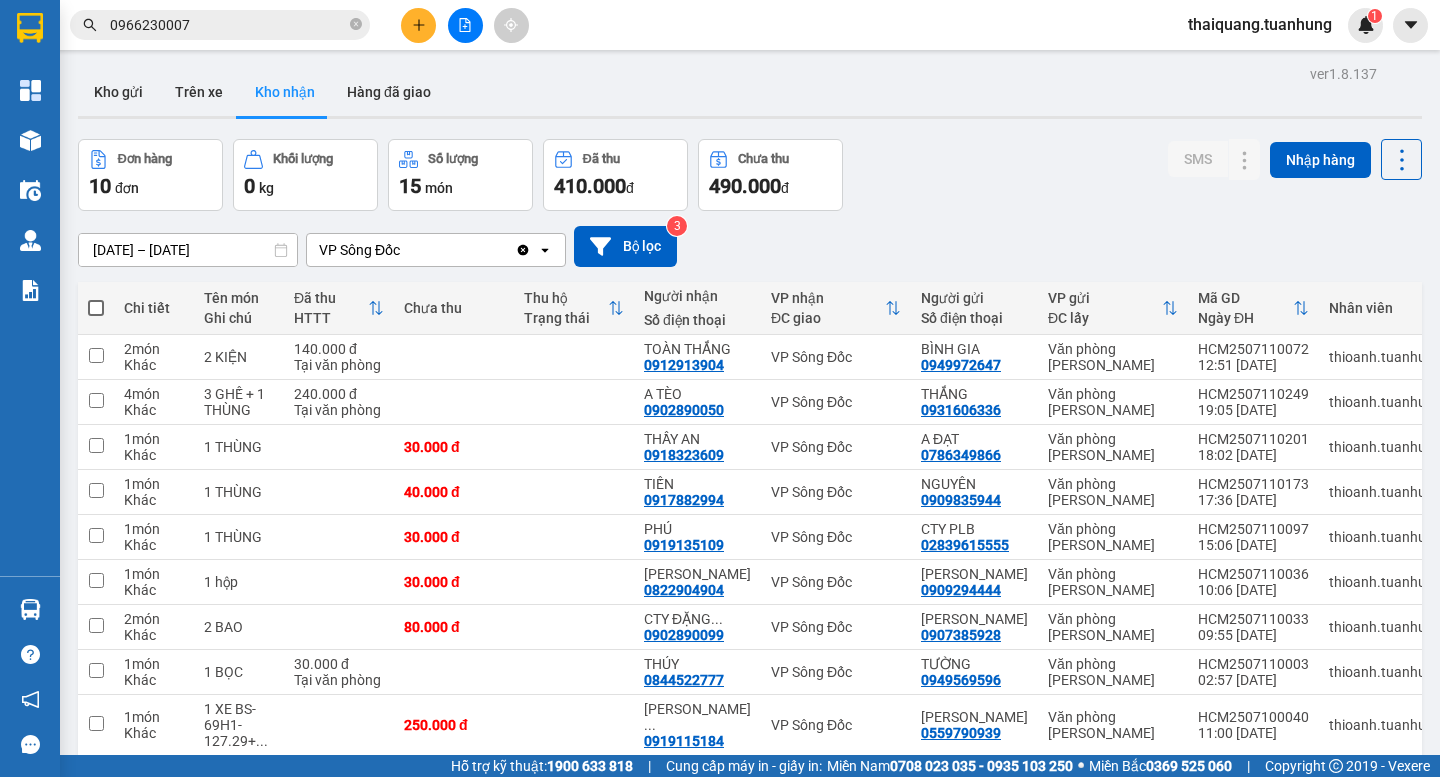 click on "Kho nhận" at bounding box center (285, 92) 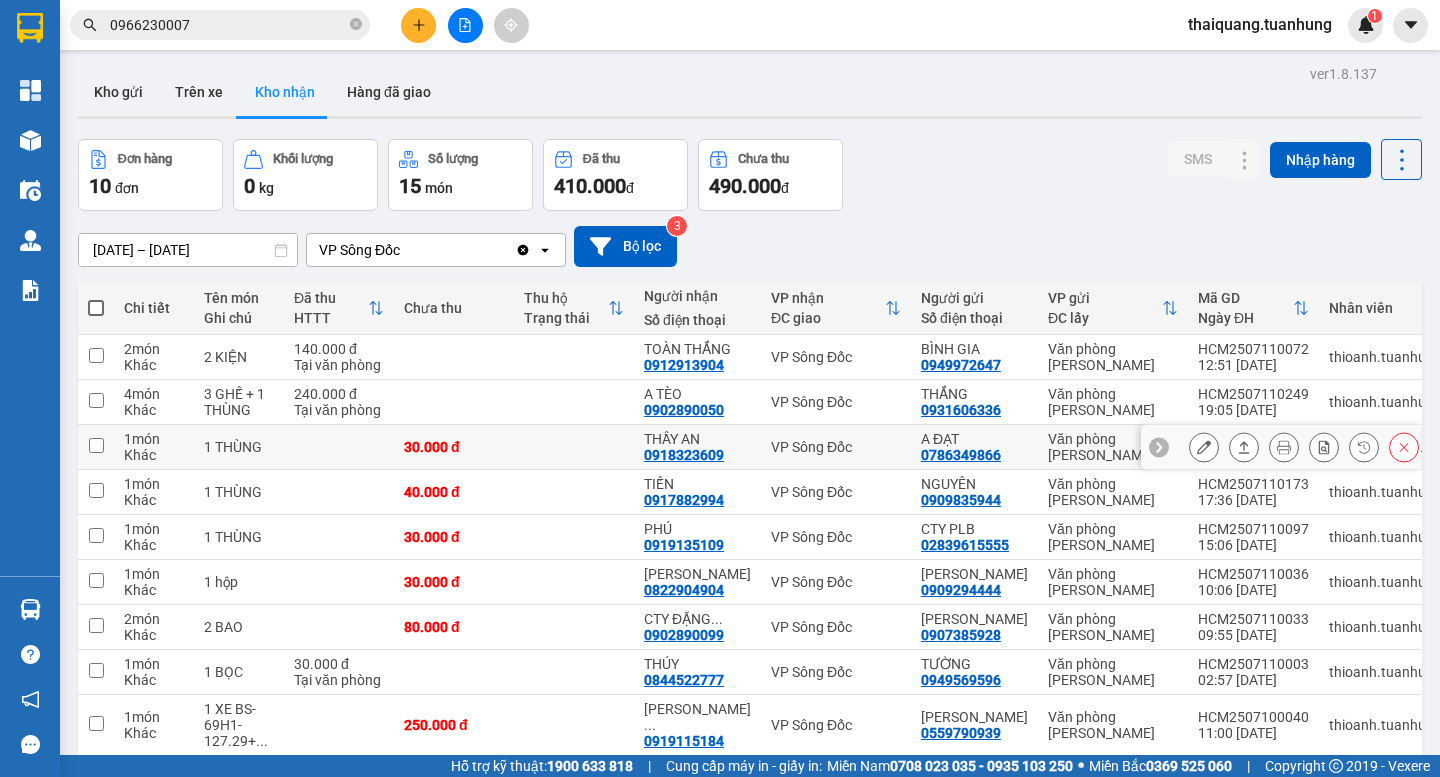scroll, scrollTop: 152, scrollLeft: 0, axis: vertical 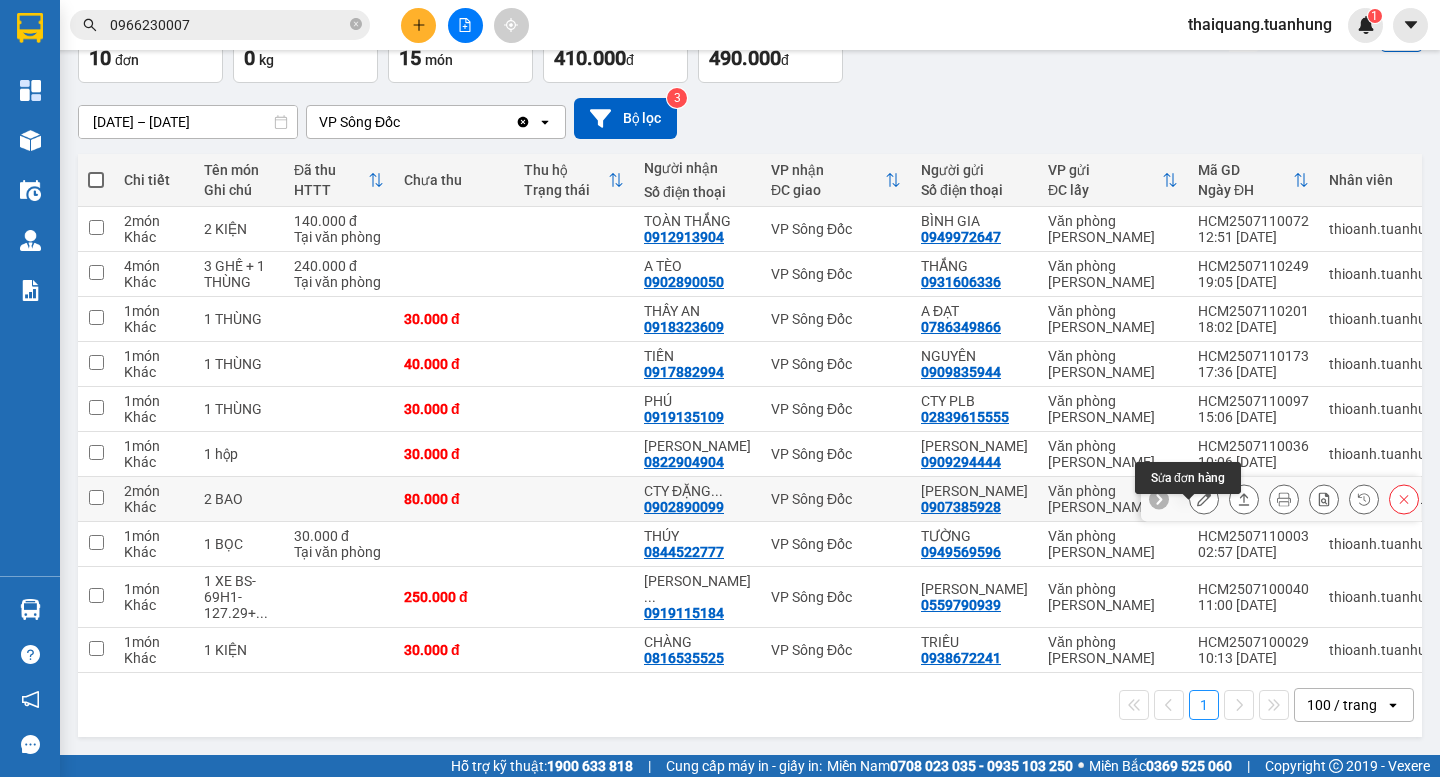 click 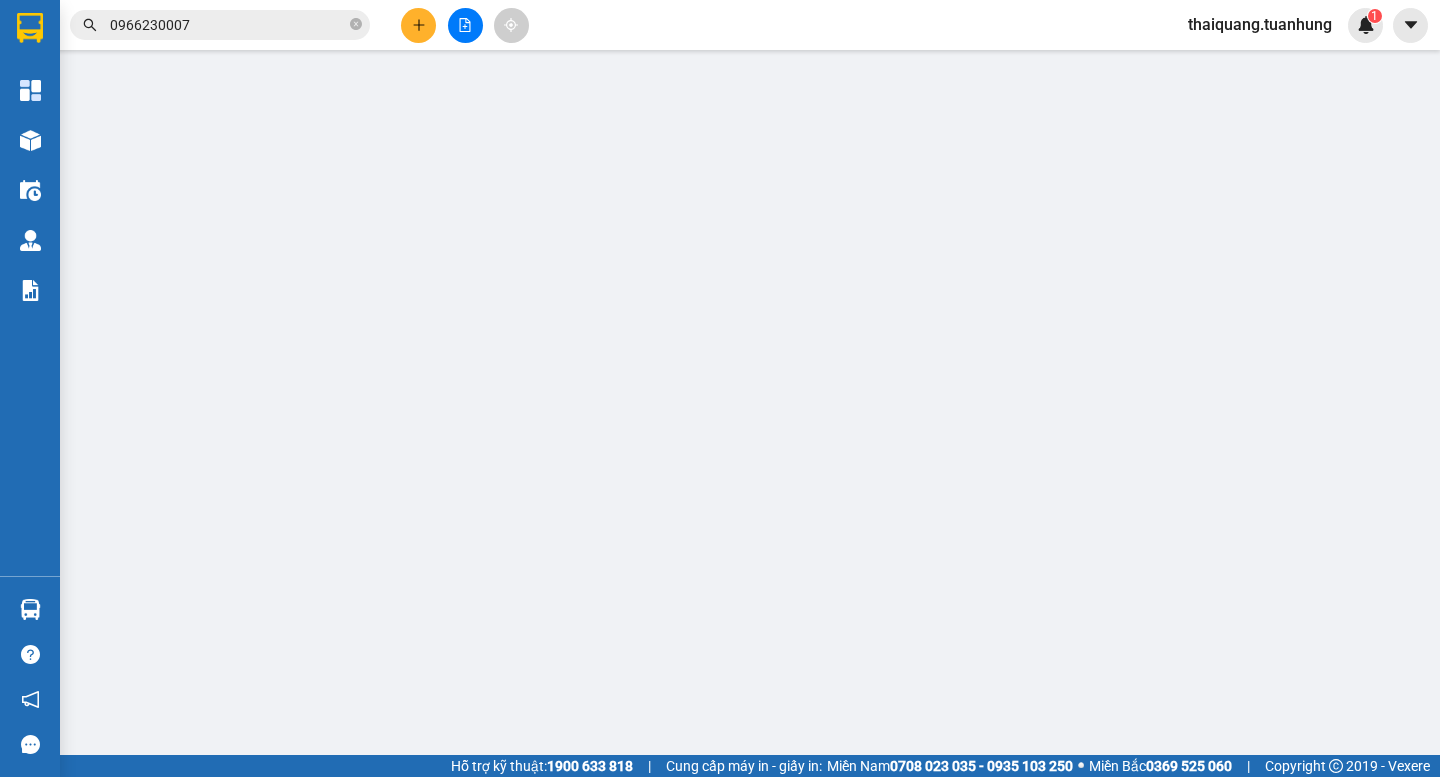 scroll, scrollTop: 0, scrollLeft: 0, axis: both 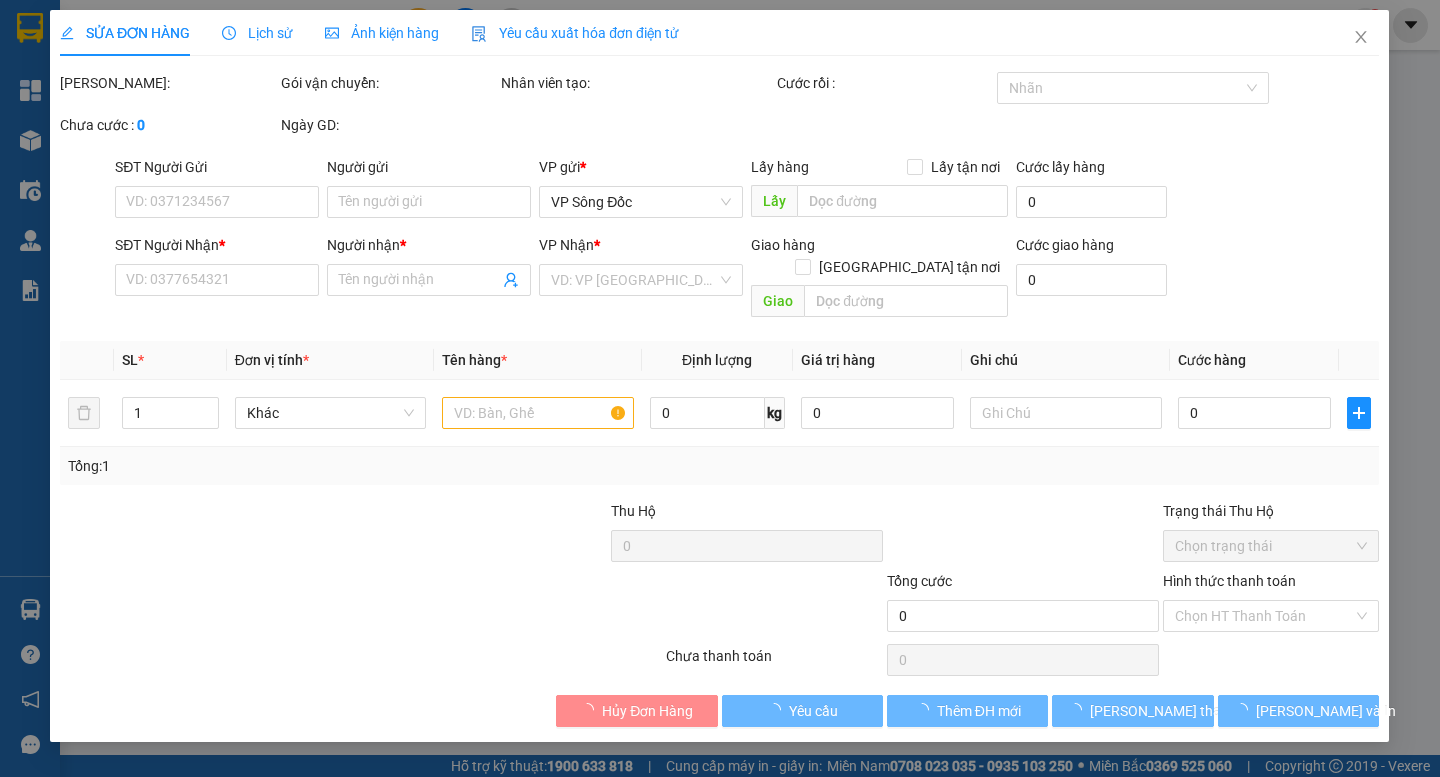 type on "0907385928" 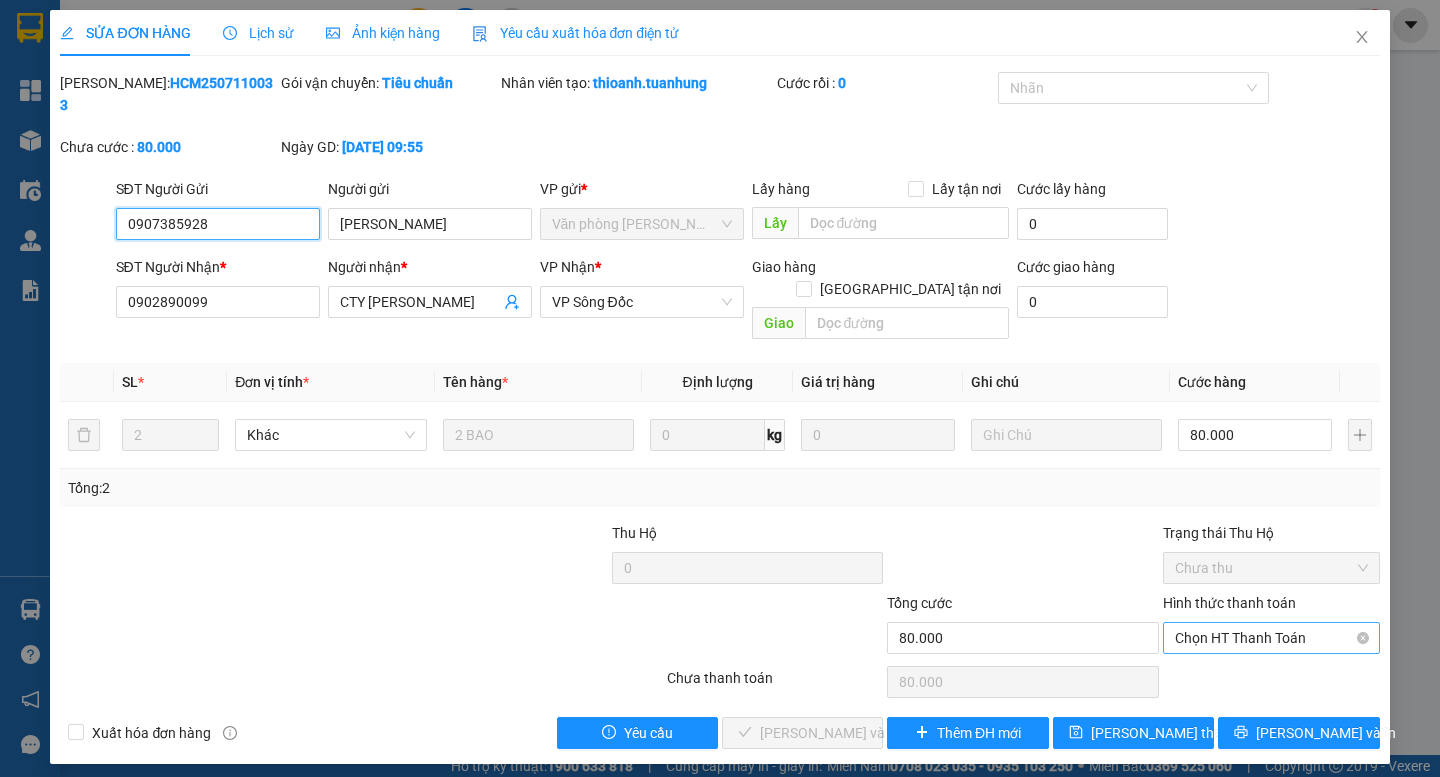 click on "Chọn HT Thanh Toán" at bounding box center (1271, 638) 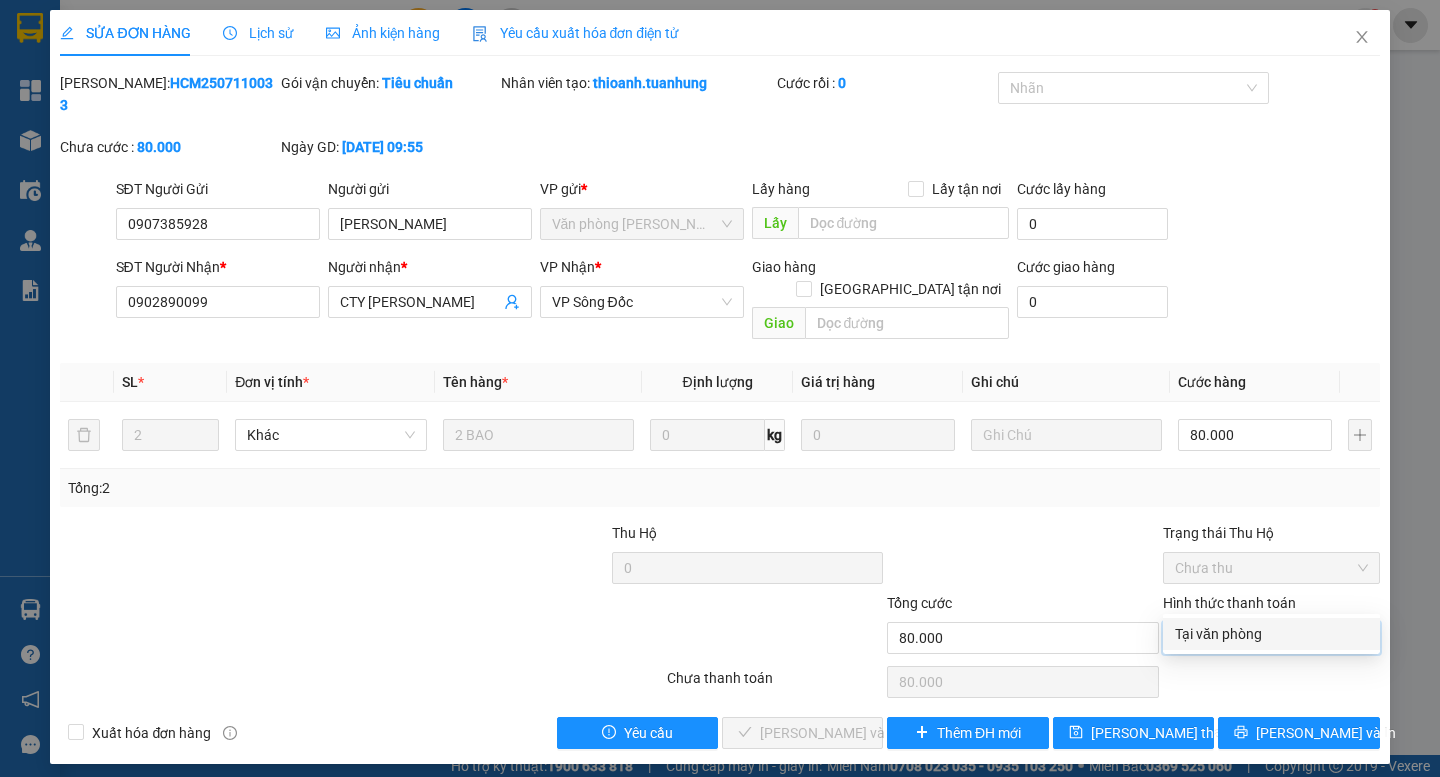 click on "Tại văn phòng" at bounding box center (1271, 634) 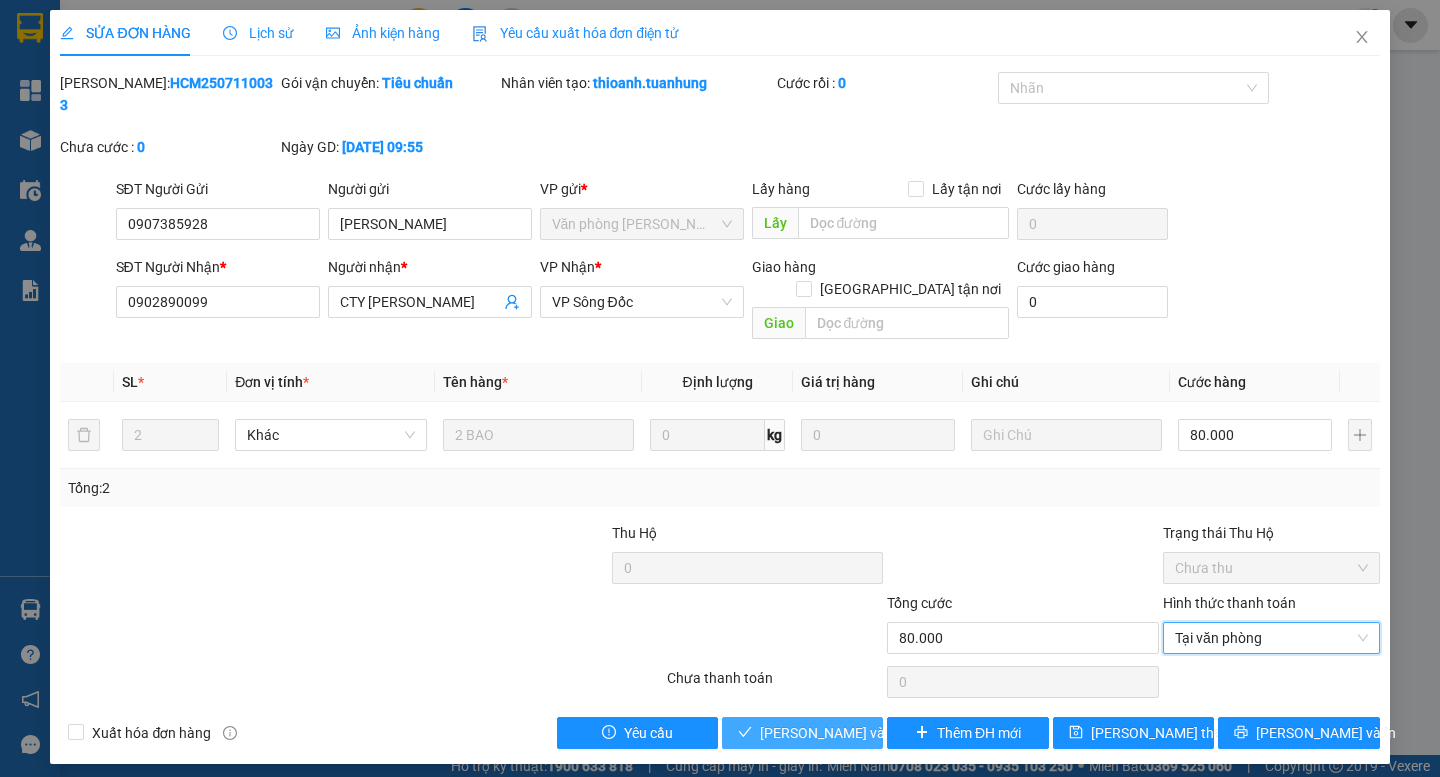 click on "Lưu và Giao hàng" at bounding box center (856, 733) 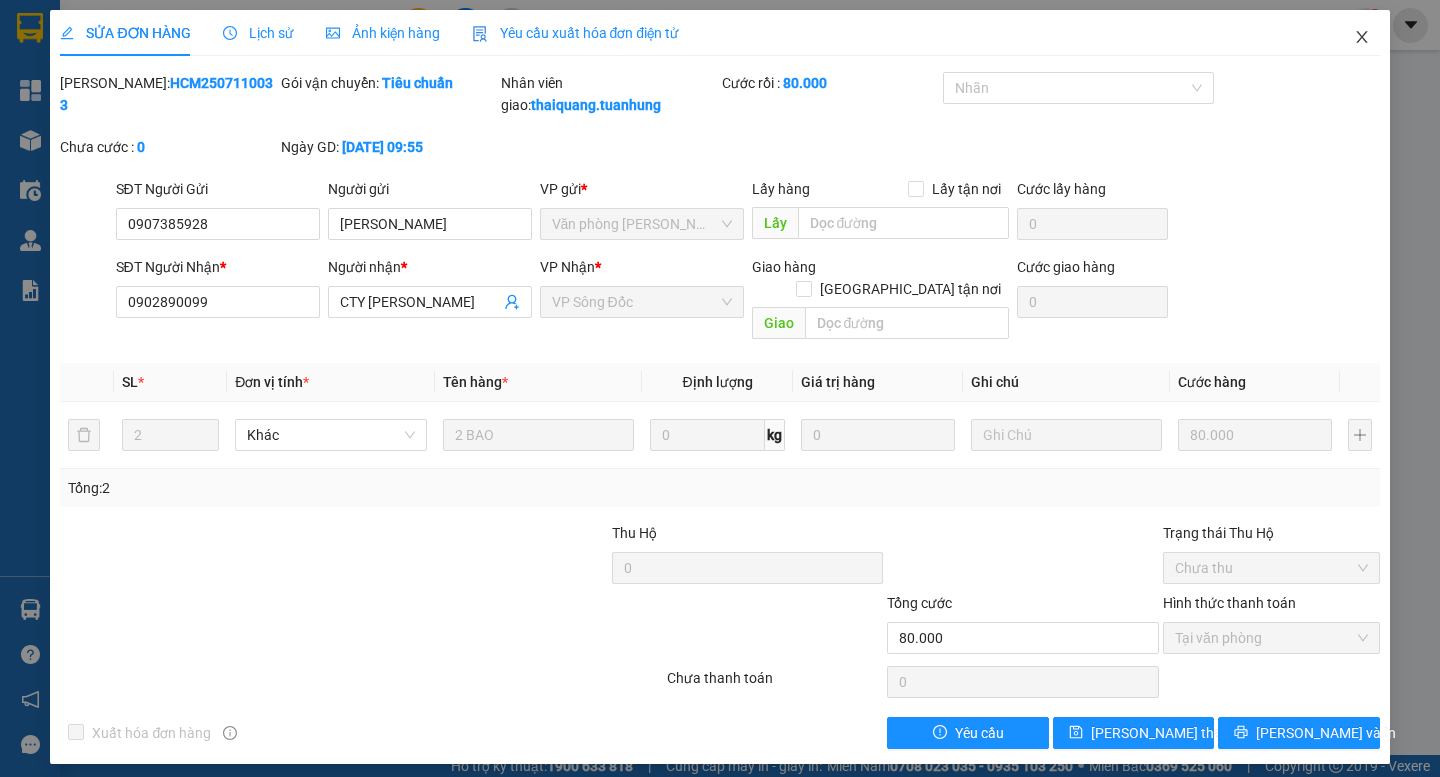 click 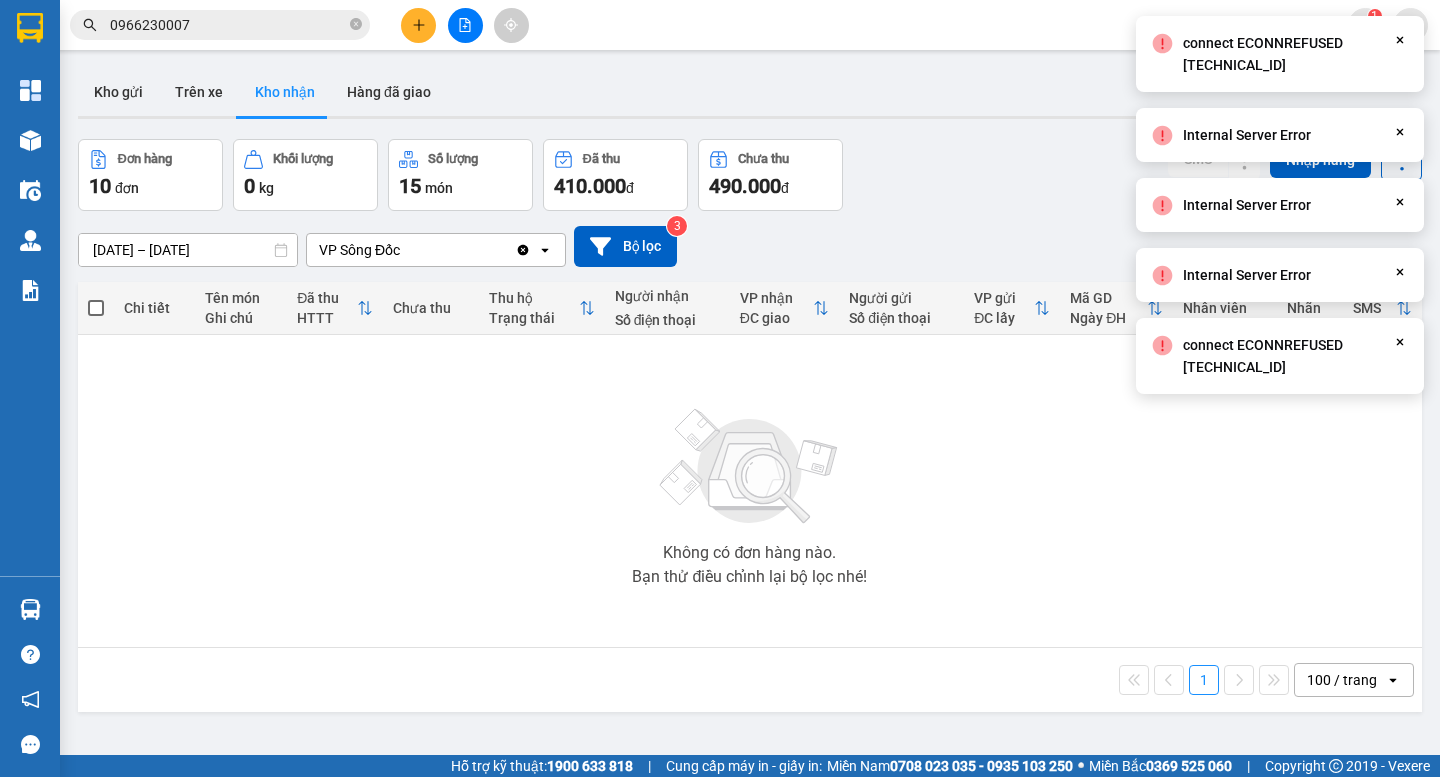 click on "Đơn hàng 10 đơn Khối lượng 0 kg Số lượng 15 món Đã thu 410.000  đ Chưa thu 490.000  đ SMS Nhập hàng" at bounding box center [750, 175] 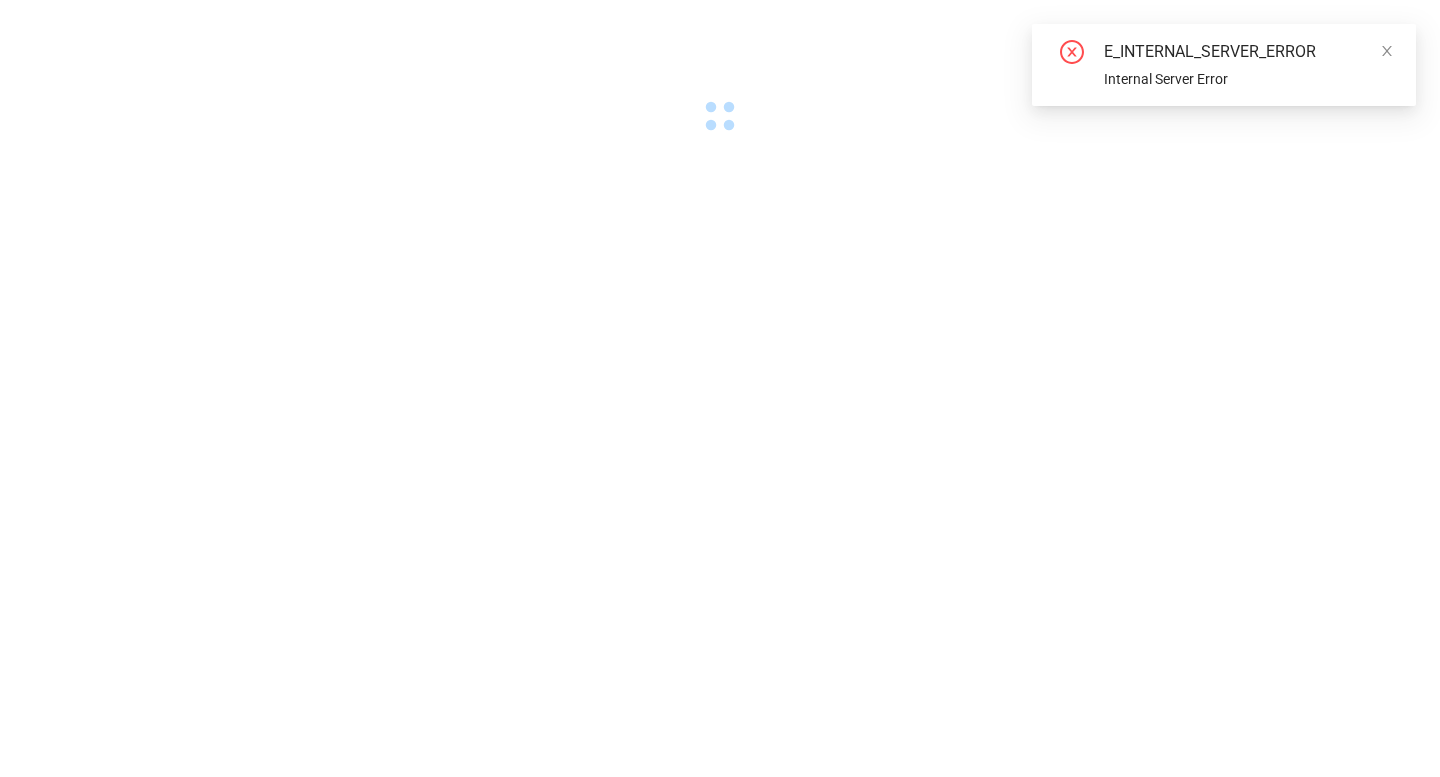 scroll, scrollTop: 0, scrollLeft: 0, axis: both 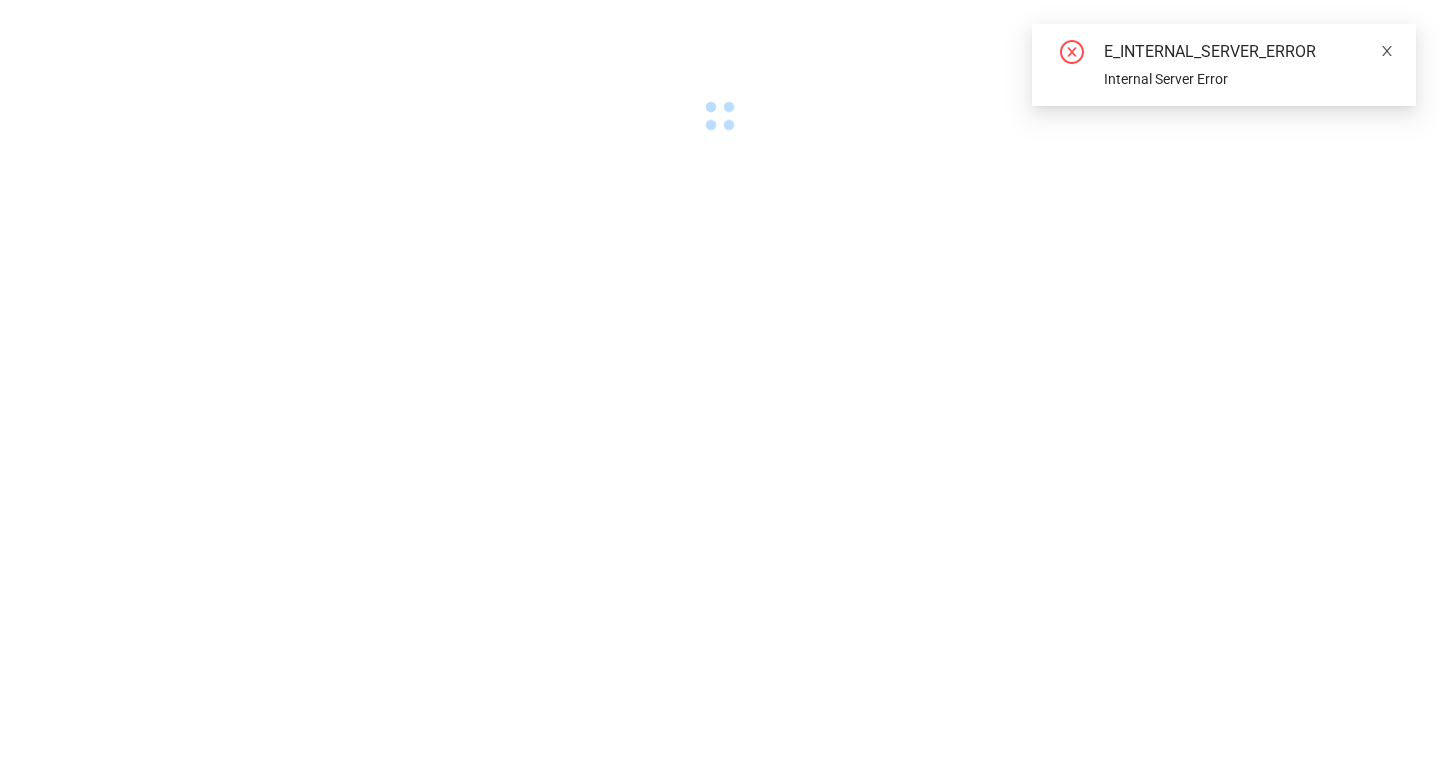 click 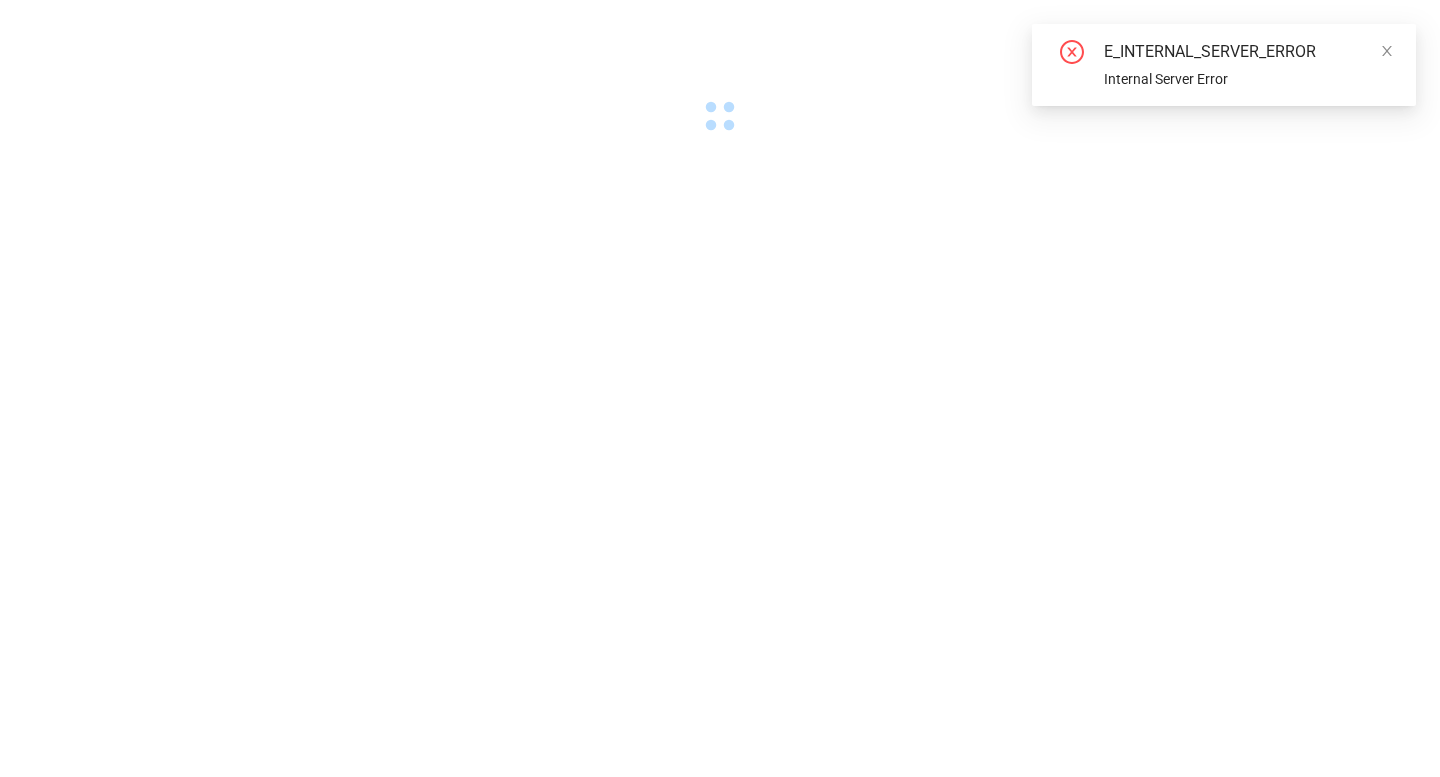 scroll, scrollTop: 0, scrollLeft: 0, axis: both 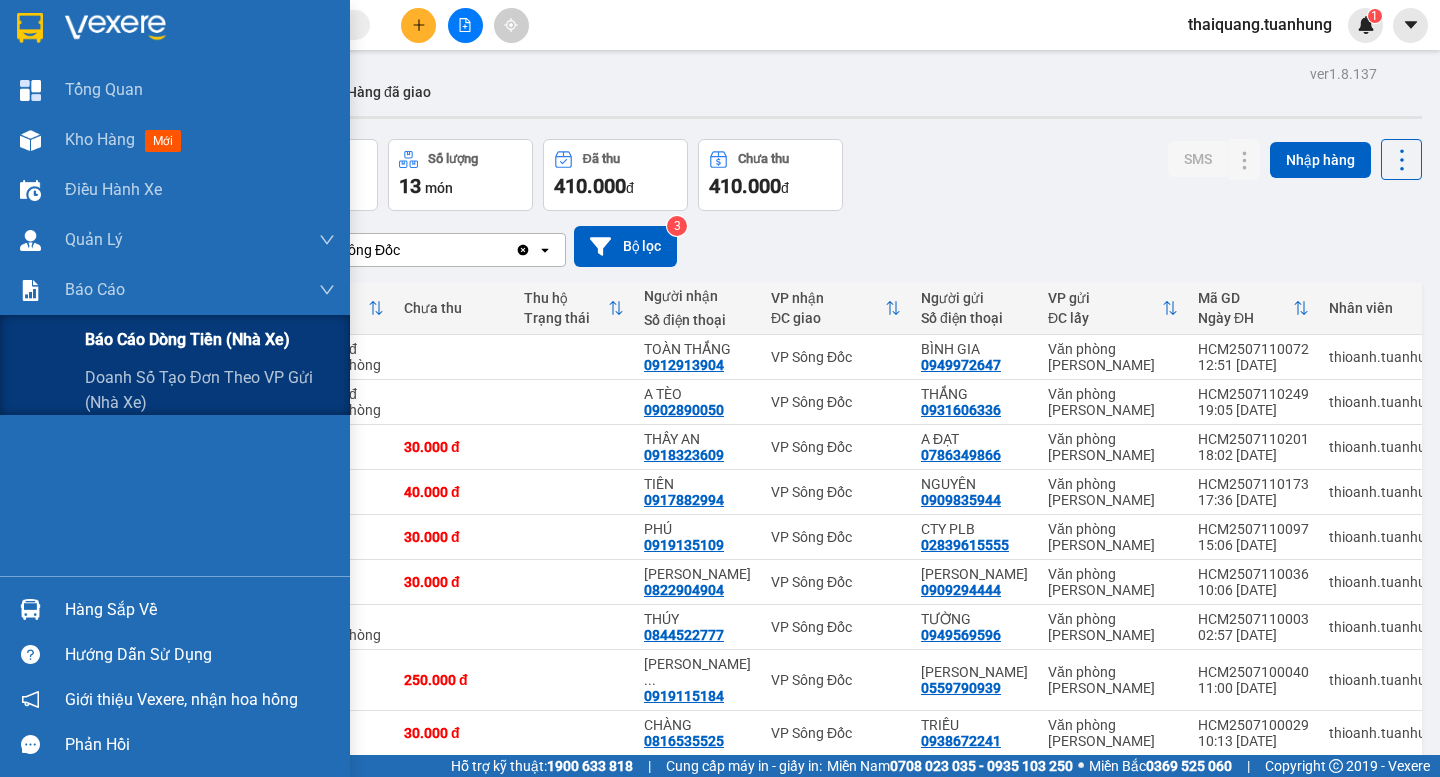 click on "Báo cáo dòng tiền (nhà xe)" at bounding box center (187, 339) 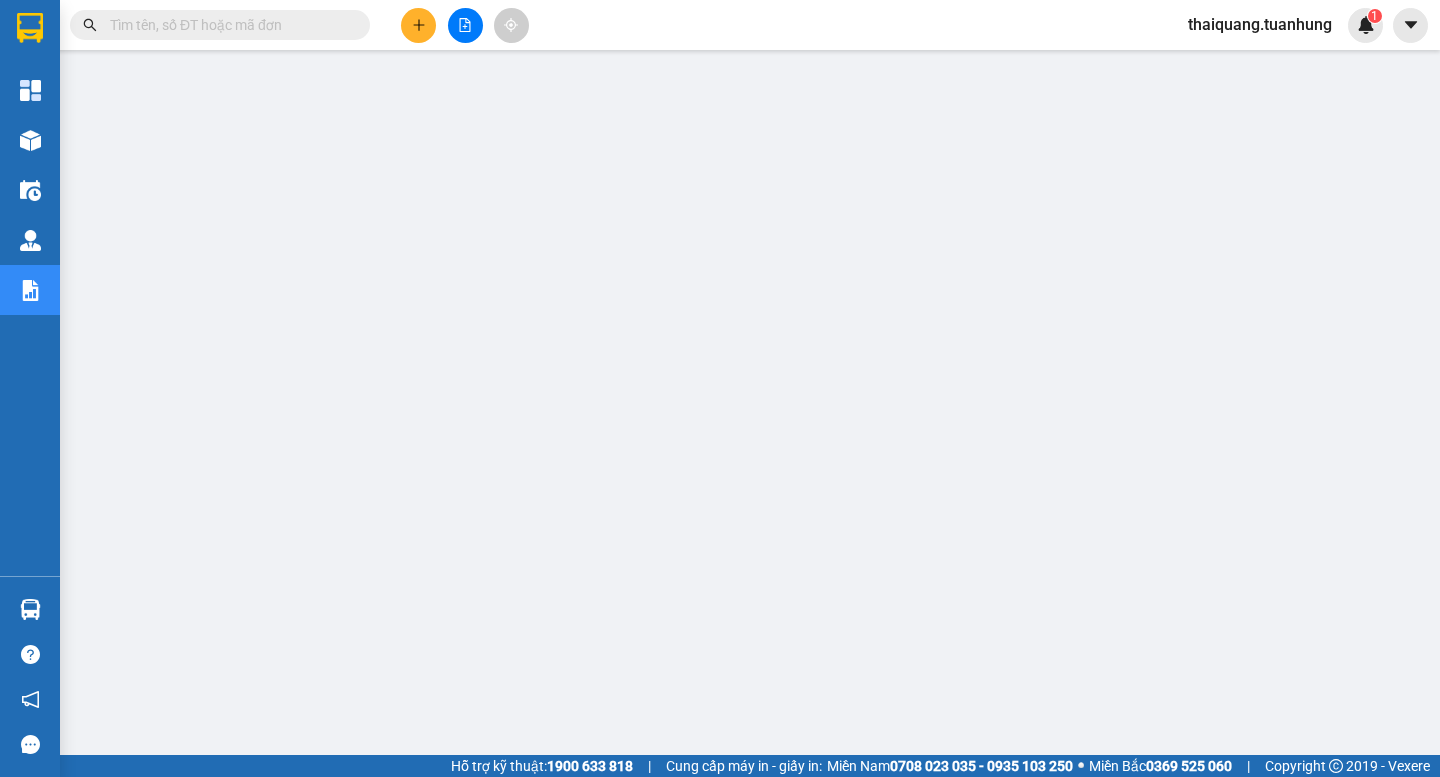 click 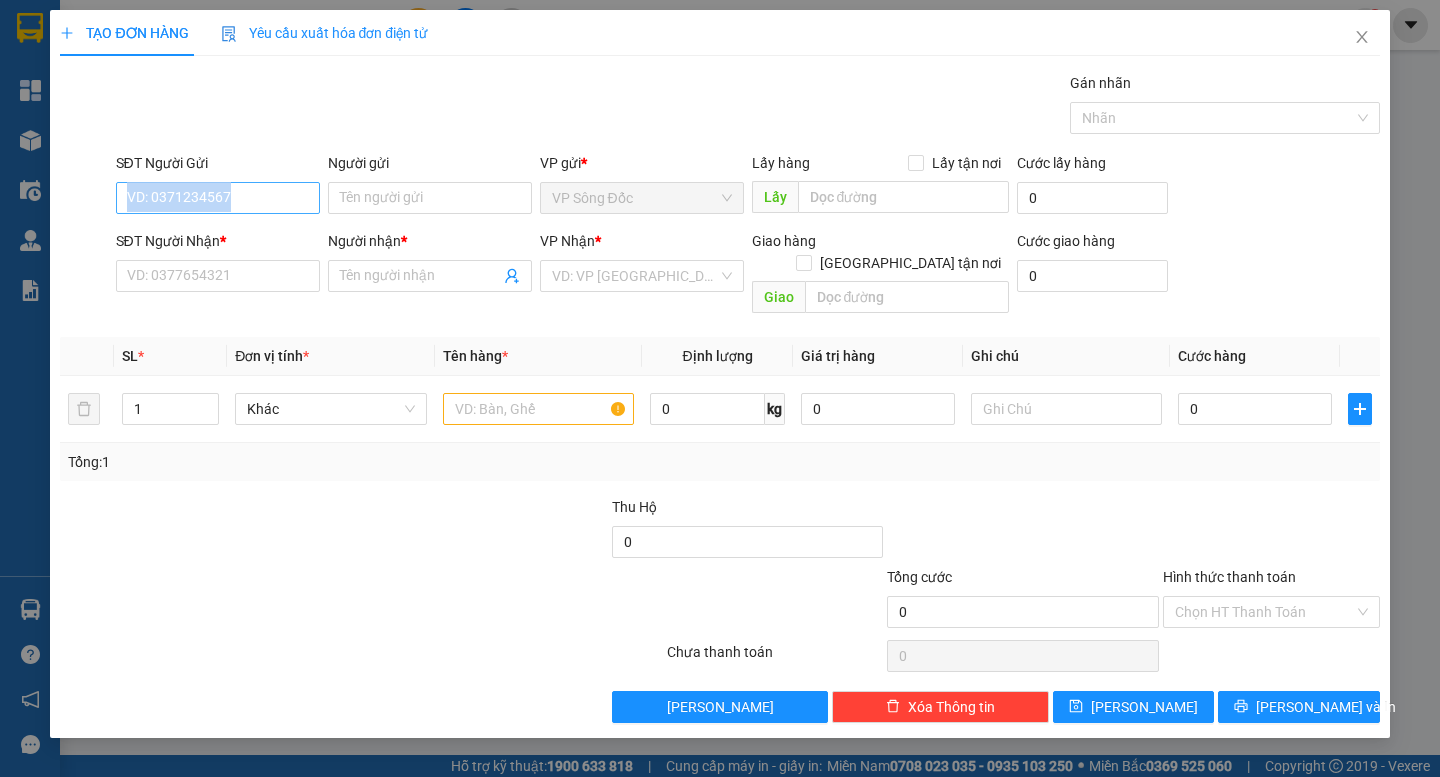 click on "SĐT Người Gửi VD: 0371234567" at bounding box center (218, 187) 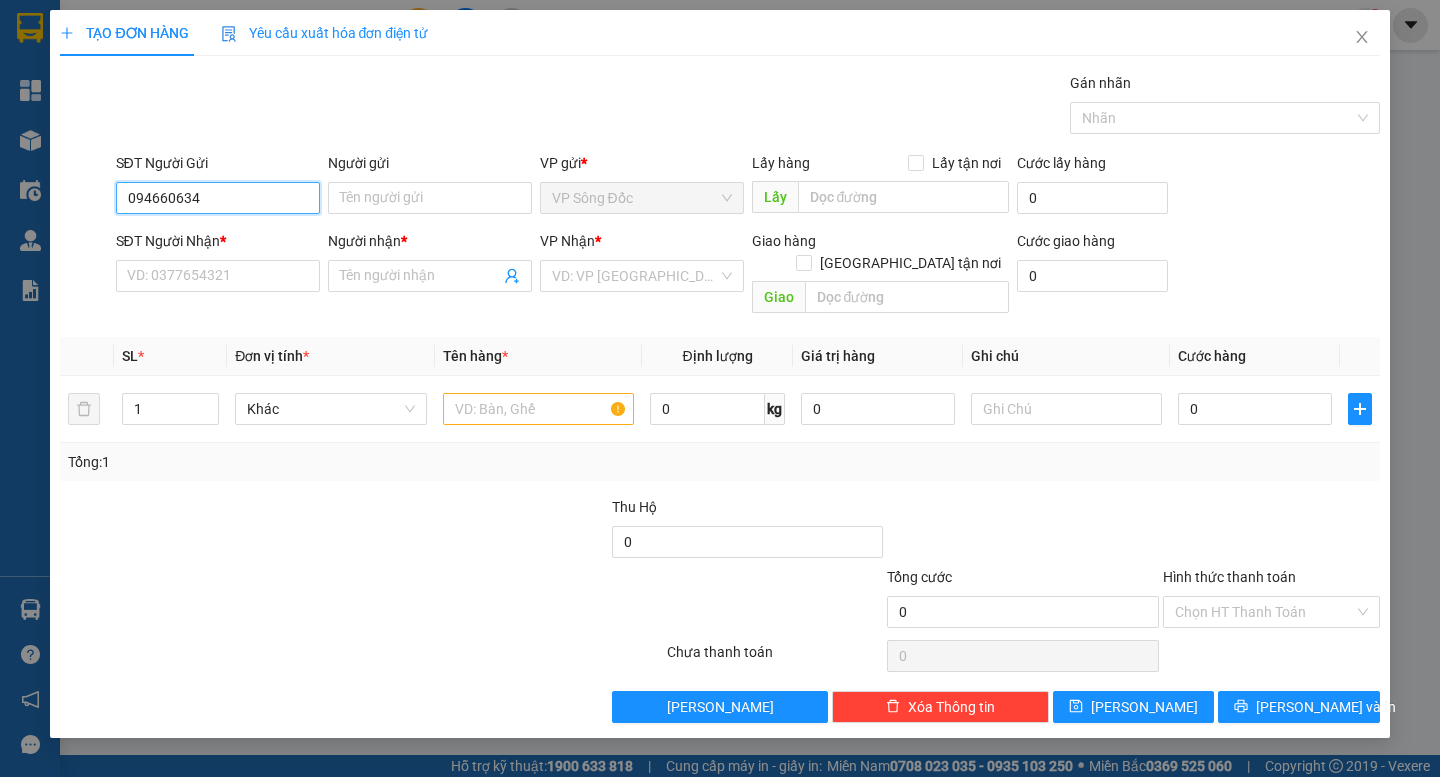 type on "0946606343" 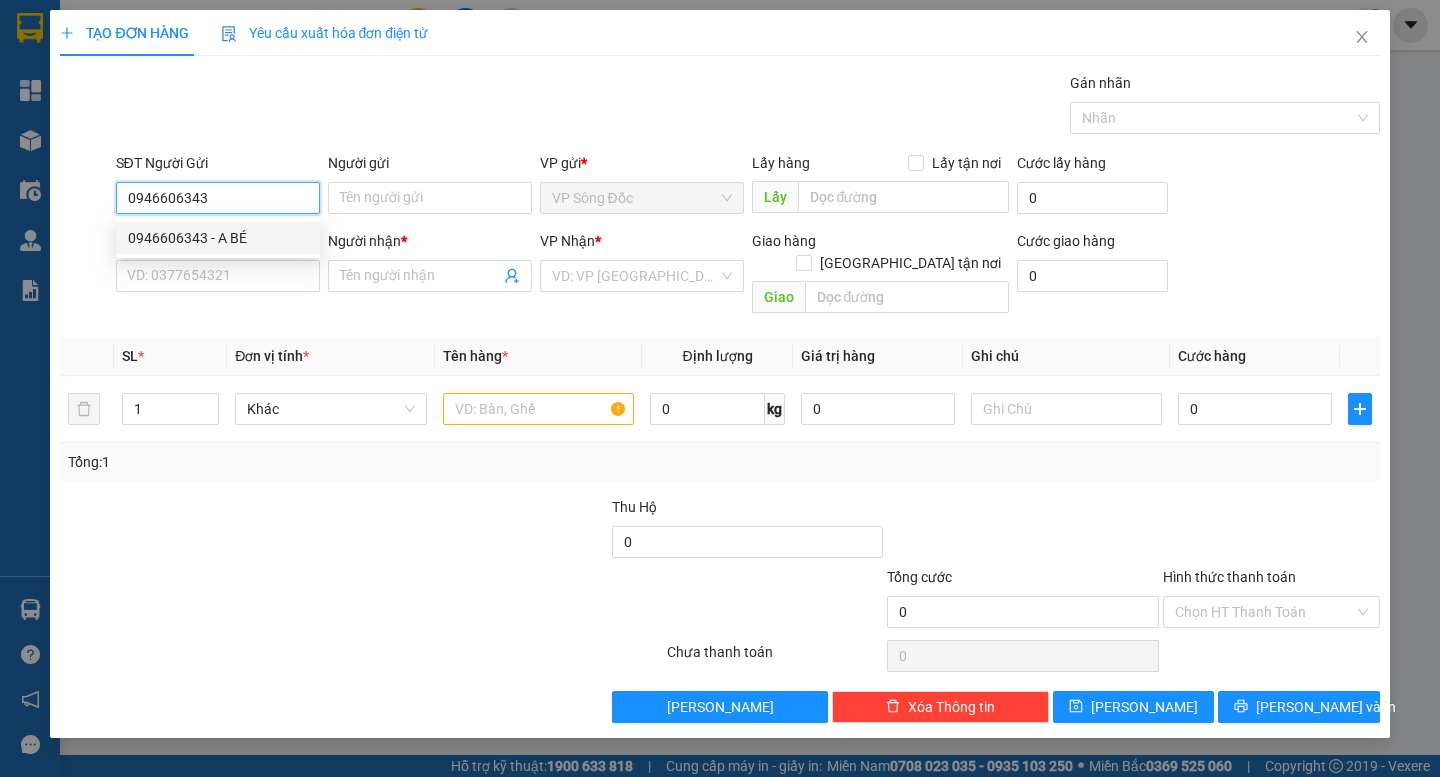 click on "0946606343 - A BÉ" at bounding box center (218, 238) 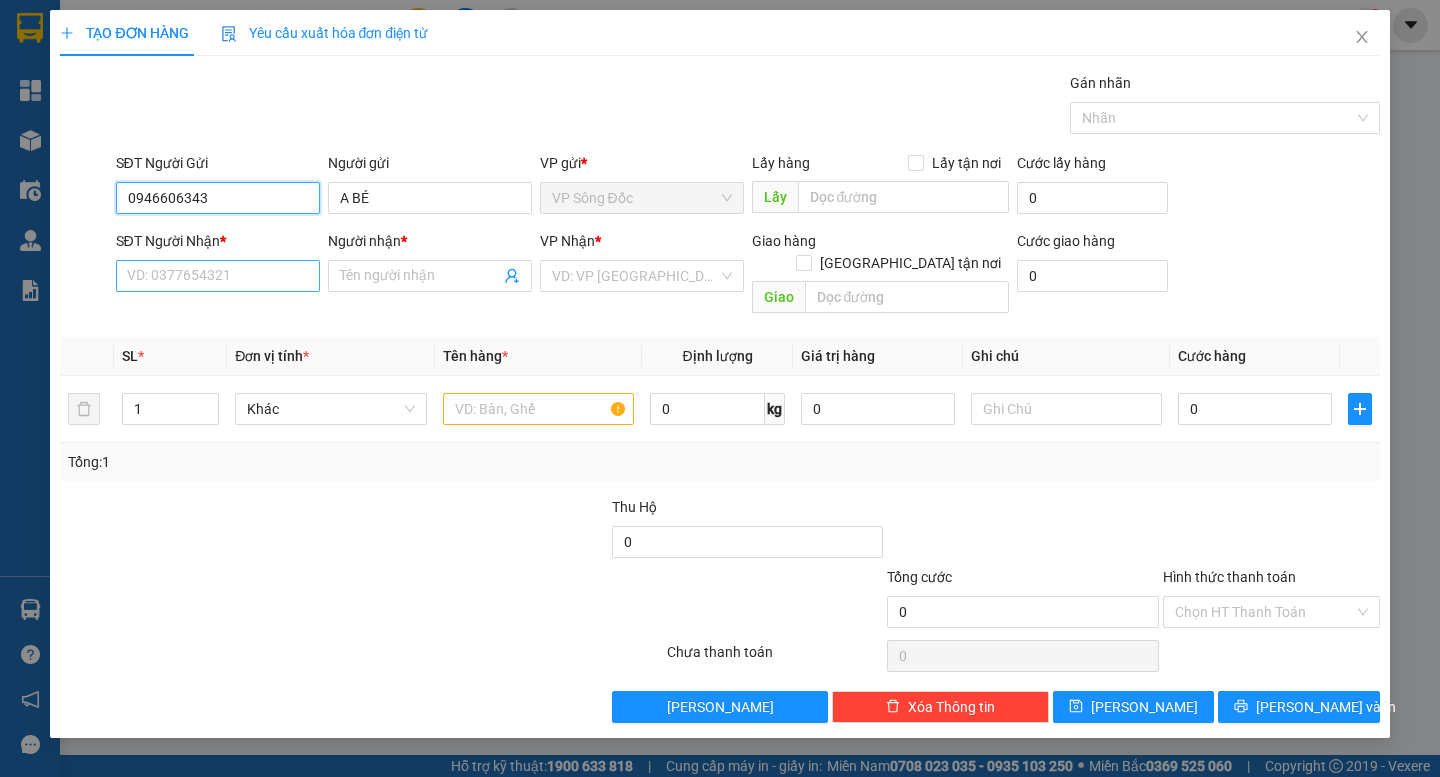 type on "0946606343" 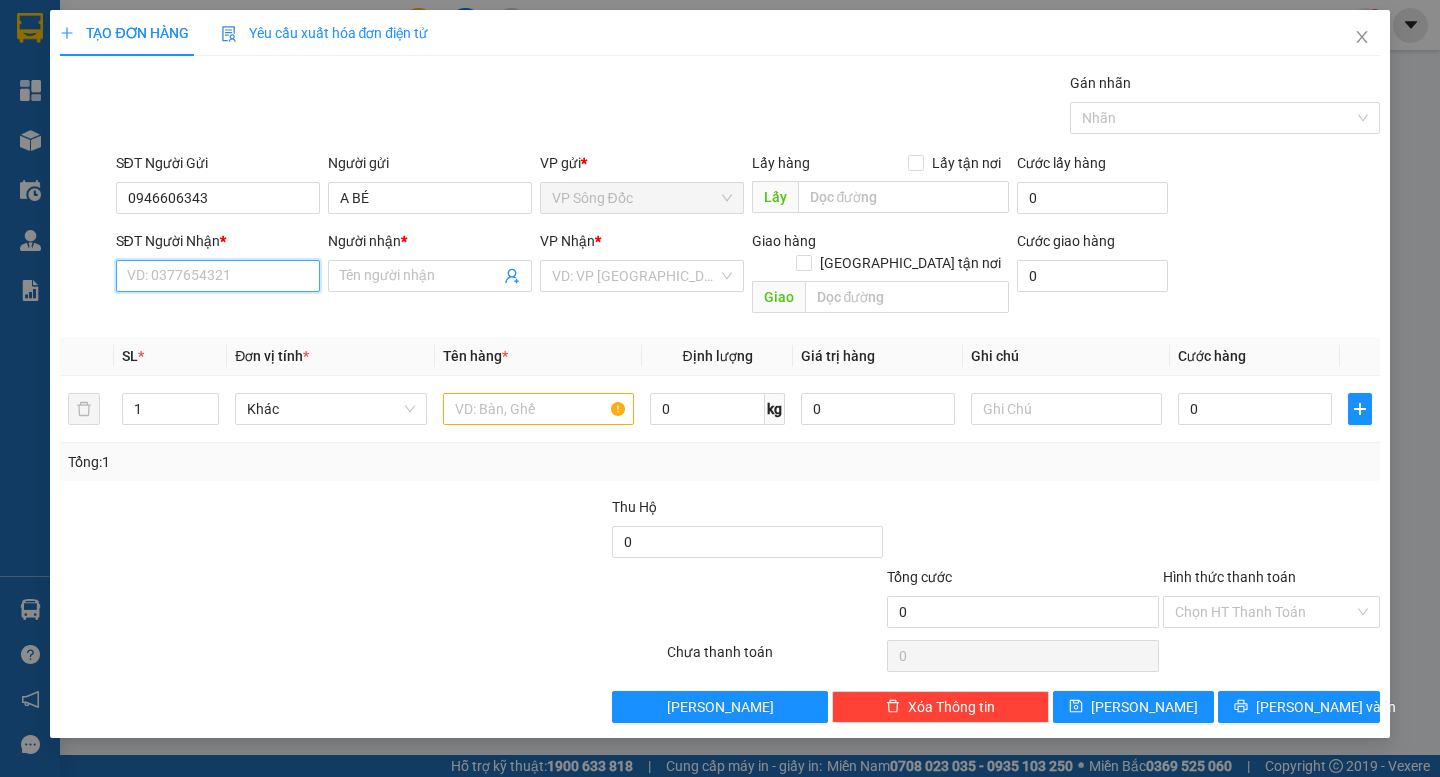 click on "SĐT Người Nhận  *" at bounding box center (218, 276) 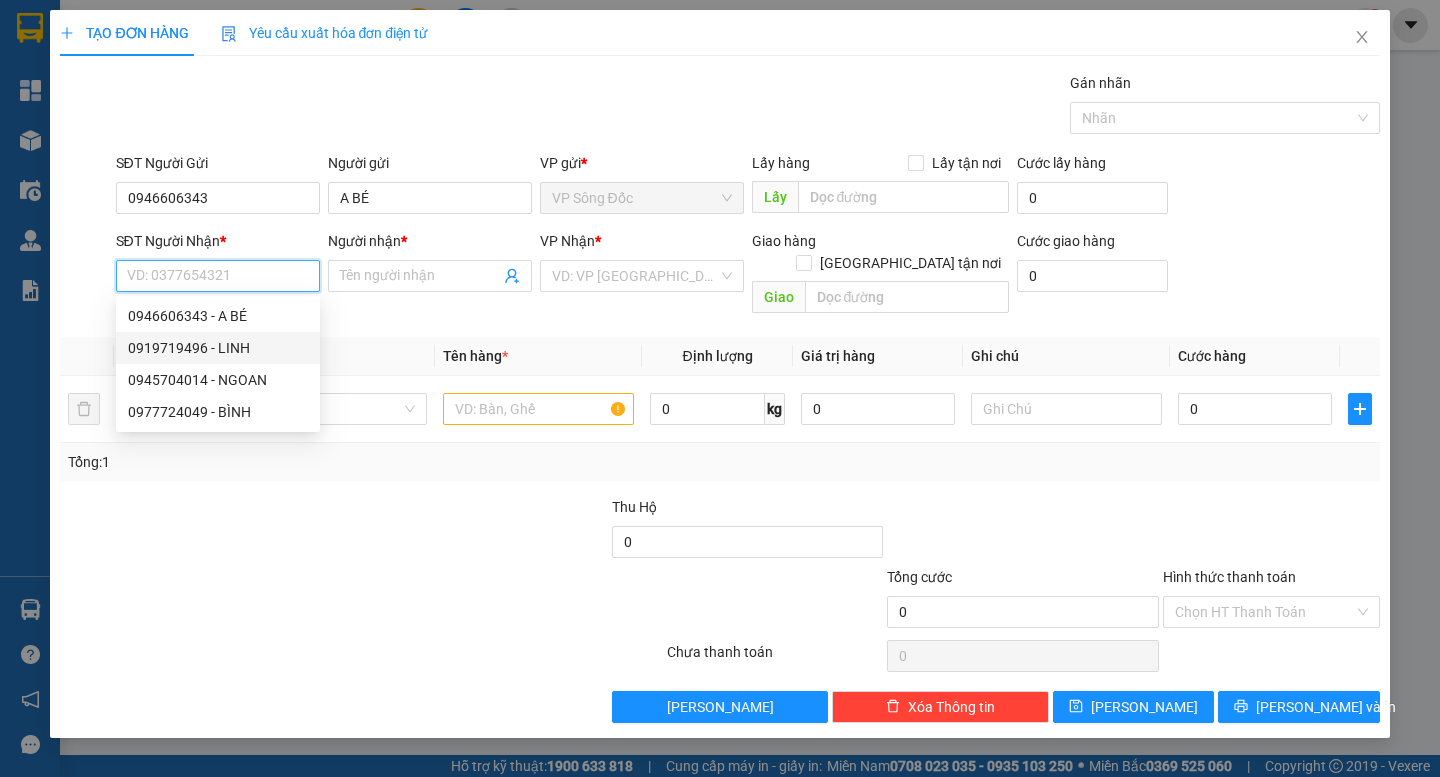 click on "0919719496 - LINH" at bounding box center [218, 348] 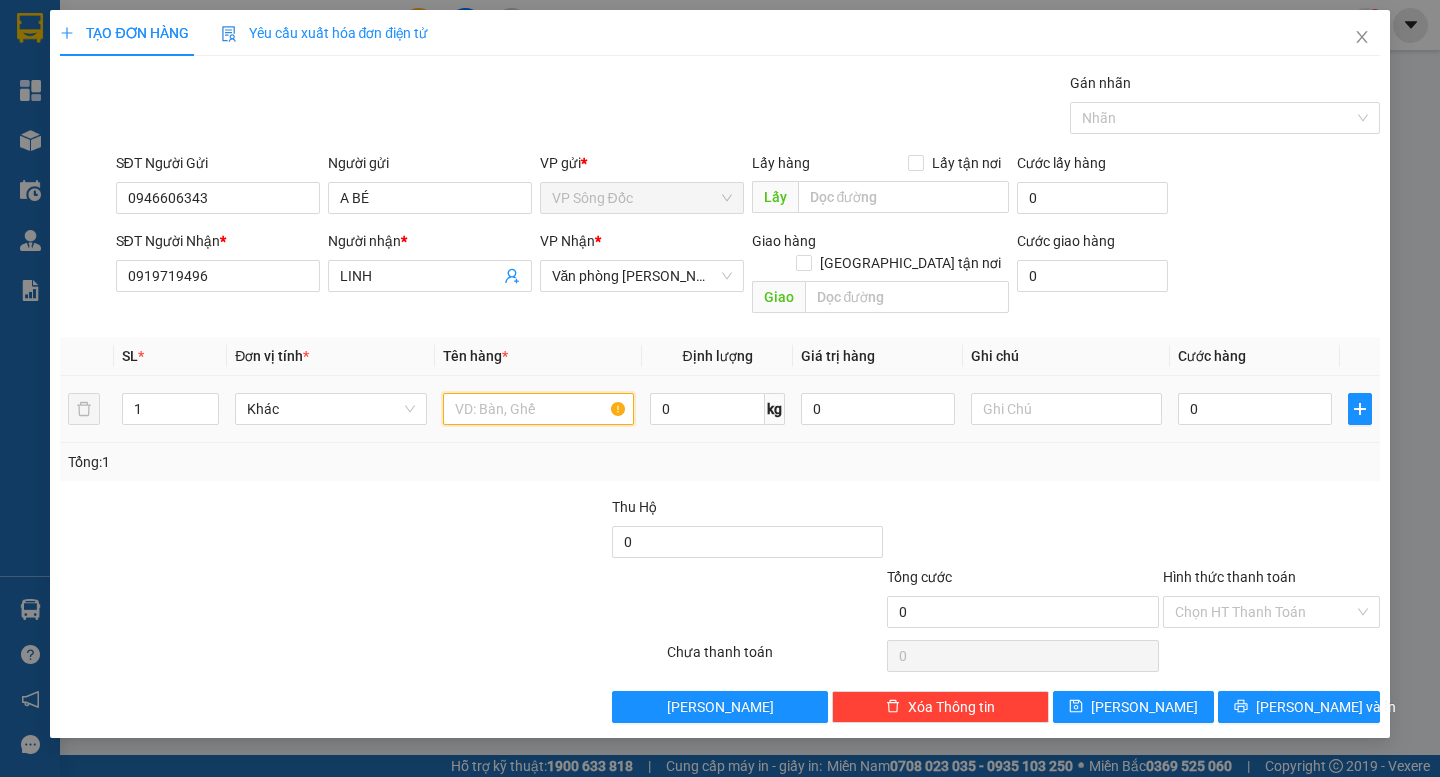 click at bounding box center (538, 409) 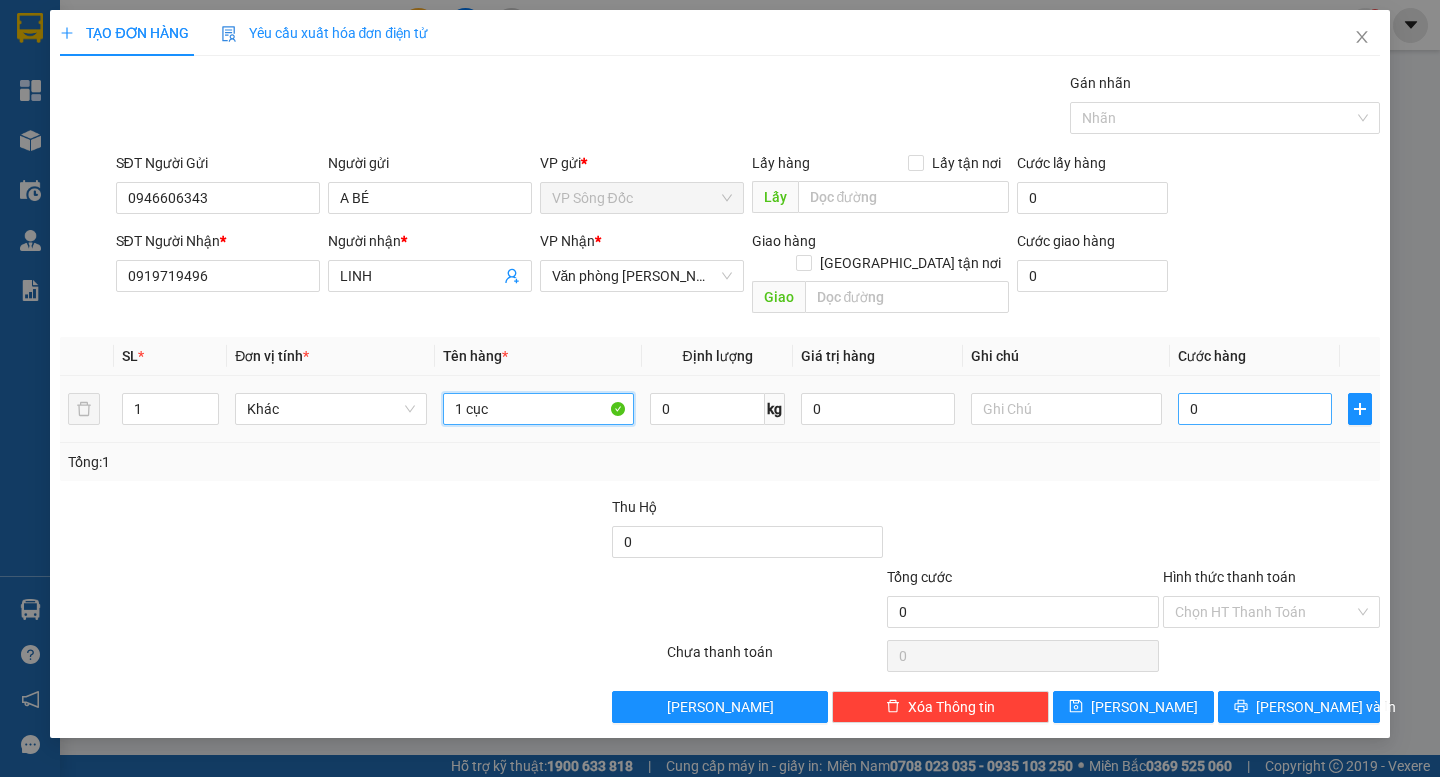 type on "1 cục" 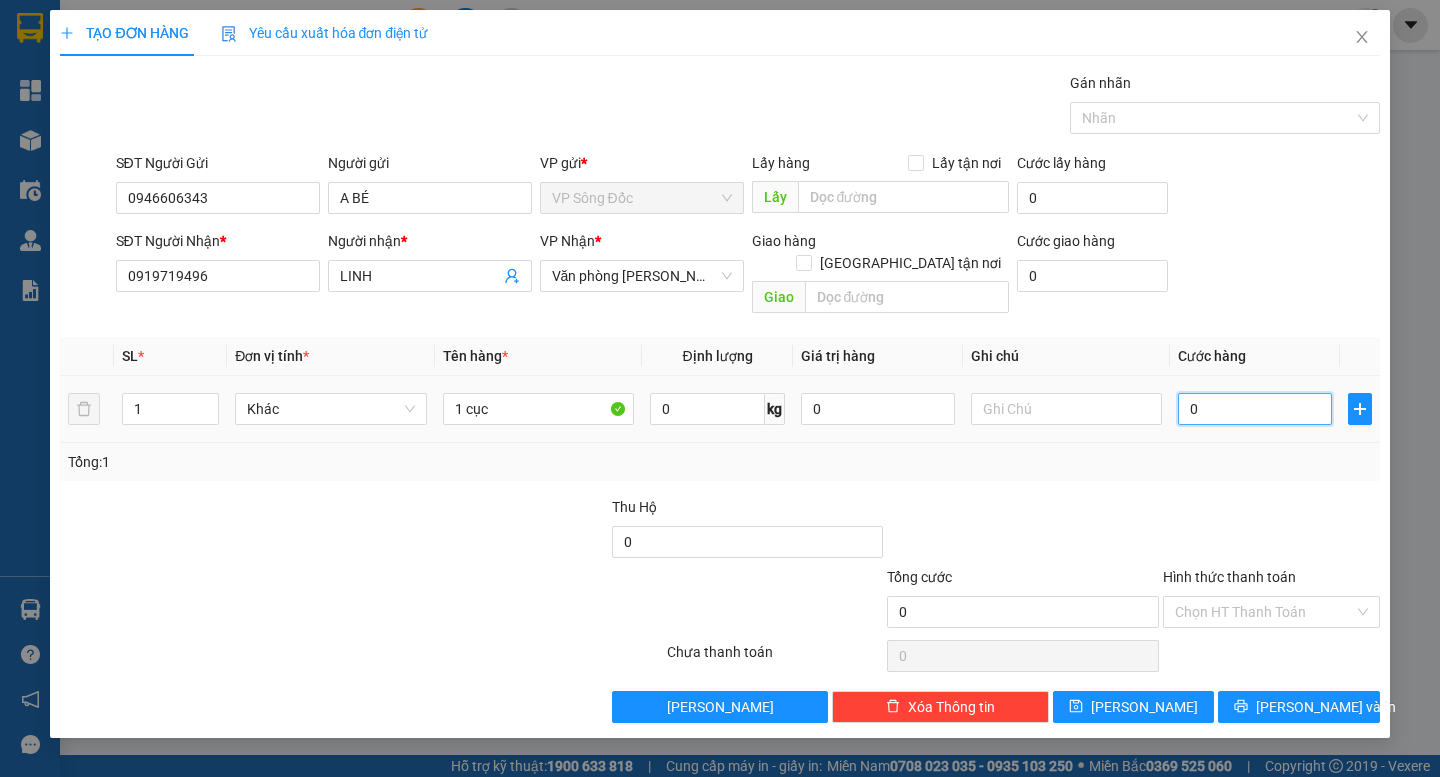 click on "0" at bounding box center [1255, 409] 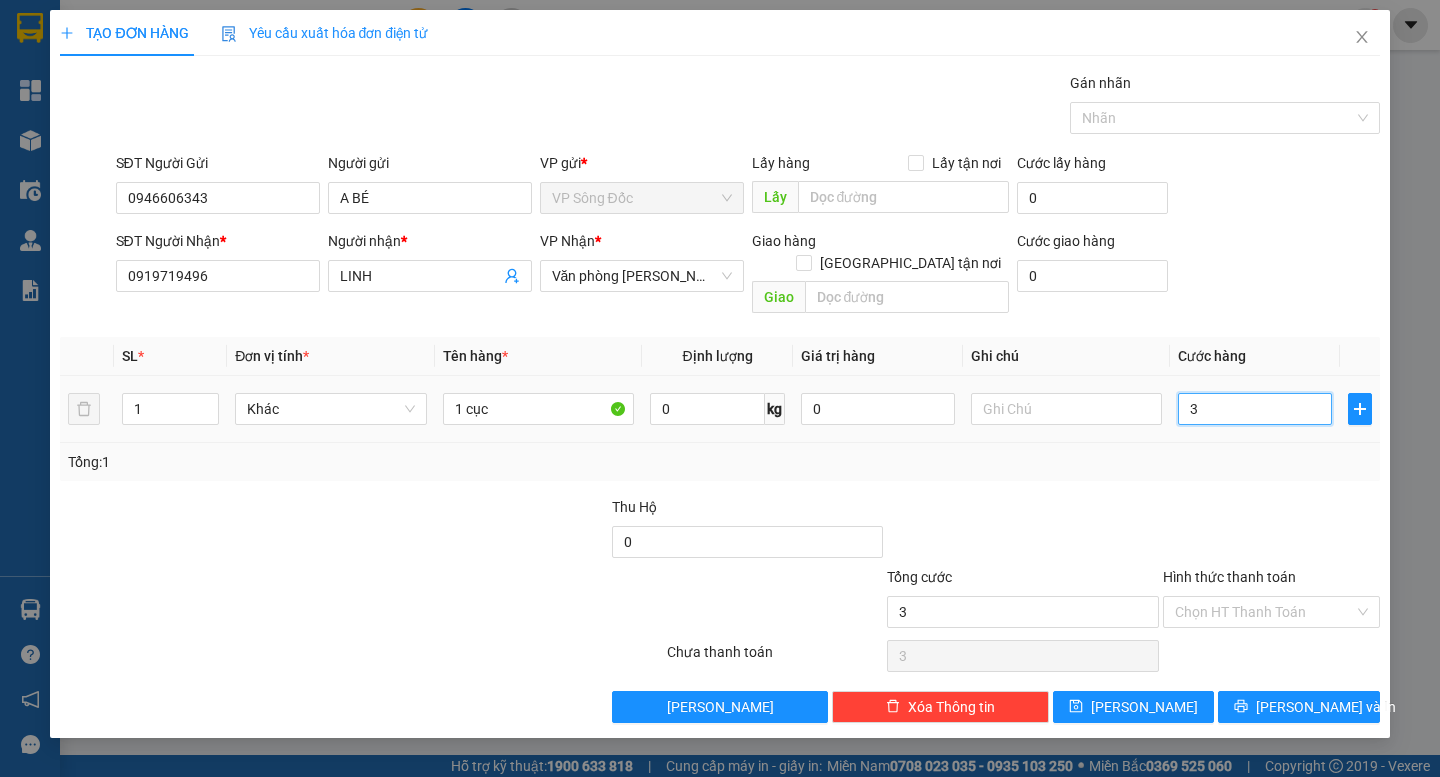 type on "30" 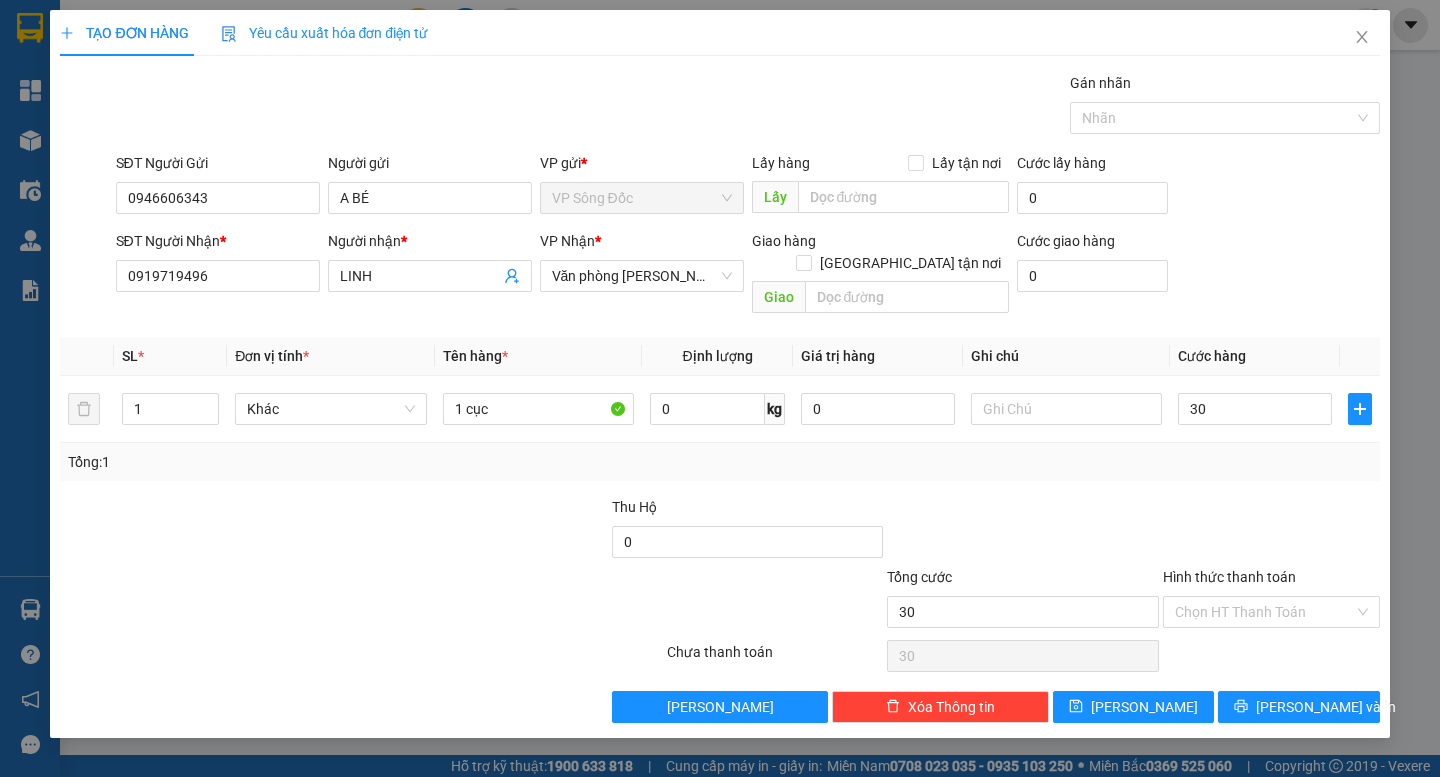 type on "30.000" 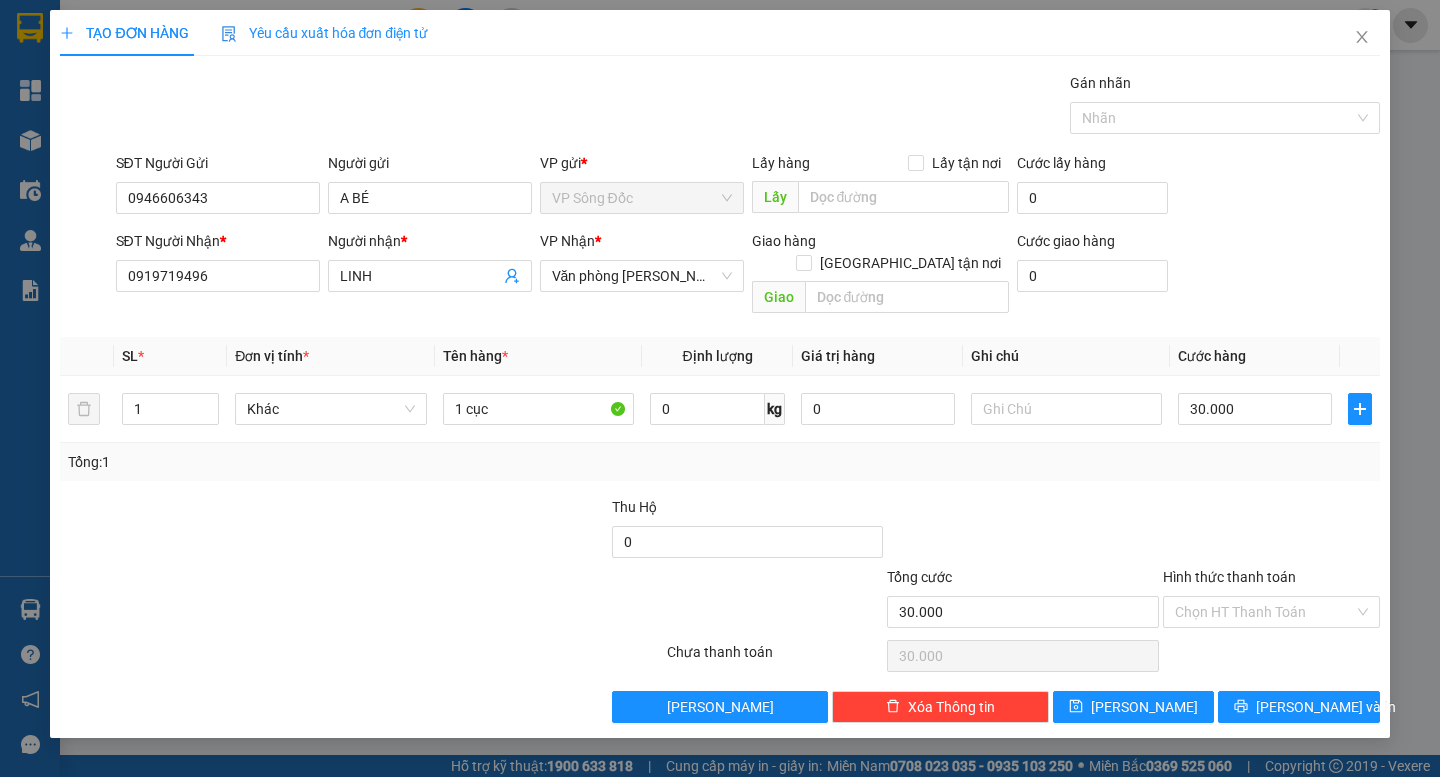 click on "Tổng:  1" at bounding box center [719, 462] 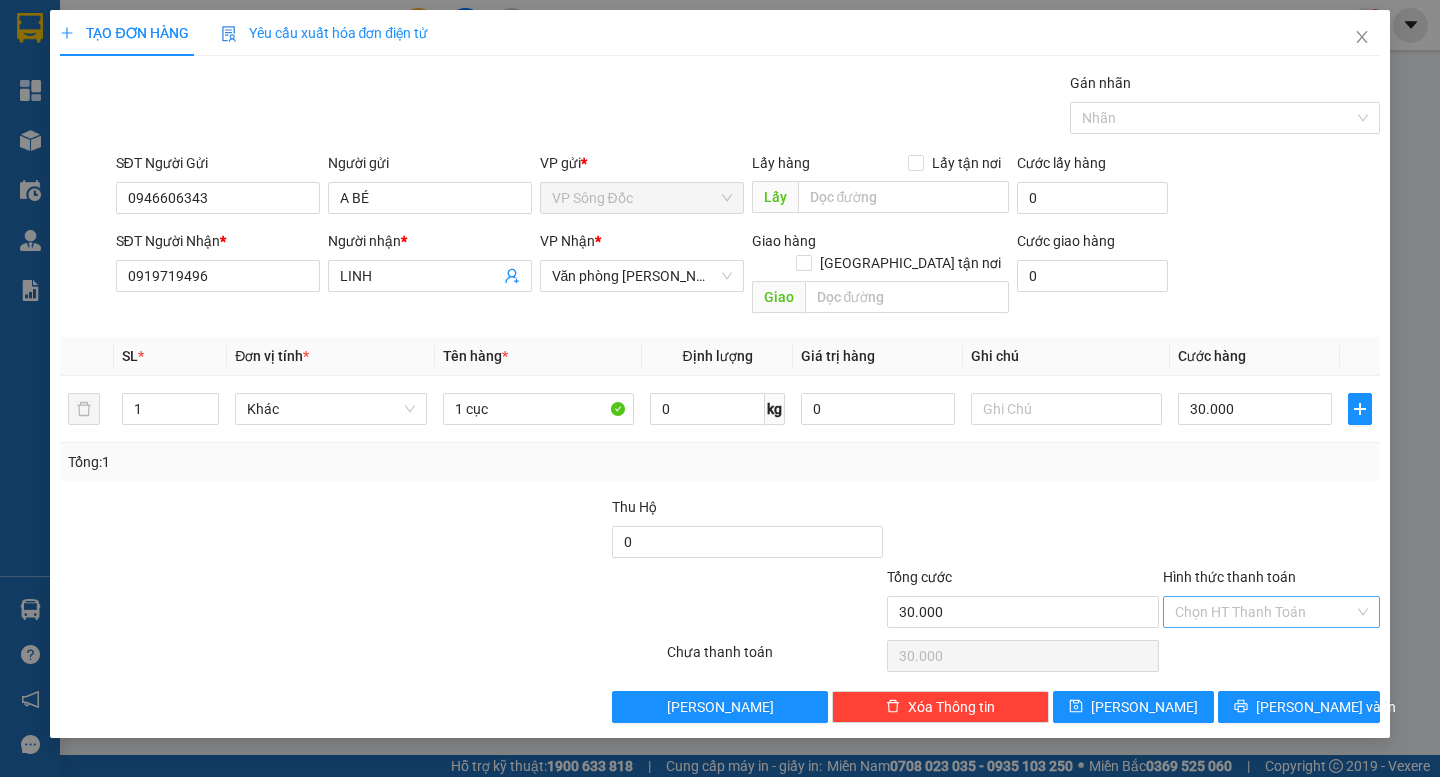 click on "Hình thức thanh toán" at bounding box center (1264, 612) 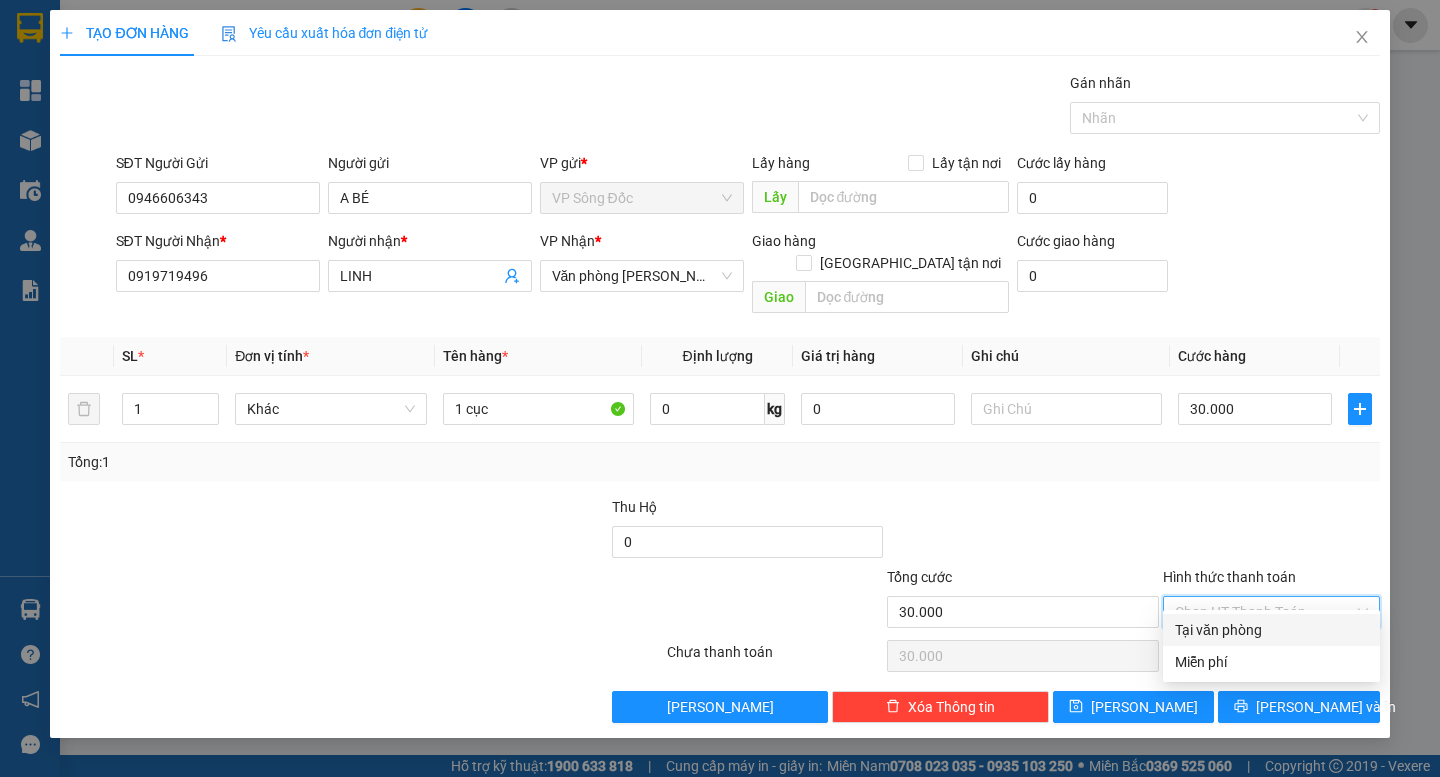 click at bounding box center (1271, 531) 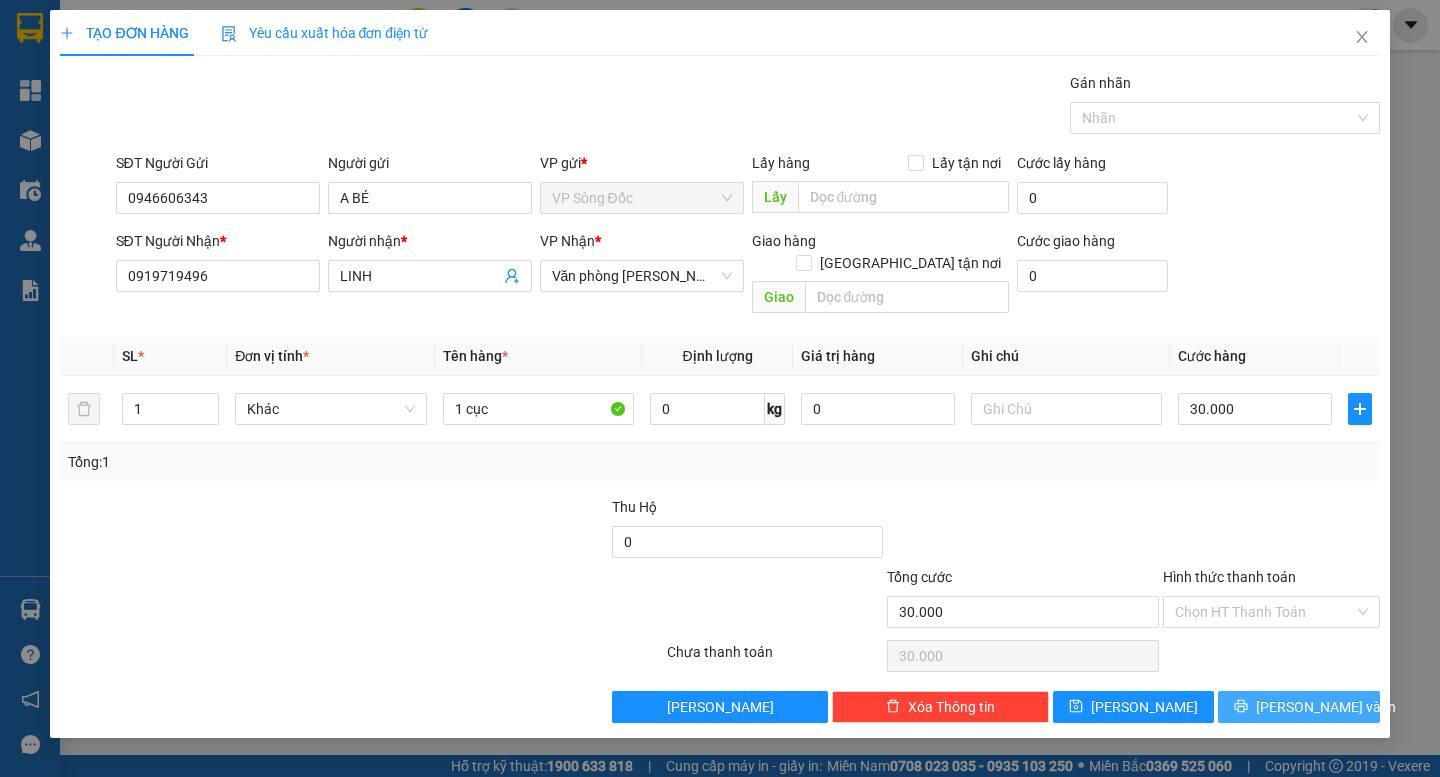 click on "Lưu và In" at bounding box center (1326, 707) 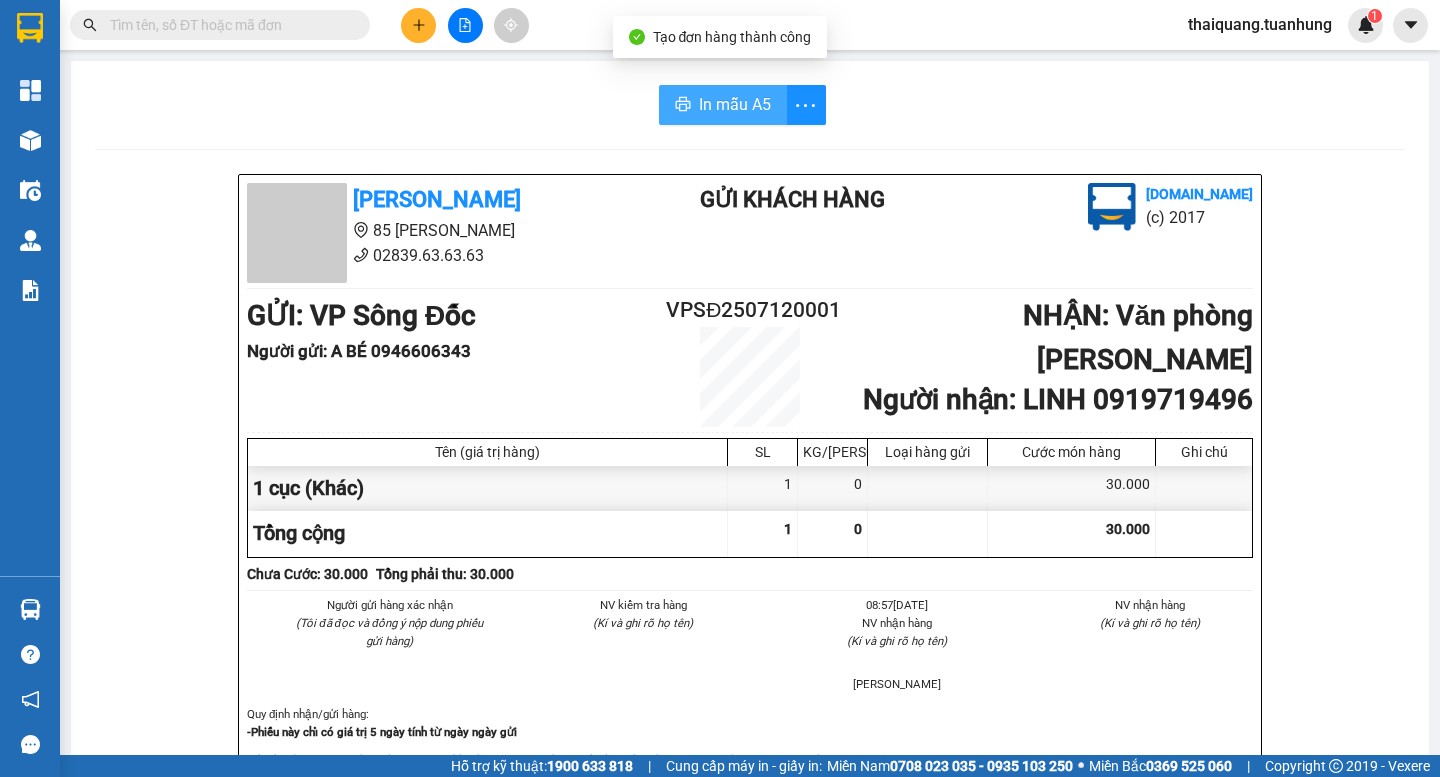 click on "In mẫu A5" at bounding box center [735, 104] 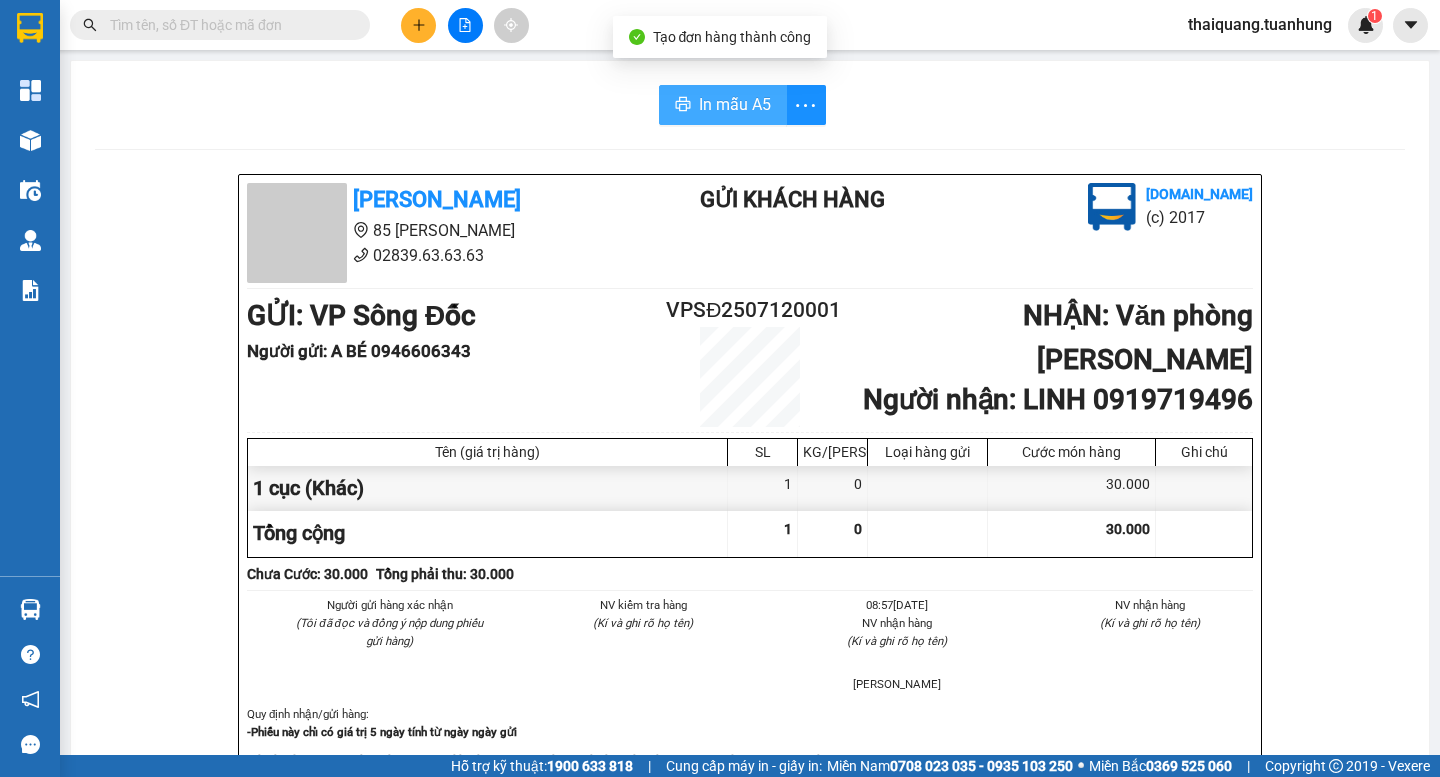 scroll, scrollTop: 0, scrollLeft: 0, axis: both 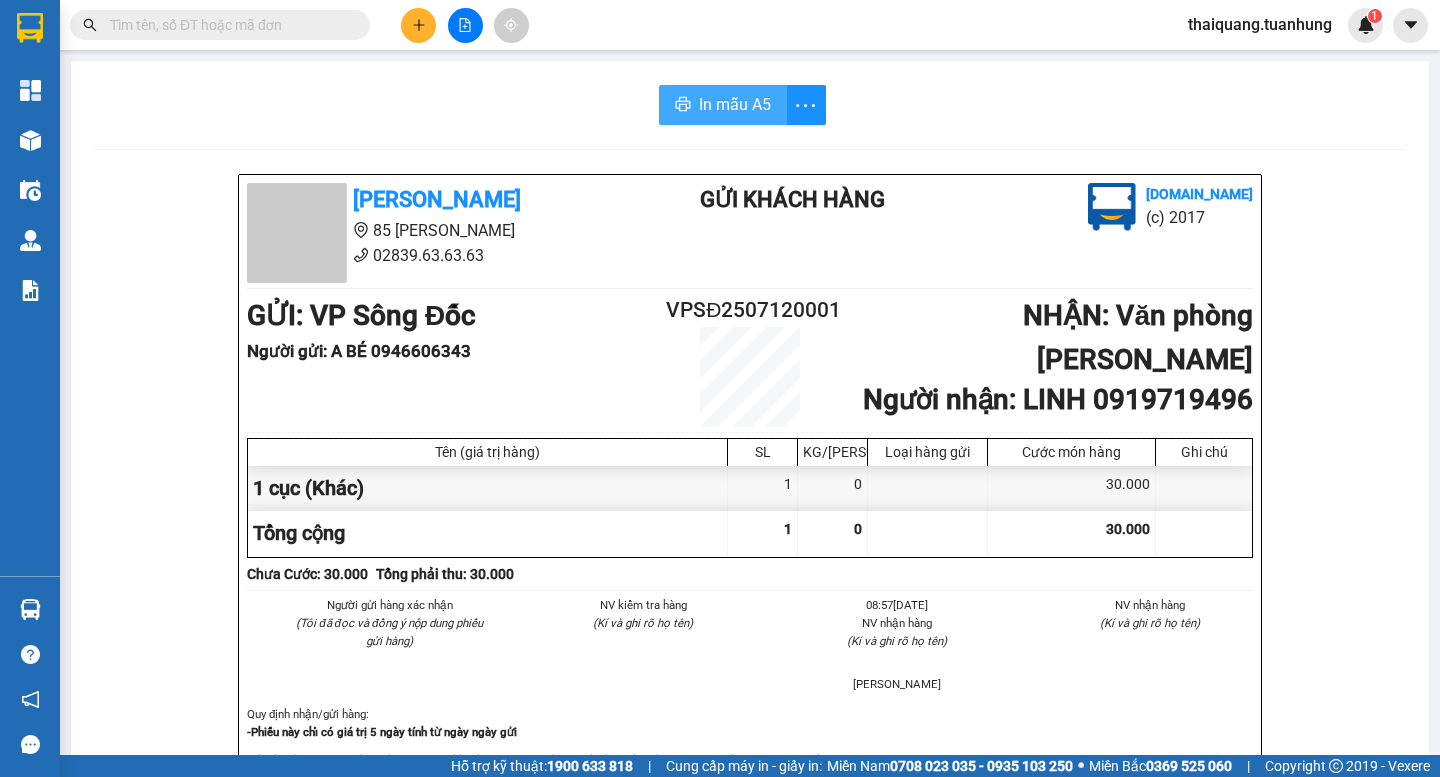 click on "In mẫu A5" at bounding box center [735, 104] 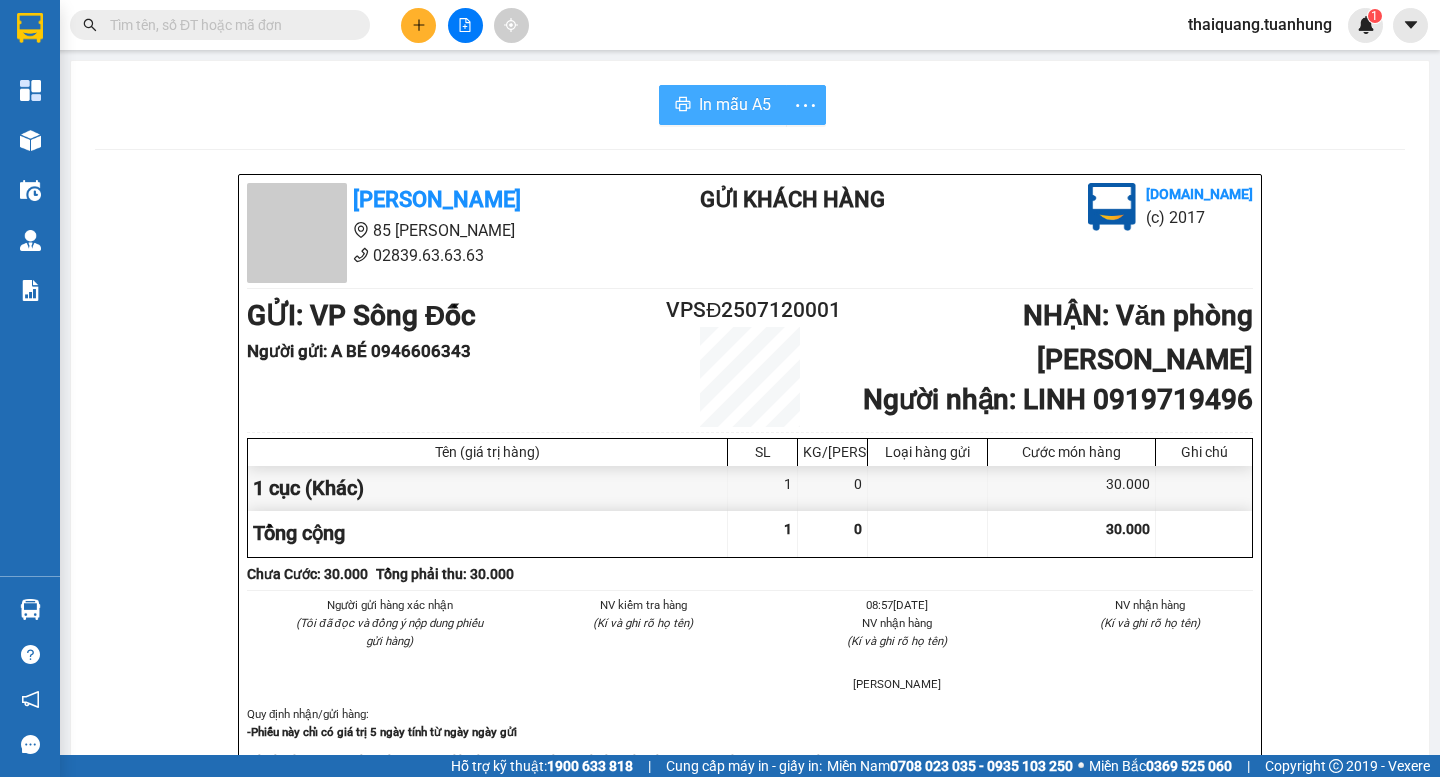scroll, scrollTop: 0, scrollLeft: 0, axis: both 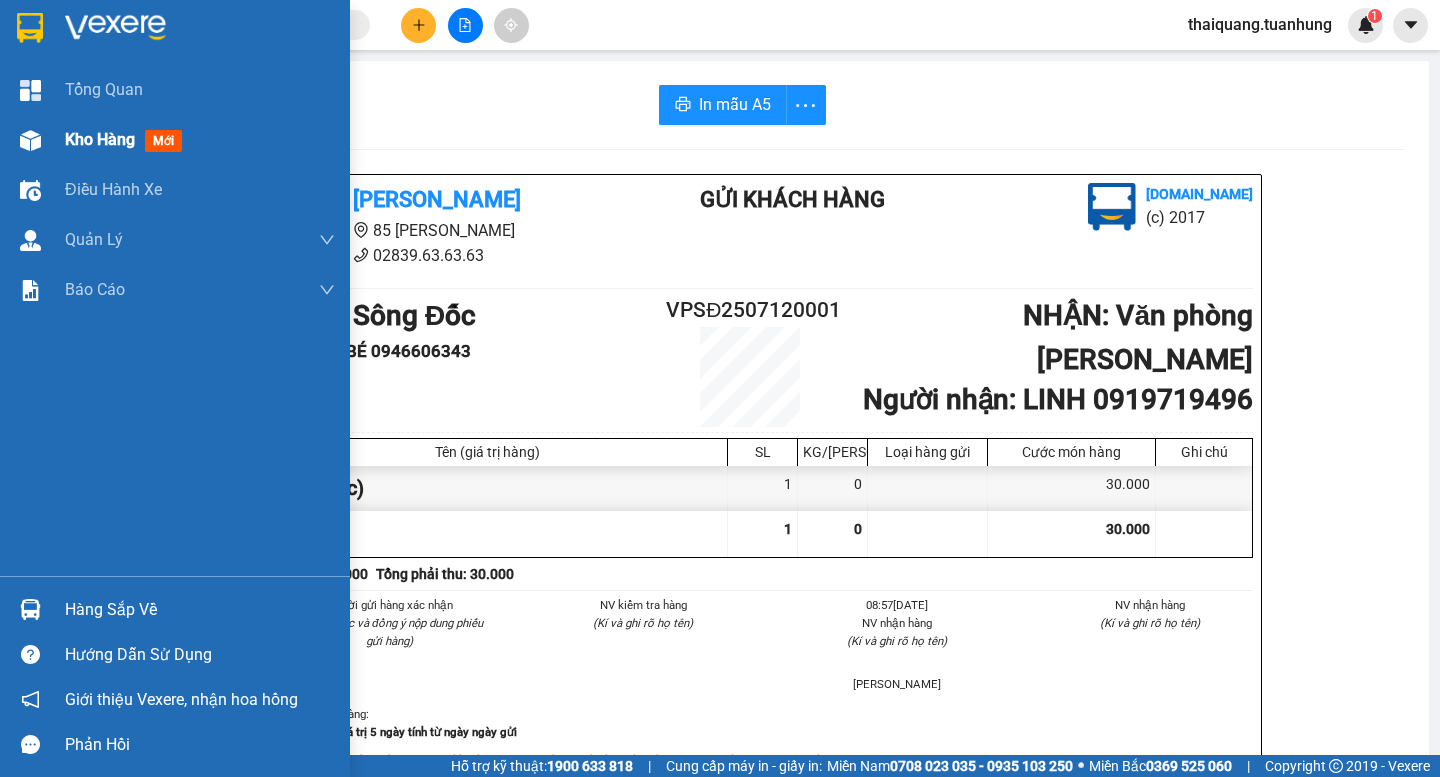 click on "Kho hàng" at bounding box center [100, 139] 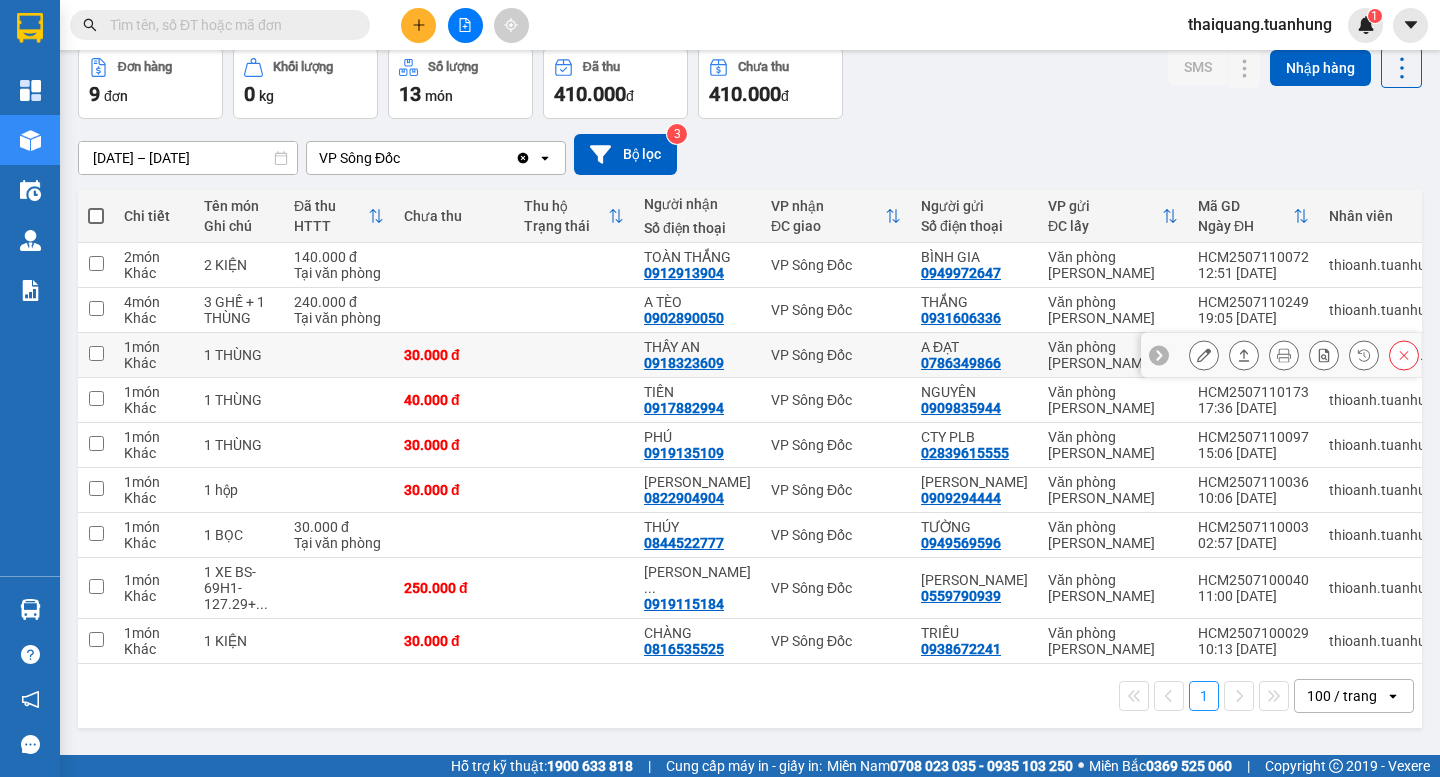 scroll, scrollTop: 0, scrollLeft: 0, axis: both 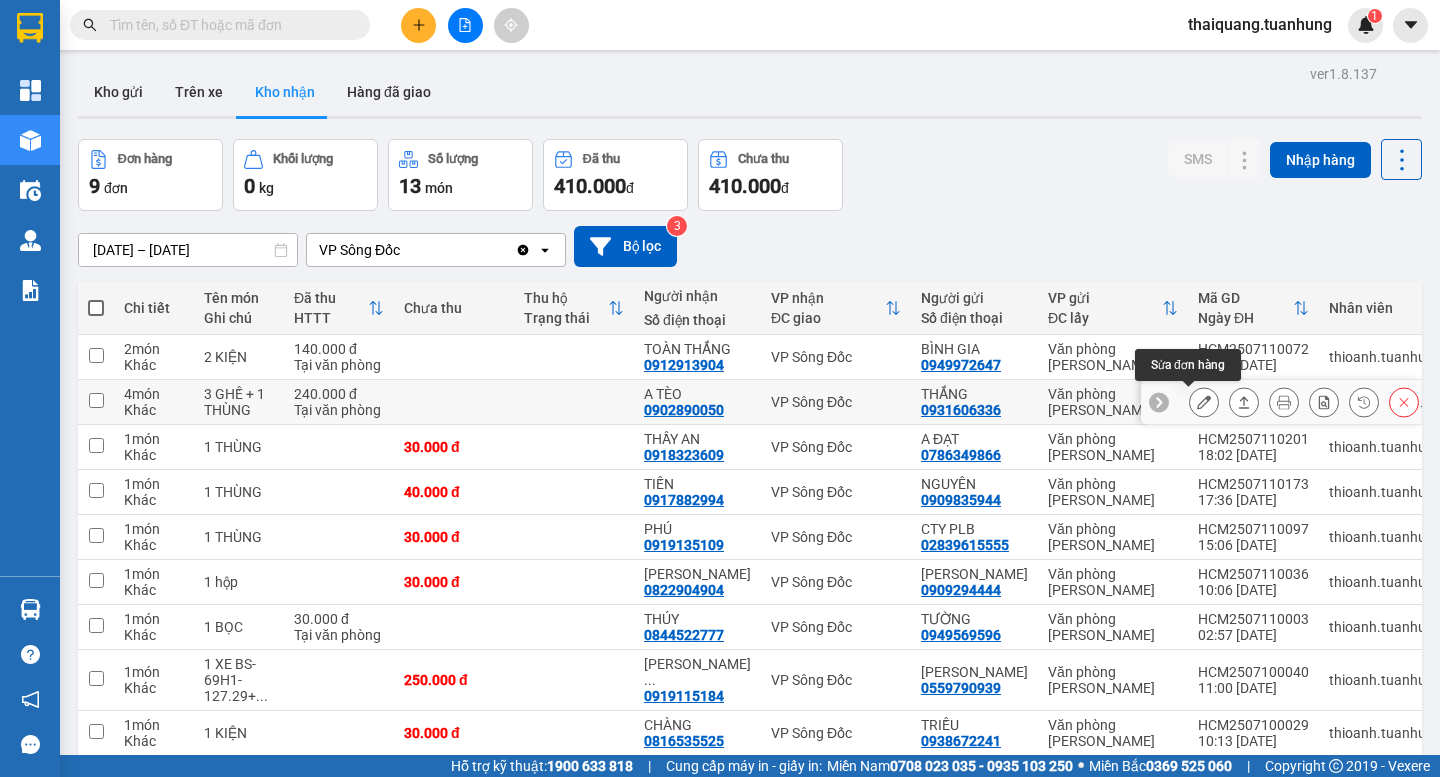 click 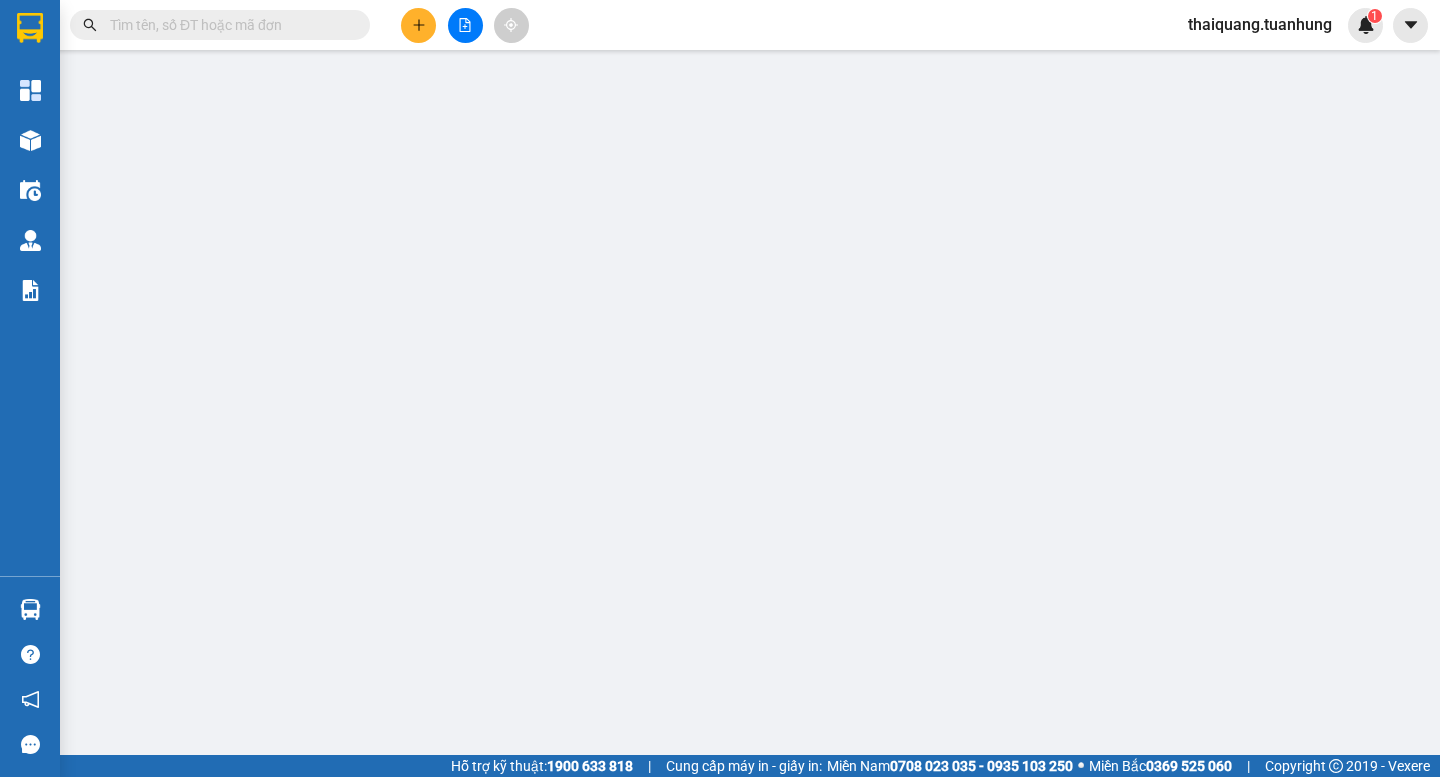 type on "0931606336" 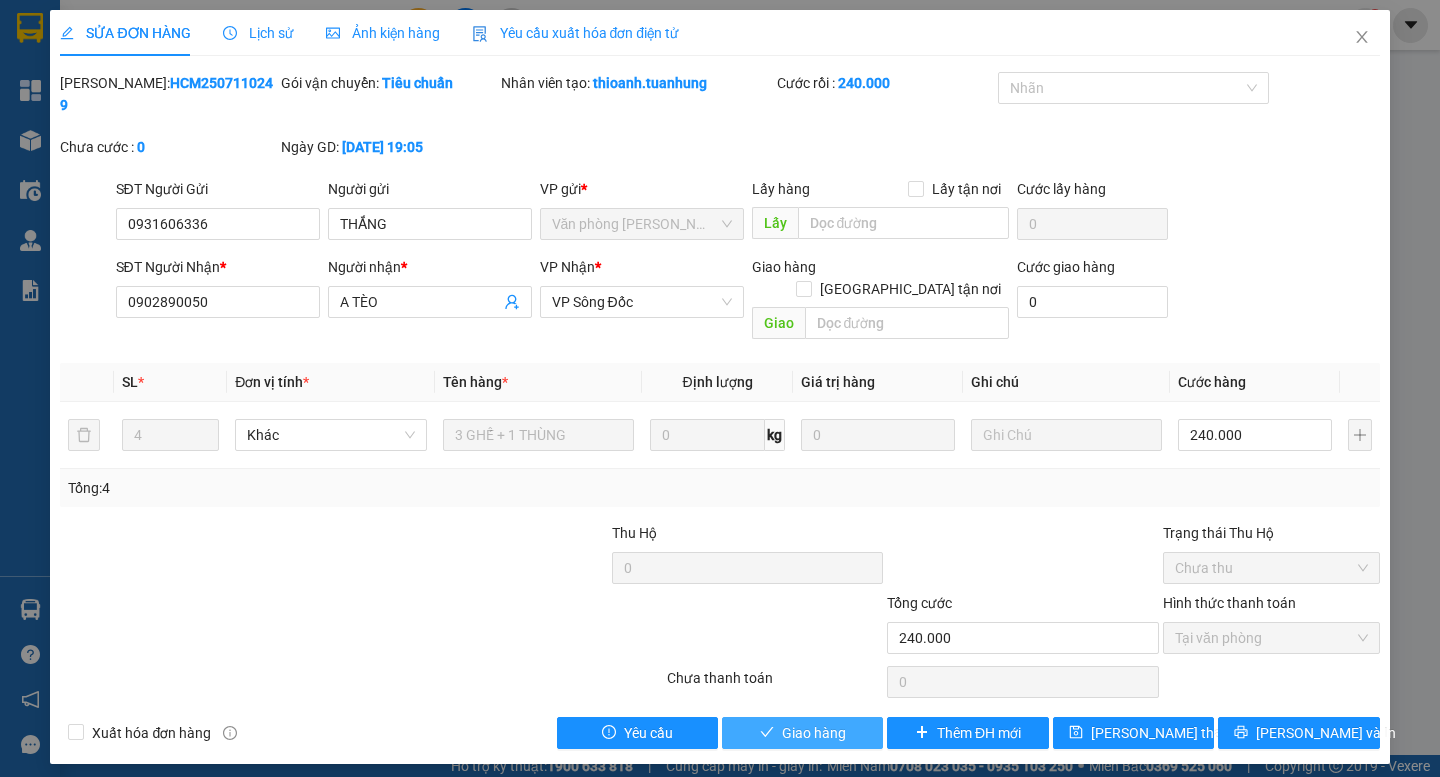 click on "Giao hàng" at bounding box center (814, 733) 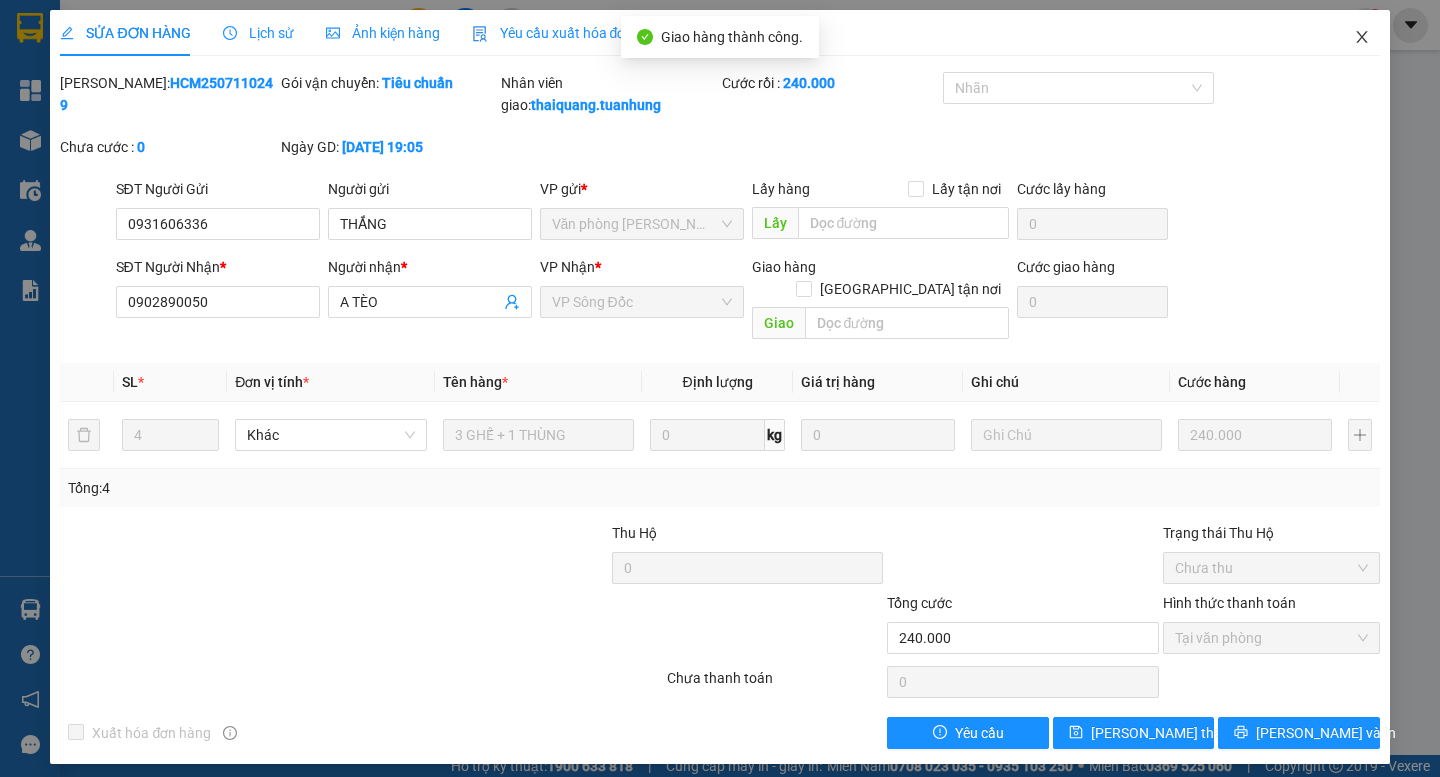 click 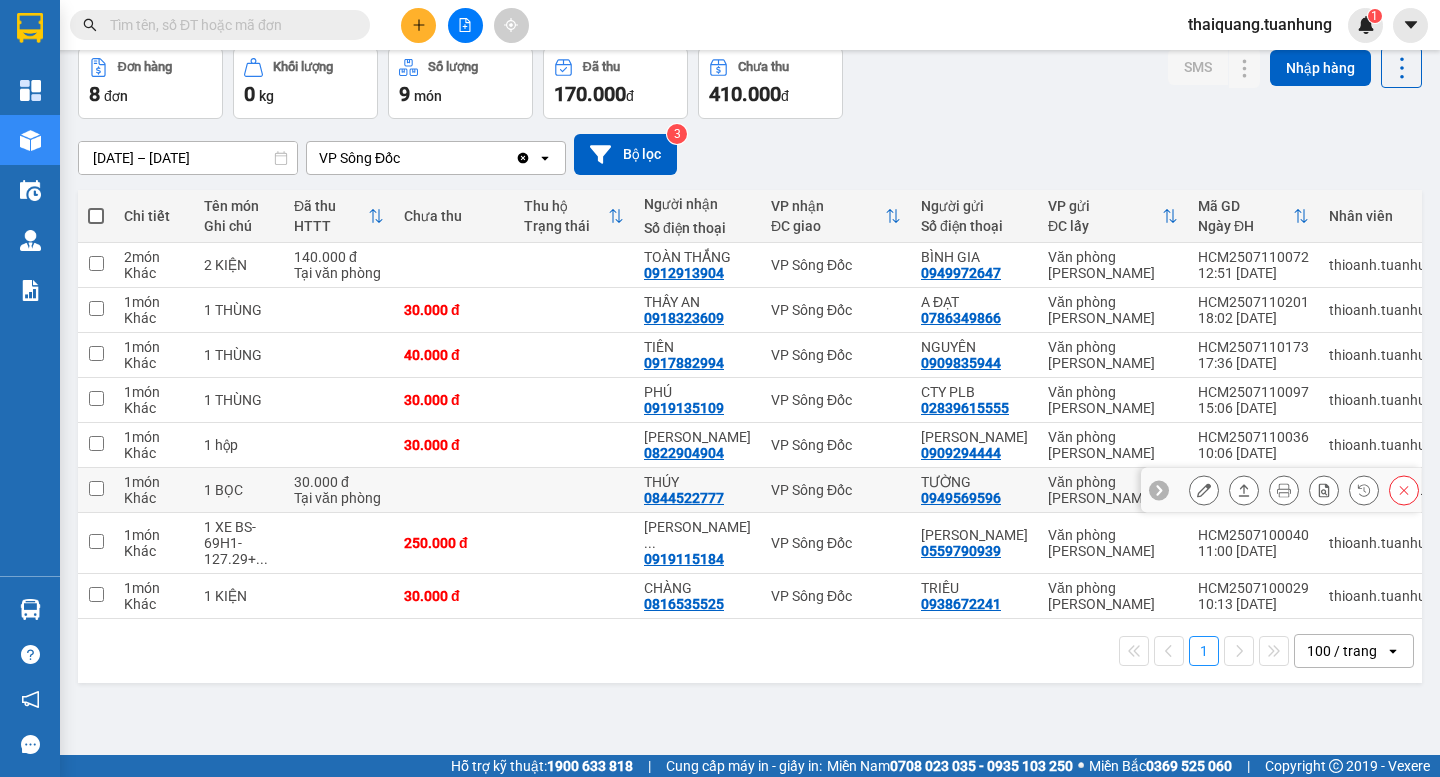 scroll, scrollTop: 0, scrollLeft: 0, axis: both 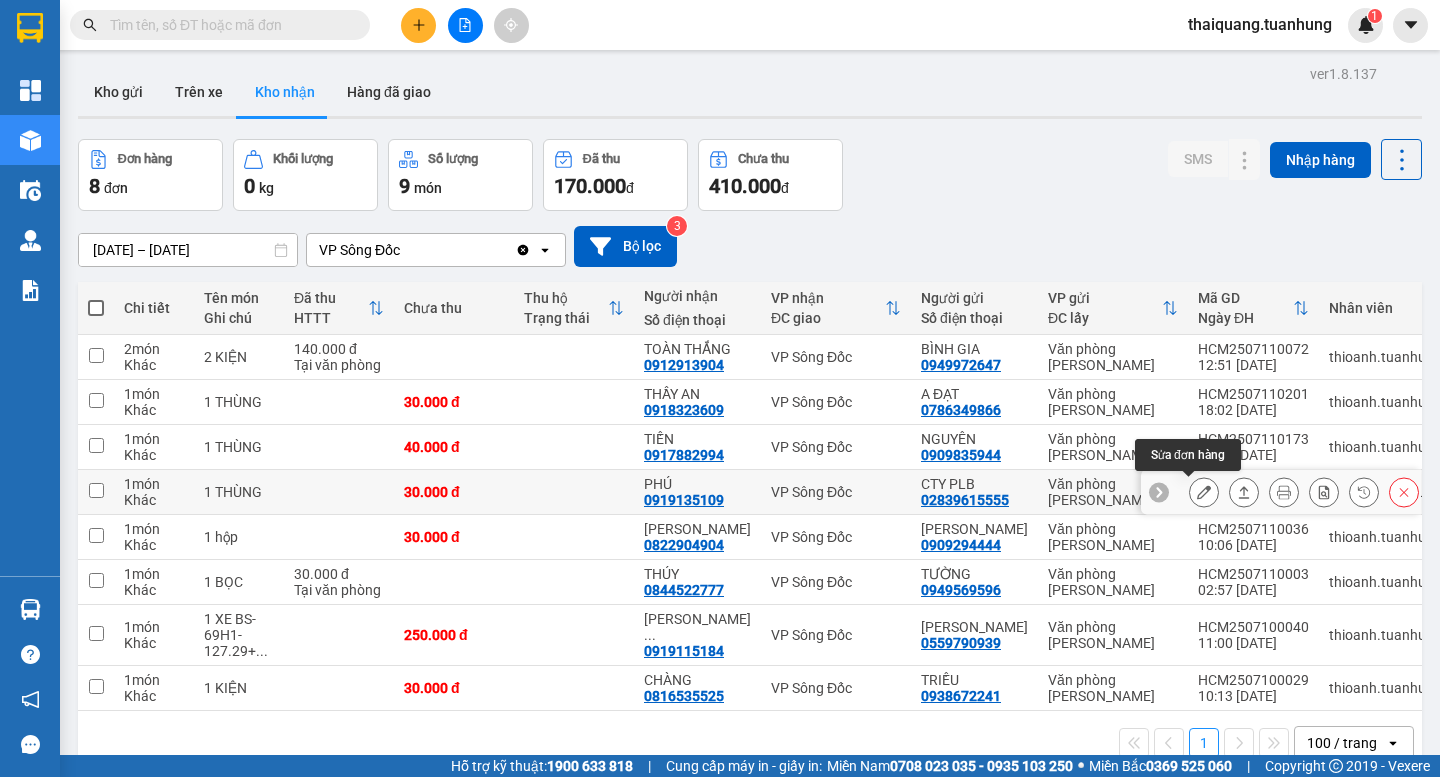 click at bounding box center (1204, 492) 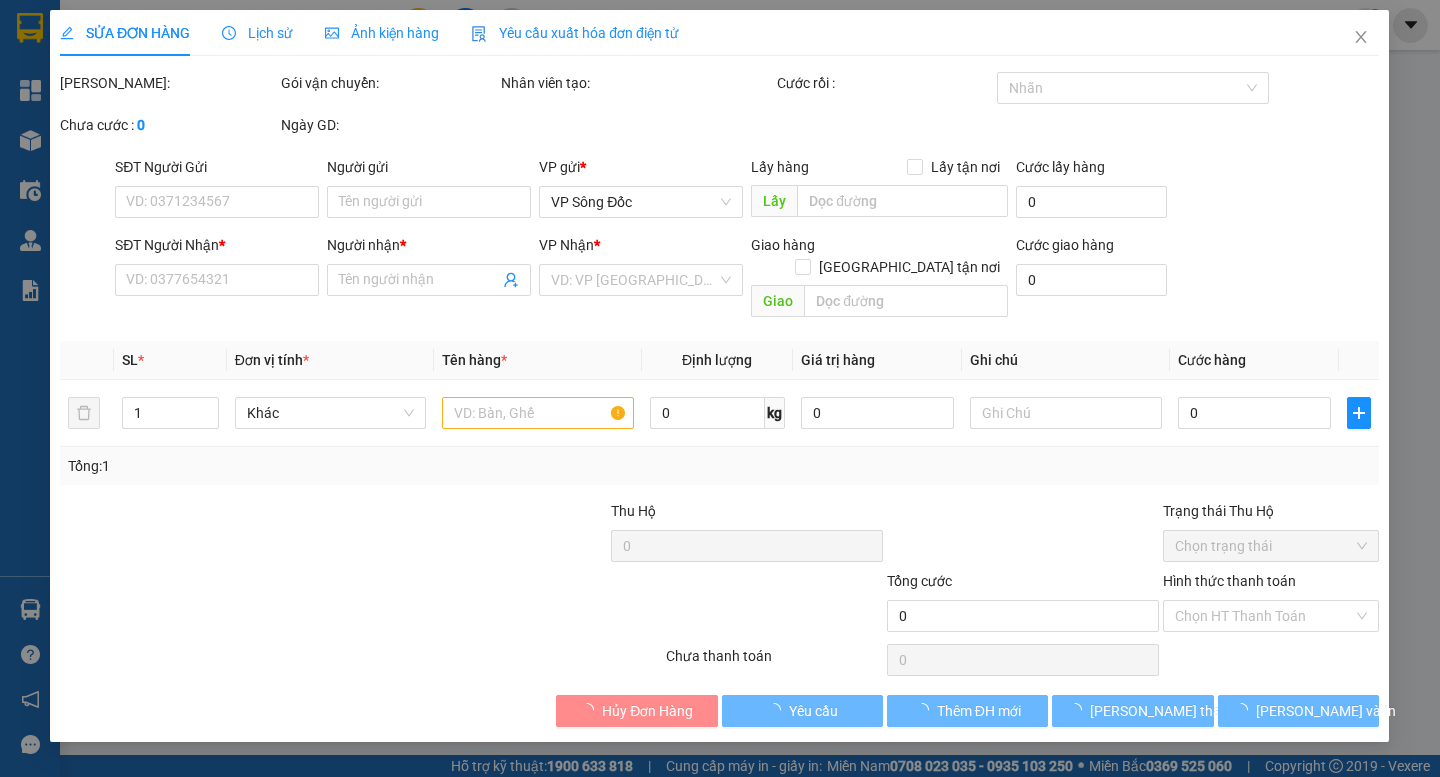 type on "02839615555" 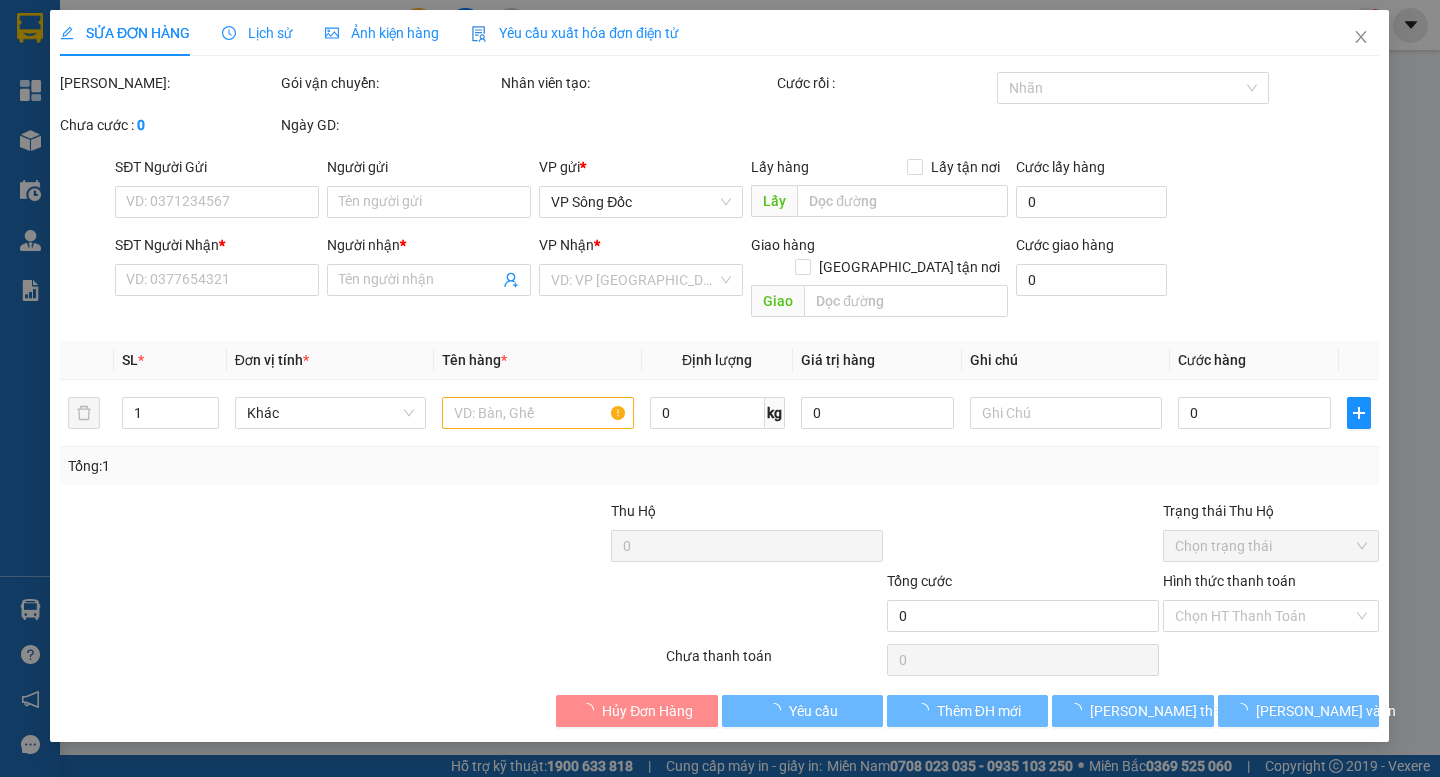 type on "CTY PLB" 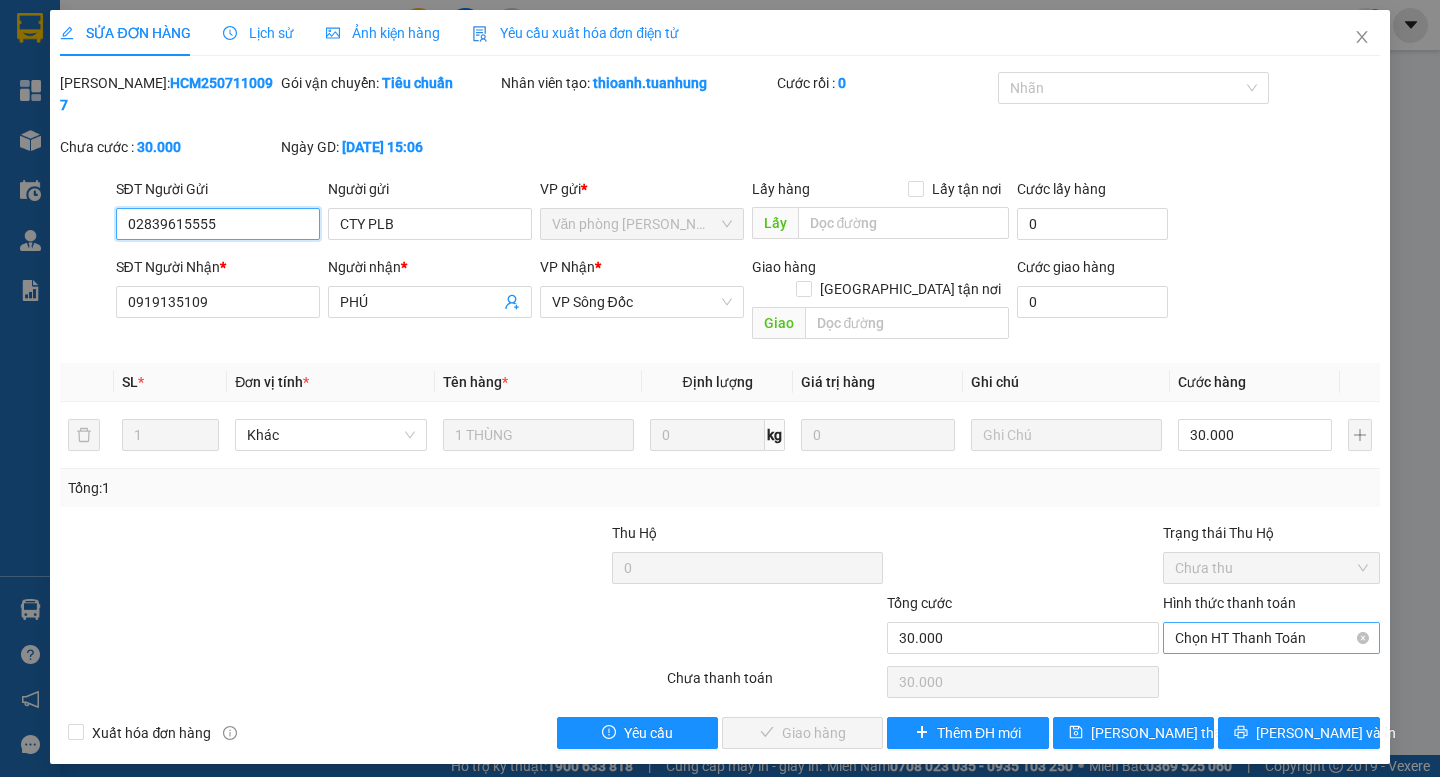 click on "Chọn HT Thanh Toán" at bounding box center [1271, 638] 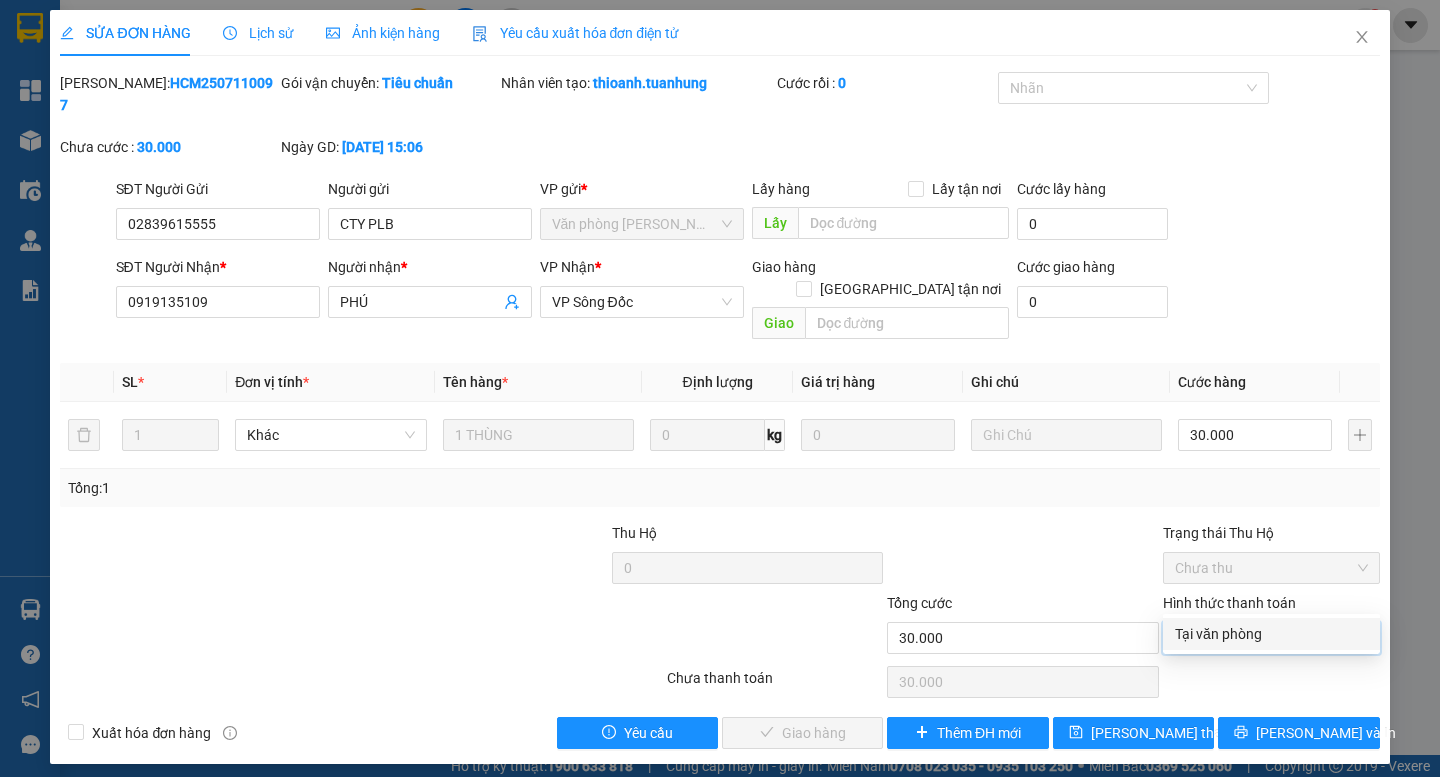click on "Tại văn phòng" at bounding box center (1271, 634) 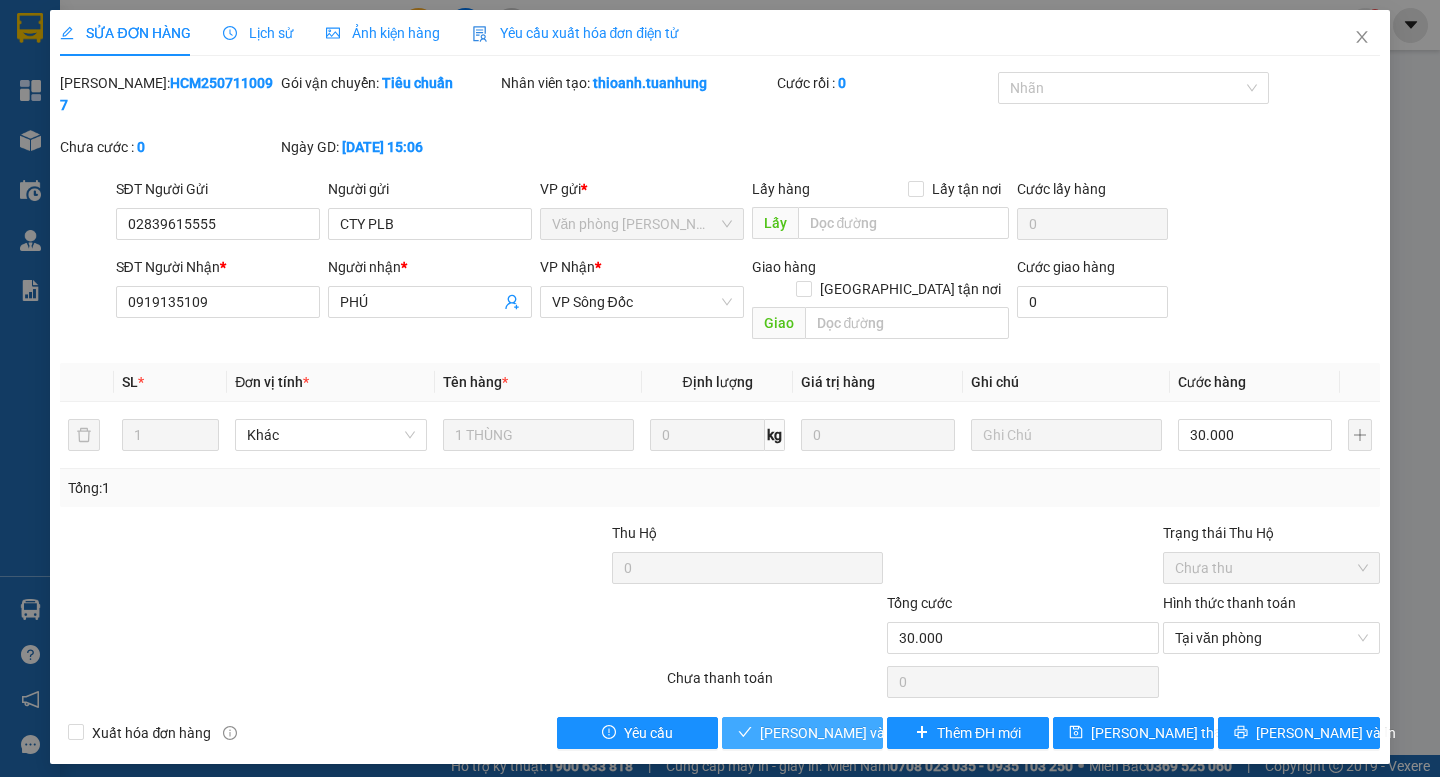 click on "Lưu và Giao hàng" at bounding box center (856, 733) 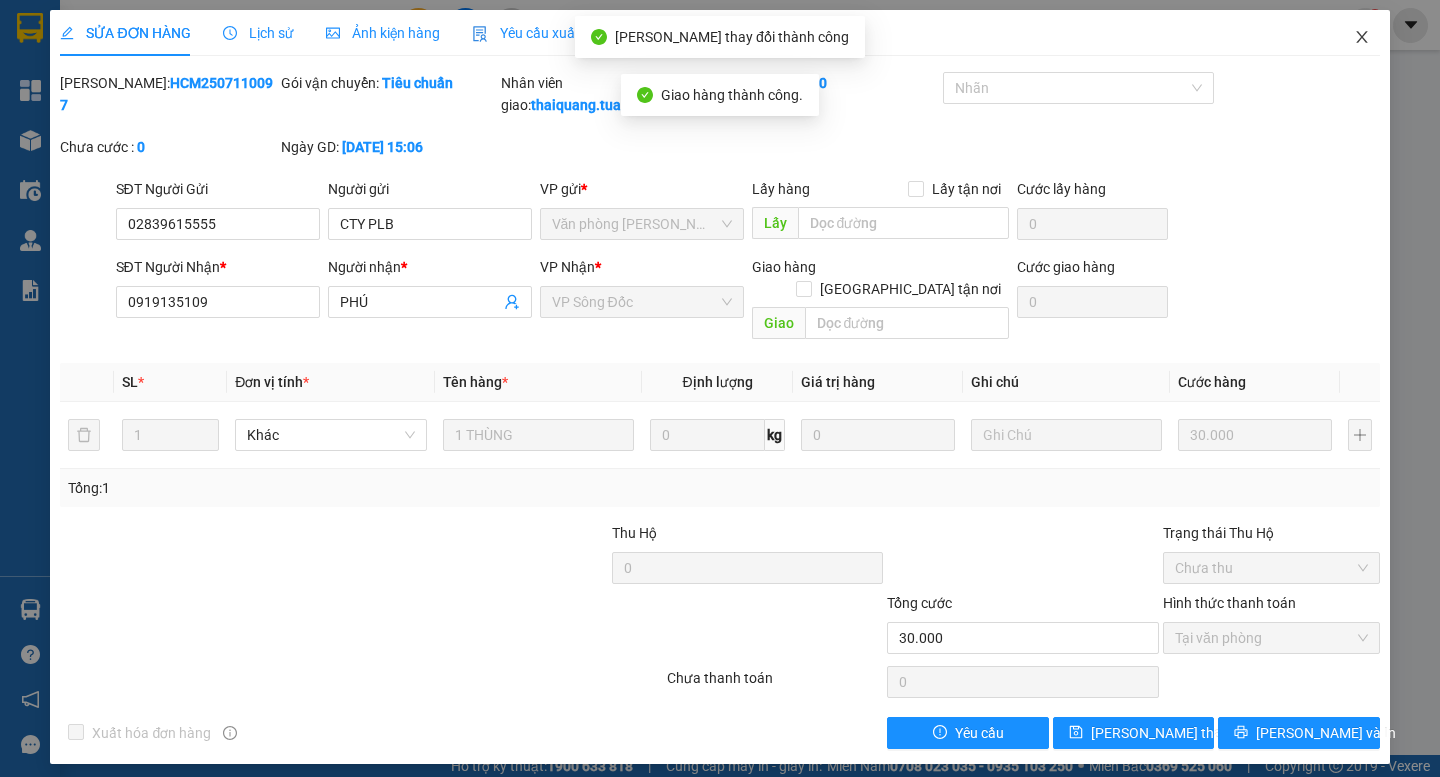 click at bounding box center [1362, 38] 